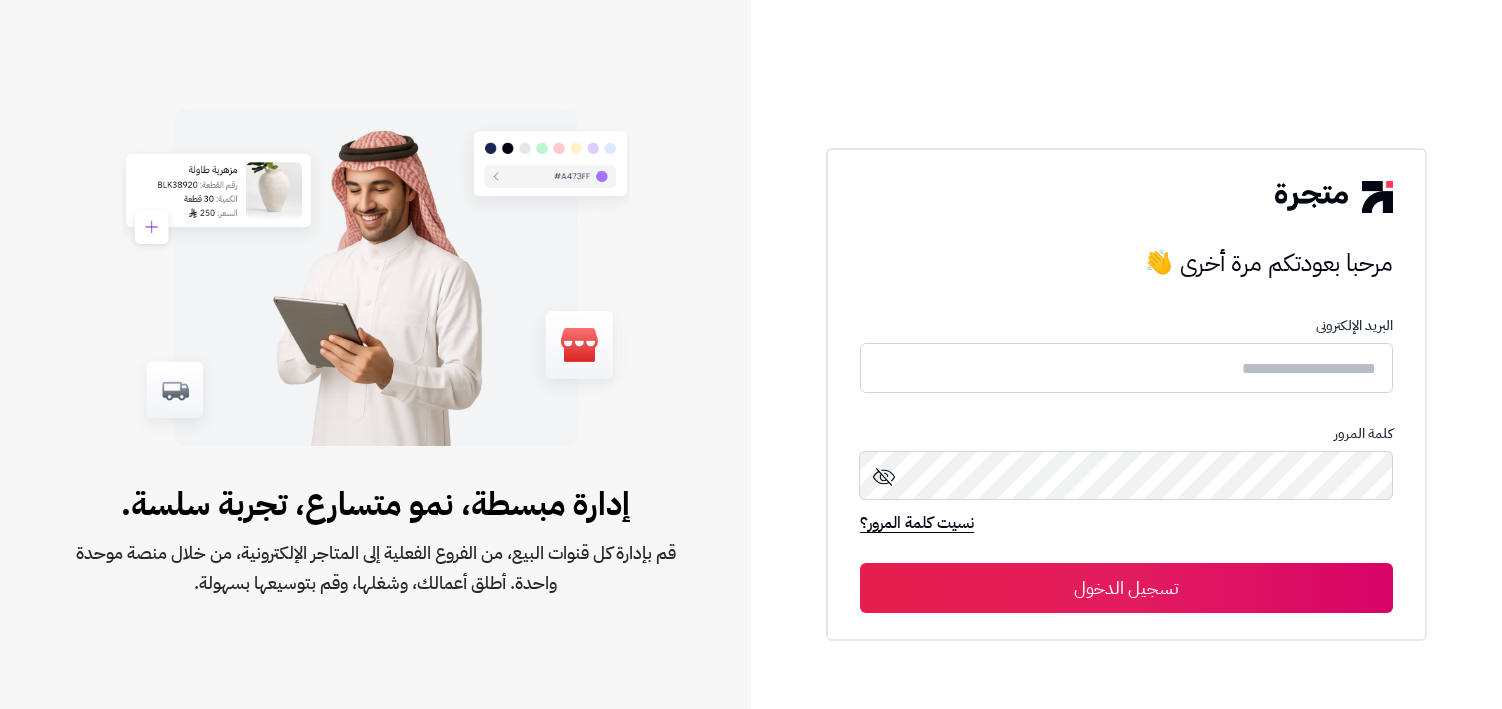 scroll, scrollTop: 0, scrollLeft: 0, axis: both 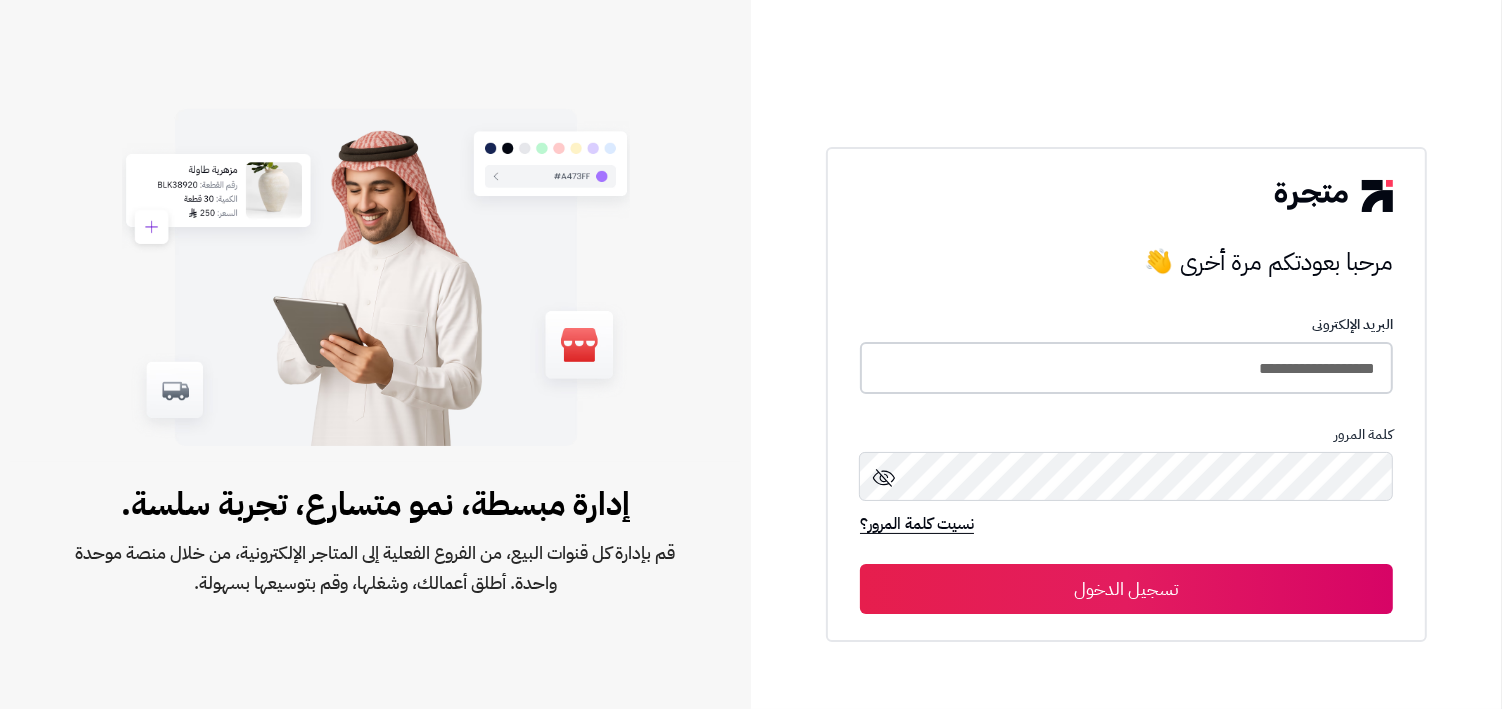 click on "**********" at bounding box center (1126, 368) 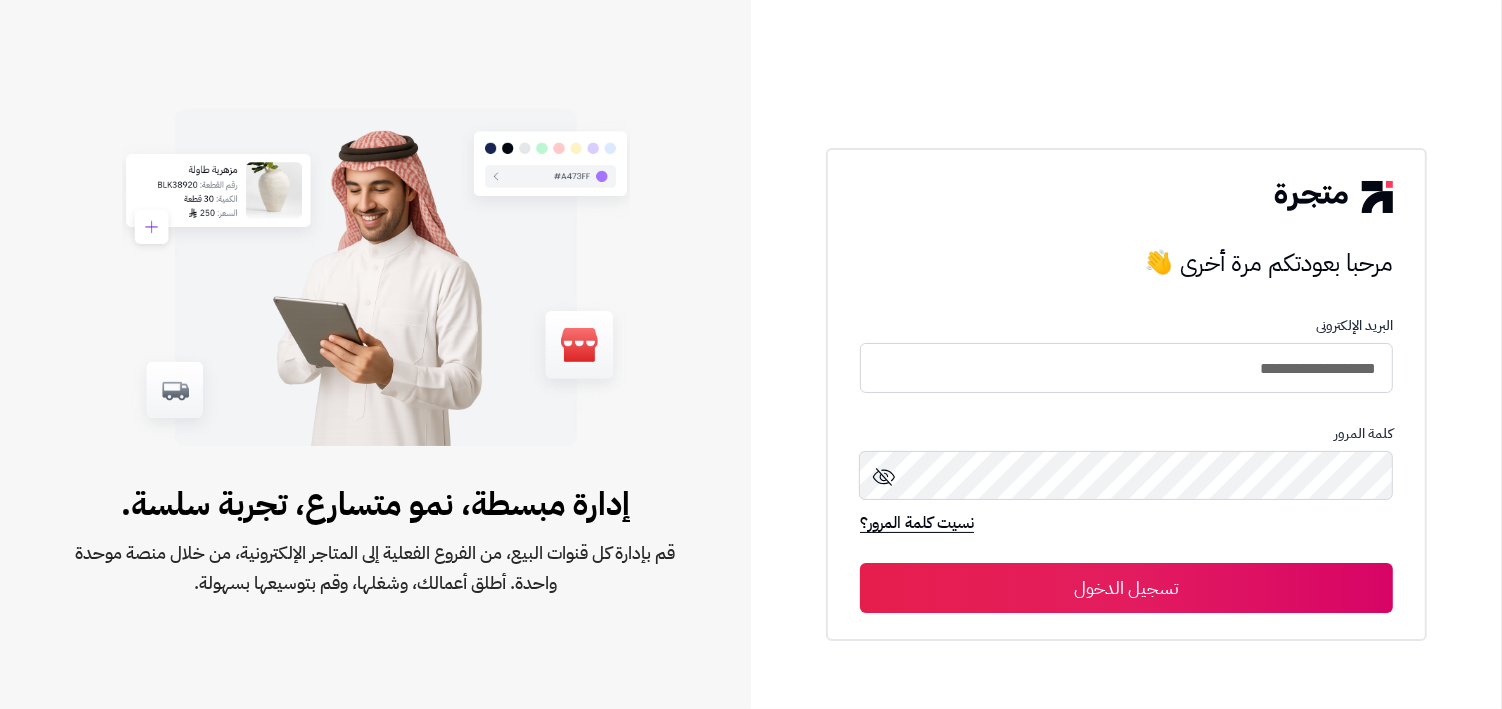 type on "**********" 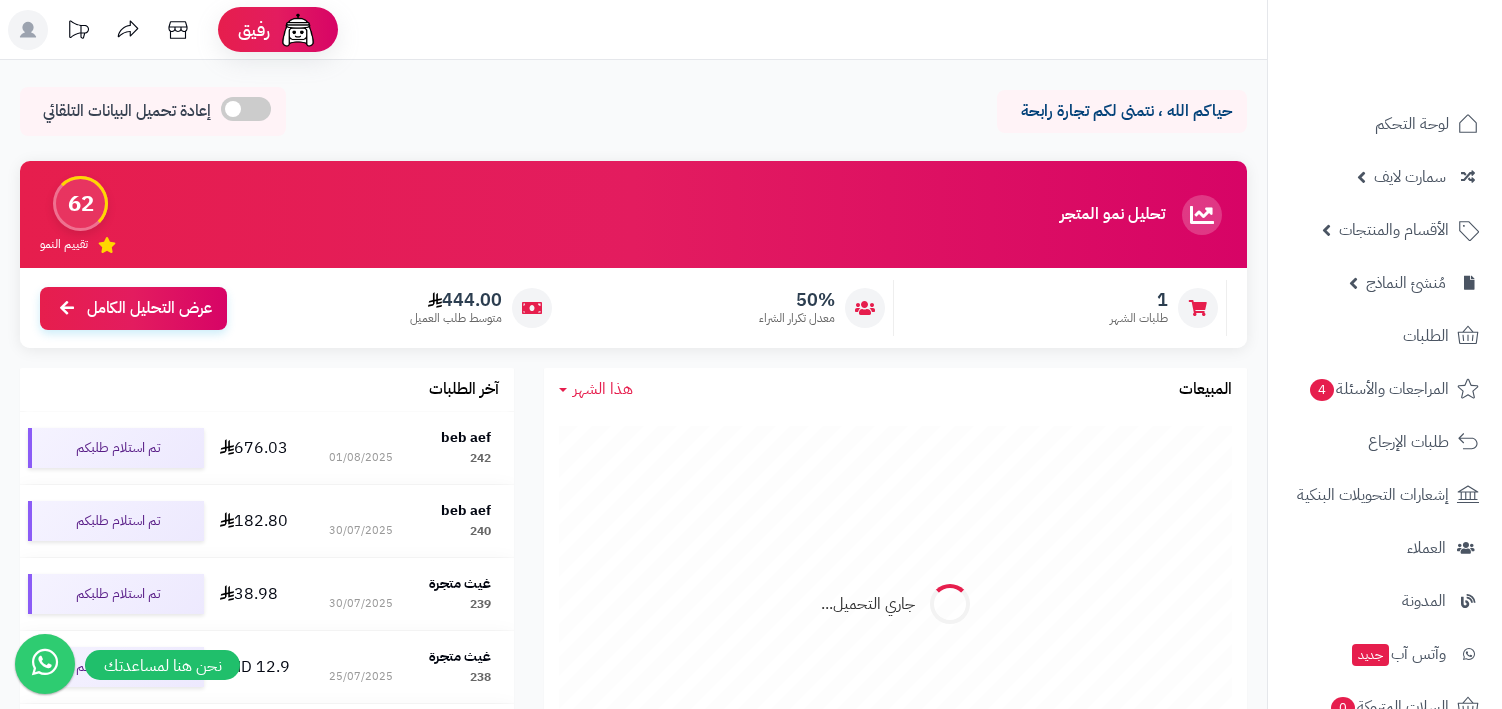 scroll, scrollTop: 0, scrollLeft: 0, axis: both 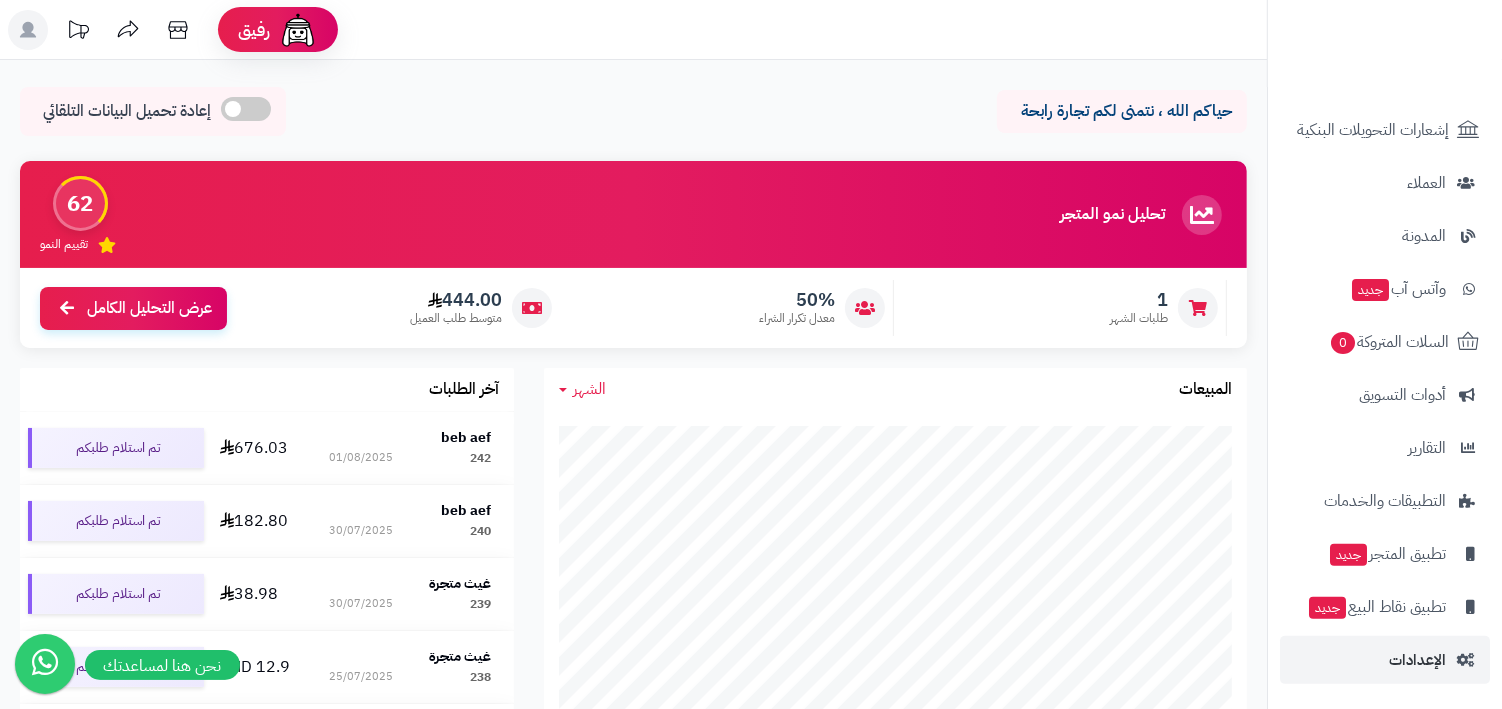 click on "الإعدادات" at bounding box center (1417, 660) 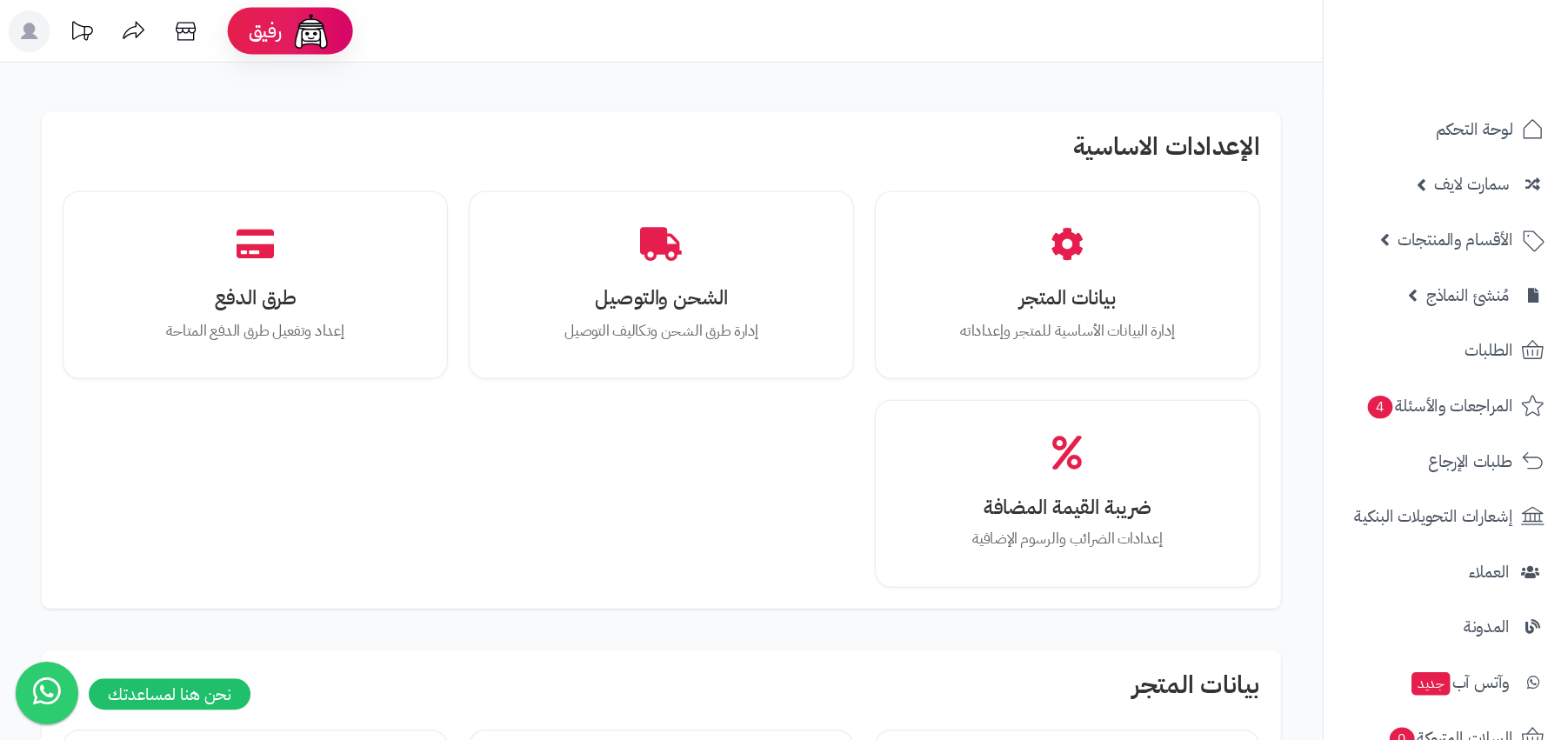 scroll, scrollTop: 0, scrollLeft: 0, axis: both 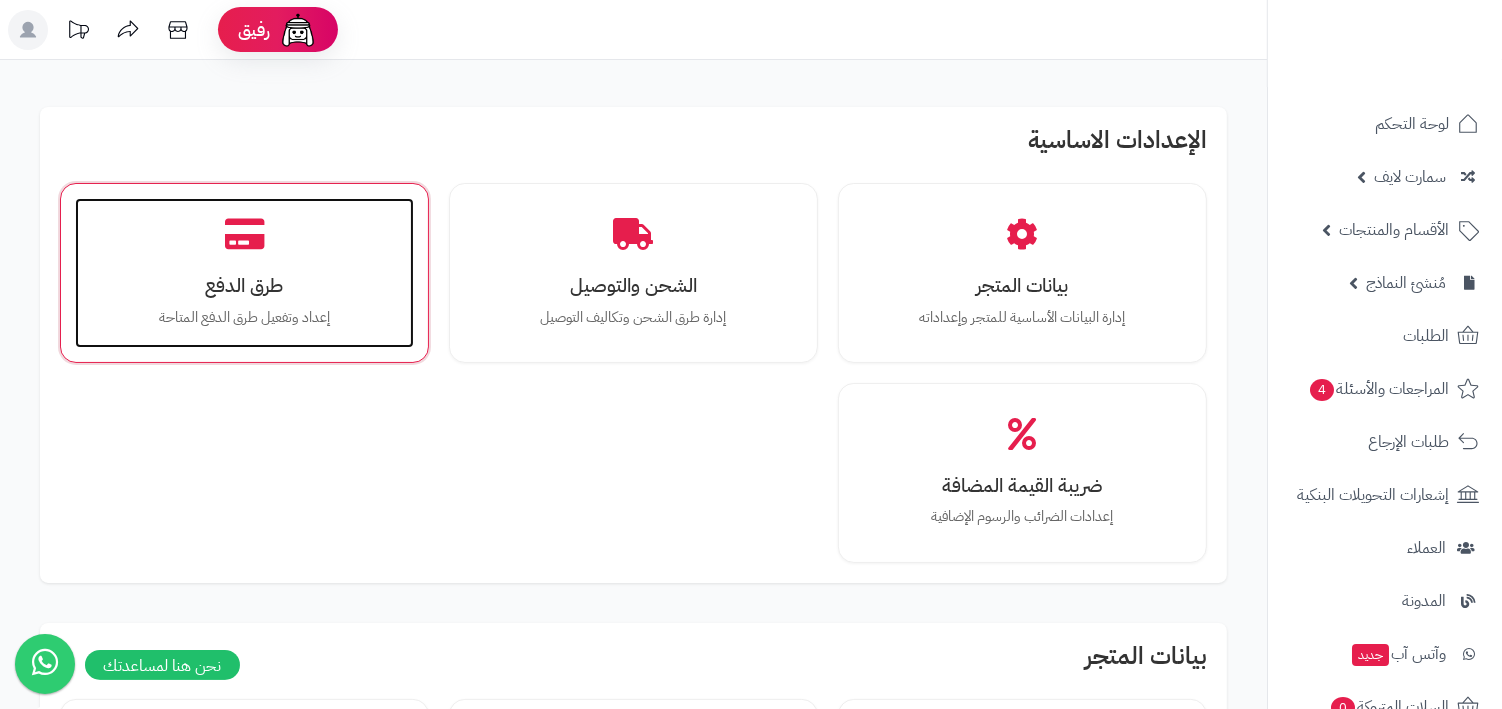 click on "طرق الدفع إعداد وتفعيل طرق الدفع المتاحة" at bounding box center [244, 273] 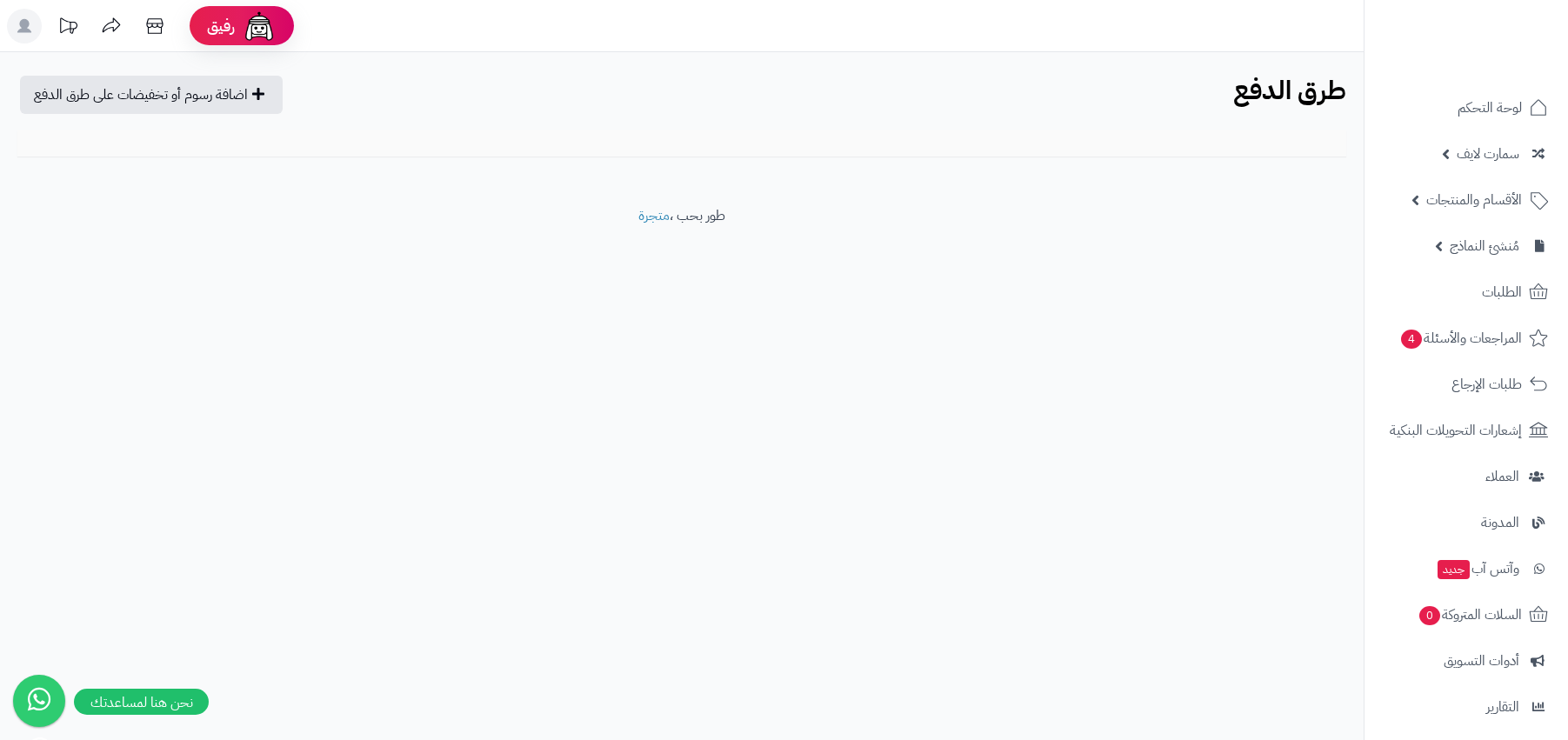 scroll, scrollTop: 0, scrollLeft: 0, axis: both 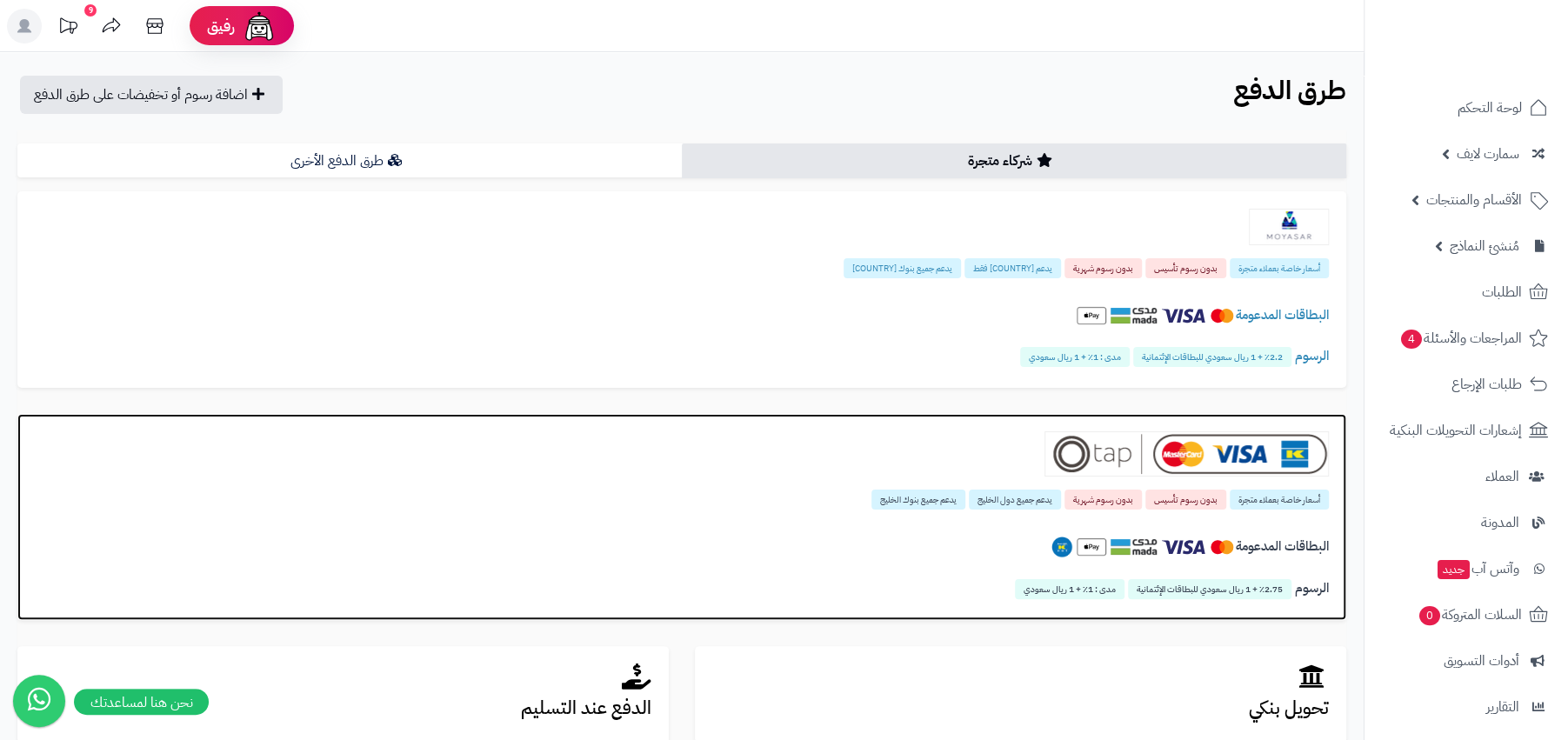click on "يدعم جميع دول الخليج" at bounding box center (1015, 499) 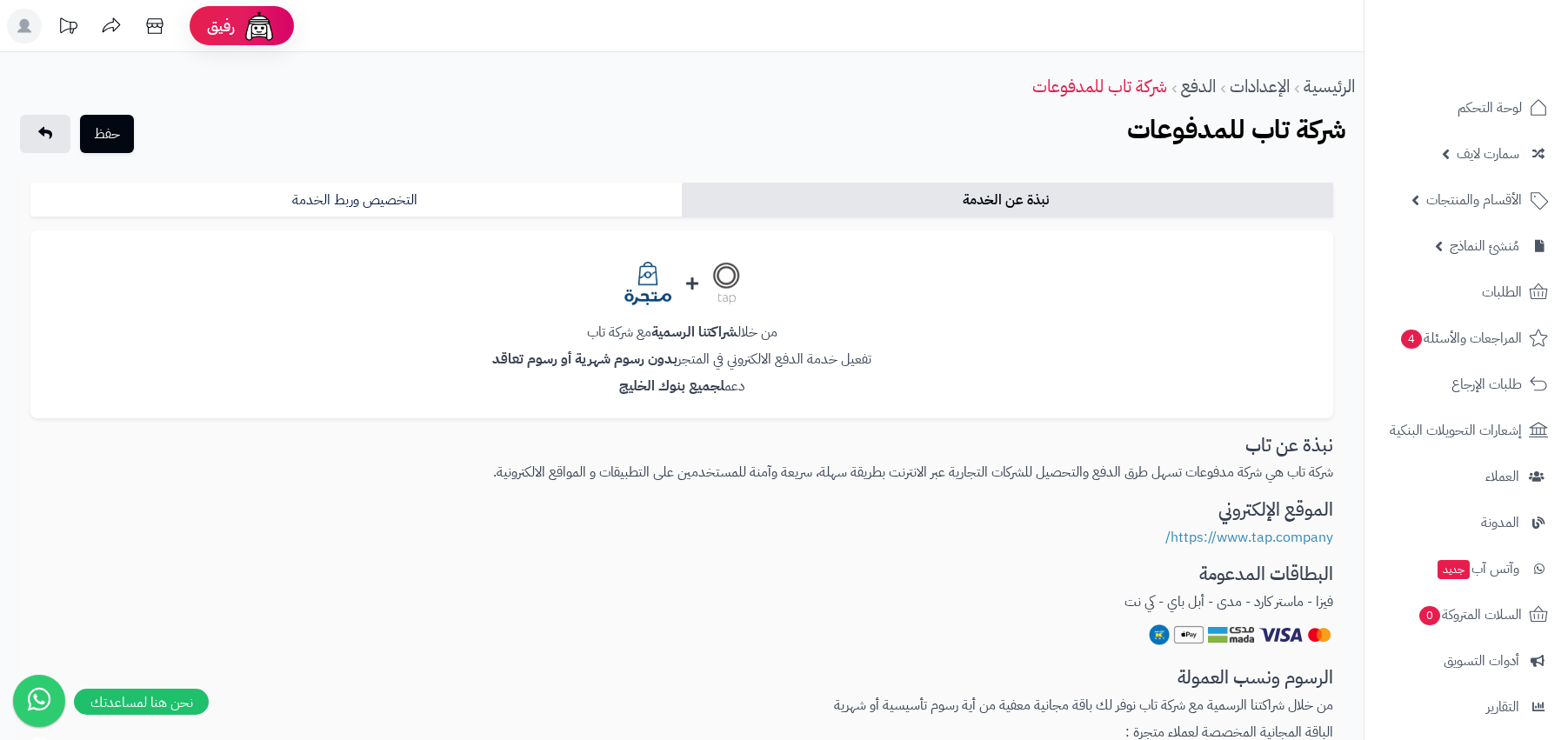 scroll, scrollTop: 0, scrollLeft: 0, axis: both 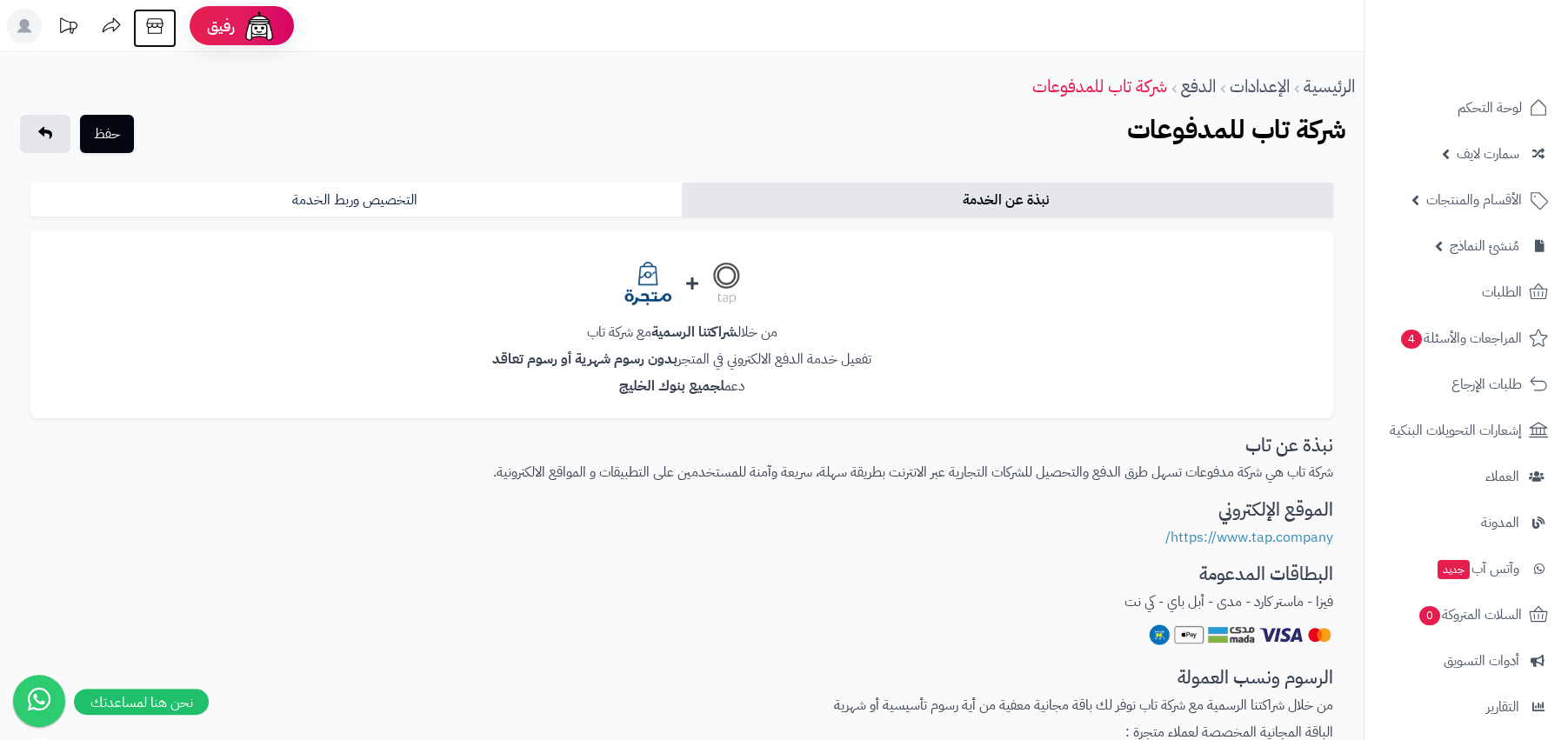 click 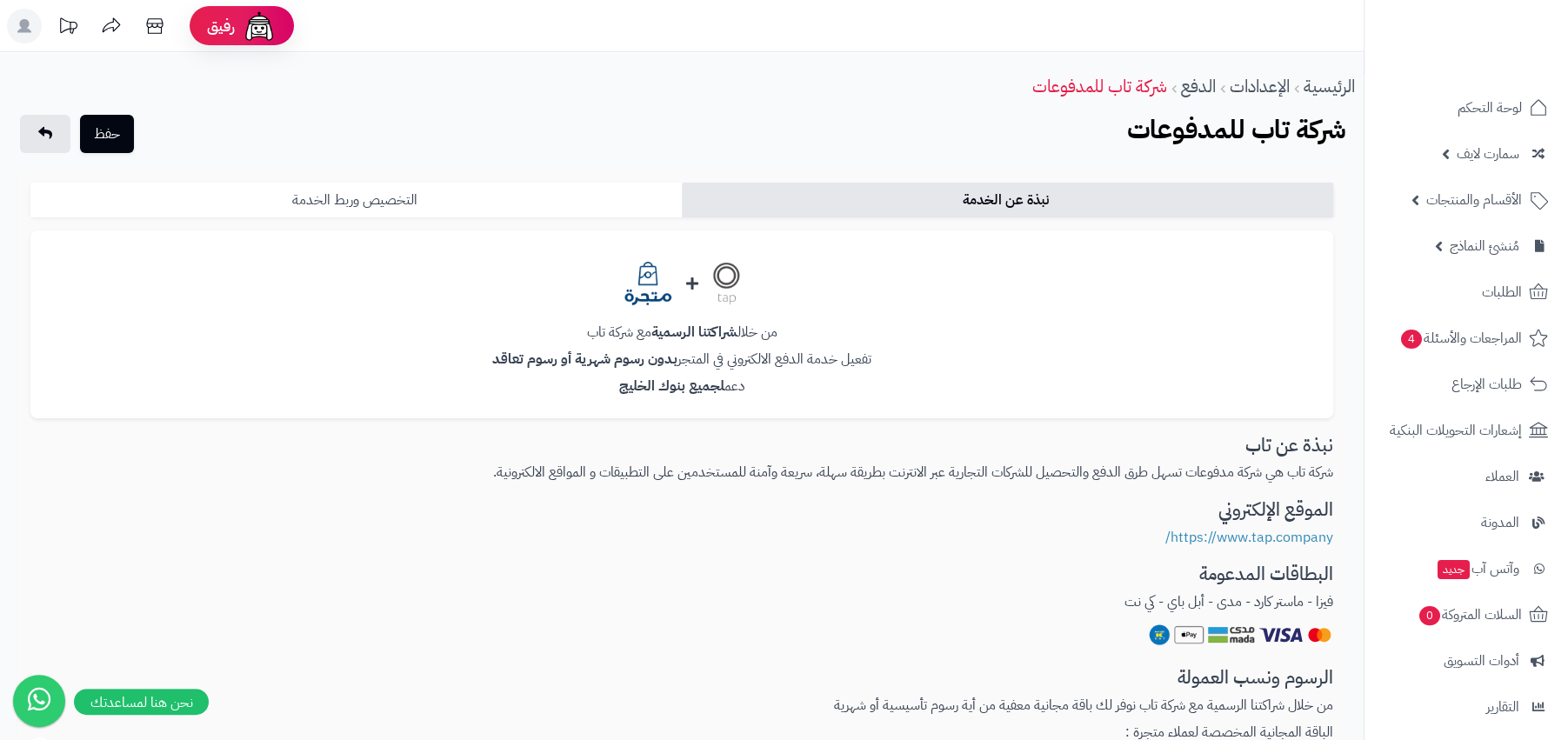 click on "التخصيص وربط الخدمة" at bounding box center (356, 200) 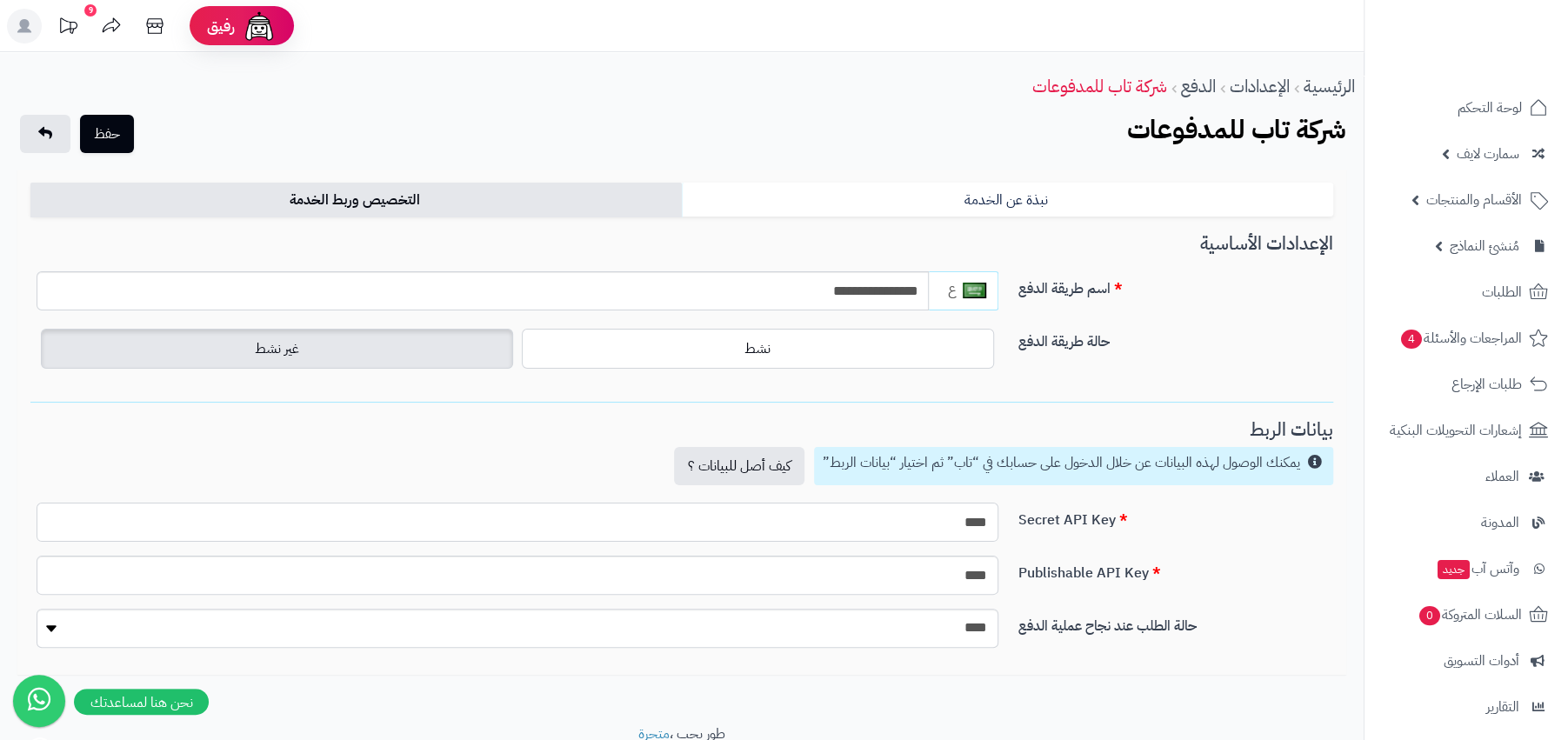 click on "****" at bounding box center (517, 522) 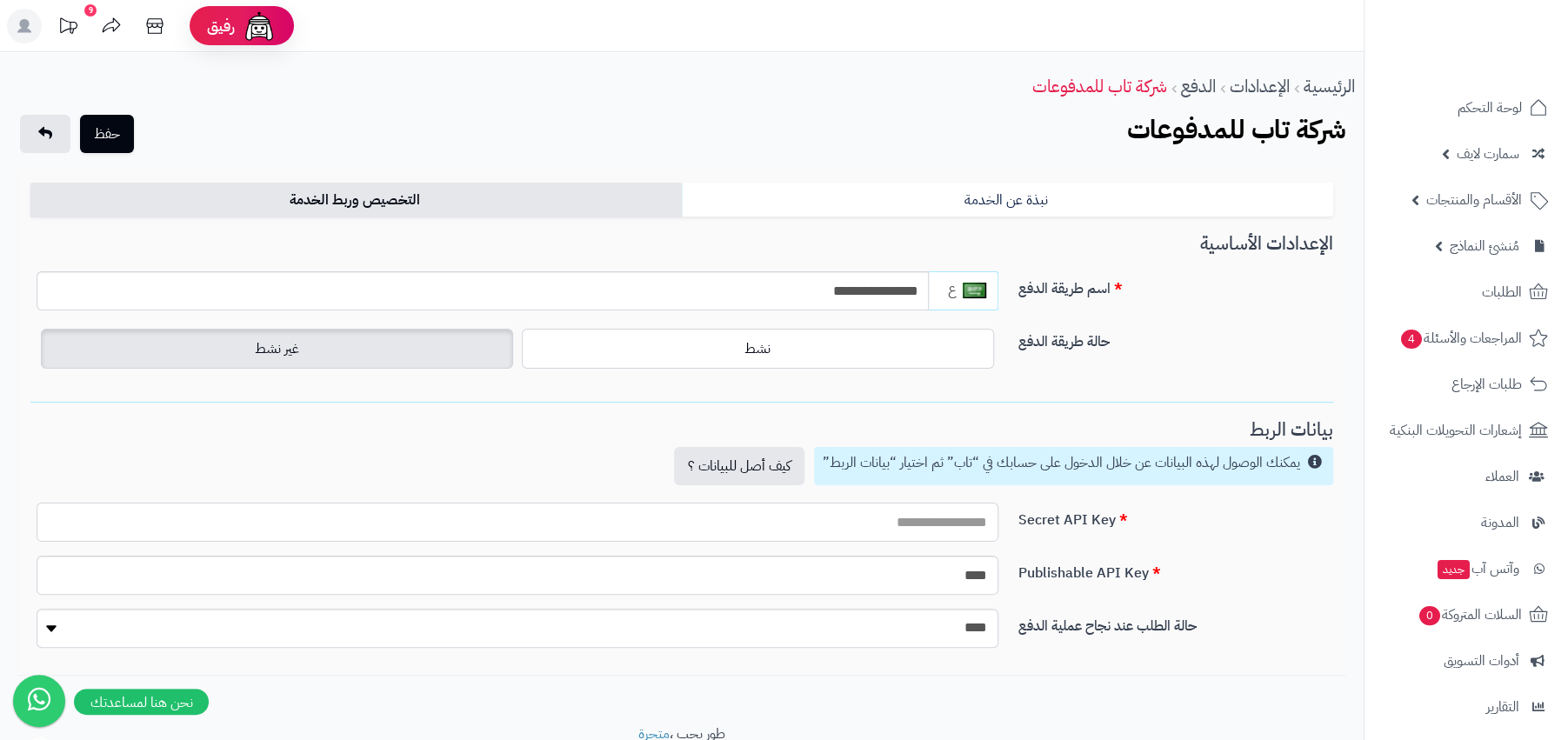 type 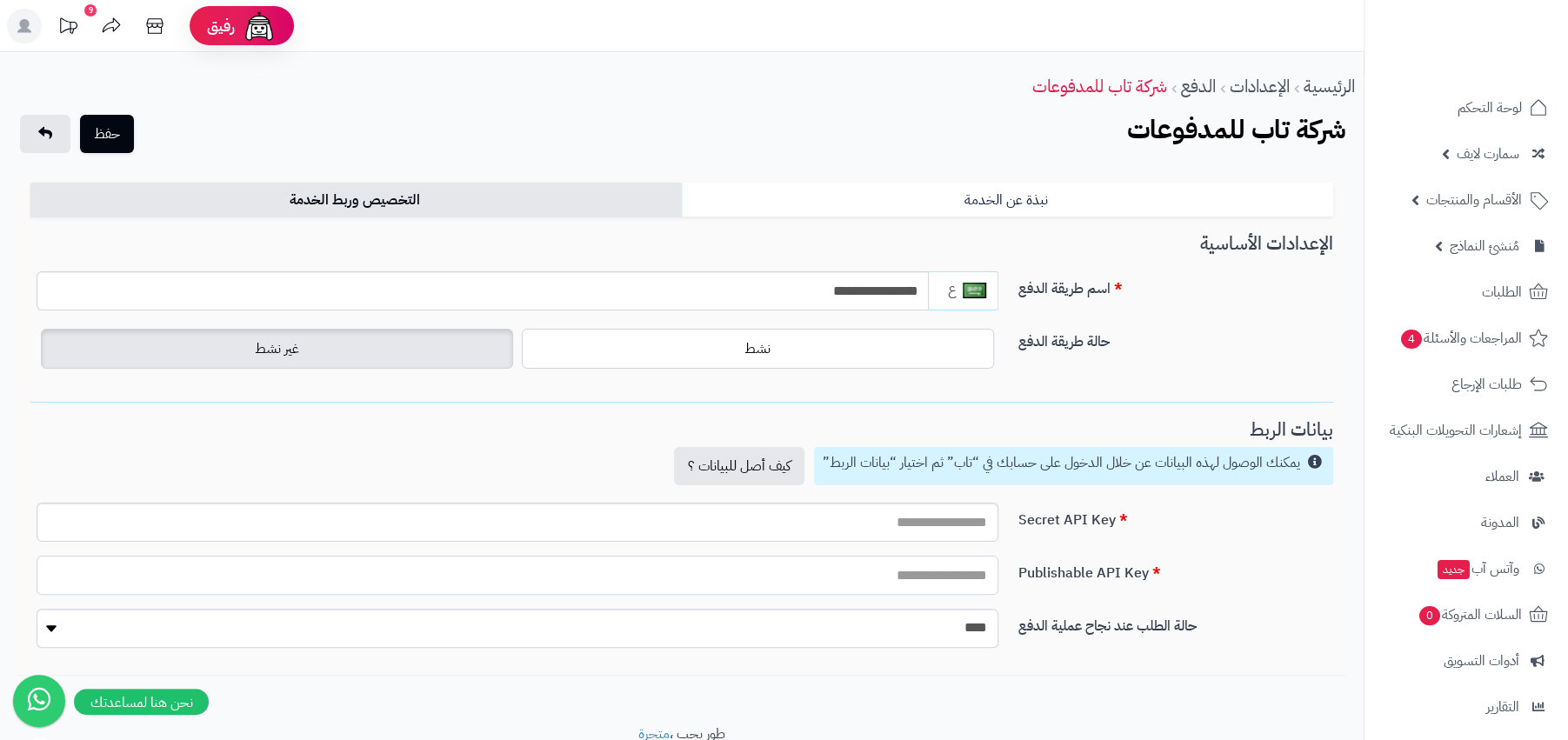 type 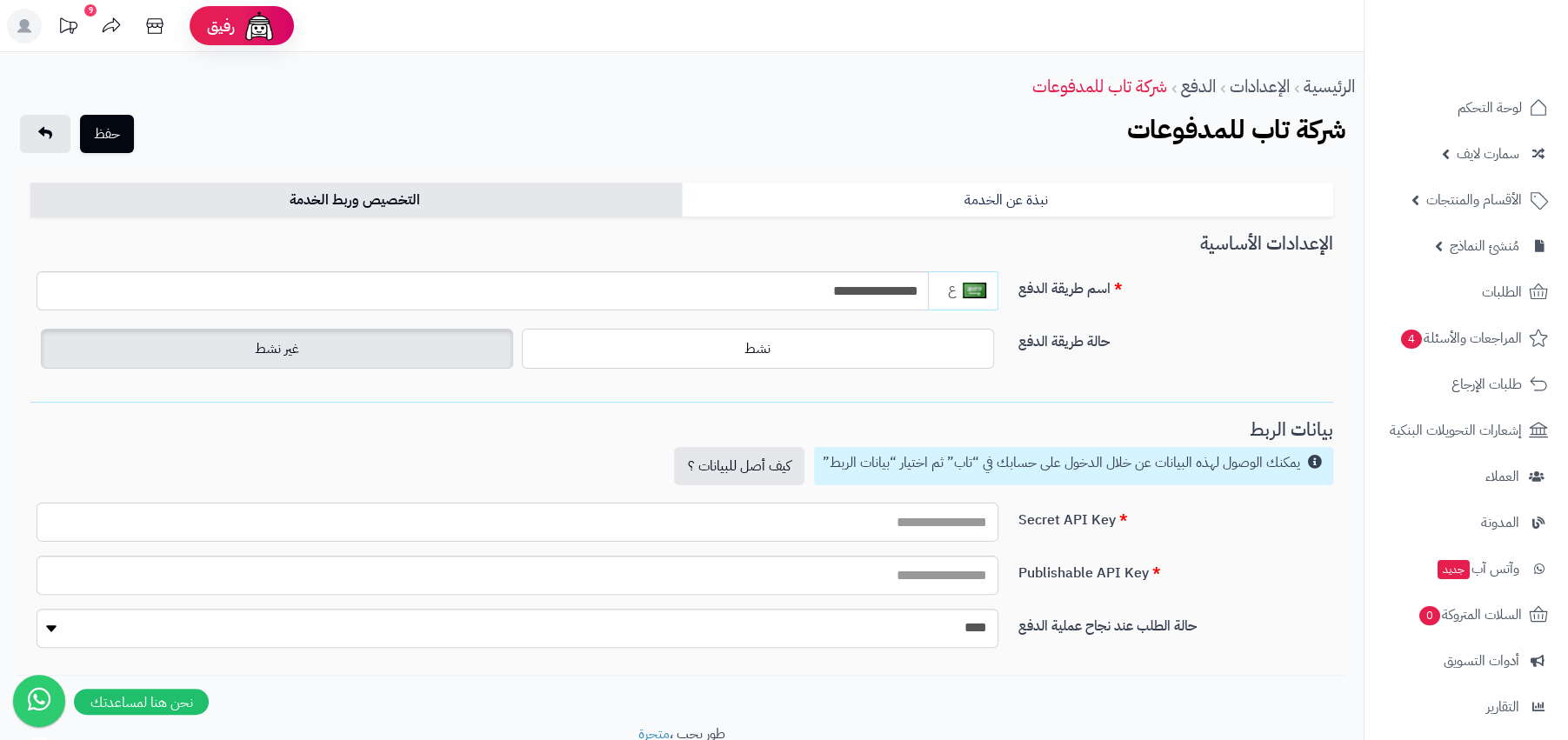 click at bounding box center [517, 522] 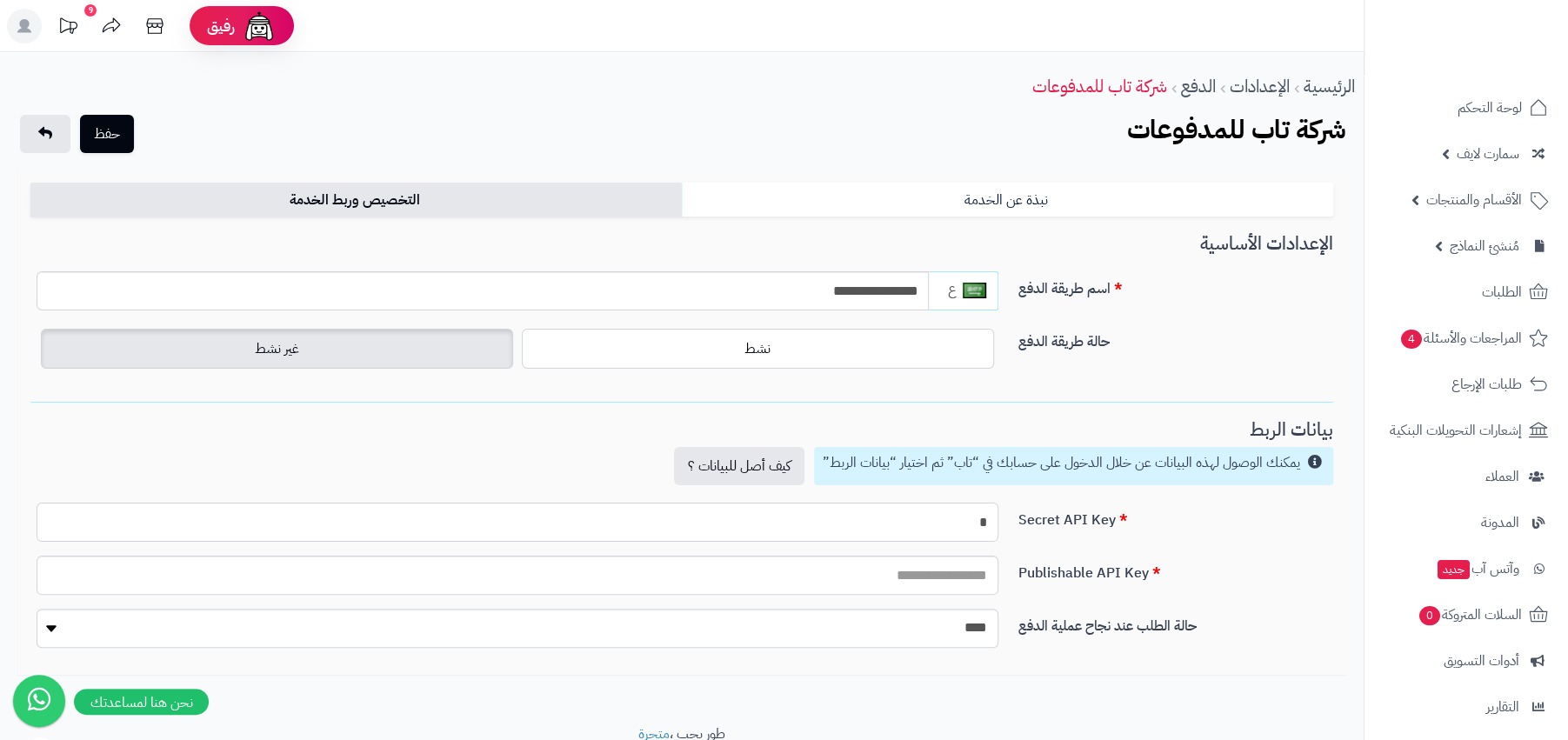 paste on "**********" 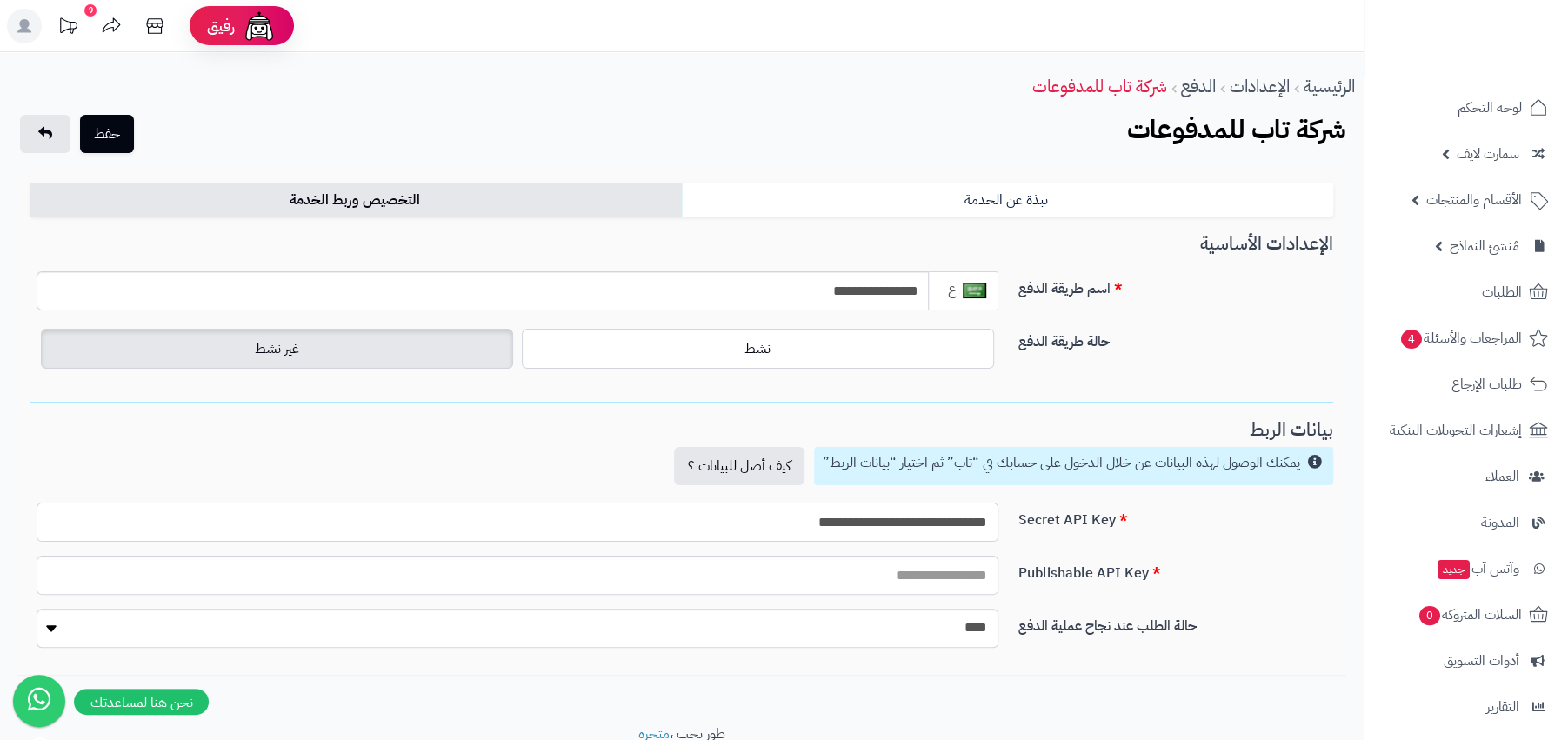 type on "**********" 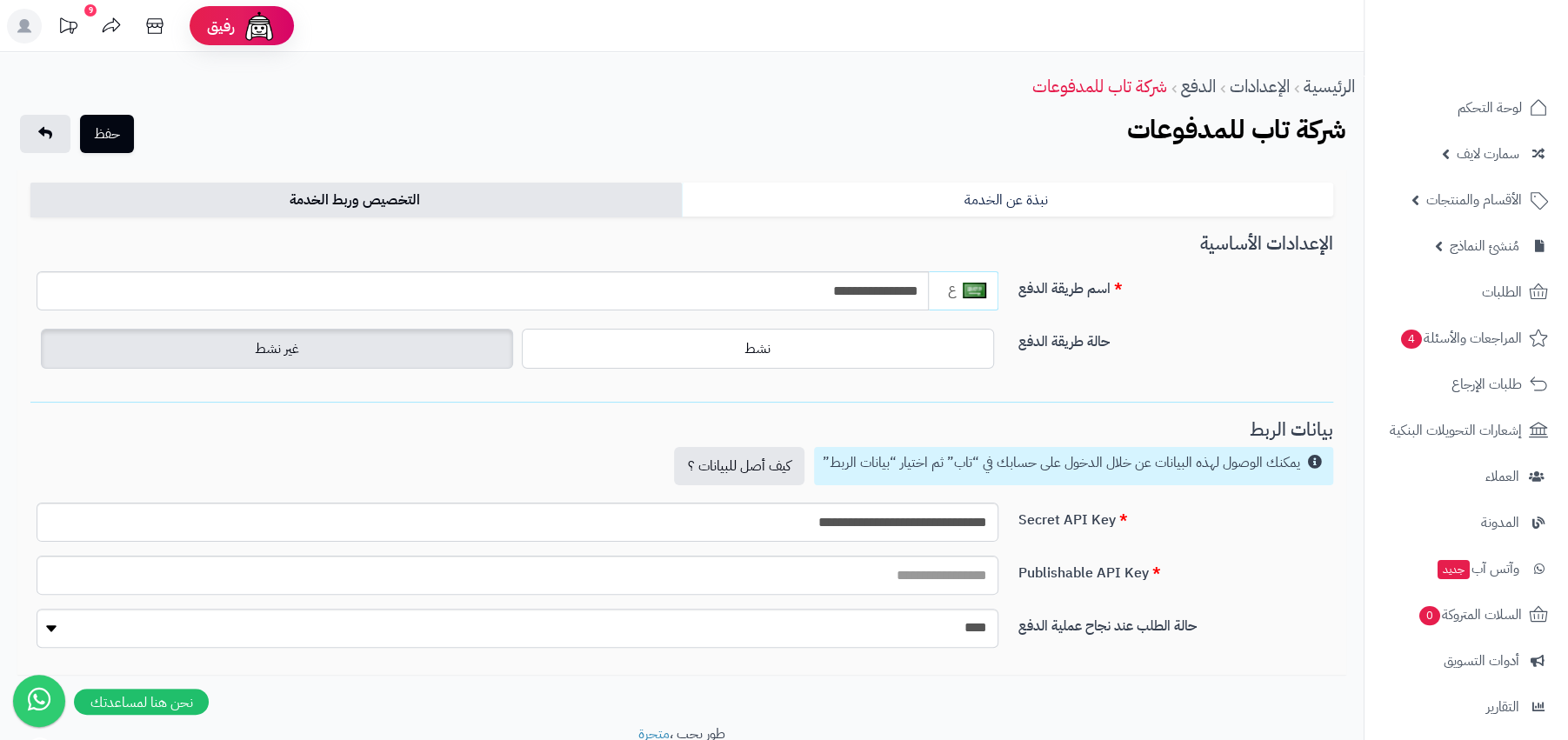 click on "**********" at bounding box center [682, 529] 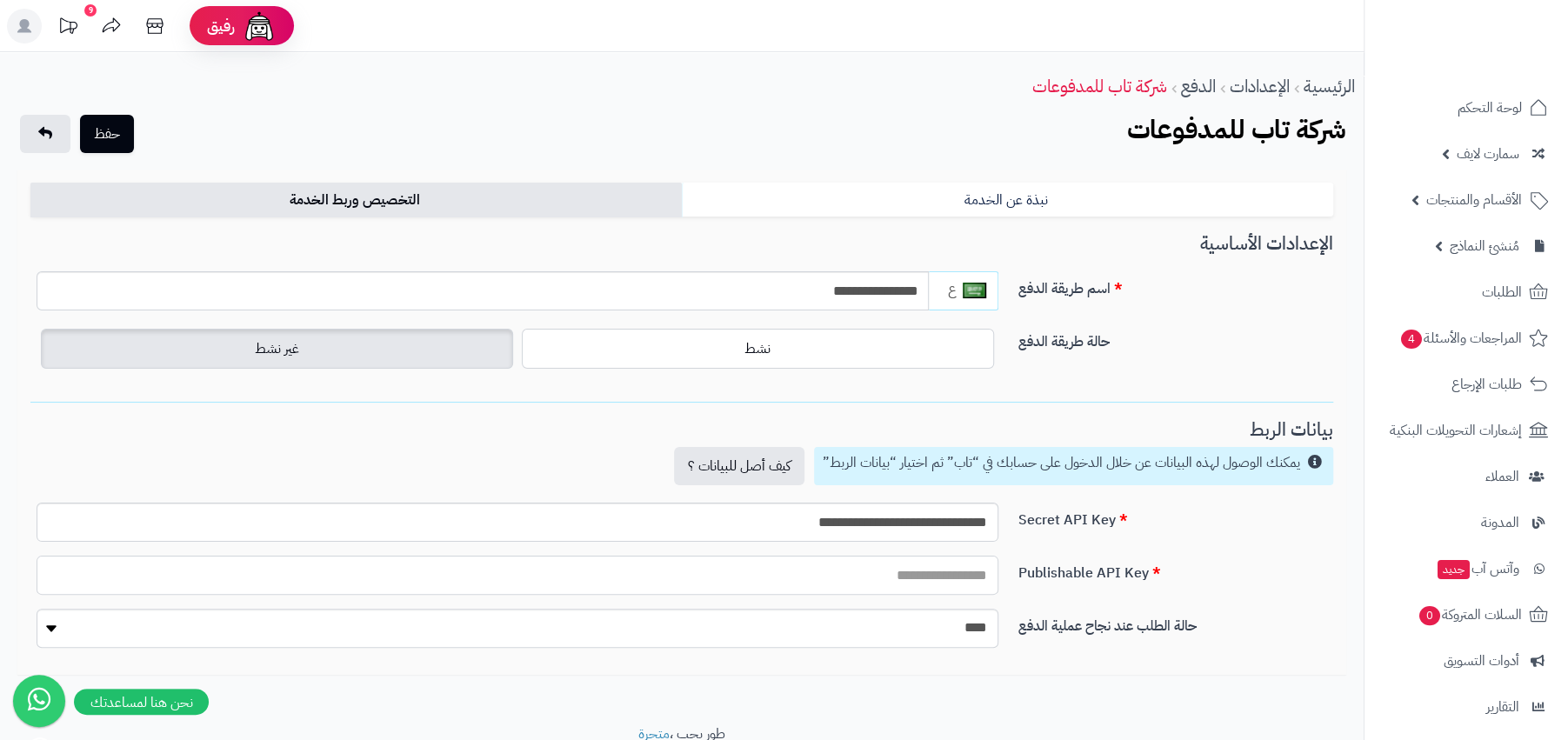 click at bounding box center (517, 575) 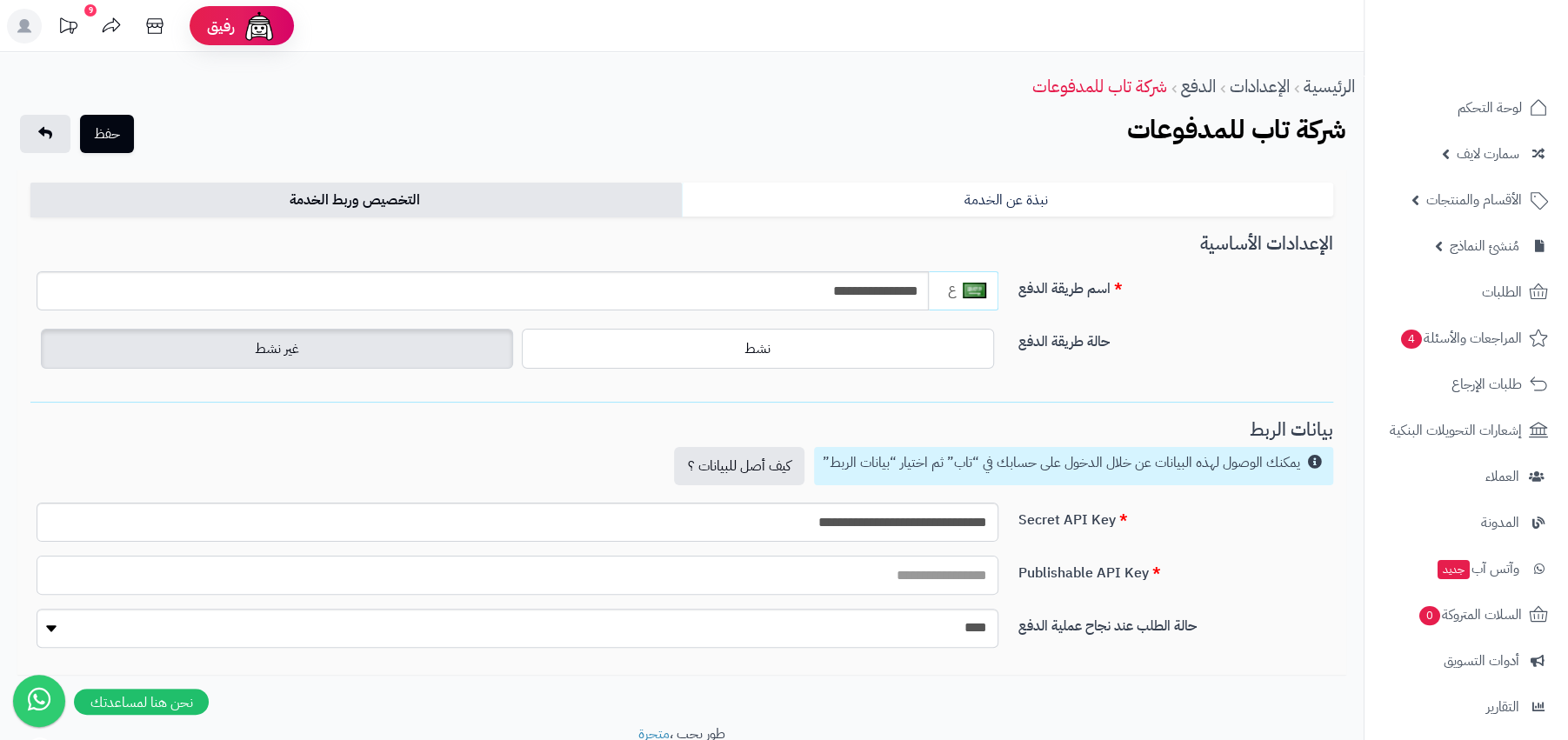 paste on "**********" 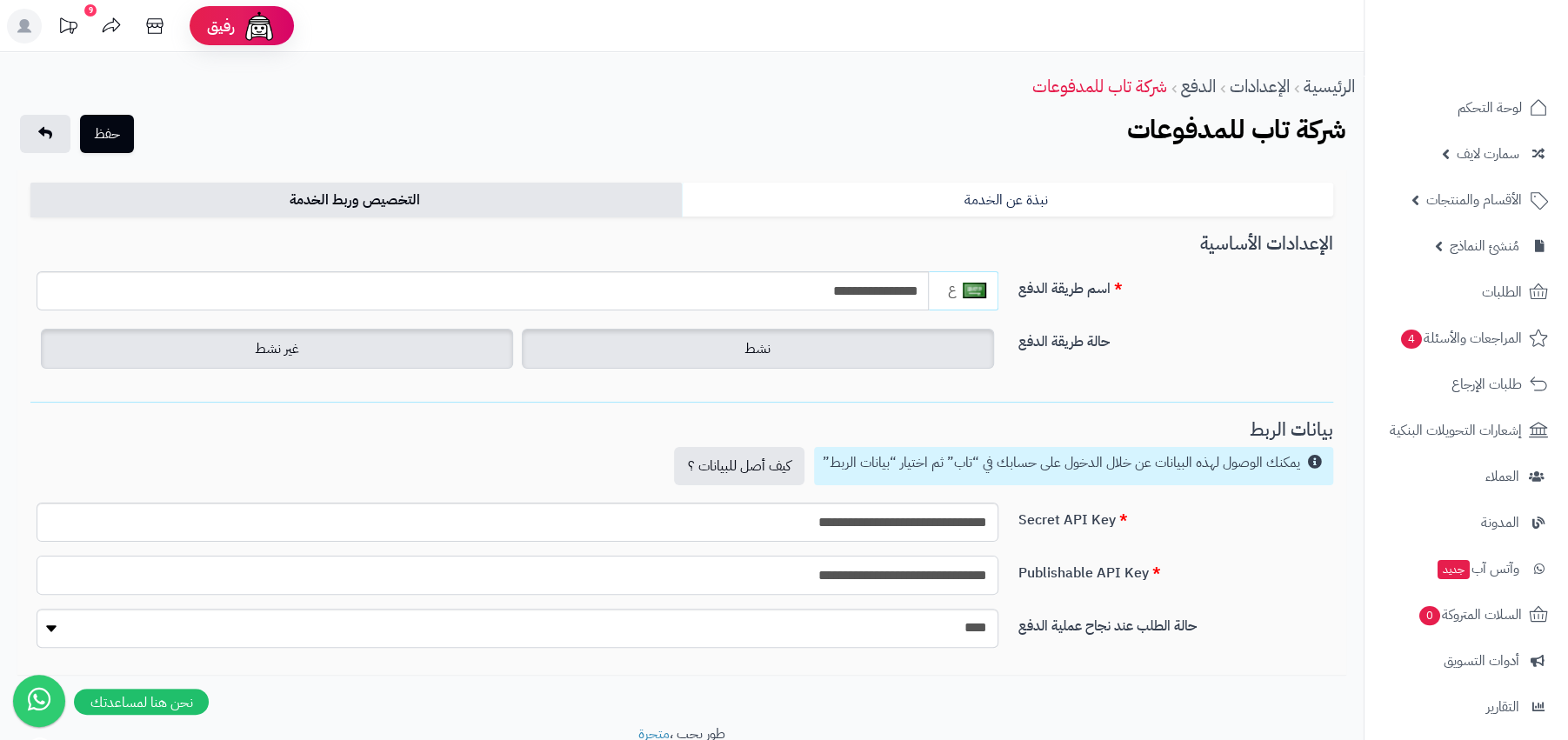 type on "**********" 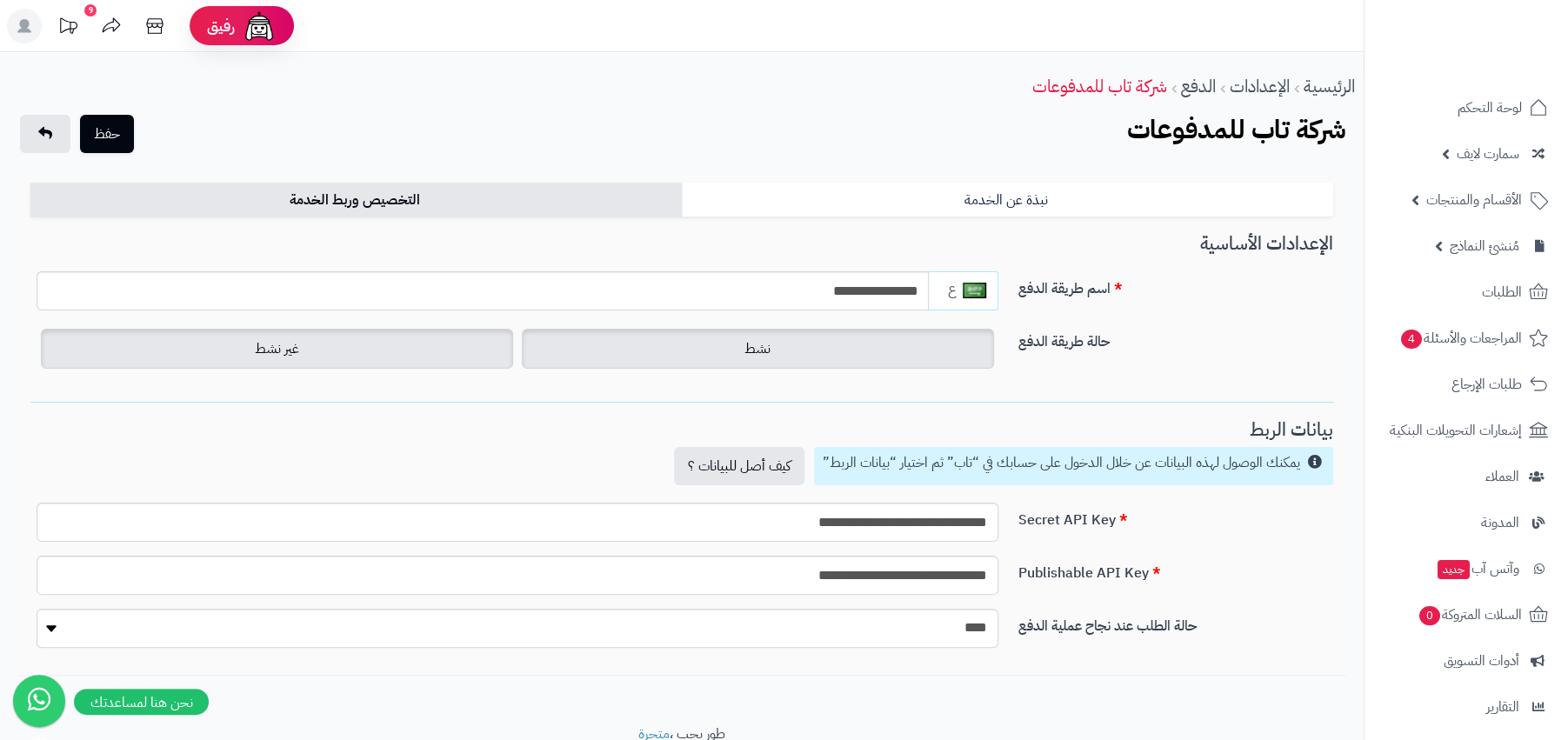 click on "نشط" at bounding box center (757, 349) 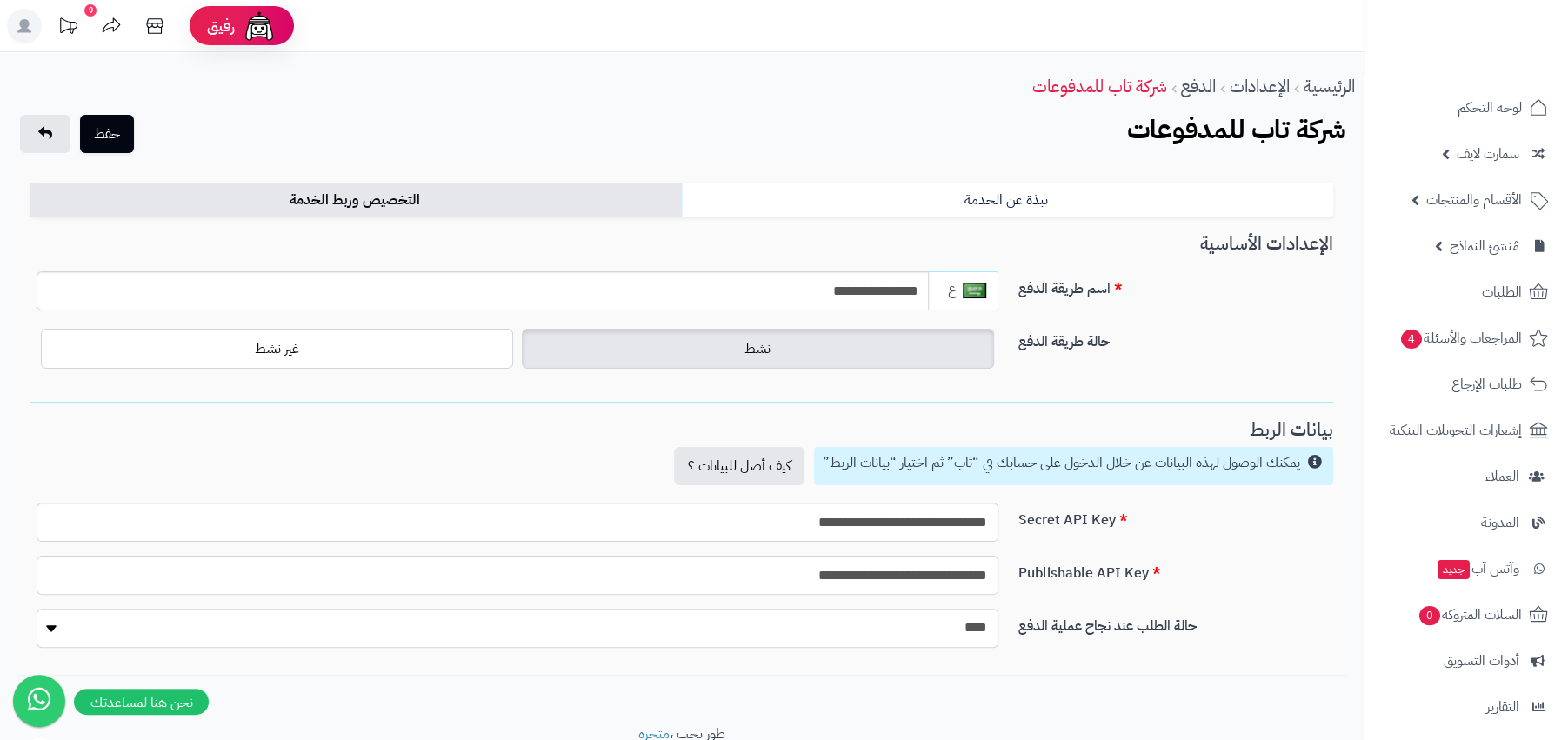 click on "**********" at bounding box center [517, 628] 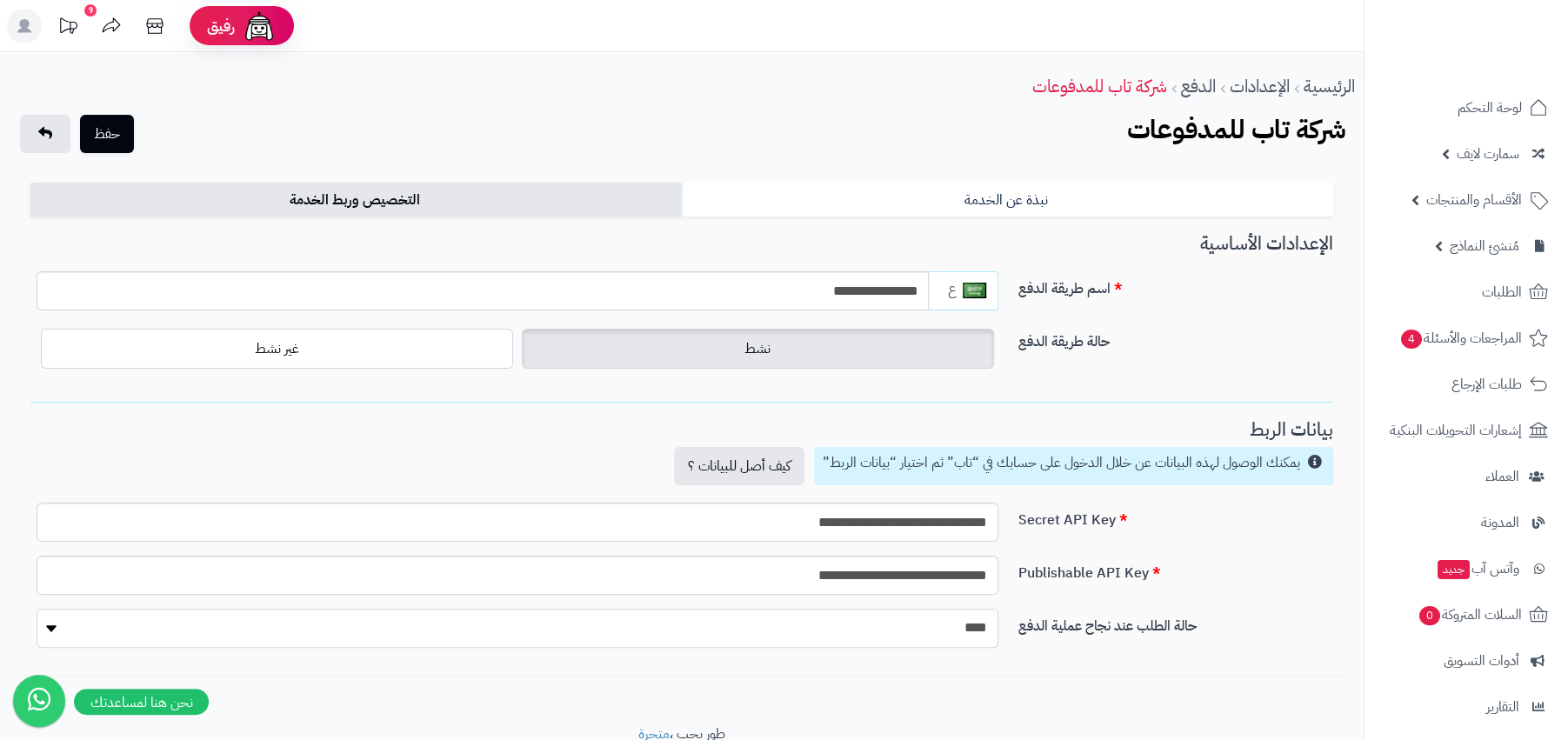select on "*" 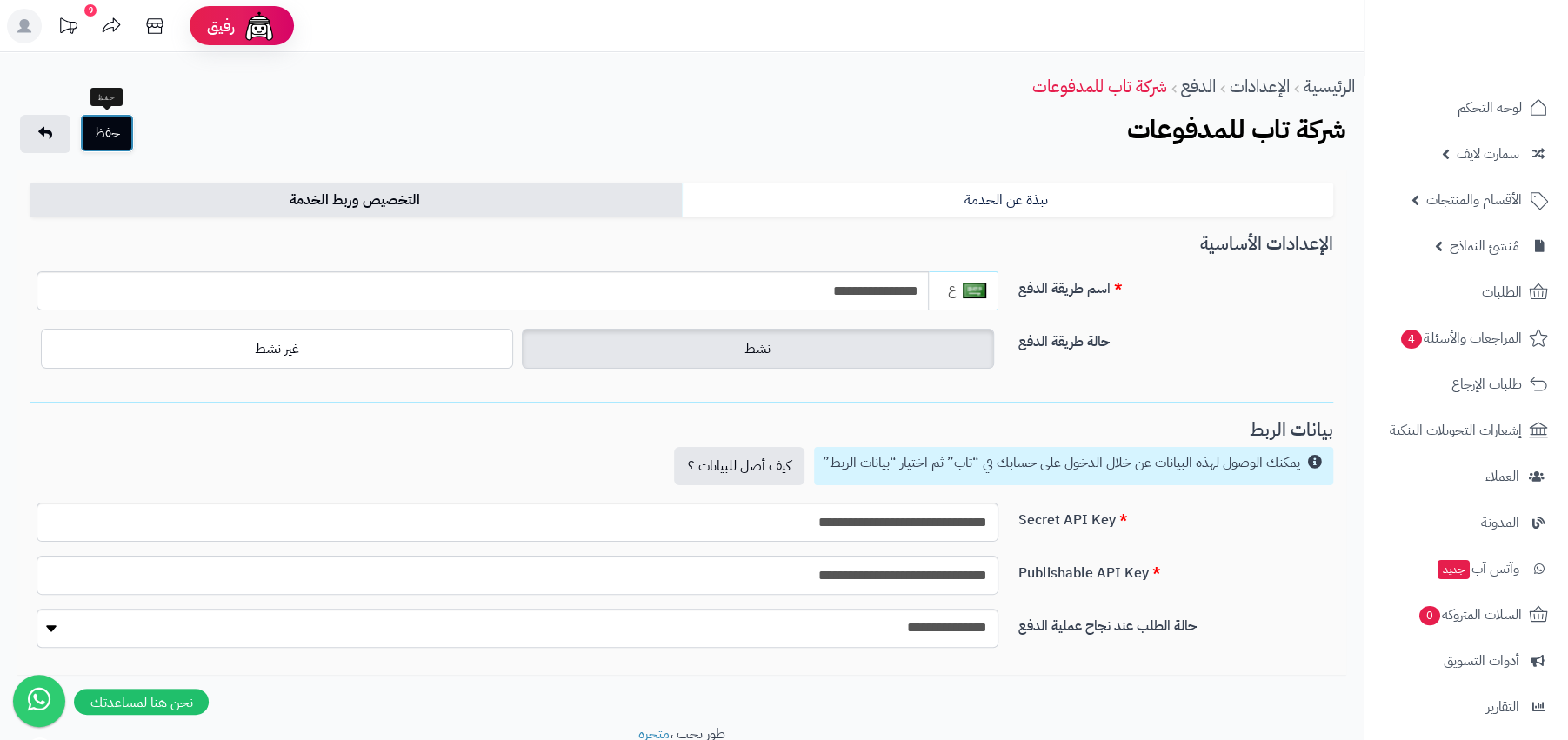 click on "حفظ" at bounding box center [107, 133] 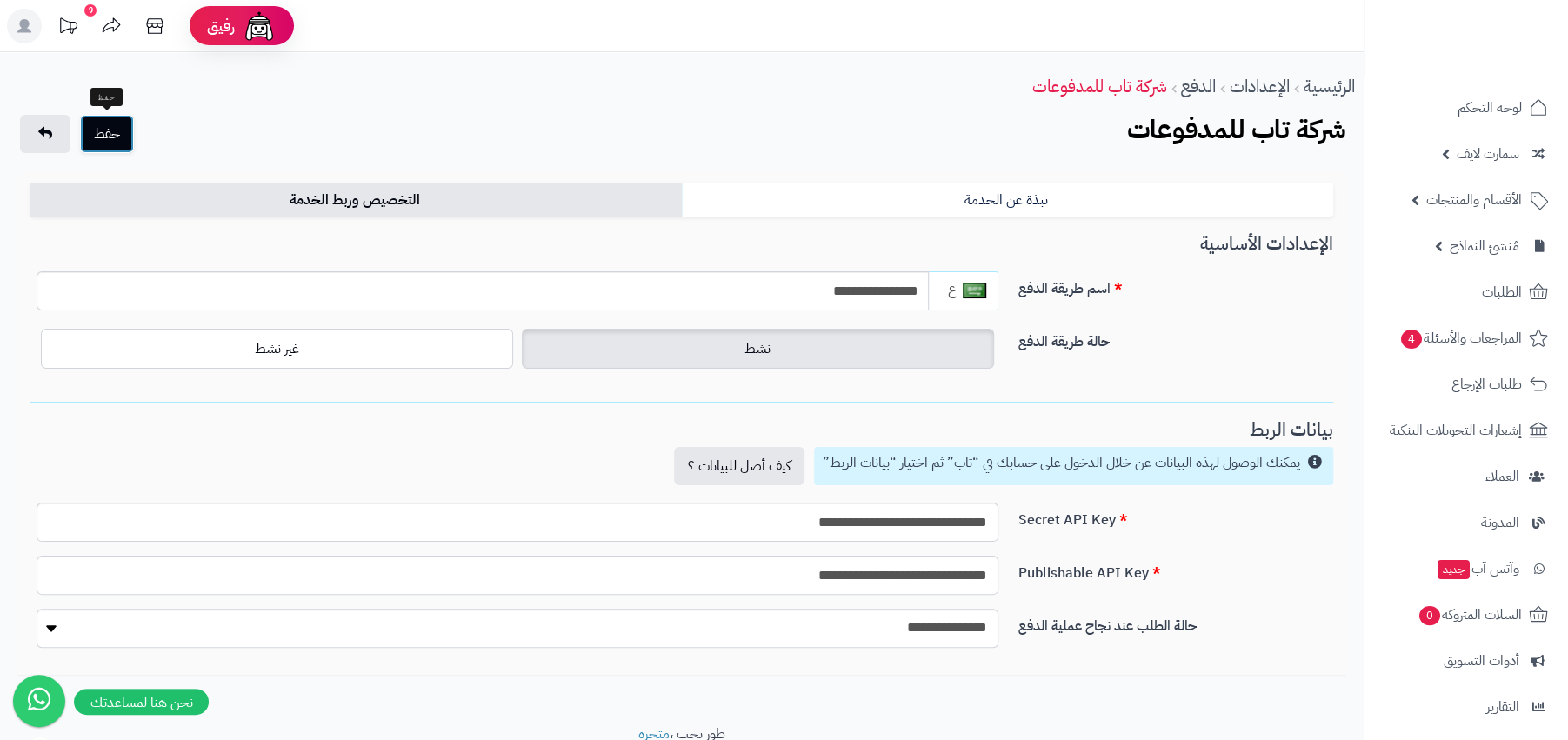 type 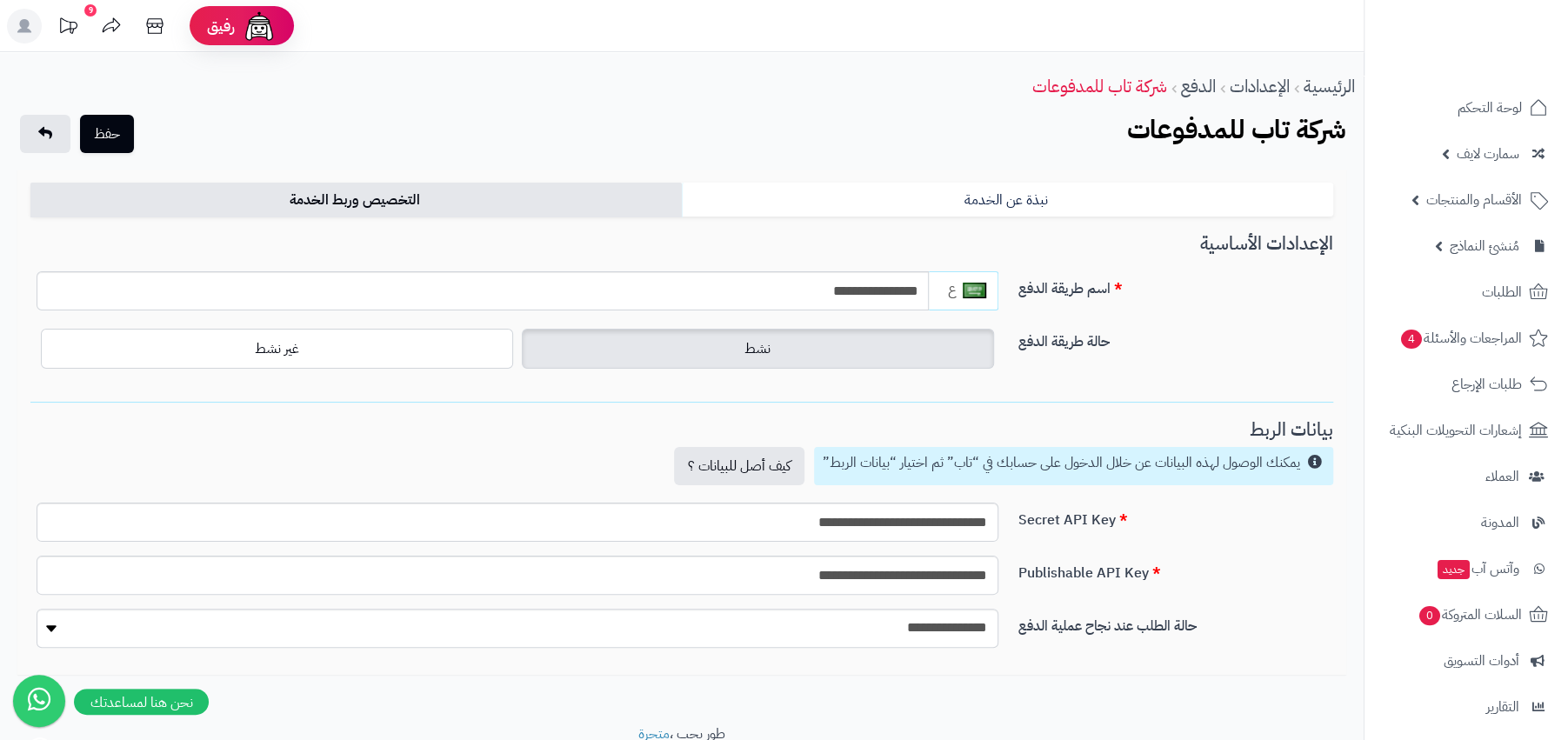 click 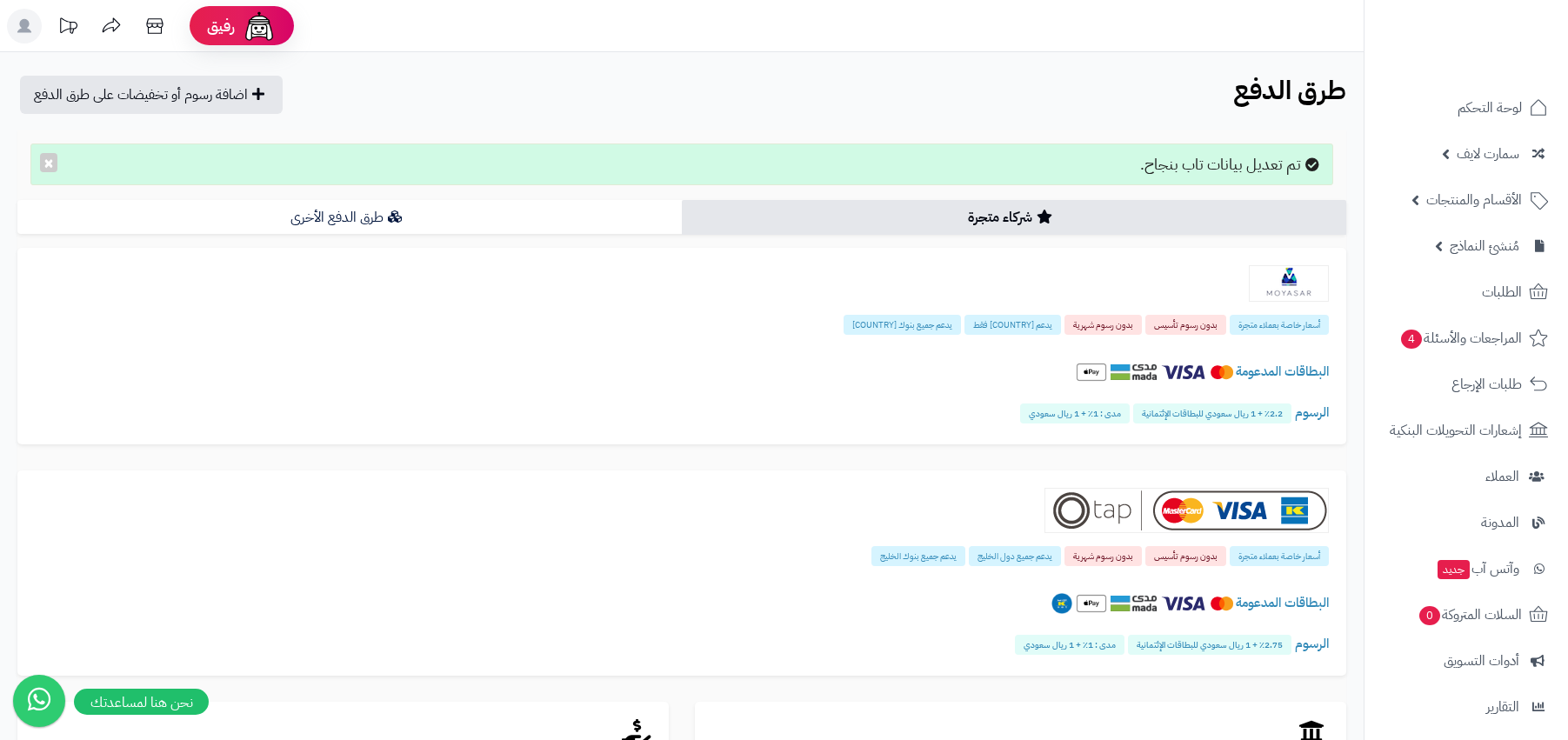 scroll, scrollTop: 0, scrollLeft: 0, axis: both 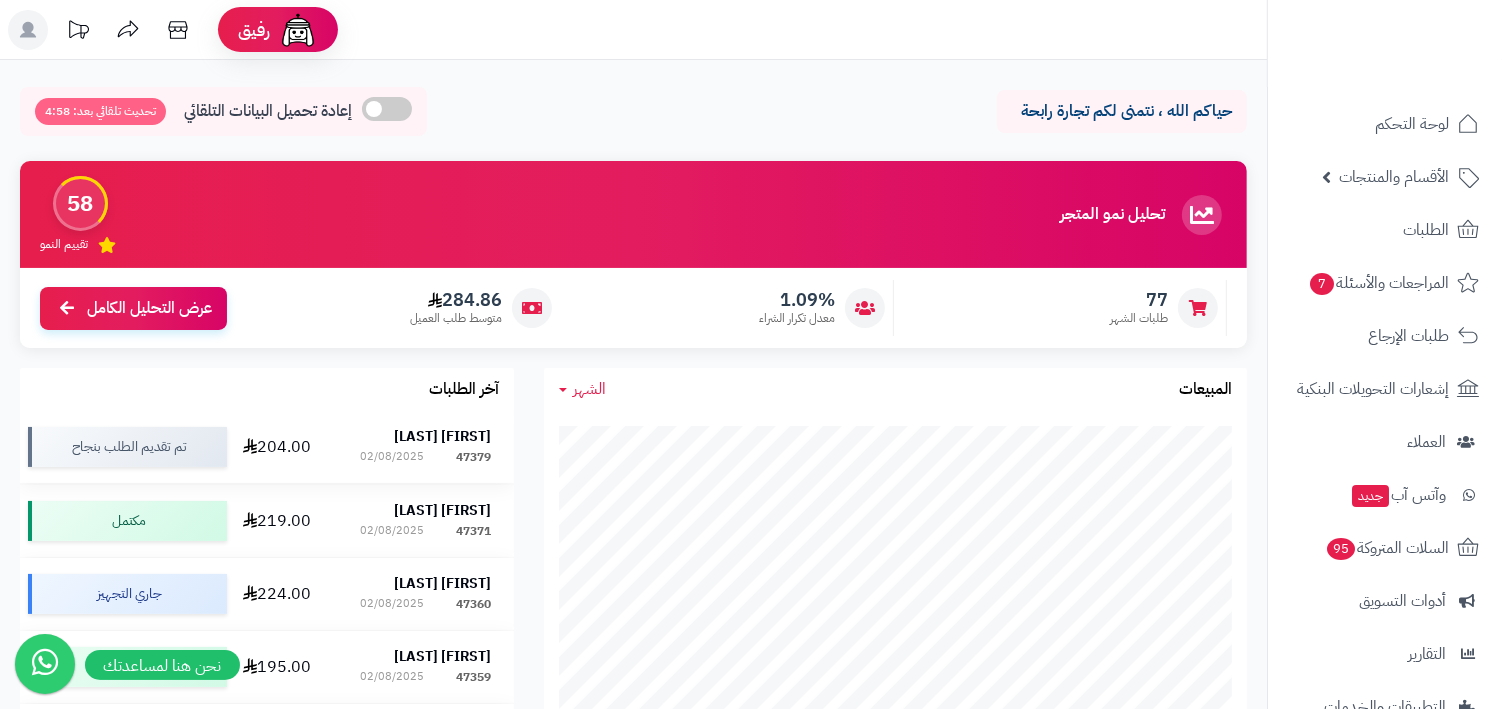 click on "[FIRST] [LAST]" at bounding box center (442, 436) 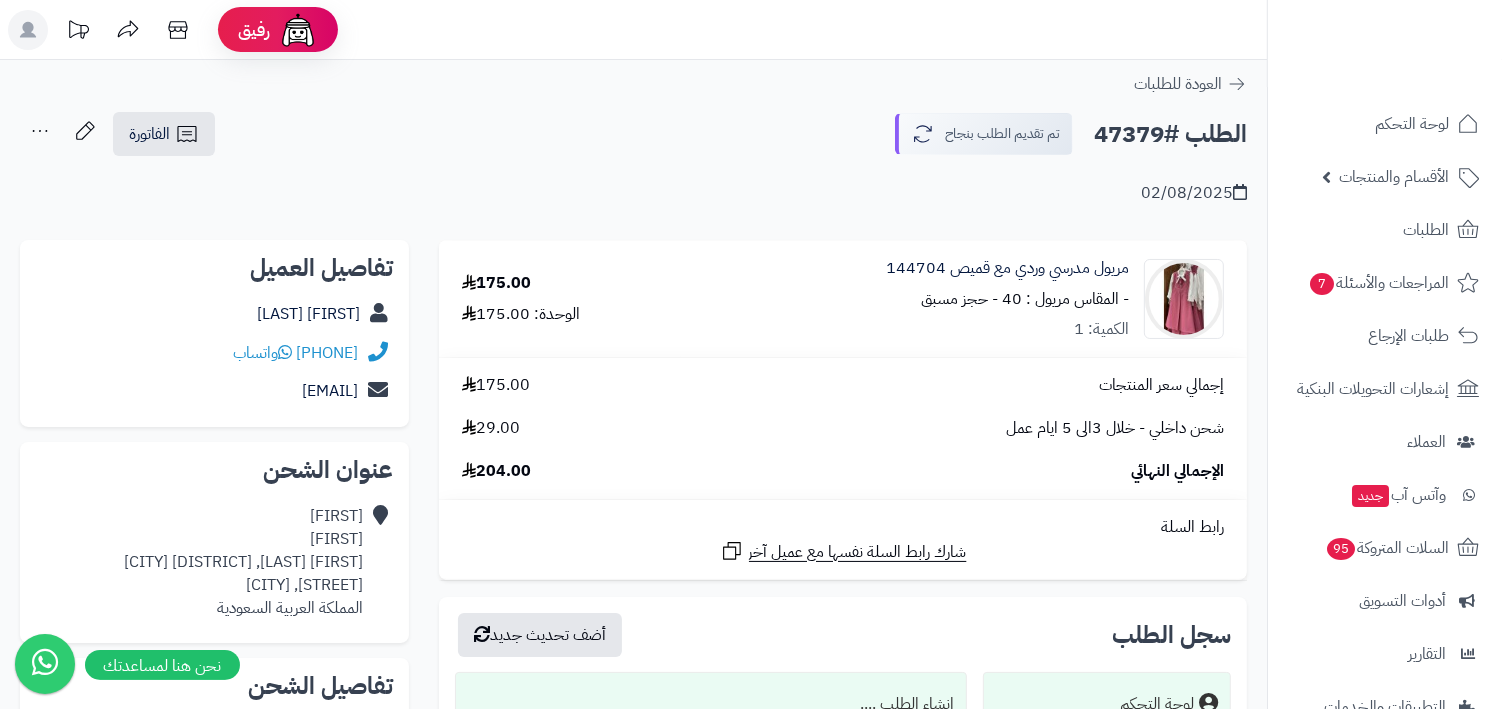scroll, scrollTop: 307, scrollLeft: 0, axis: vertical 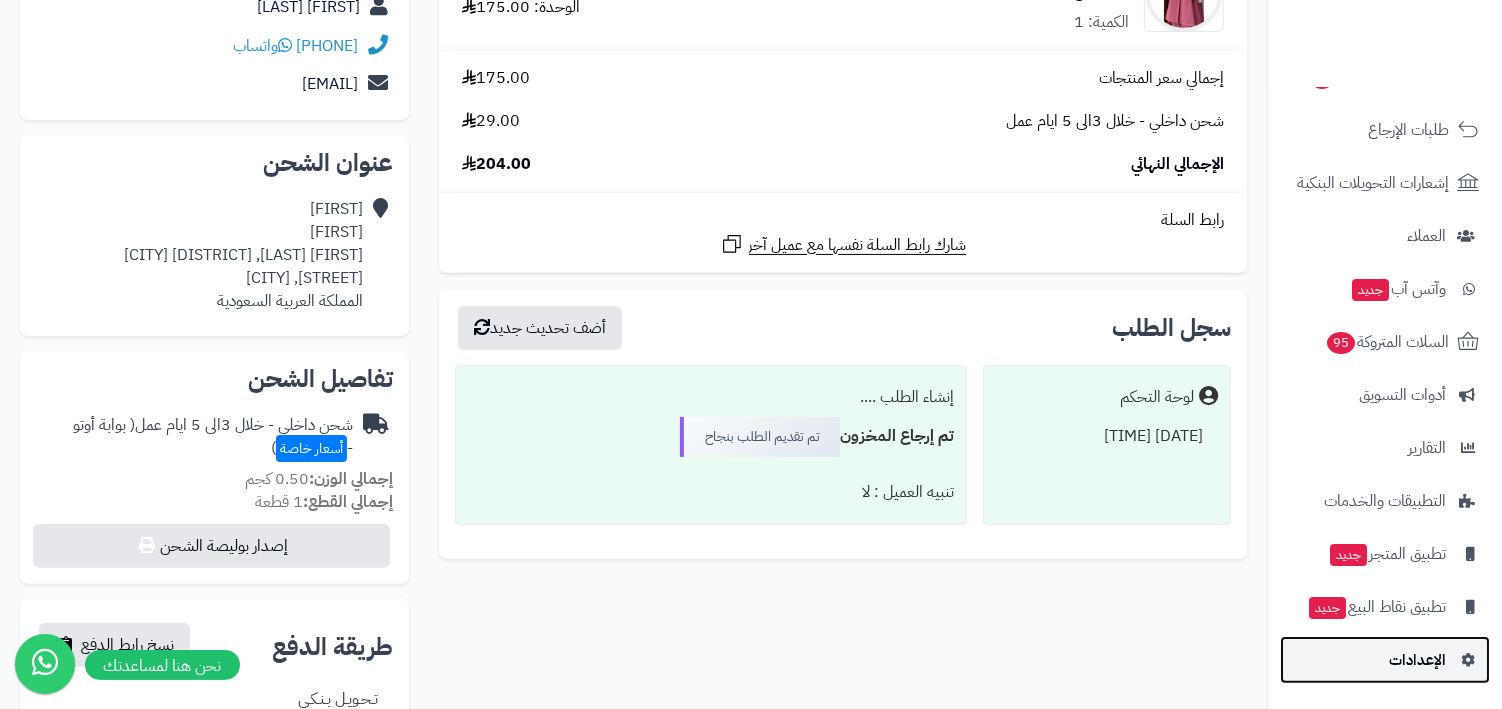 click on "الإعدادات" at bounding box center [1385, 660] 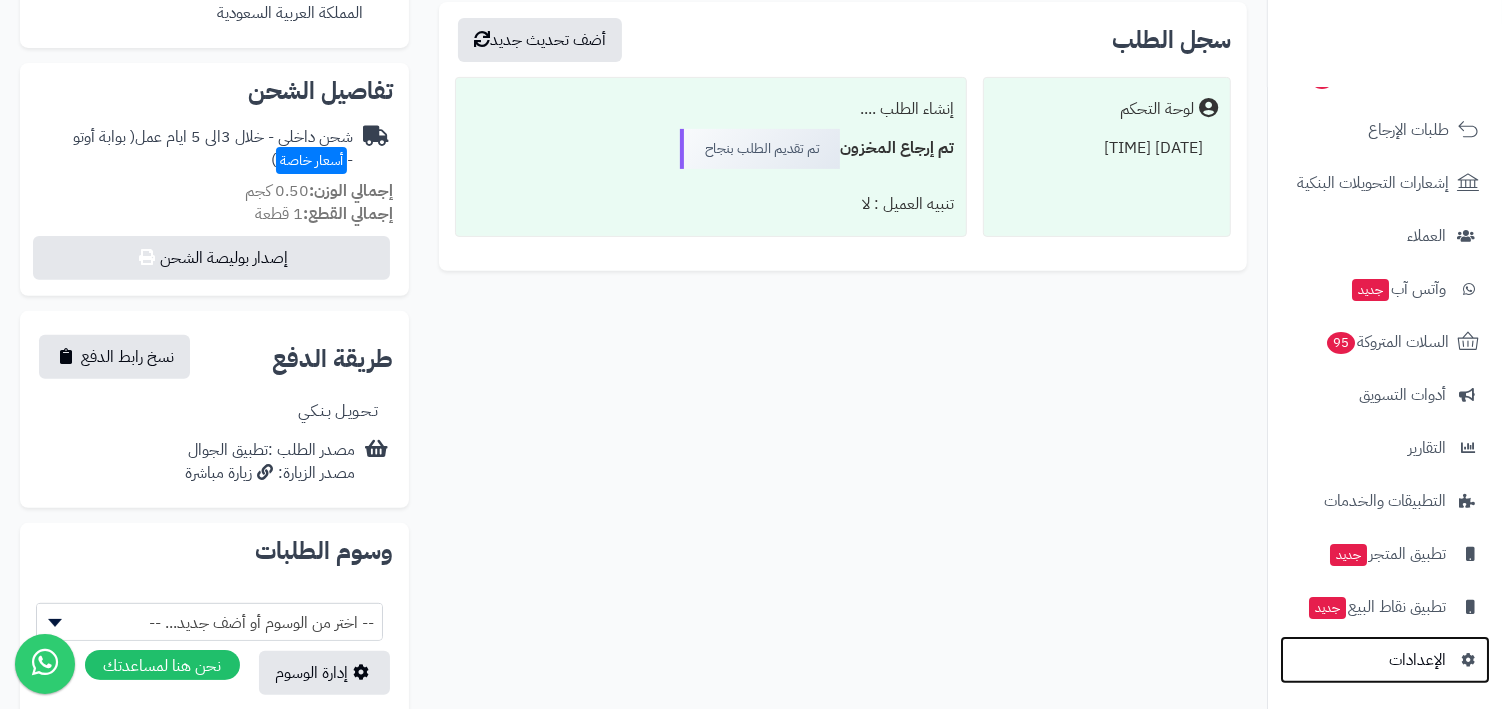 scroll, scrollTop: 501, scrollLeft: 0, axis: vertical 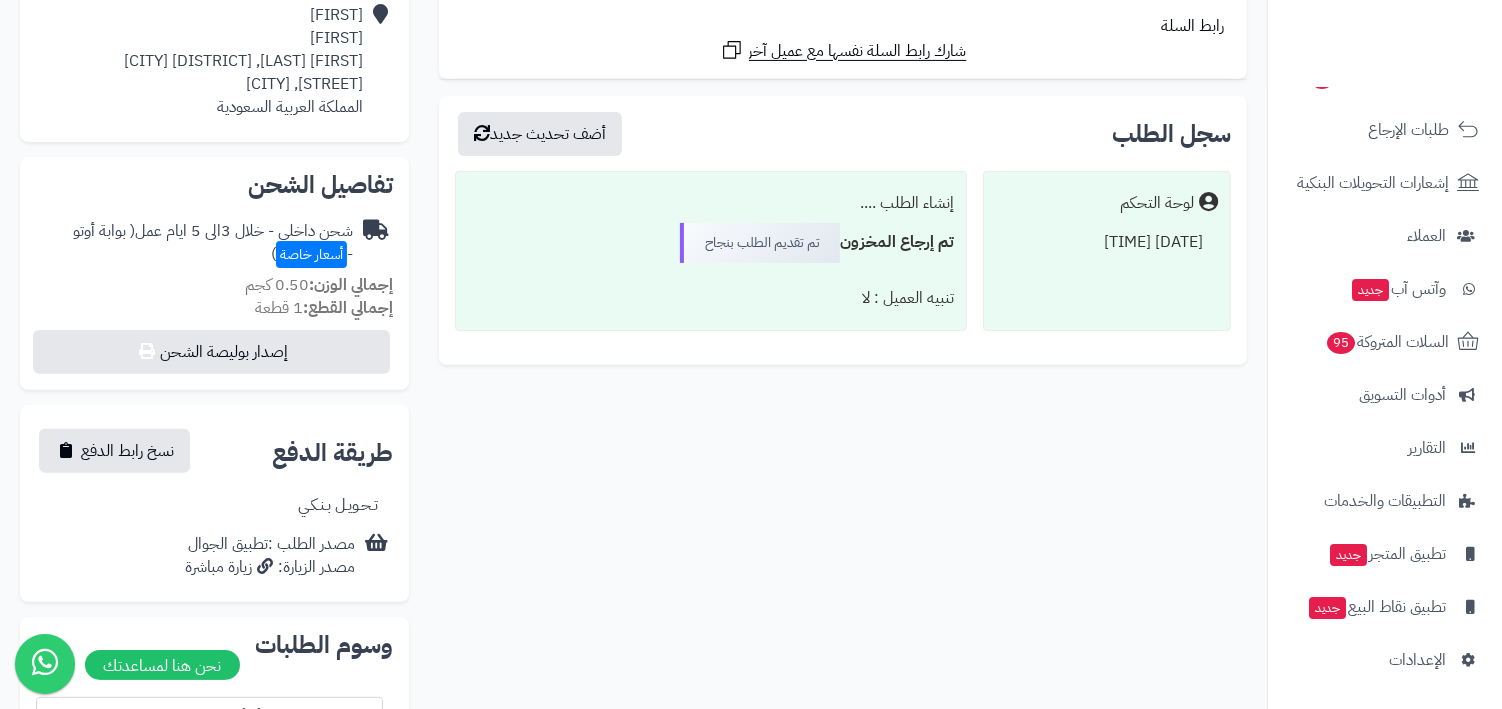 click on "تم إرجاع المخزون" at bounding box center [897, 242] 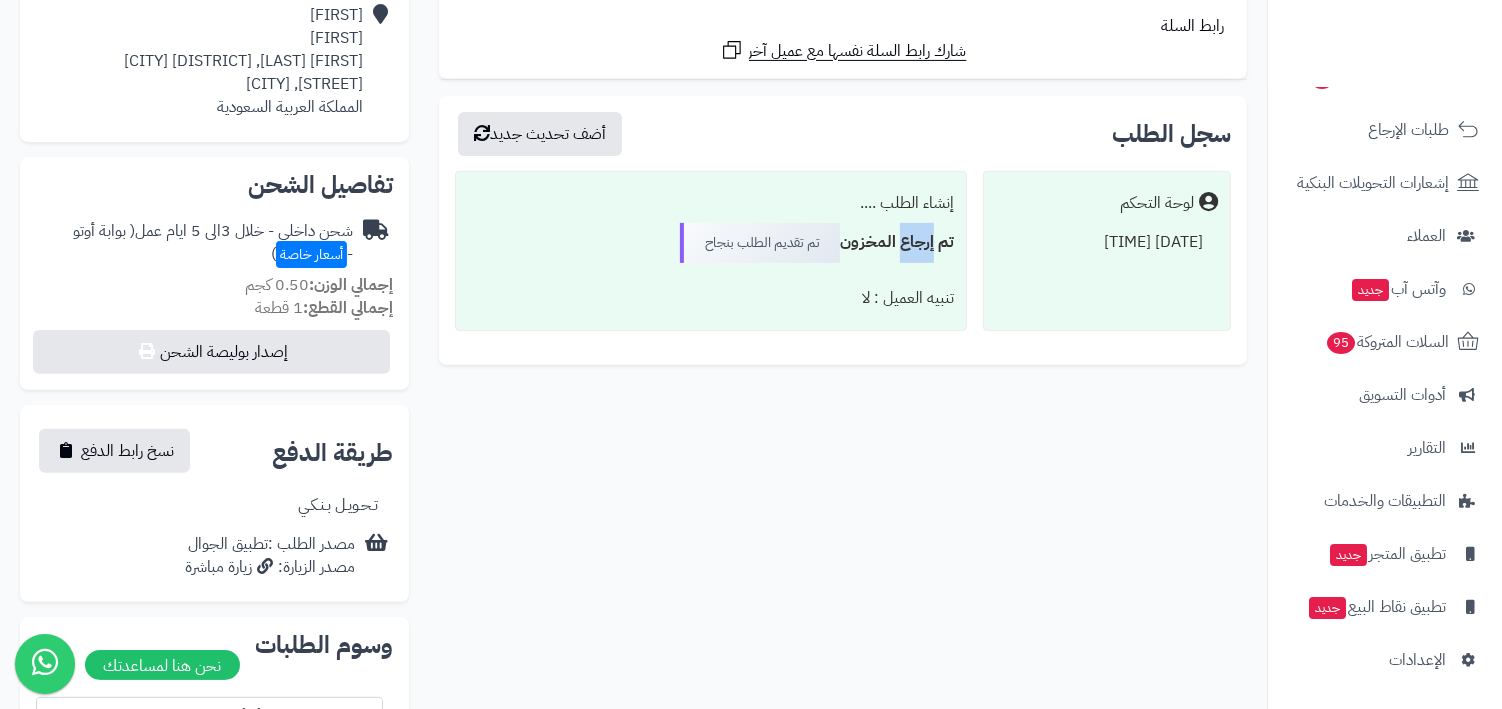 click on "إنشاء الطلب ...." at bounding box center [711, 203] 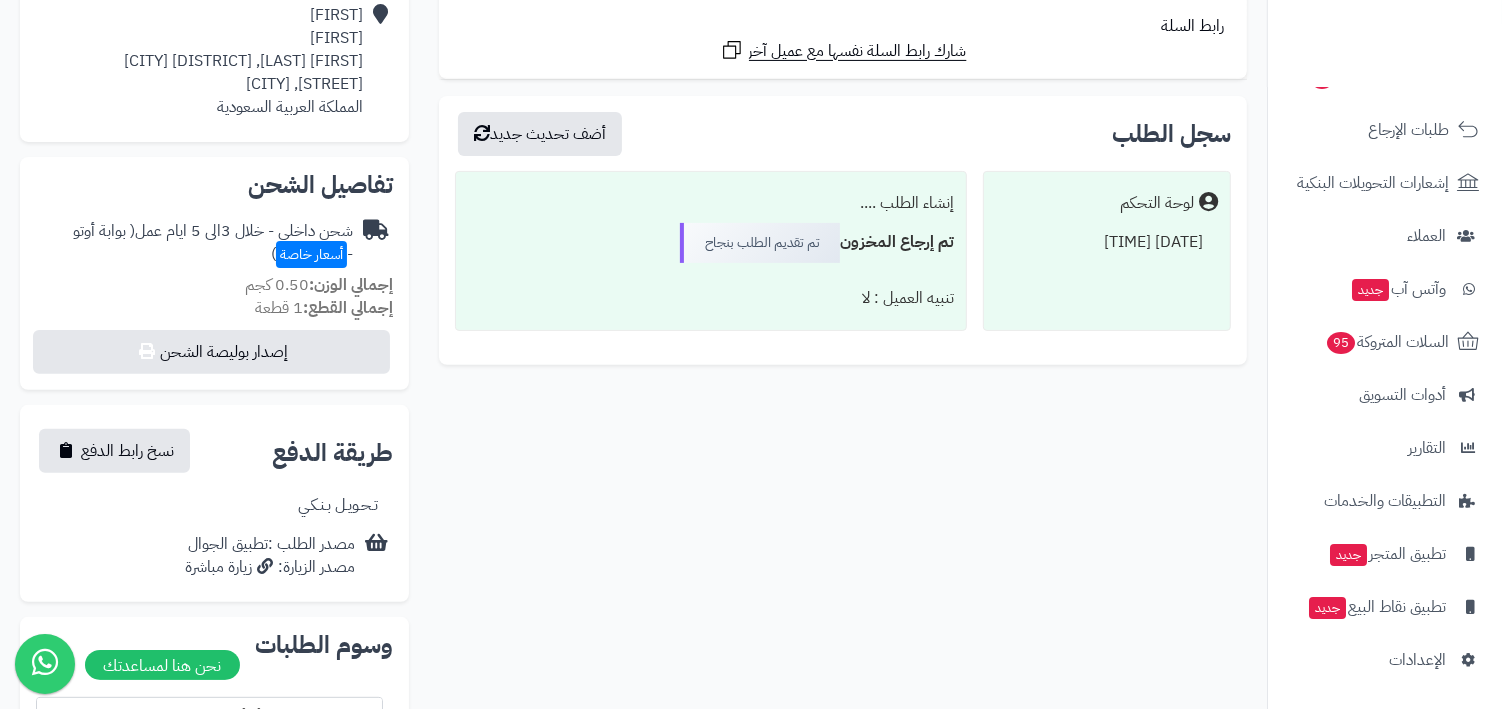 click on "إنشاء الطلب ...." at bounding box center [711, 203] 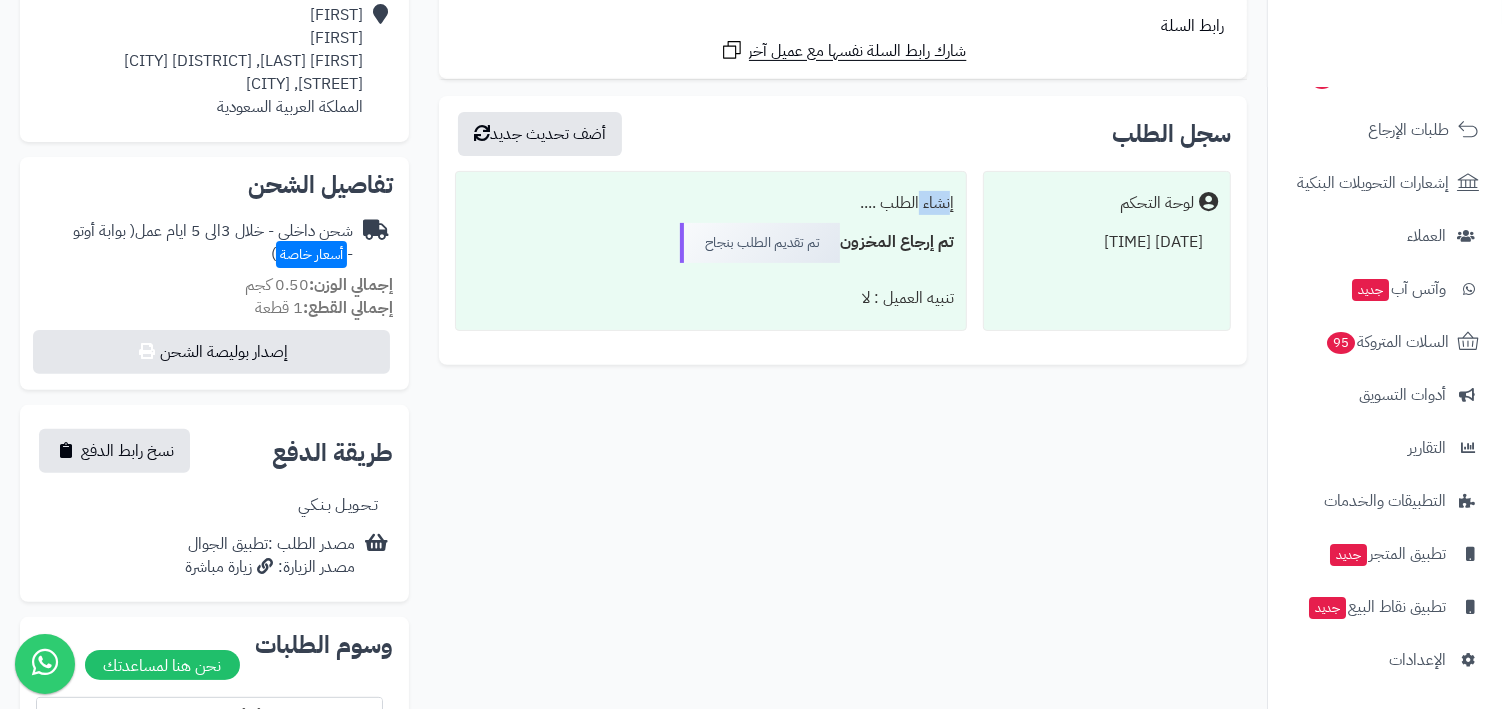 click on "إنشاء الطلب ...." at bounding box center [711, 203] 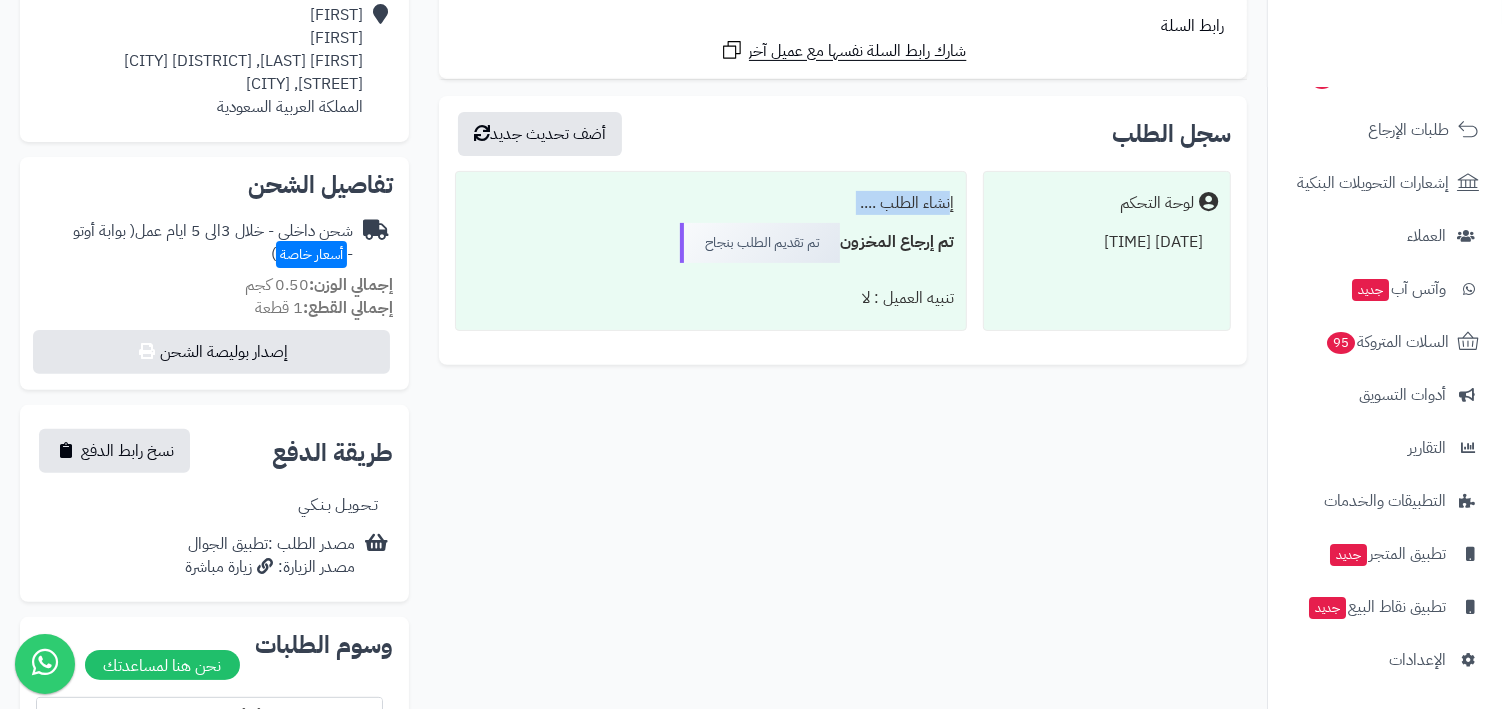 click on "تم تقديم الطلب بنجاح" at bounding box center (760, 243) 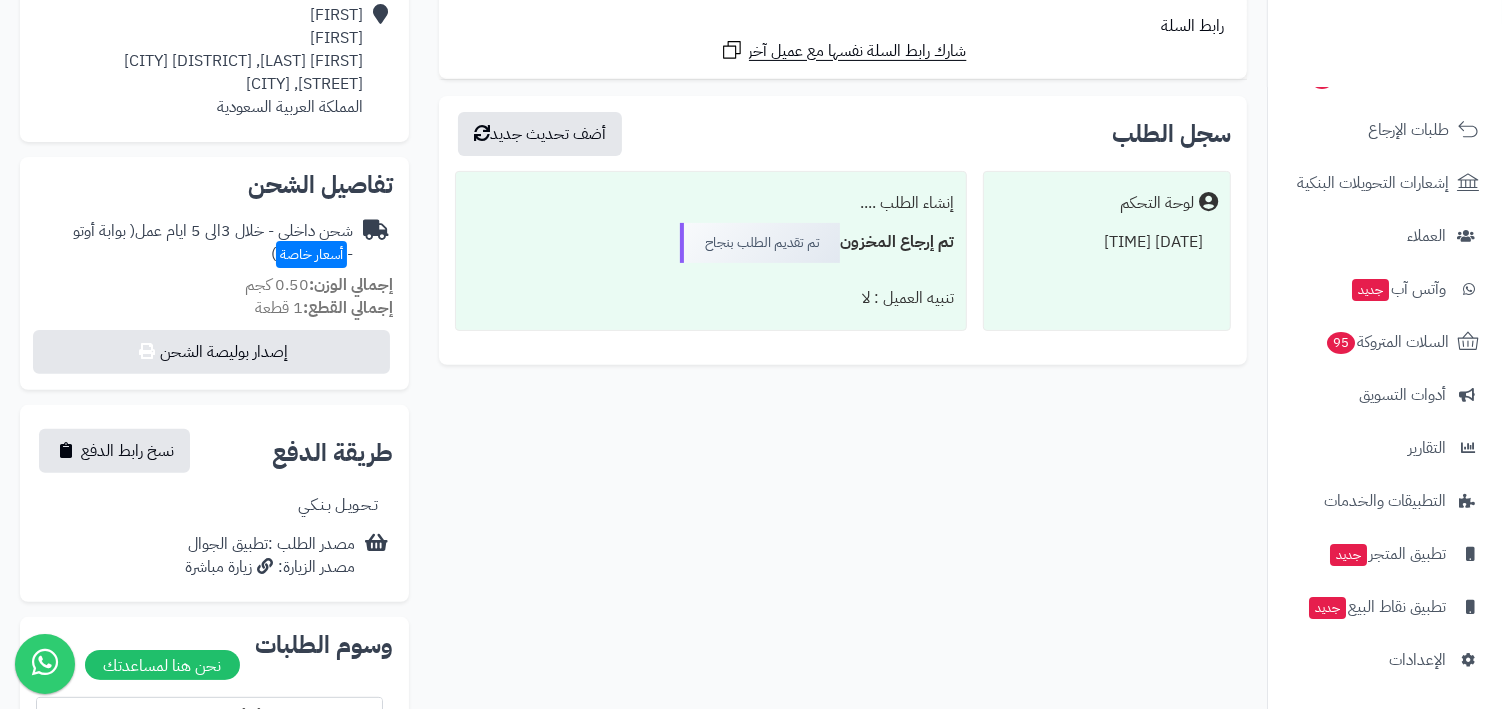 click on "تم تقديم الطلب بنجاح" at bounding box center (760, 243) 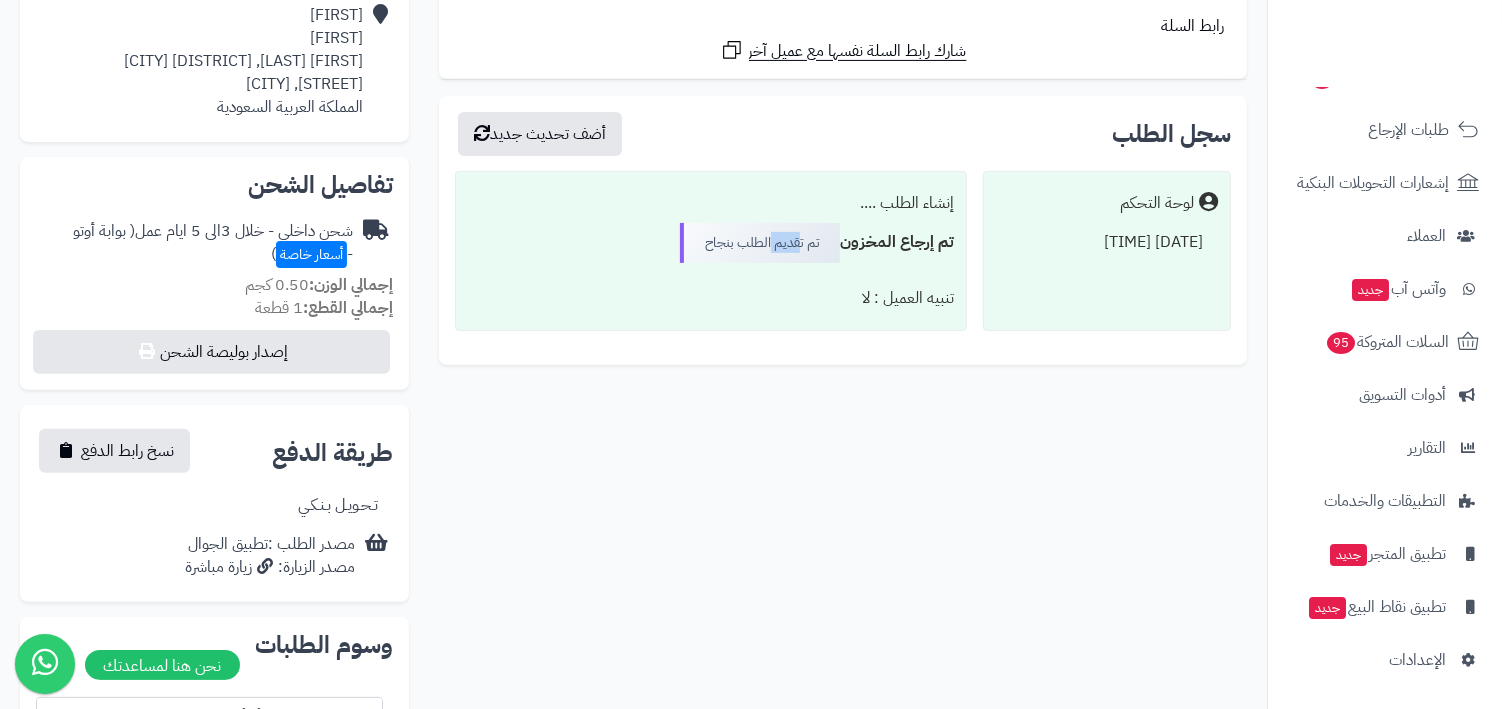 click on "تم تقديم الطلب بنجاح" at bounding box center [760, 243] 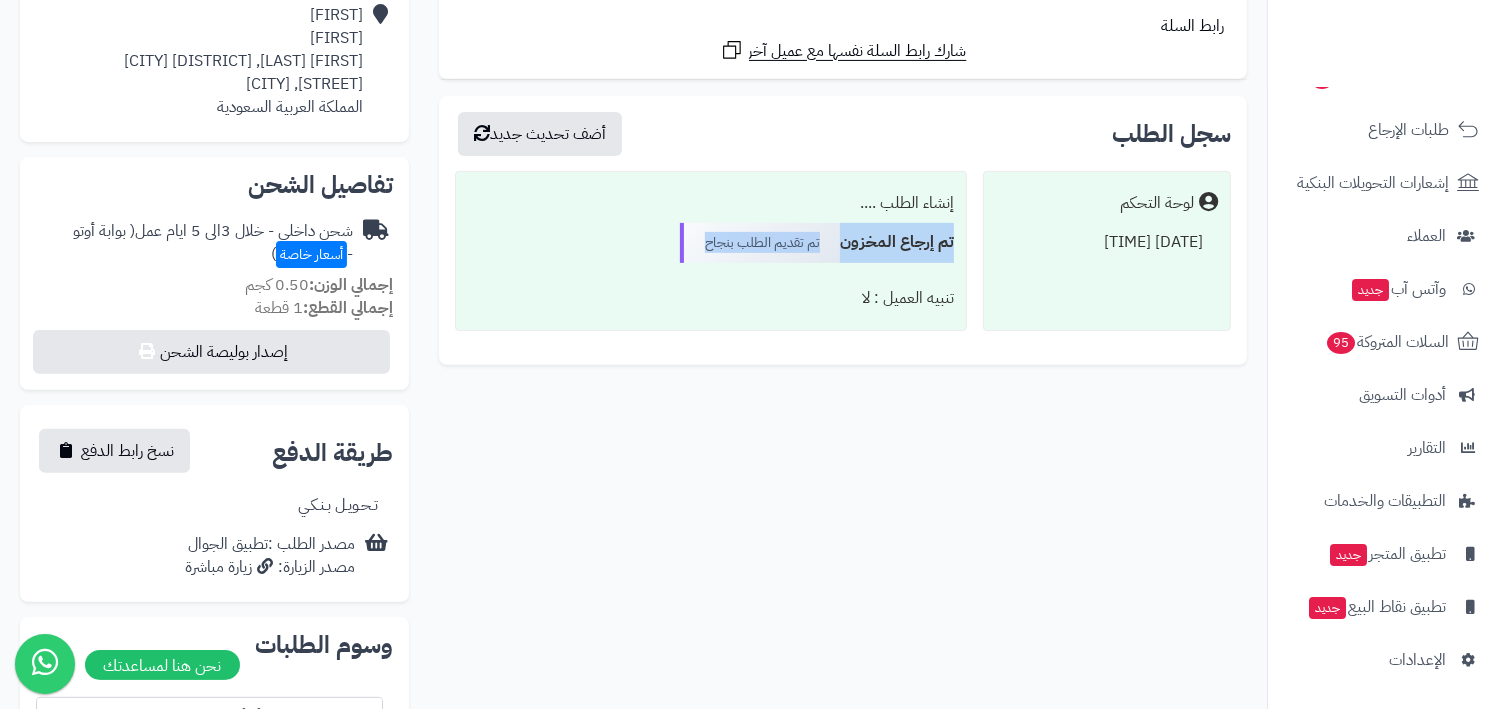 click on "تم إرجاع المخزون" at bounding box center [897, 242] 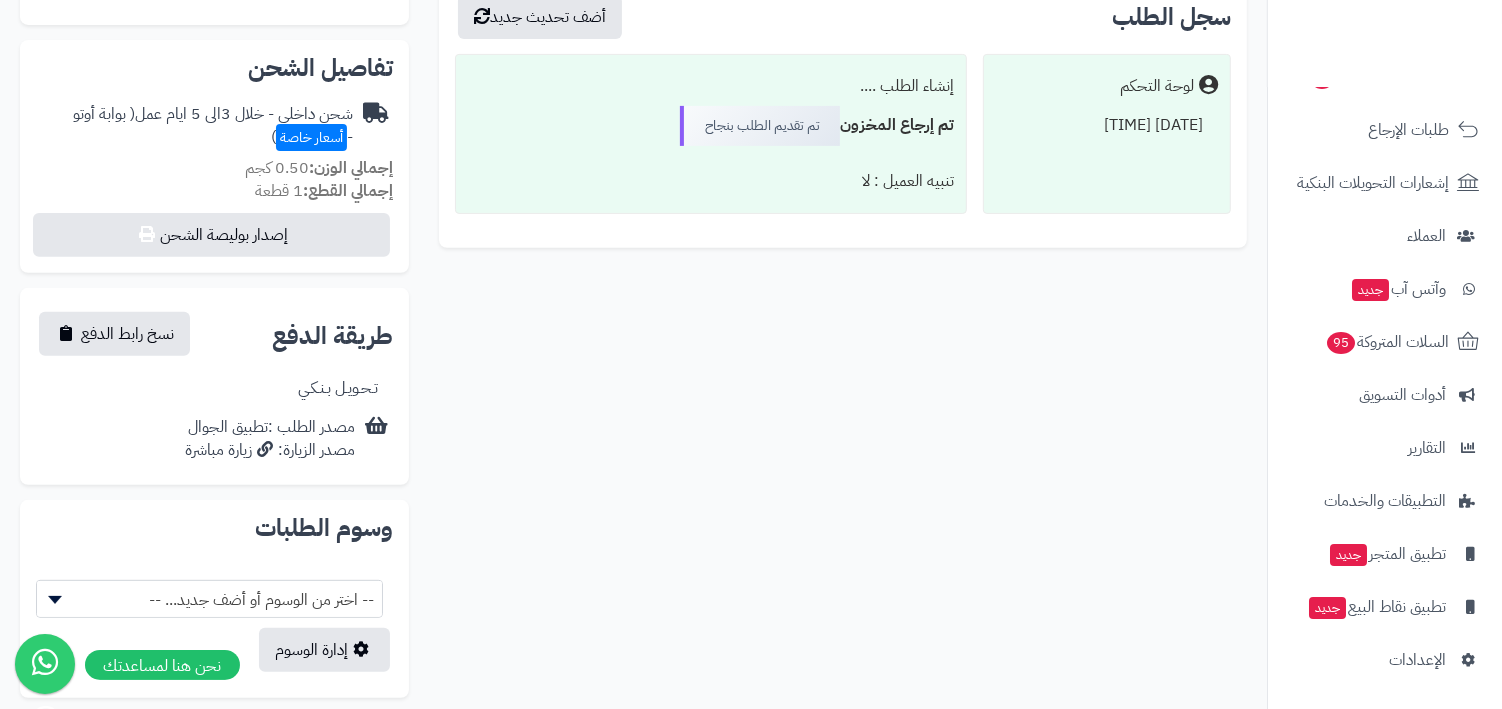 scroll, scrollTop: 608, scrollLeft: 0, axis: vertical 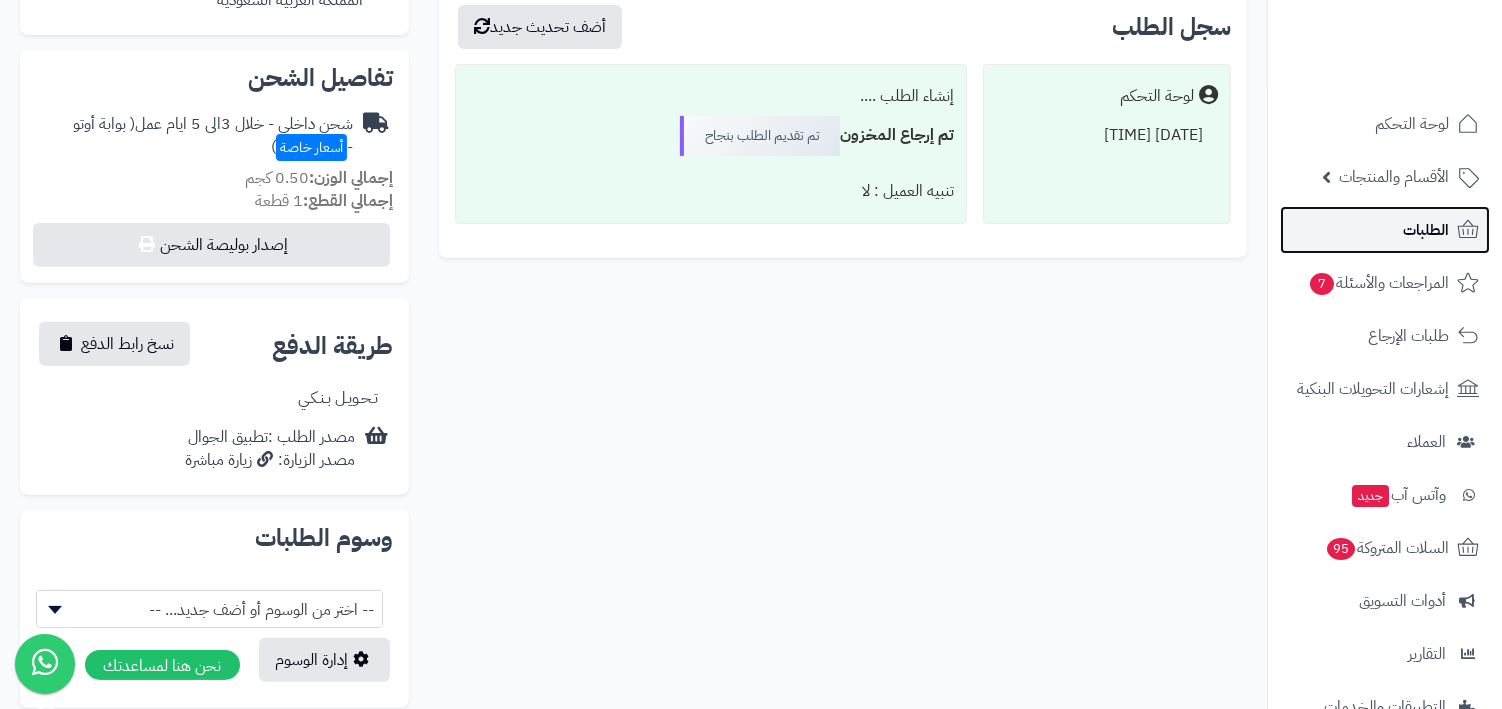 click on "الطلبات" at bounding box center [1426, 230] 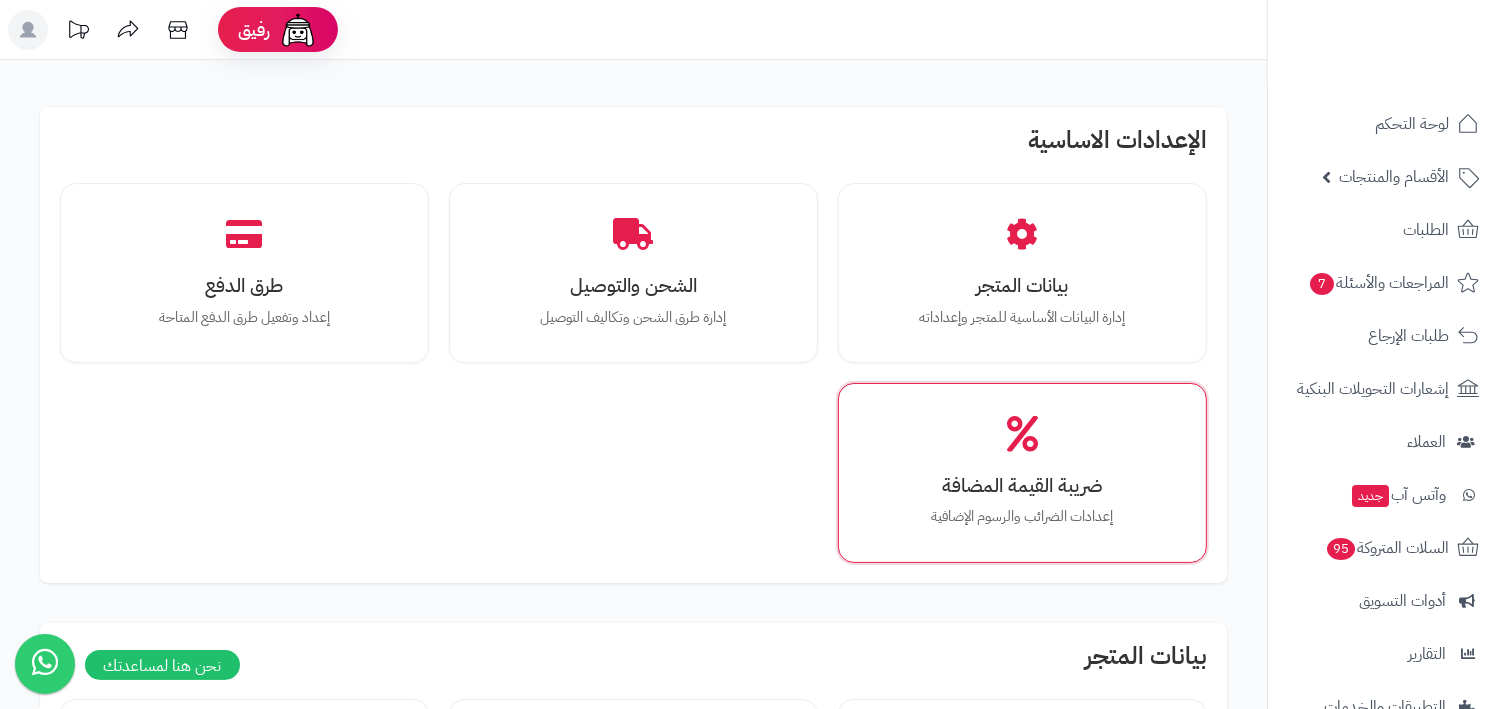 scroll, scrollTop: 382, scrollLeft: 0, axis: vertical 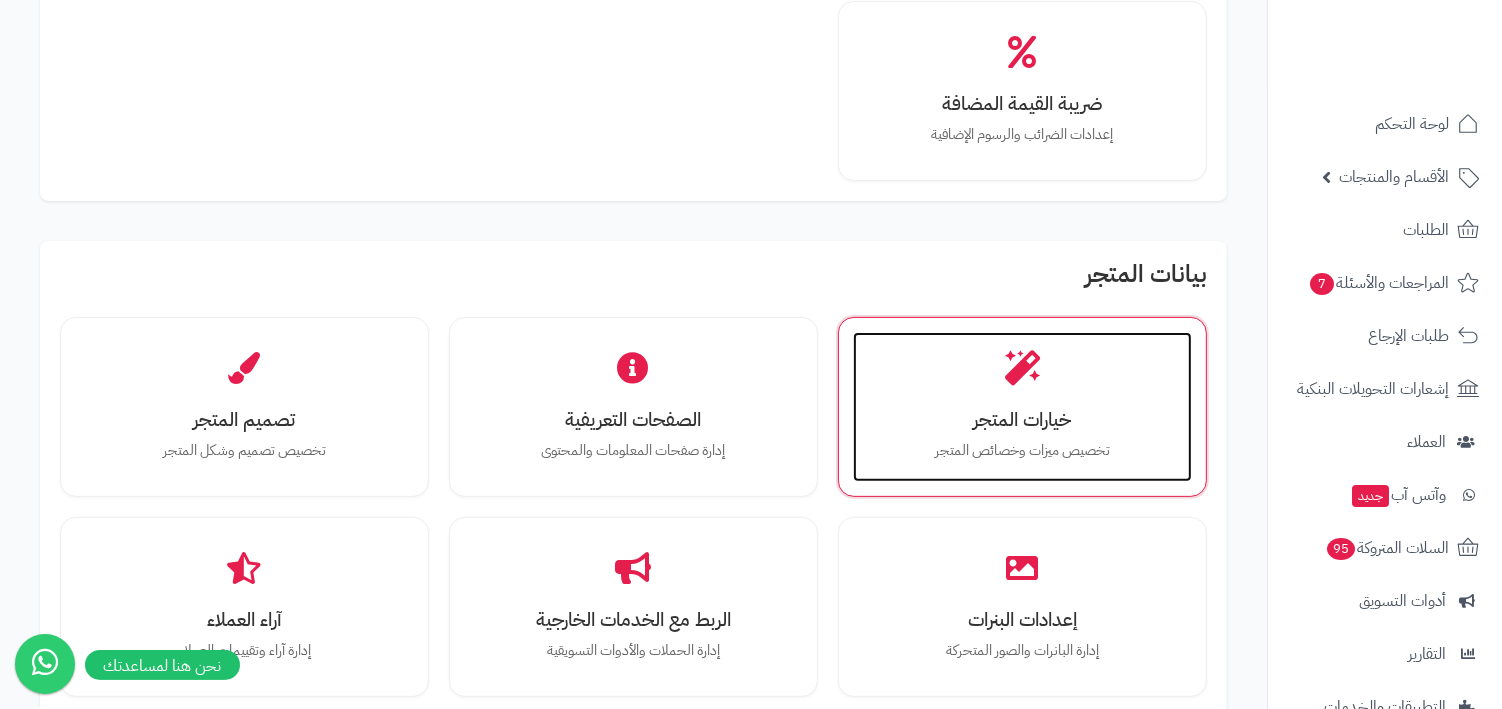 click on "خيارات المتجر تخصيص ميزات وخصائص المتجر" at bounding box center [1022, 407] 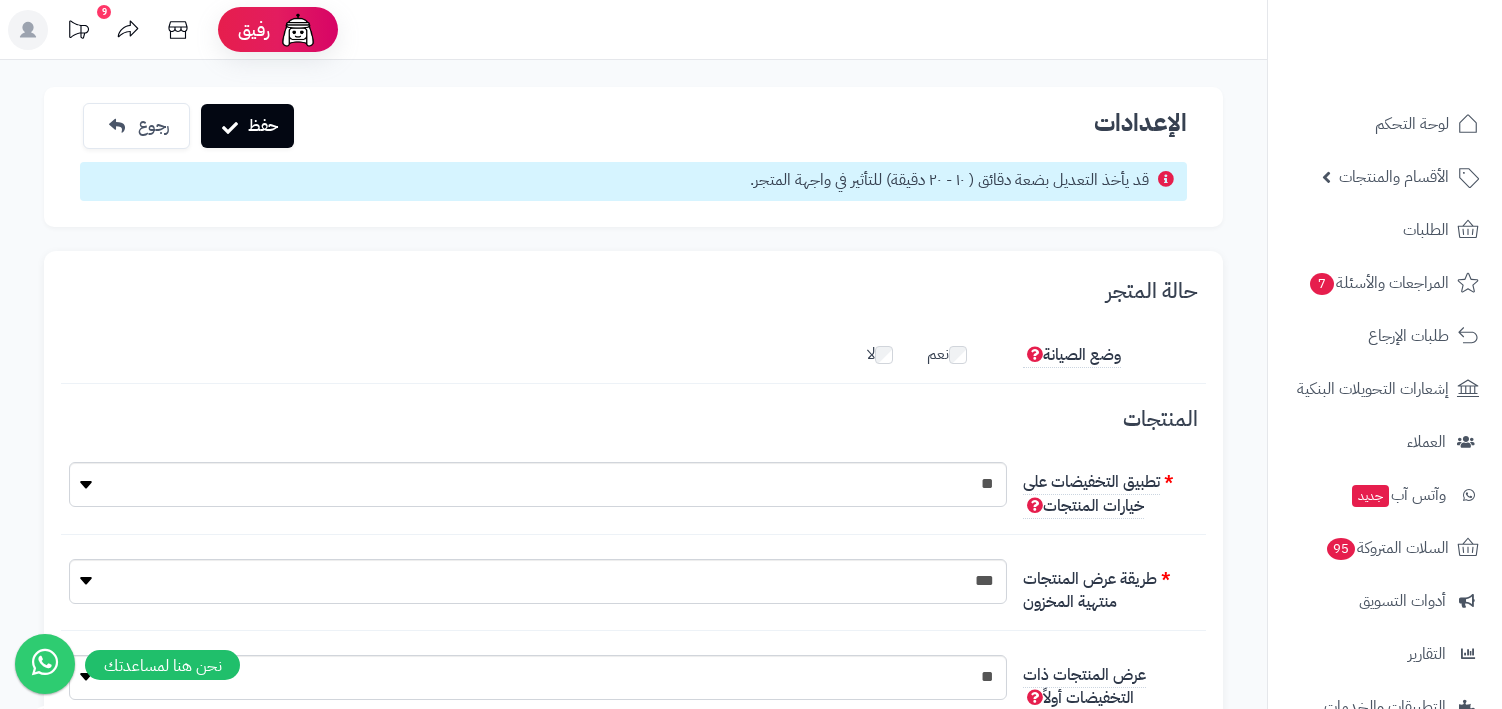 scroll, scrollTop: 0, scrollLeft: 0, axis: both 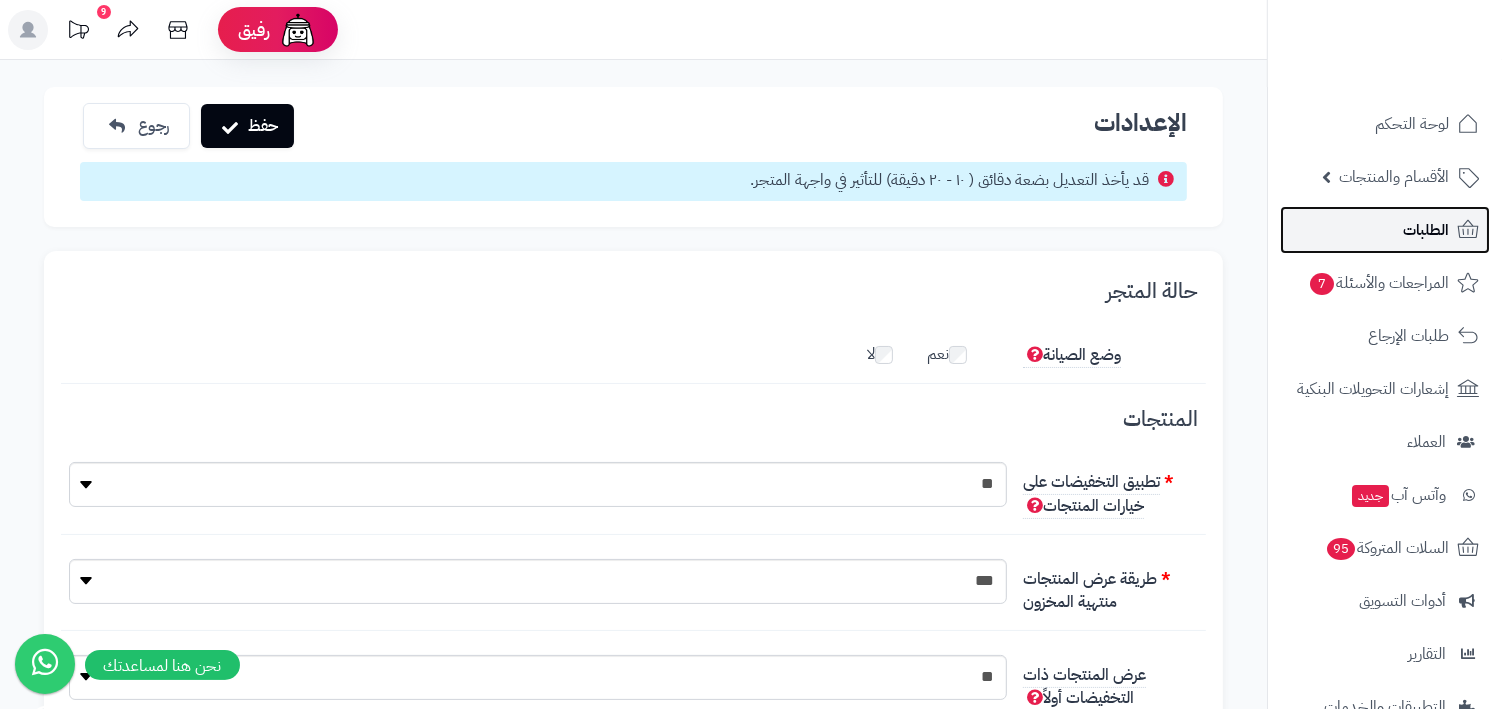 click on "الطلبات" at bounding box center [1385, 230] 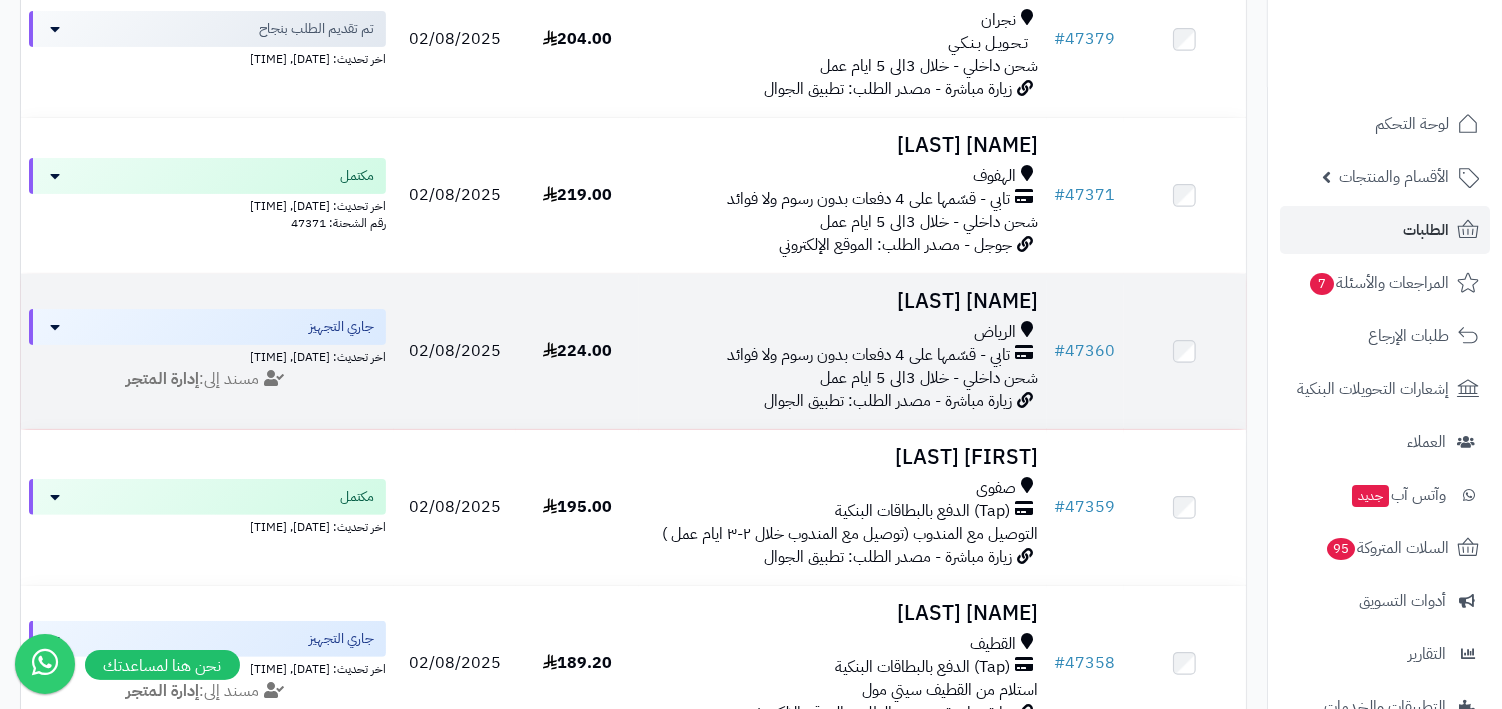 scroll, scrollTop: 466, scrollLeft: 0, axis: vertical 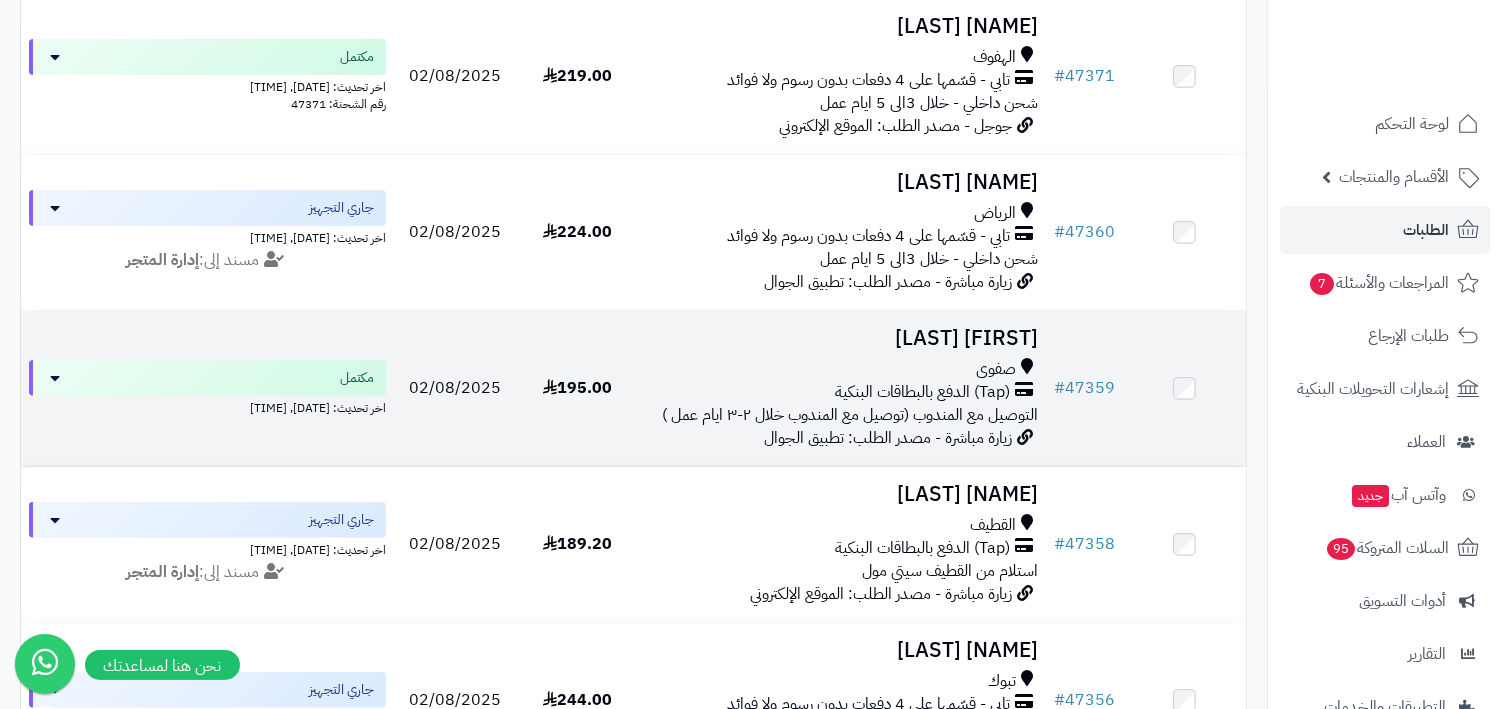 click on "التوصيل مع المندوب  (توصيل مع المندوب خلال ٢-٣ ايام عمل )" at bounding box center [851, 415] 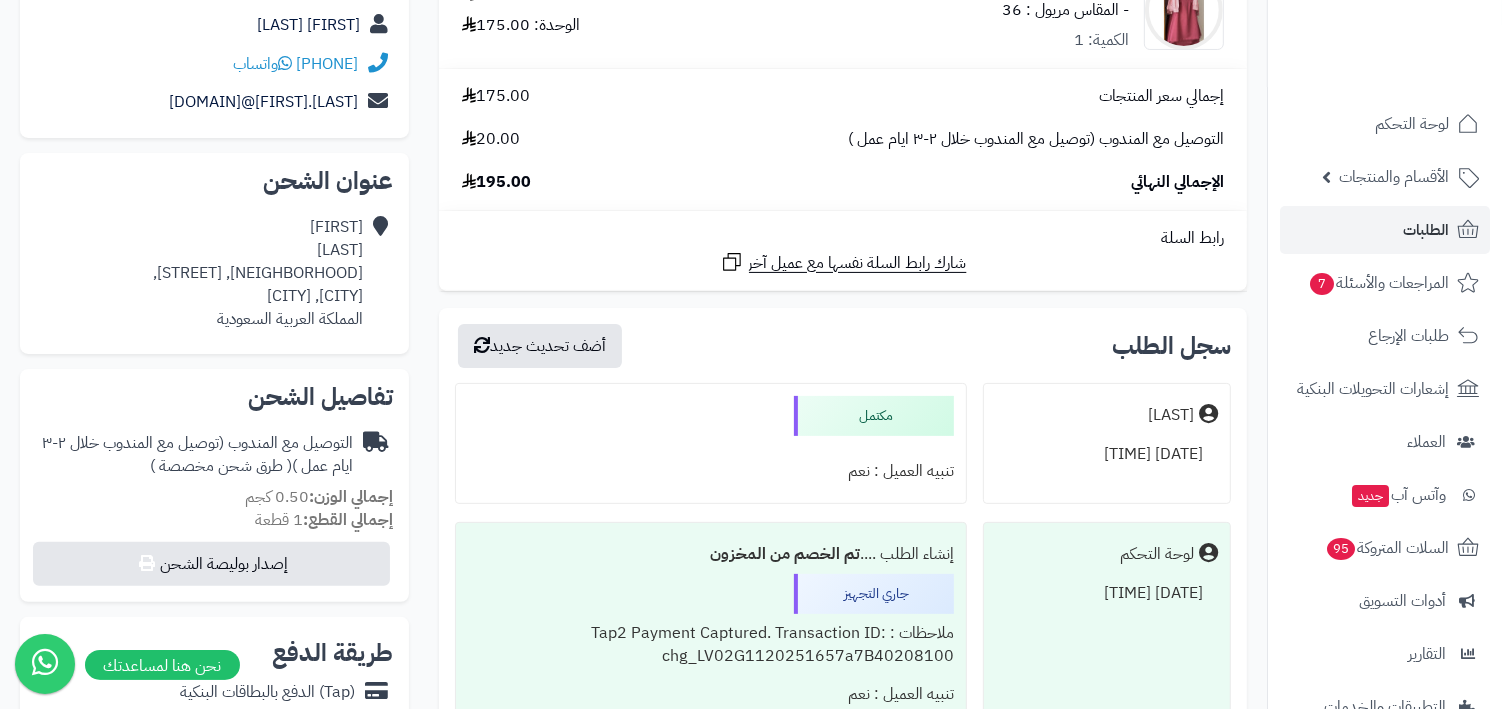 scroll, scrollTop: 511, scrollLeft: 0, axis: vertical 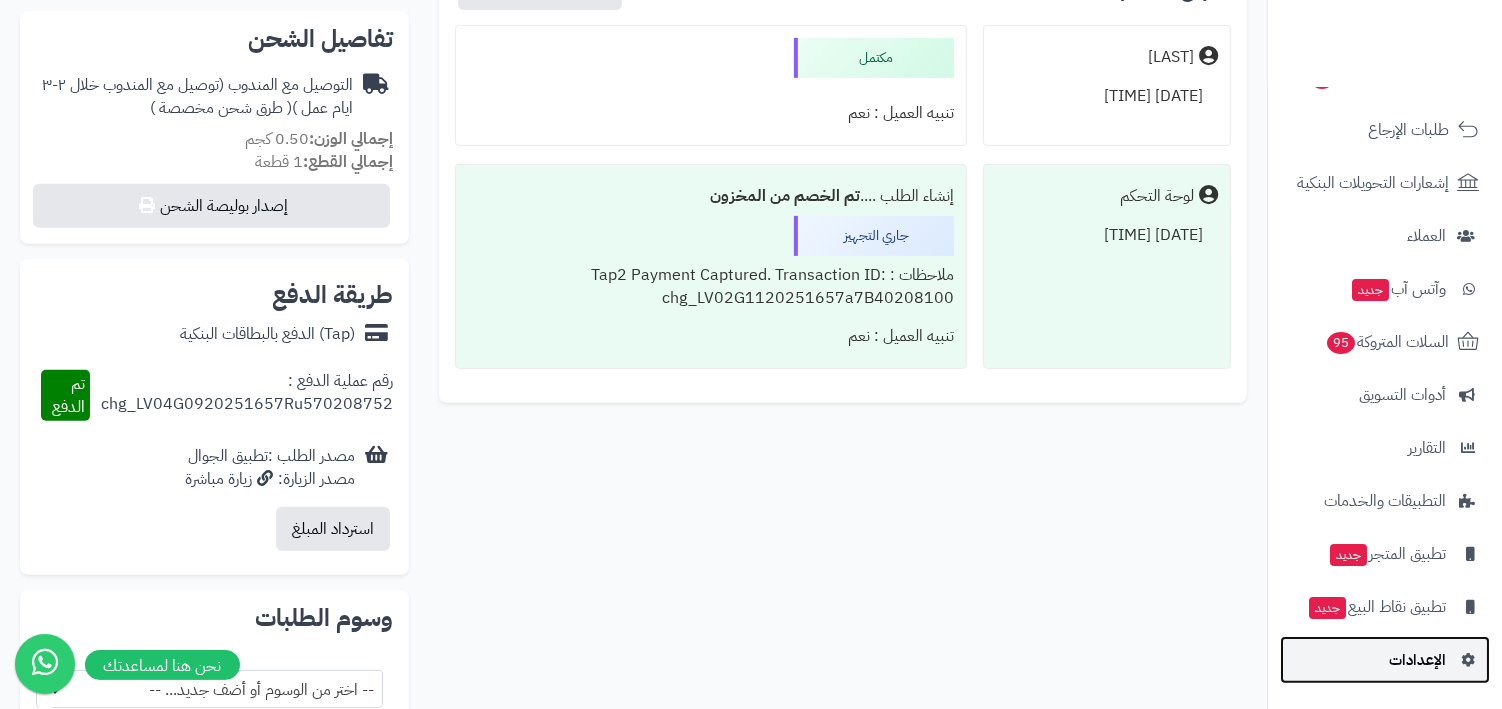 click on "الإعدادات" at bounding box center (1385, 660) 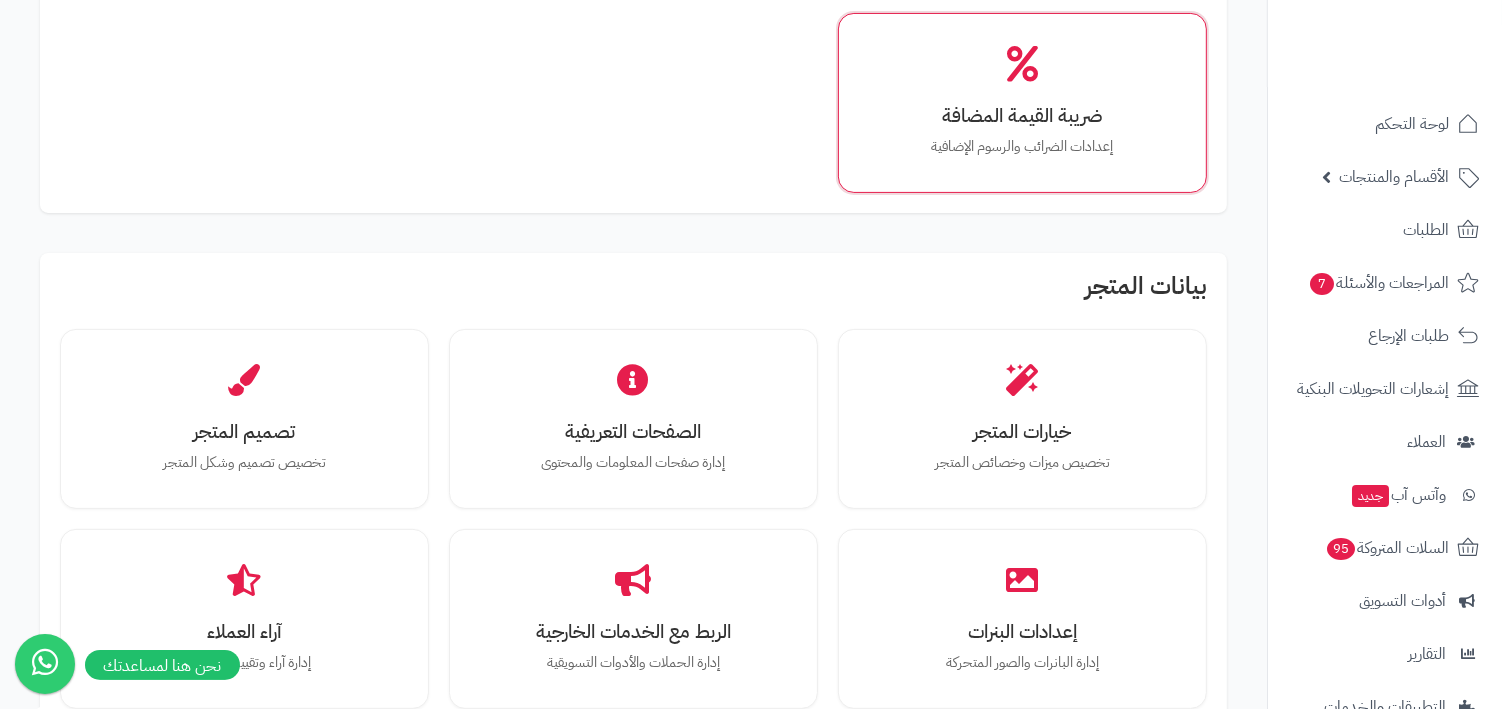 scroll, scrollTop: 393, scrollLeft: 0, axis: vertical 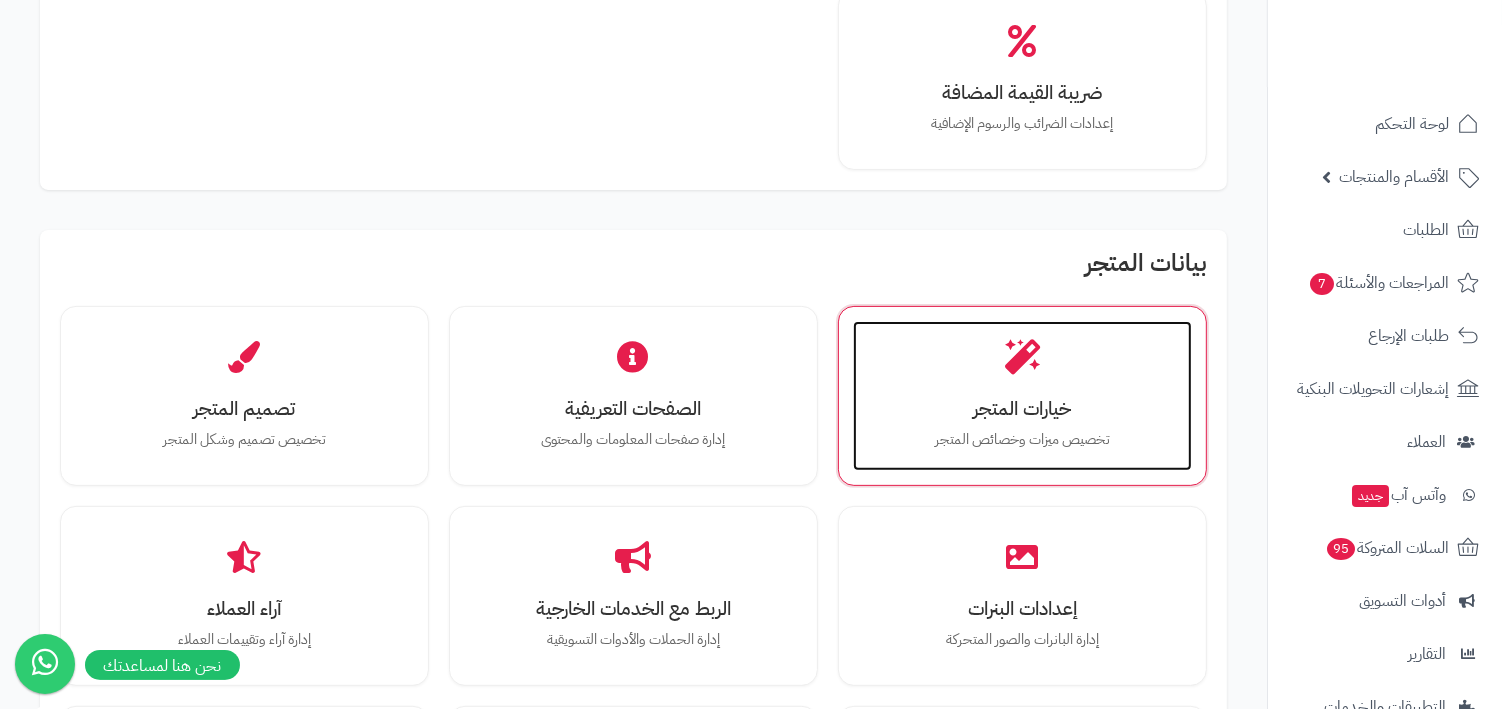 click on "خيارات المتجر تخصيص ميزات وخصائص المتجر" at bounding box center [1022, 396] 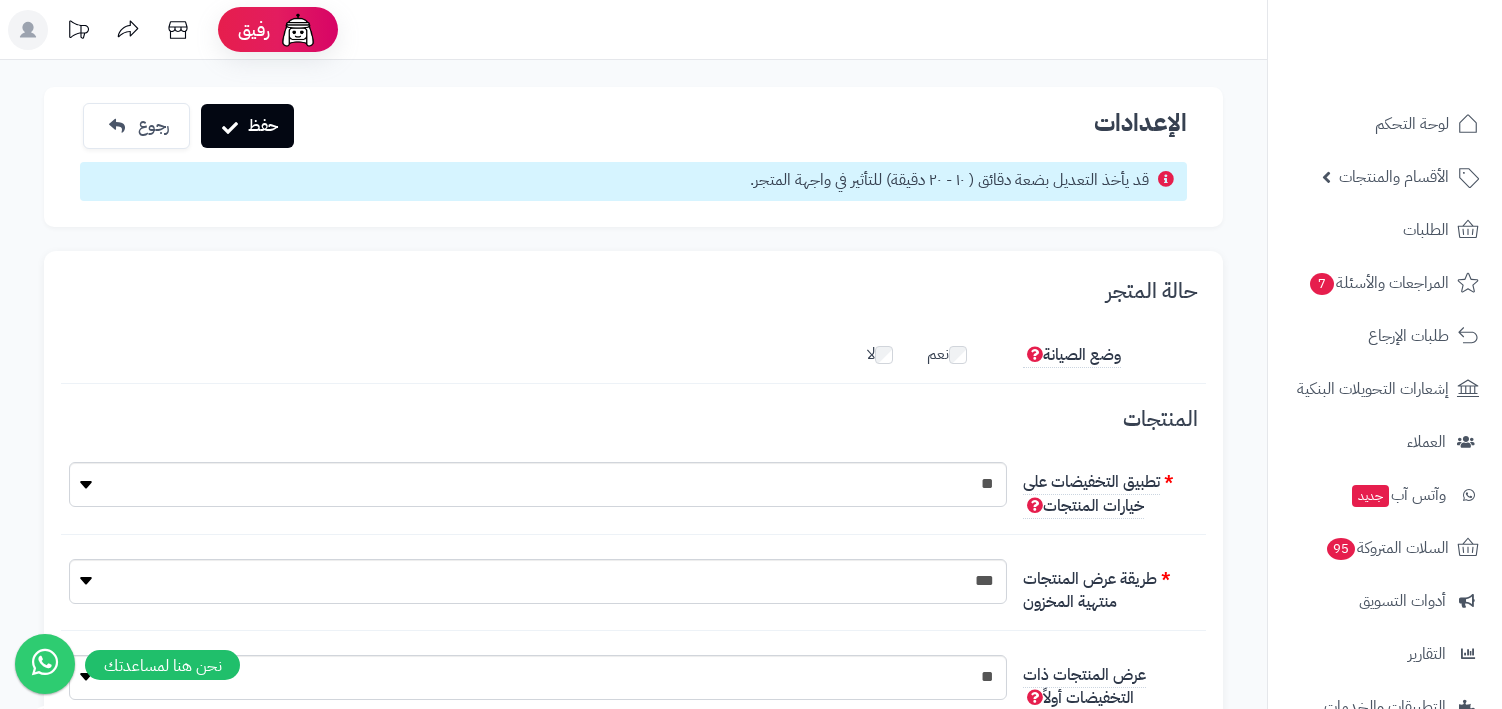 scroll, scrollTop: 0, scrollLeft: 0, axis: both 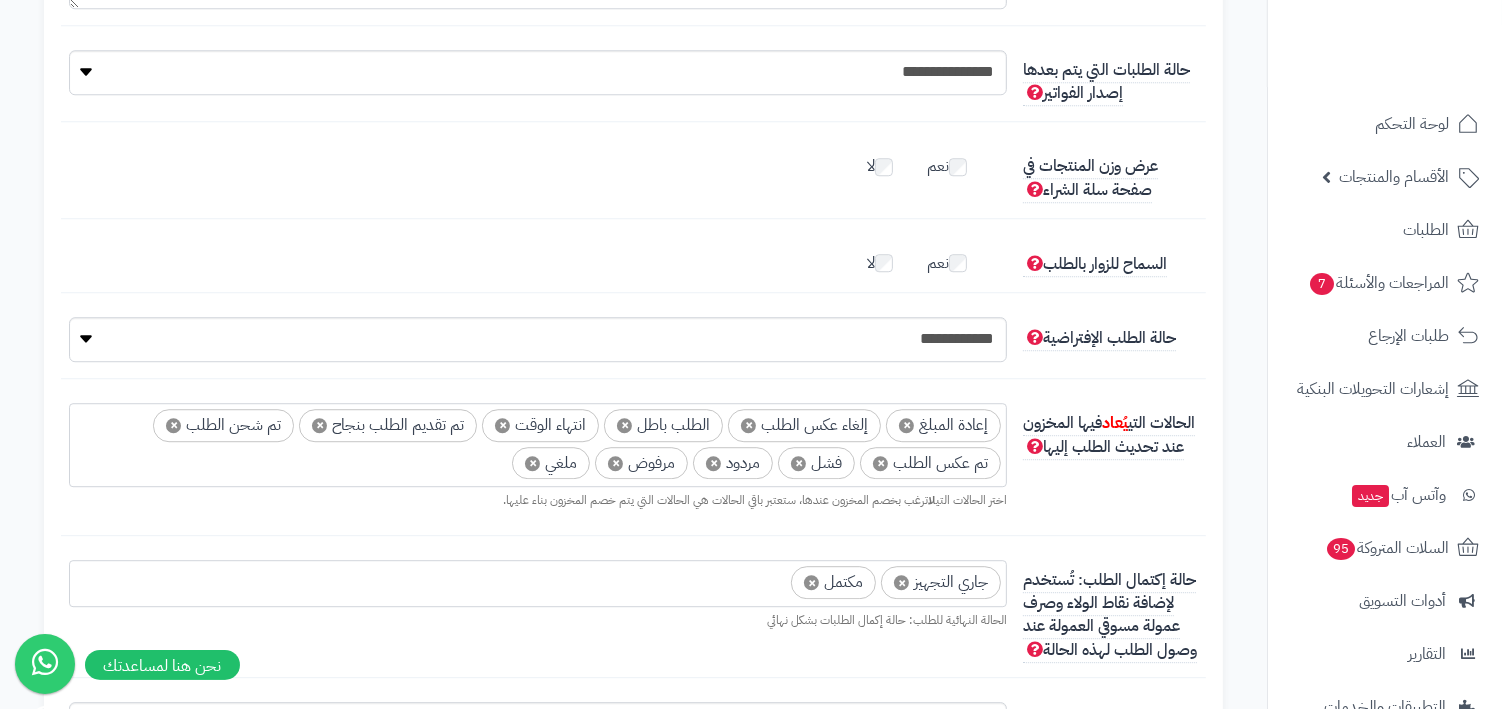 click on "×" at bounding box center (319, 425) 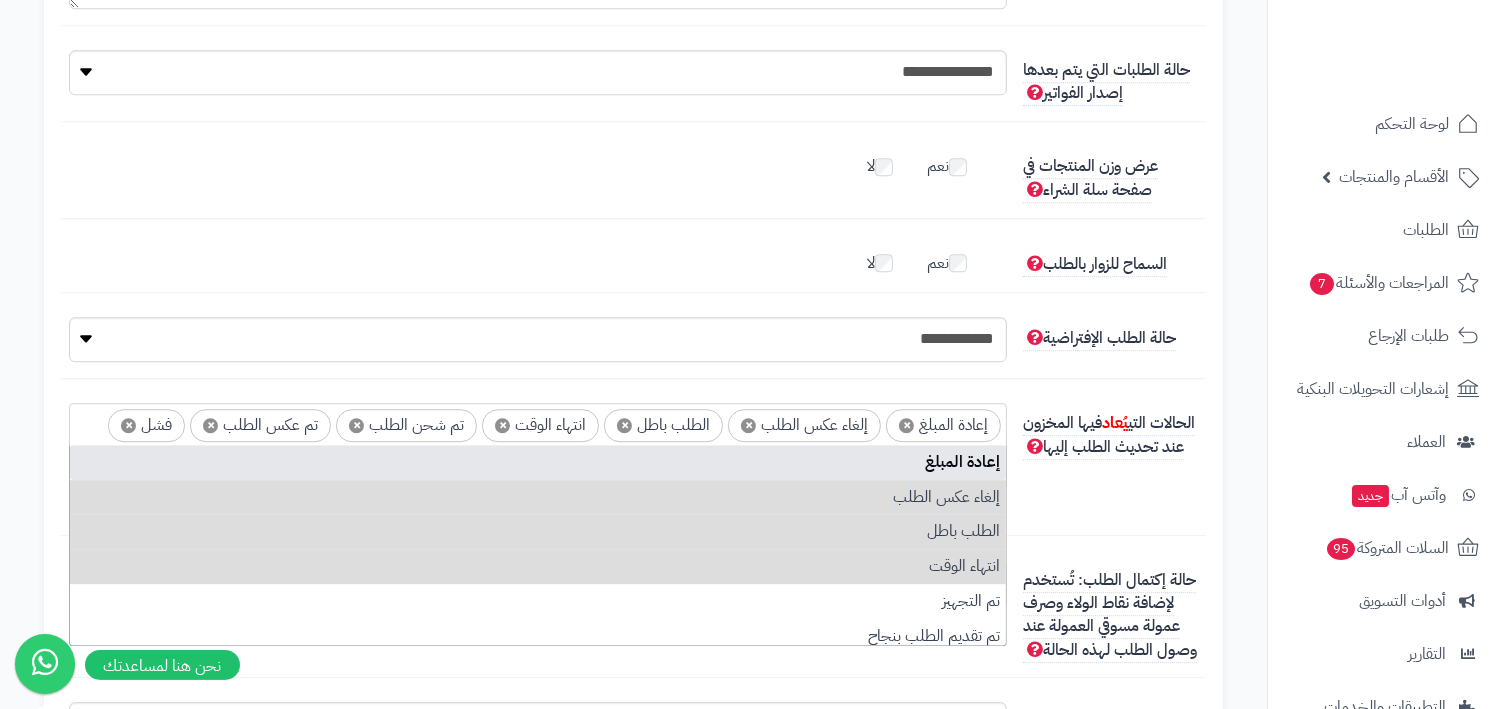 click on "×" at bounding box center (356, 425) 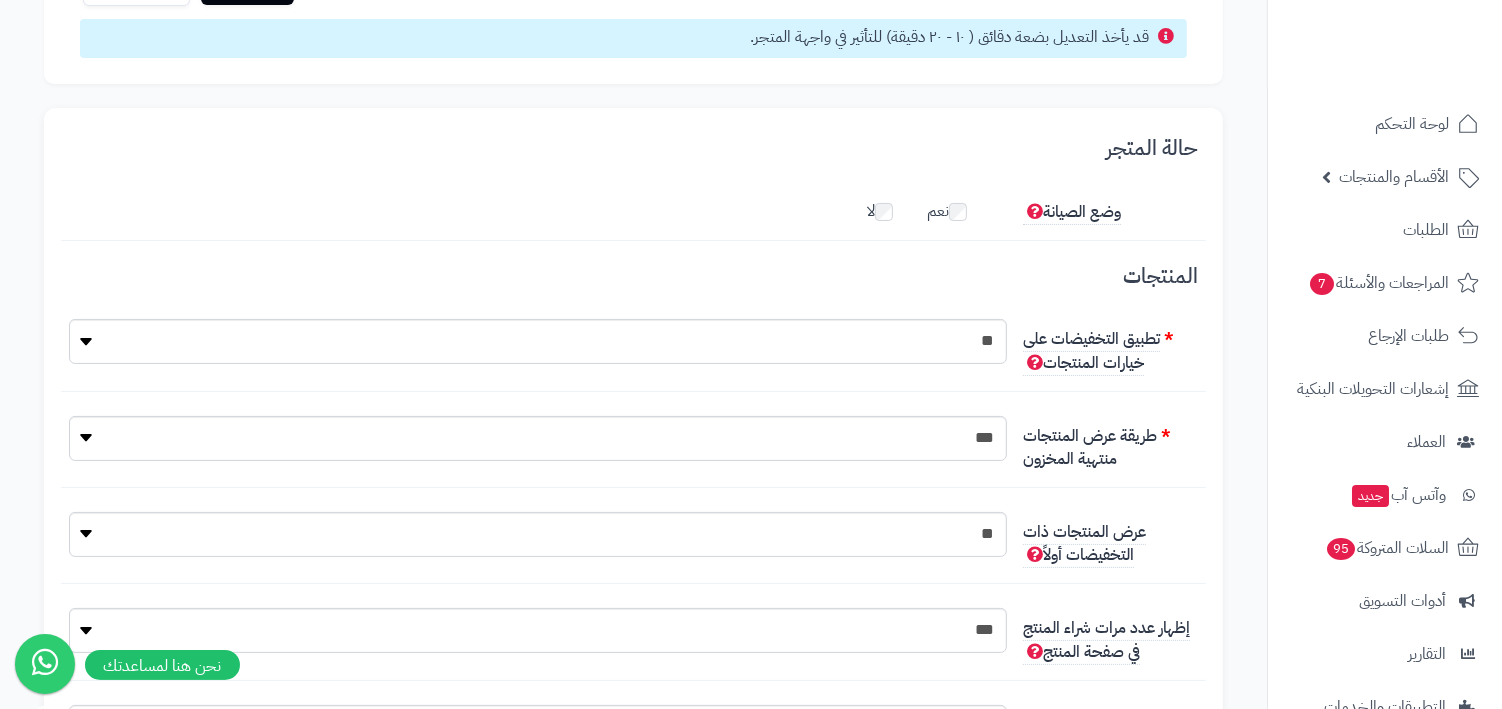 scroll, scrollTop: 0, scrollLeft: 0, axis: both 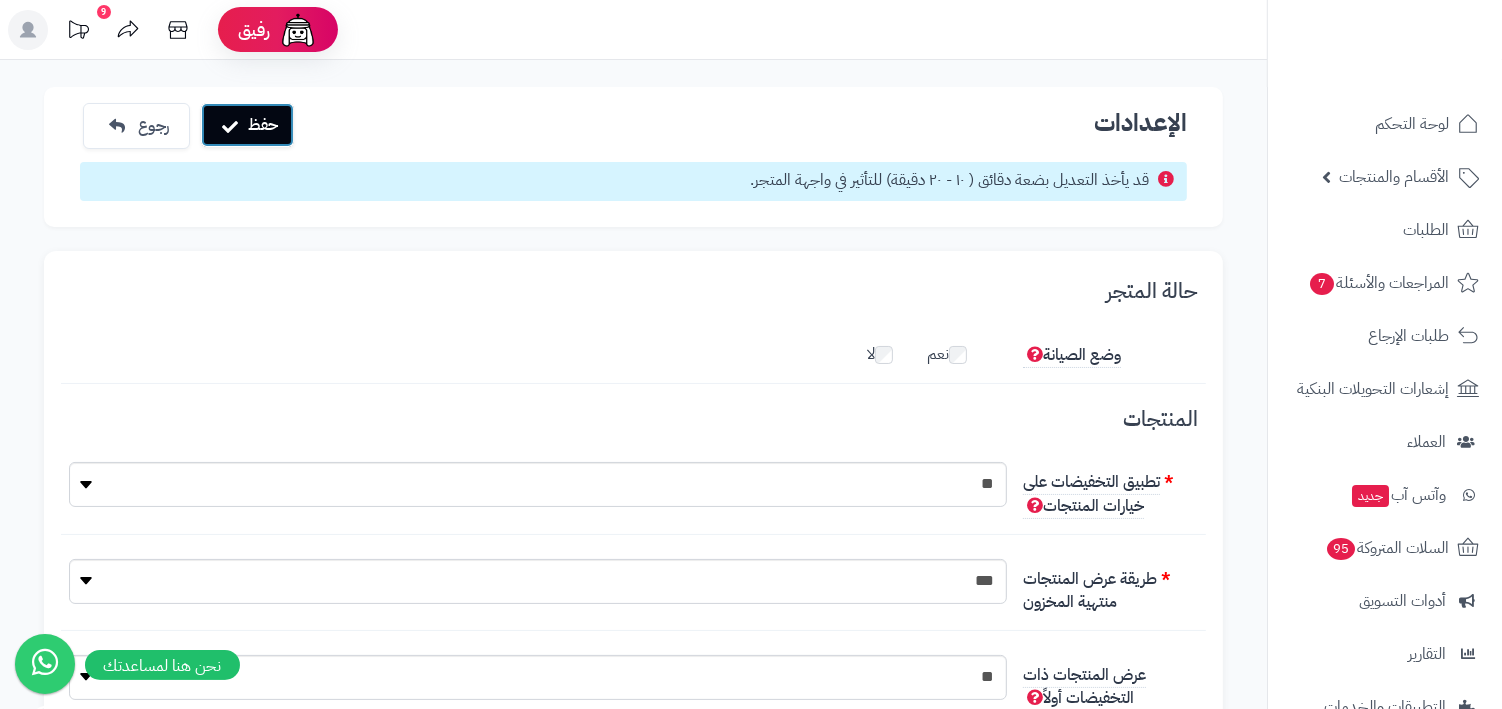 click on "حفظ" at bounding box center (247, 125) 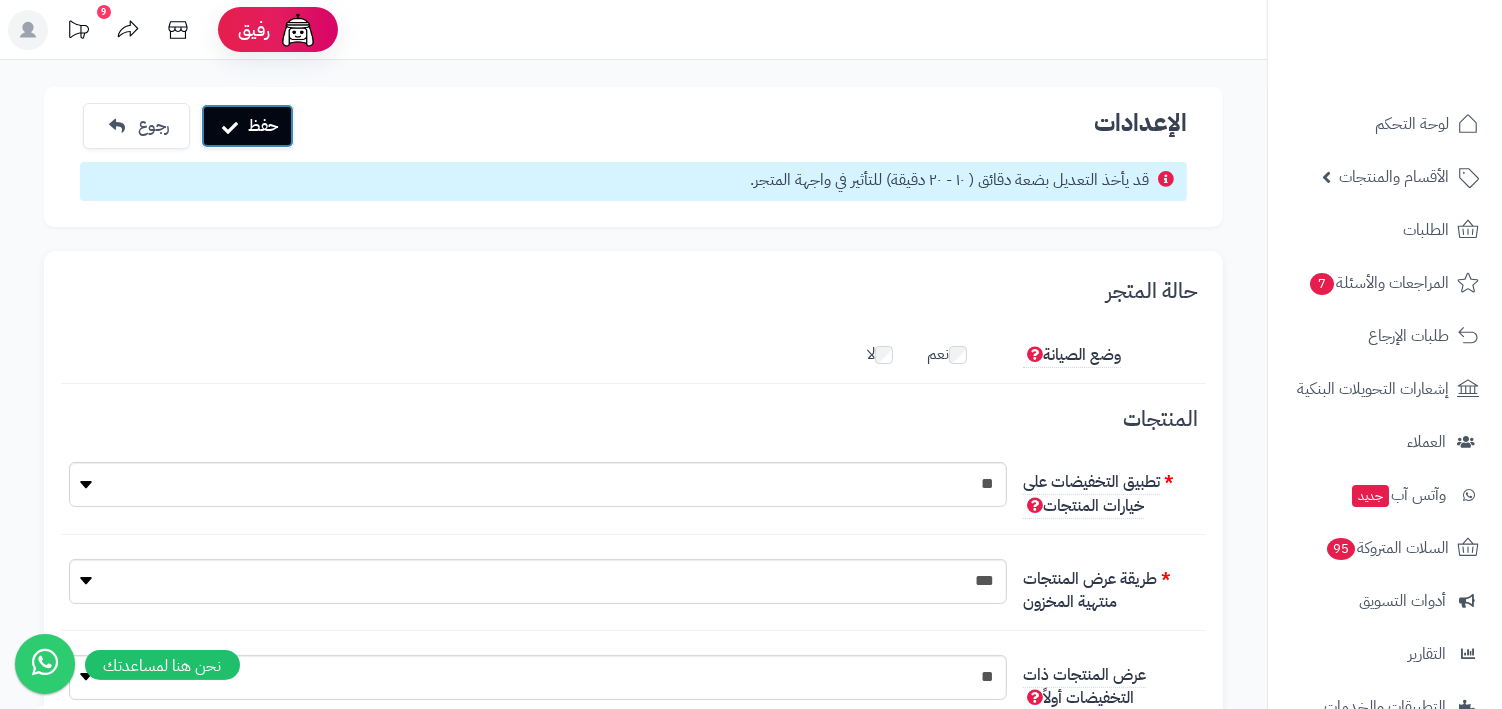 type 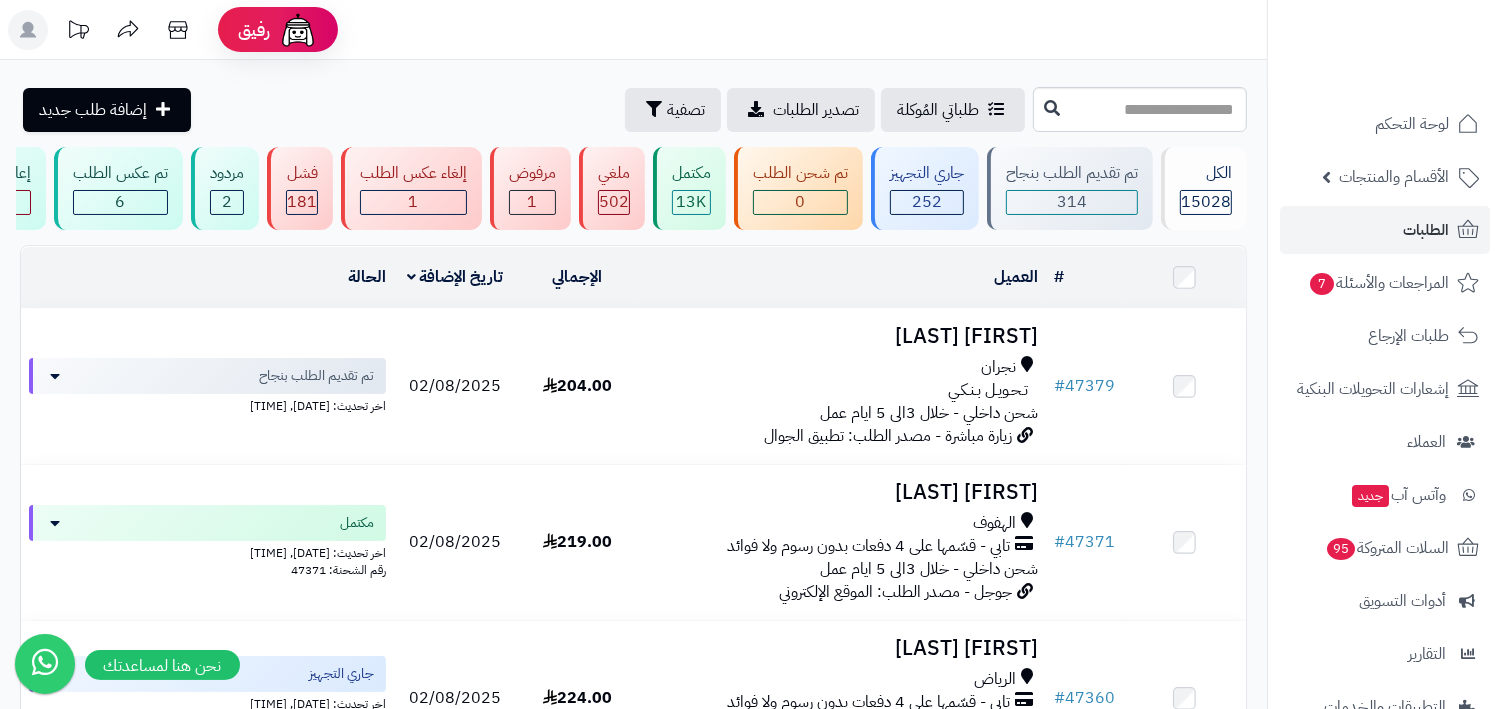 scroll, scrollTop: 651, scrollLeft: 0, axis: vertical 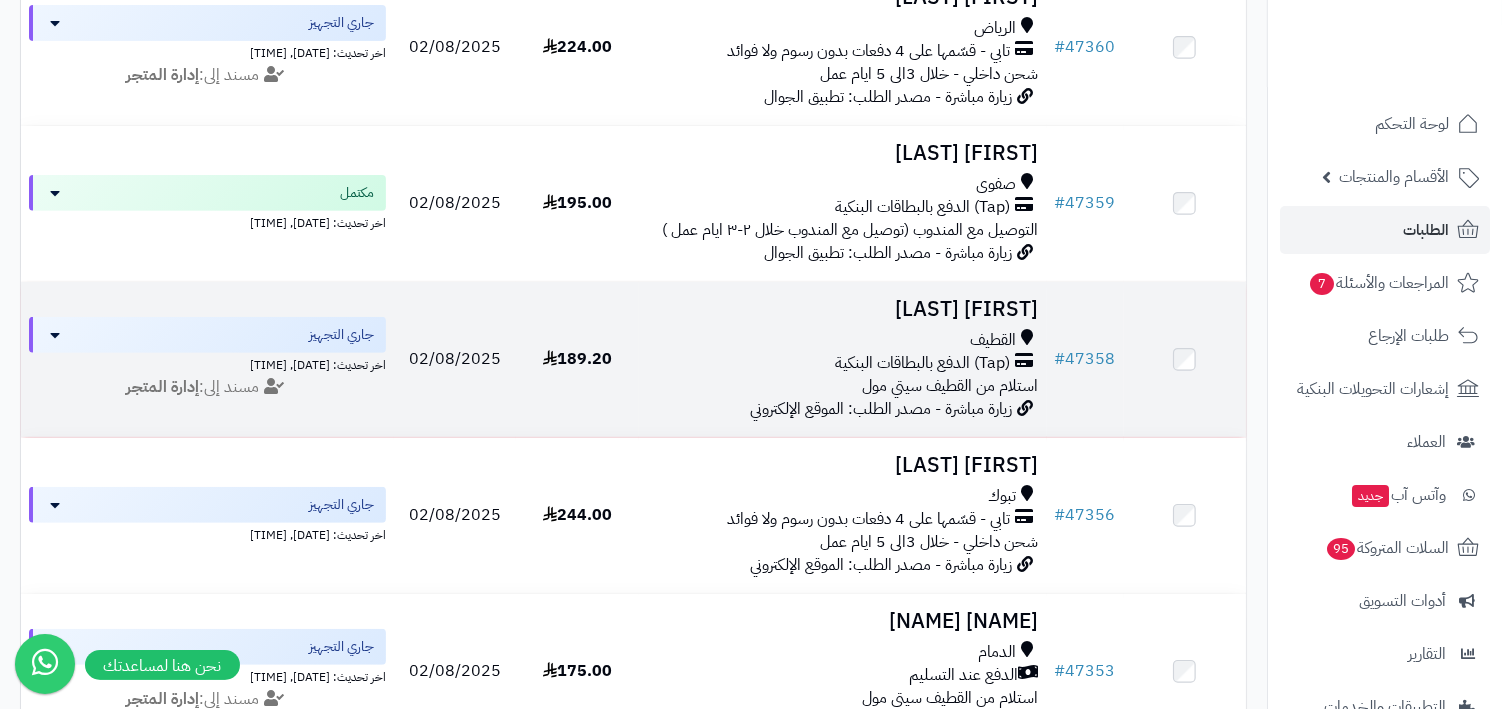 click on "(Tap) الدفع بالبطاقات البنكية" at bounding box center (923, 363) 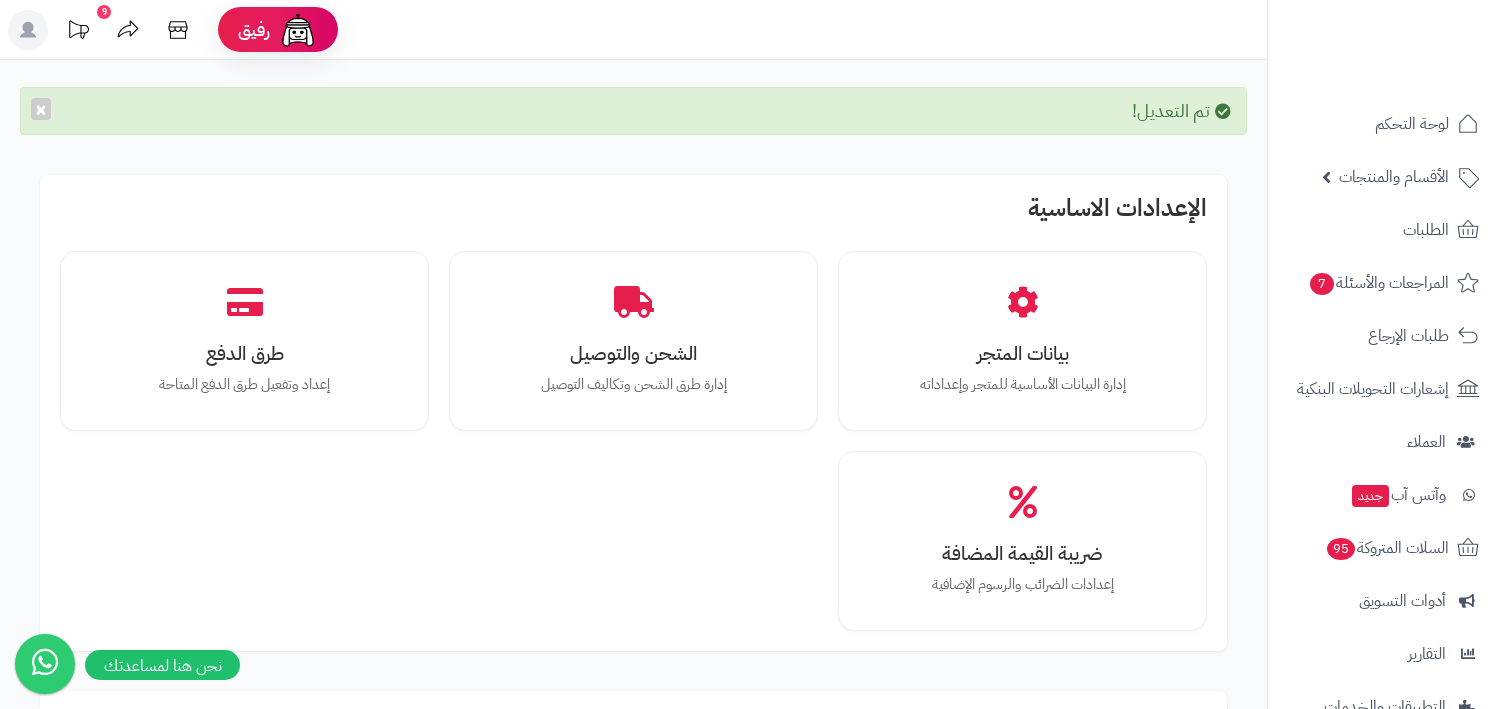 scroll, scrollTop: 0, scrollLeft: 0, axis: both 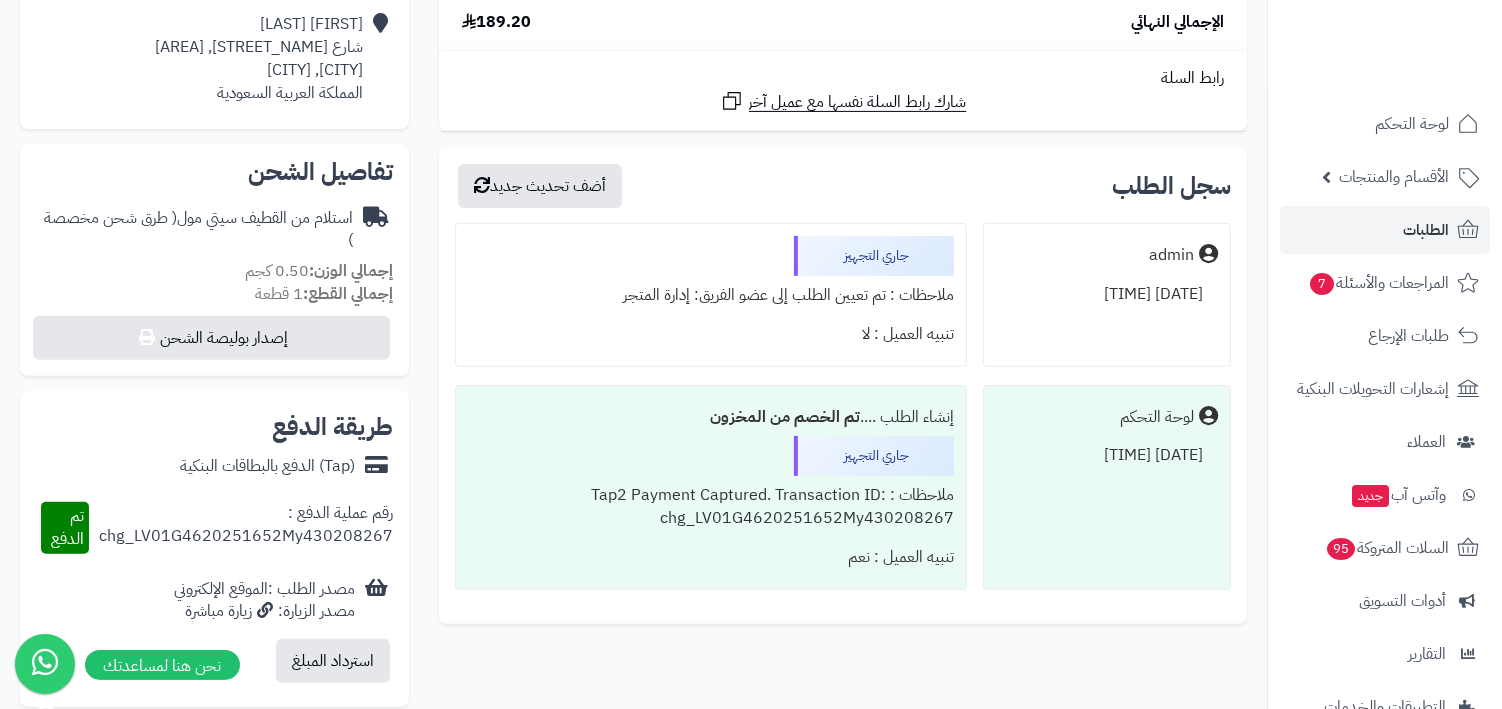 click on "تم الخصم من المخزون" at bounding box center (785, 417) 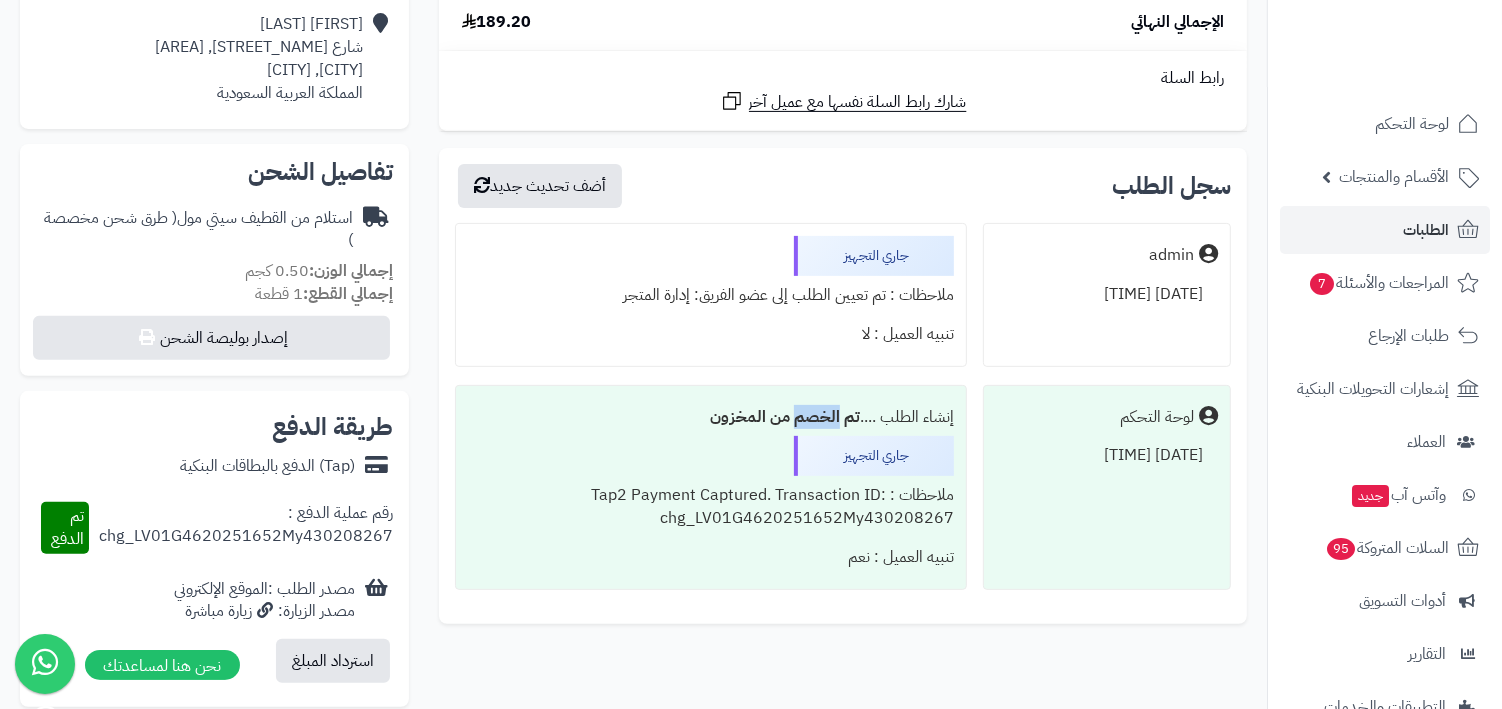 click on "تم الخصم من المخزون" at bounding box center [785, 417] 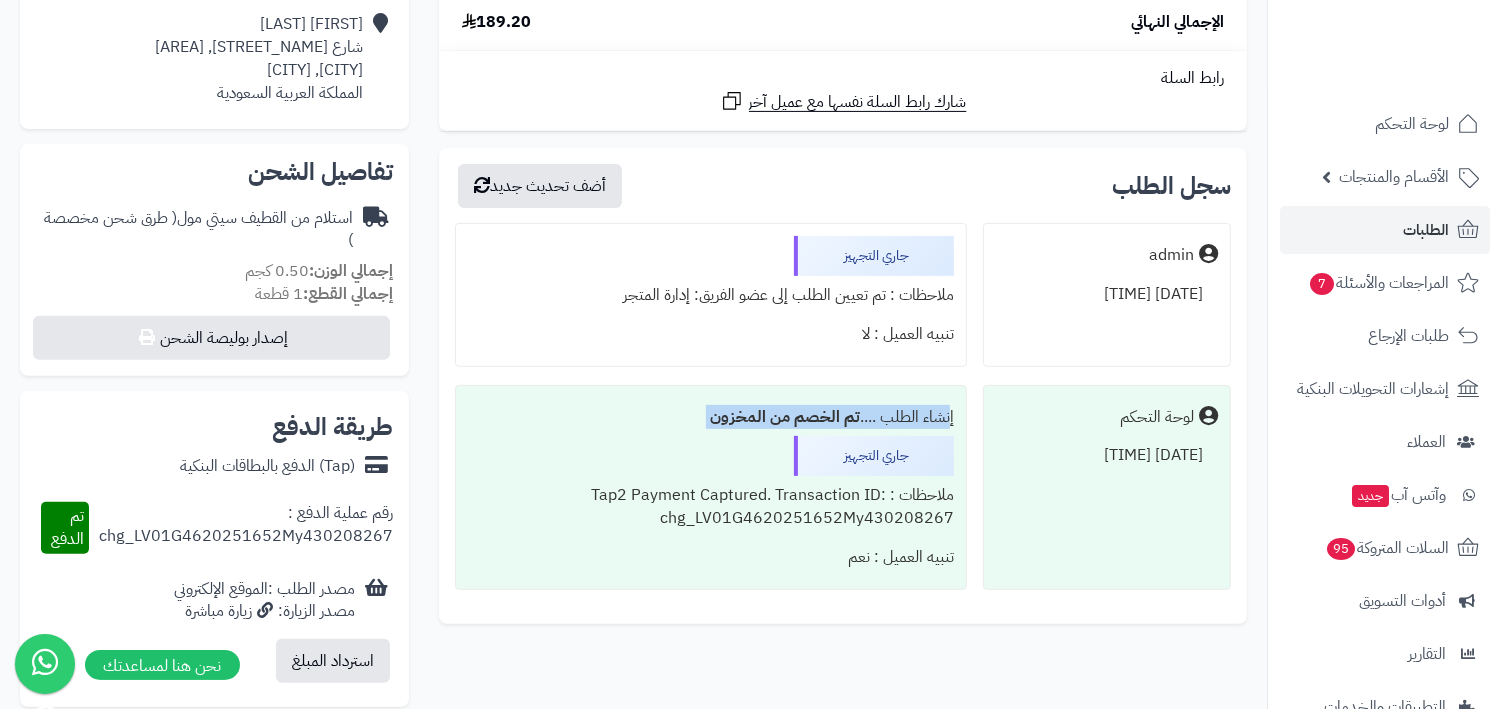 click on "جاري التجهيز" at bounding box center [874, 256] 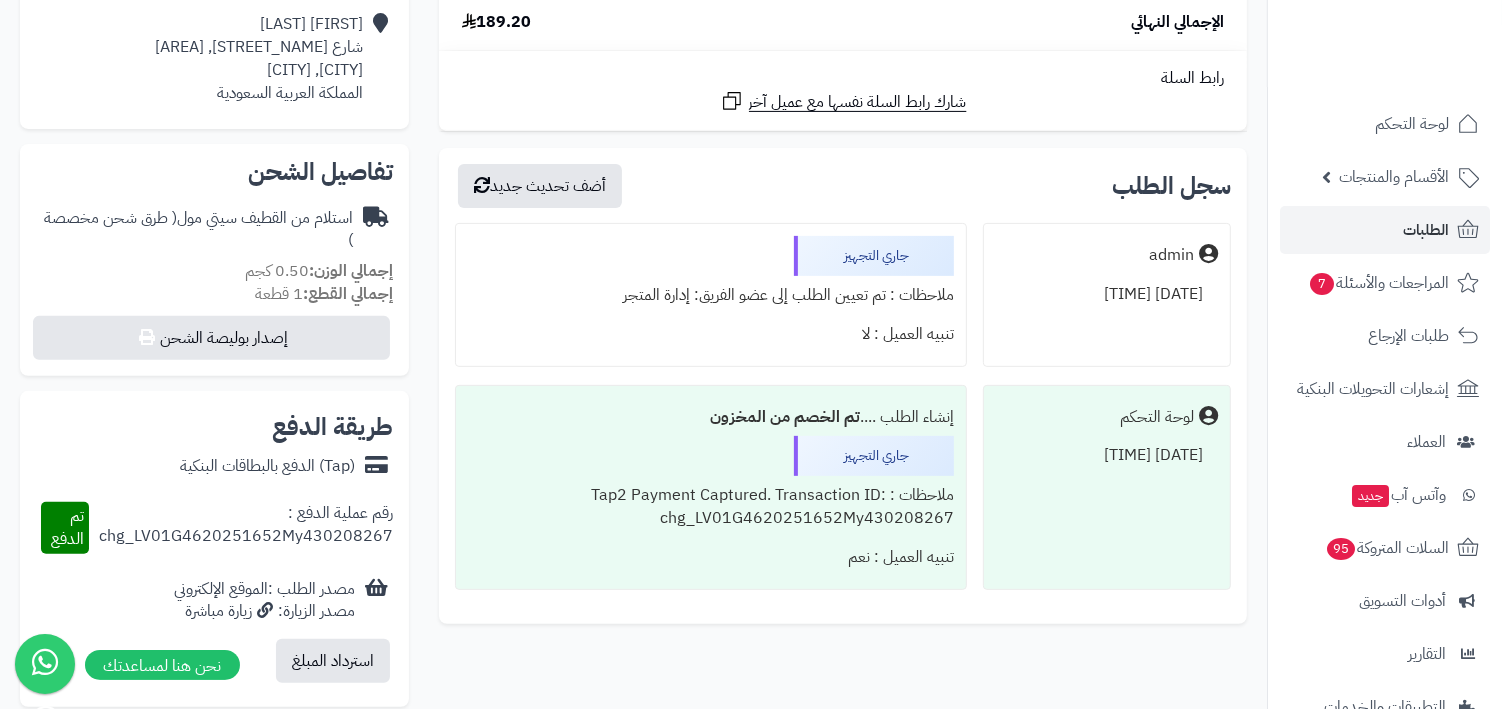 click on "ملاحظات : تم تعيين الطلب إلى عضو الفريق: إدارة  المتجر" at bounding box center [711, 295] 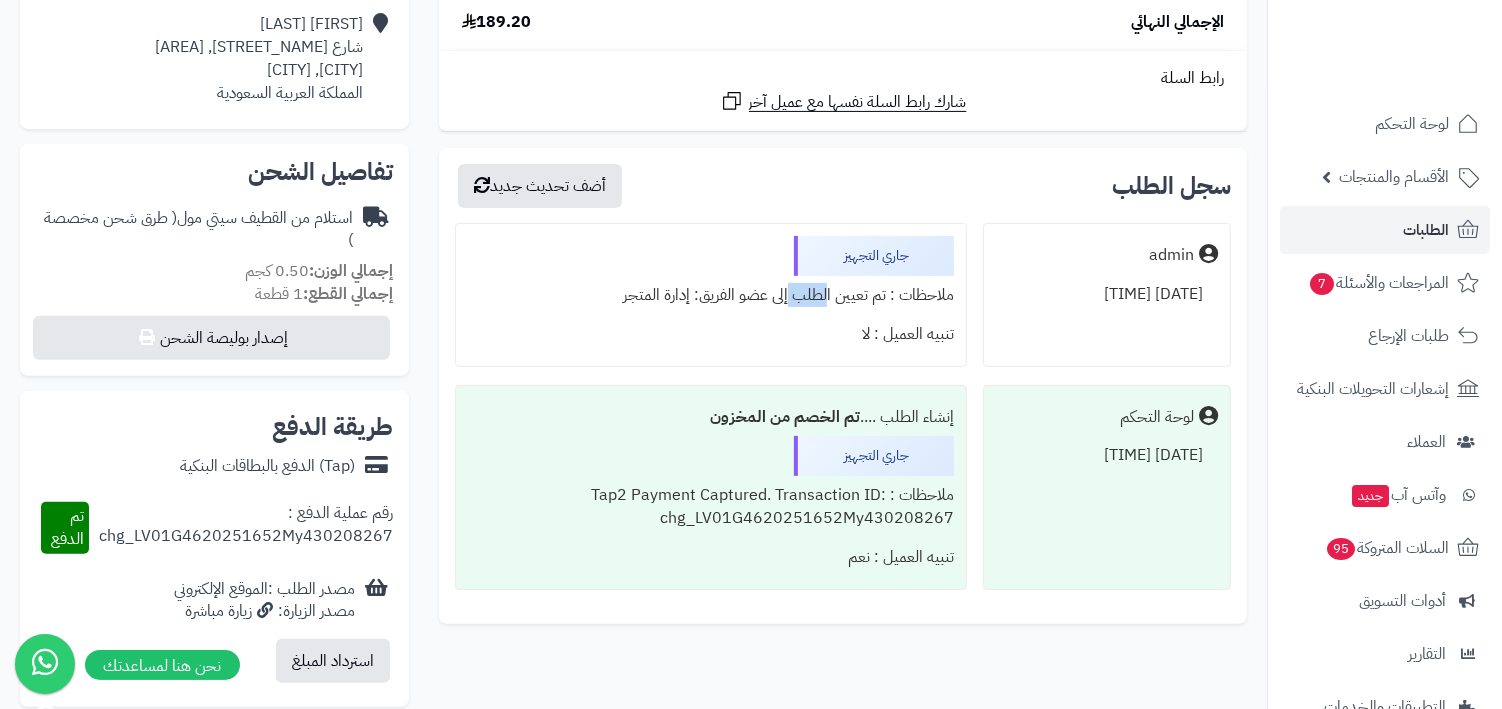 click on "سجل الطلب
أضف تحديث جديد
admin
02/08/2025 17:05:40
جاري التجهيز
ملاحظات : تم تعيين الطلب إلى عضو الفريق: إدارة  المتجر
تنبيه العميل : لا
لوحة التحكم
02/08/2025 16:53:25
إنشاء الطلب ....                                                                                 تم الخصم من المخزون
جاري التجهيز
ملاحظات : Tap2 Payment Captured. Transaction ID: chg_LV01G4620251652My430208267
تنبيه العميل : نعم" at bounding box center [843, 385] 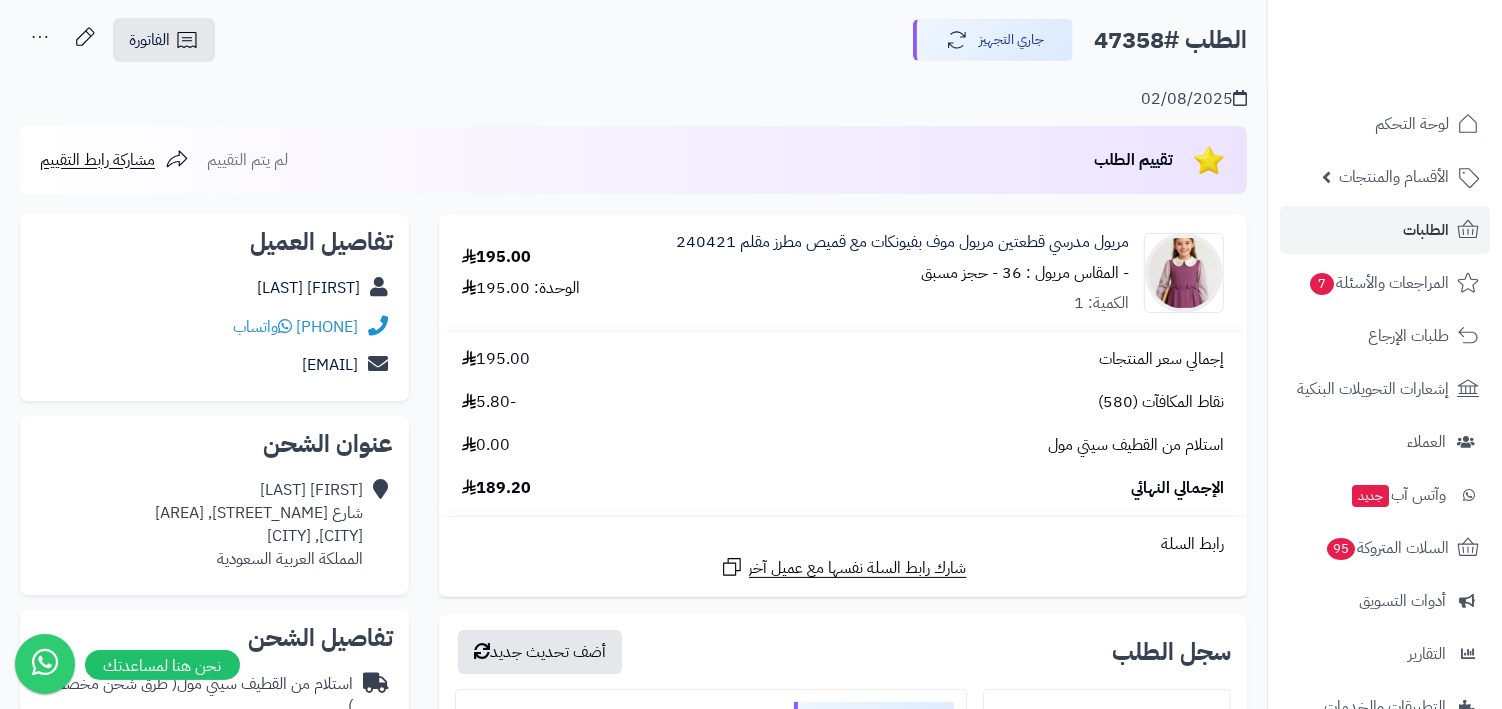 scroll, scrollTop: 100, scrollLeft: 0, axis: vertical 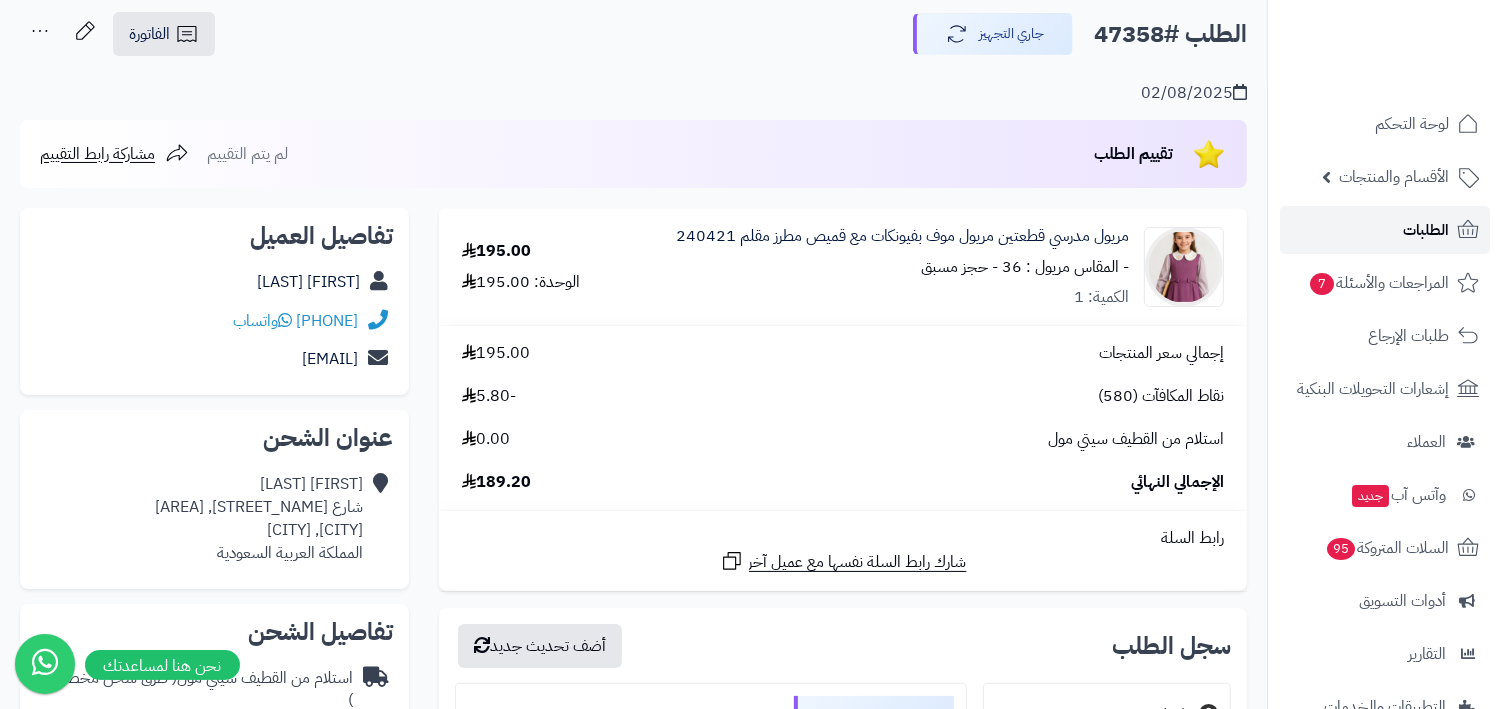 click on "الطلبات" at bounding box center (1385, 230) 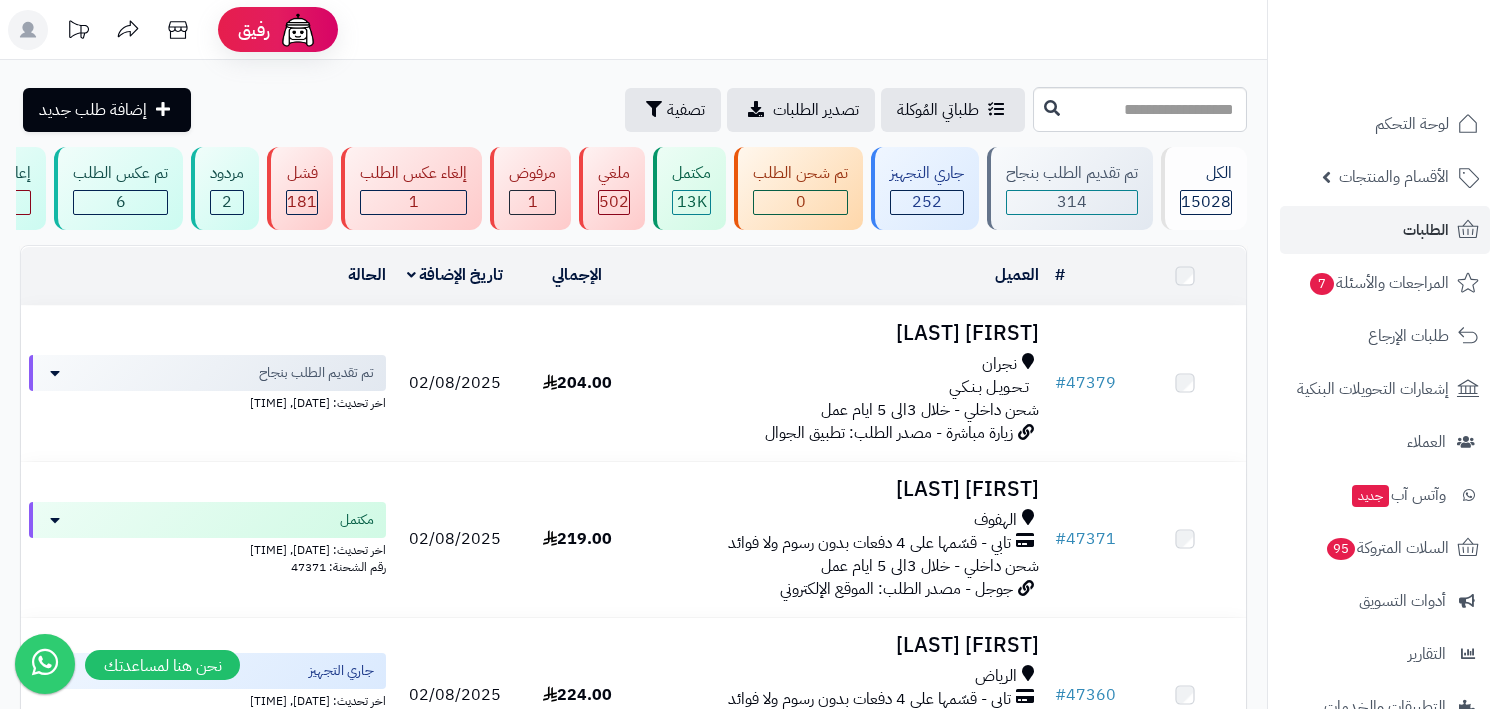 scroll, scrollTop: 0, scrollLeft: 0, axis: both 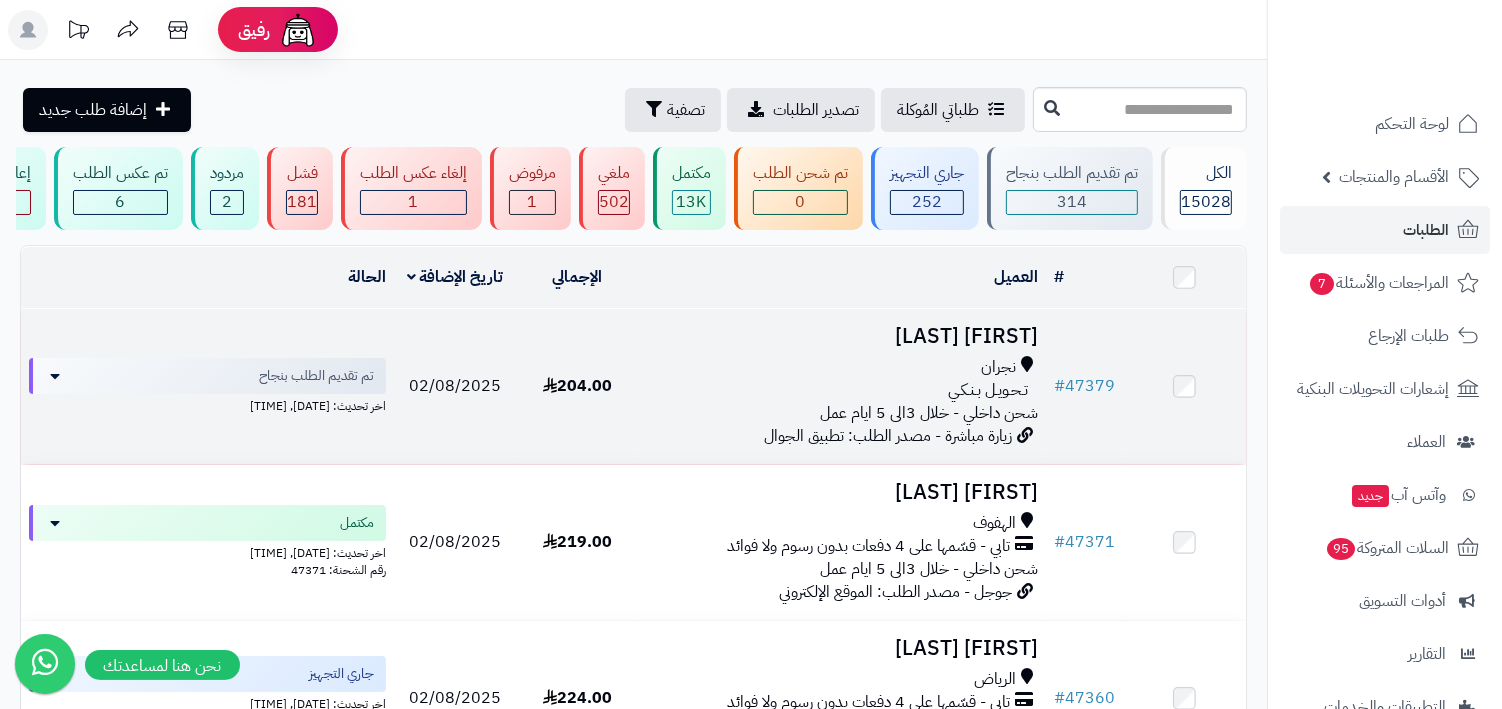 click on "تـحـويـل بـنـكـي" at bounding box center (989, 390) 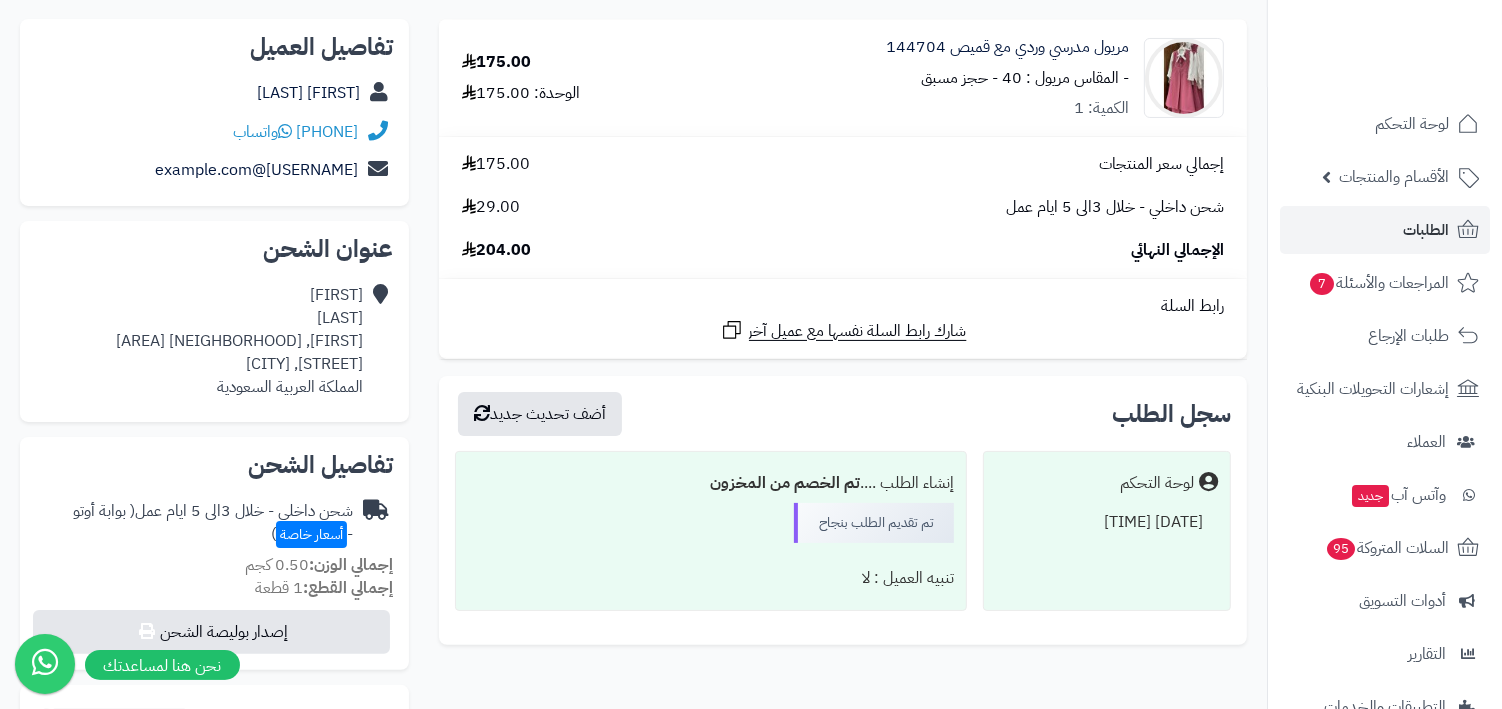 scroll, scrollTop: 300, scrollLeft: 0, axis: vertical 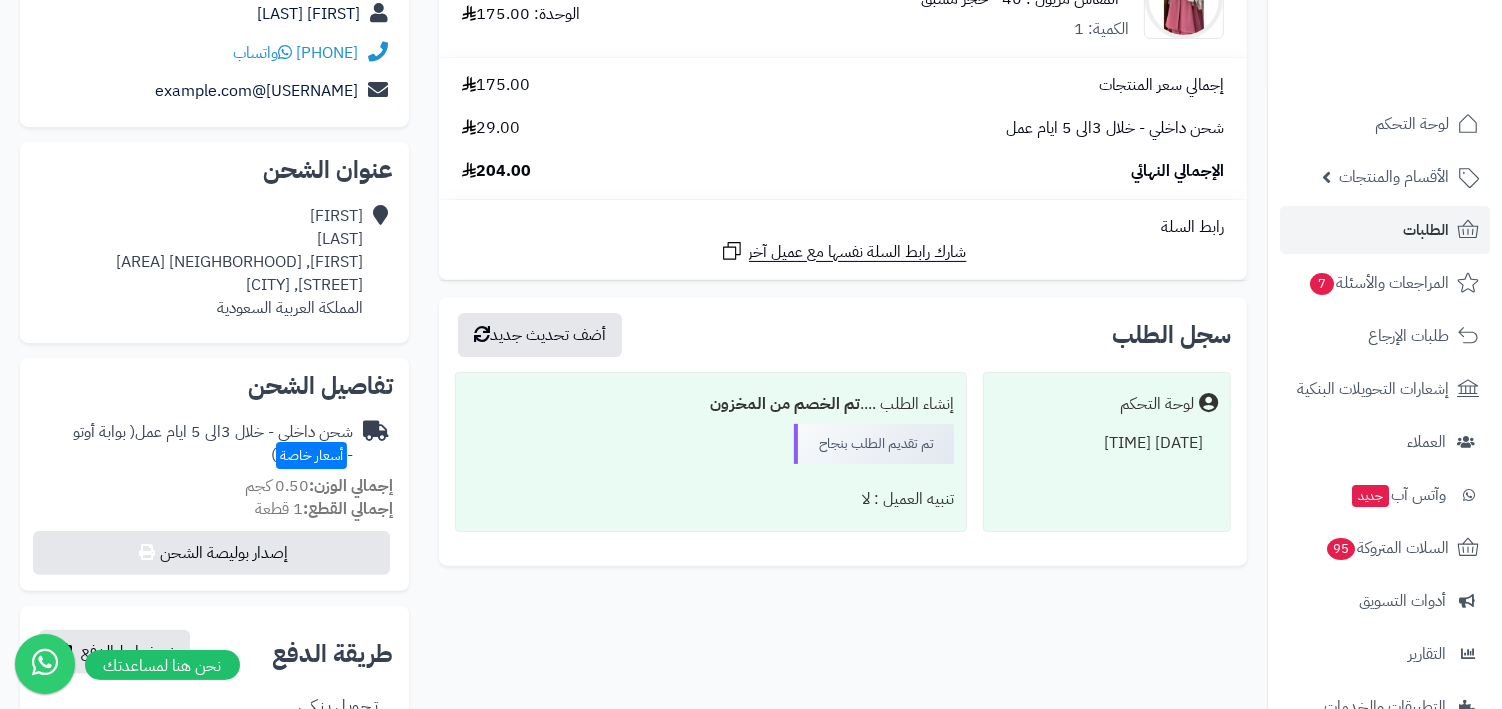 click on "تم الخصم من المخزون" at bounding box center [785, 404] 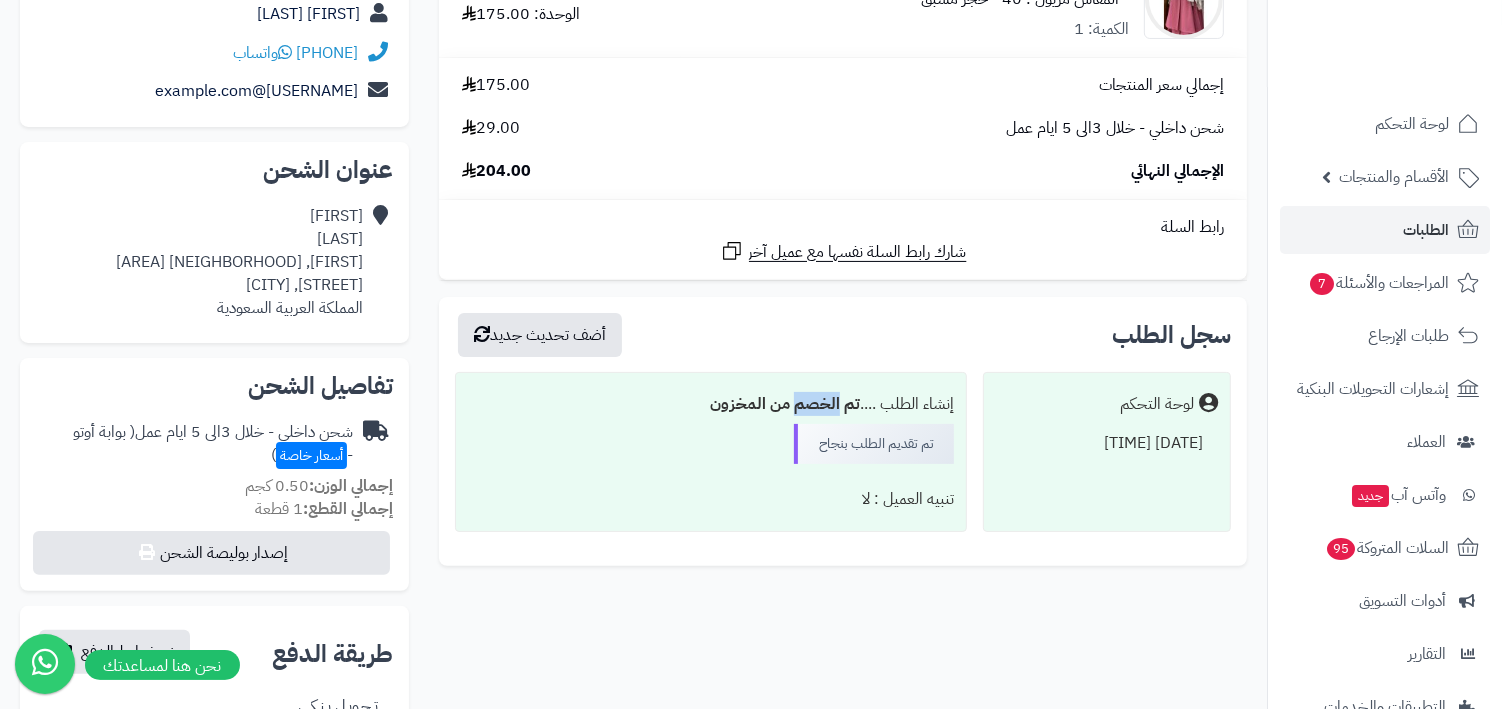 click on "تم الخصم من المخزون" at bounding box center [785, 404] 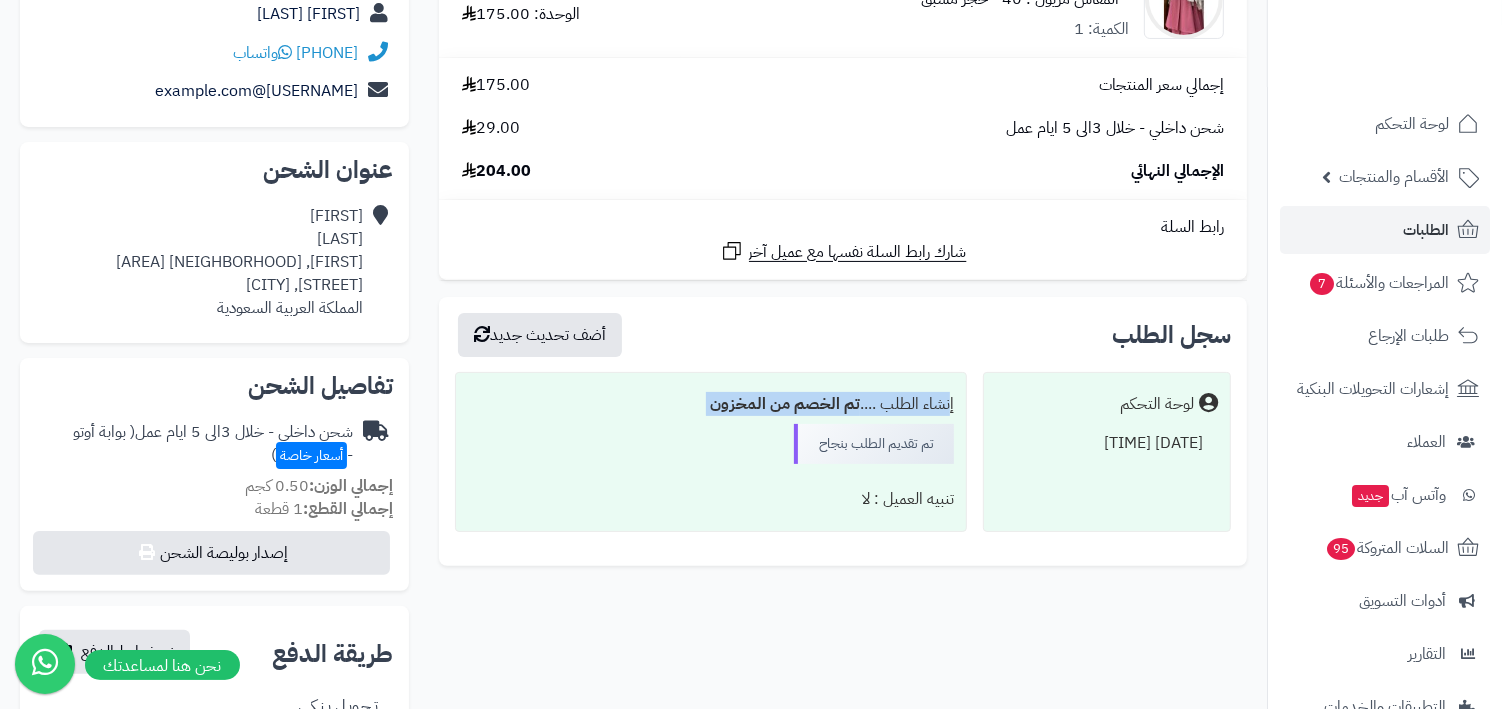 click on "تنبيه العميل : لا" at bounding box center [711, 499] 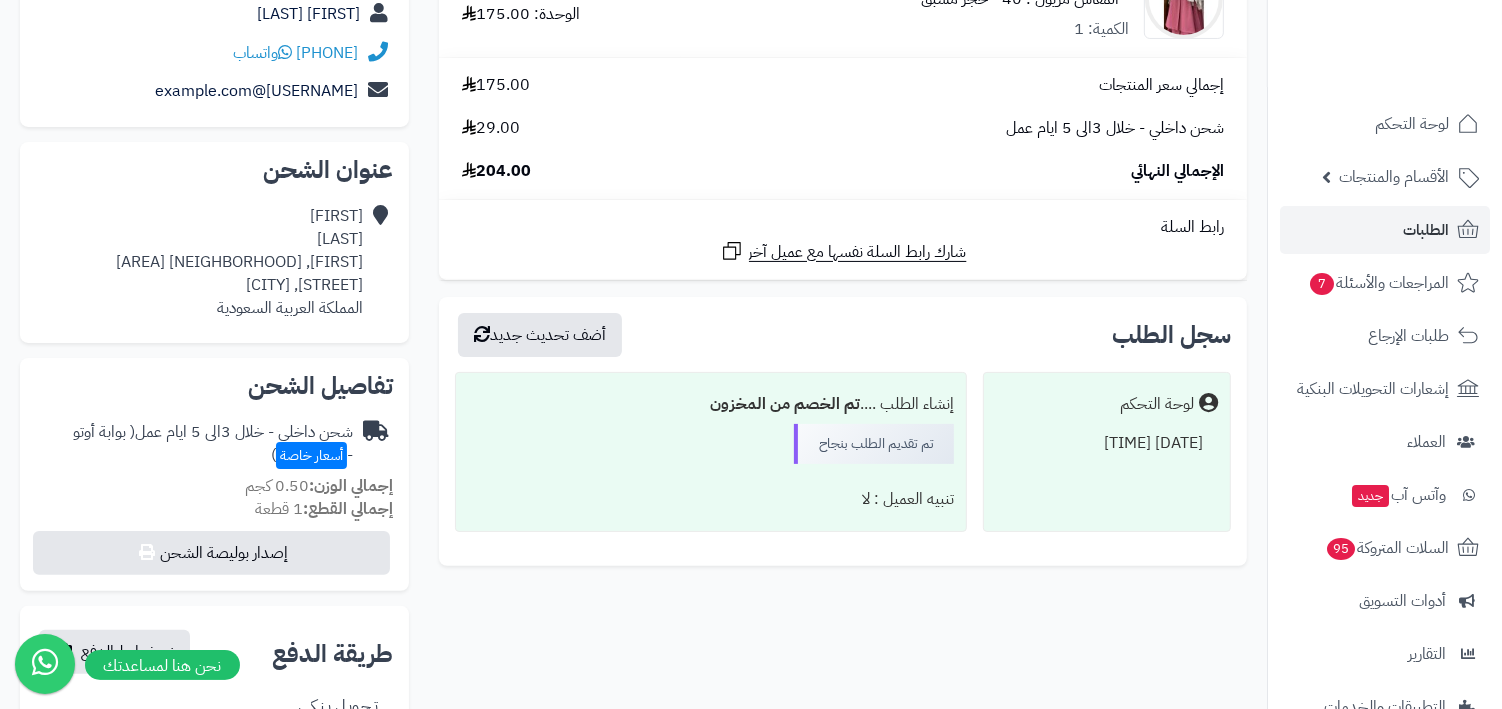 click on "تم تقديم الطلب بنجاح" at bounding box center [874, 444] 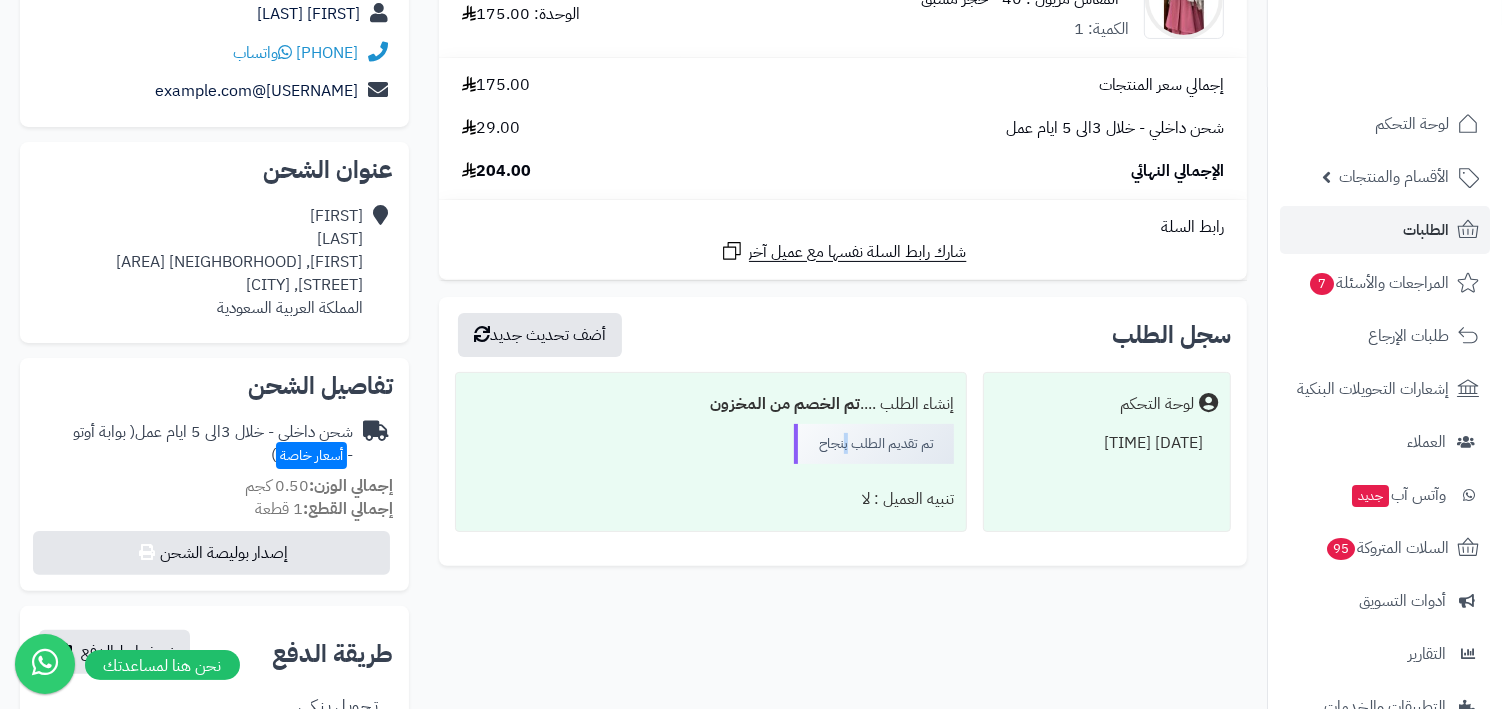 click on "تم تقديم الطلب بنجاح" at bounding box center [874, 444] 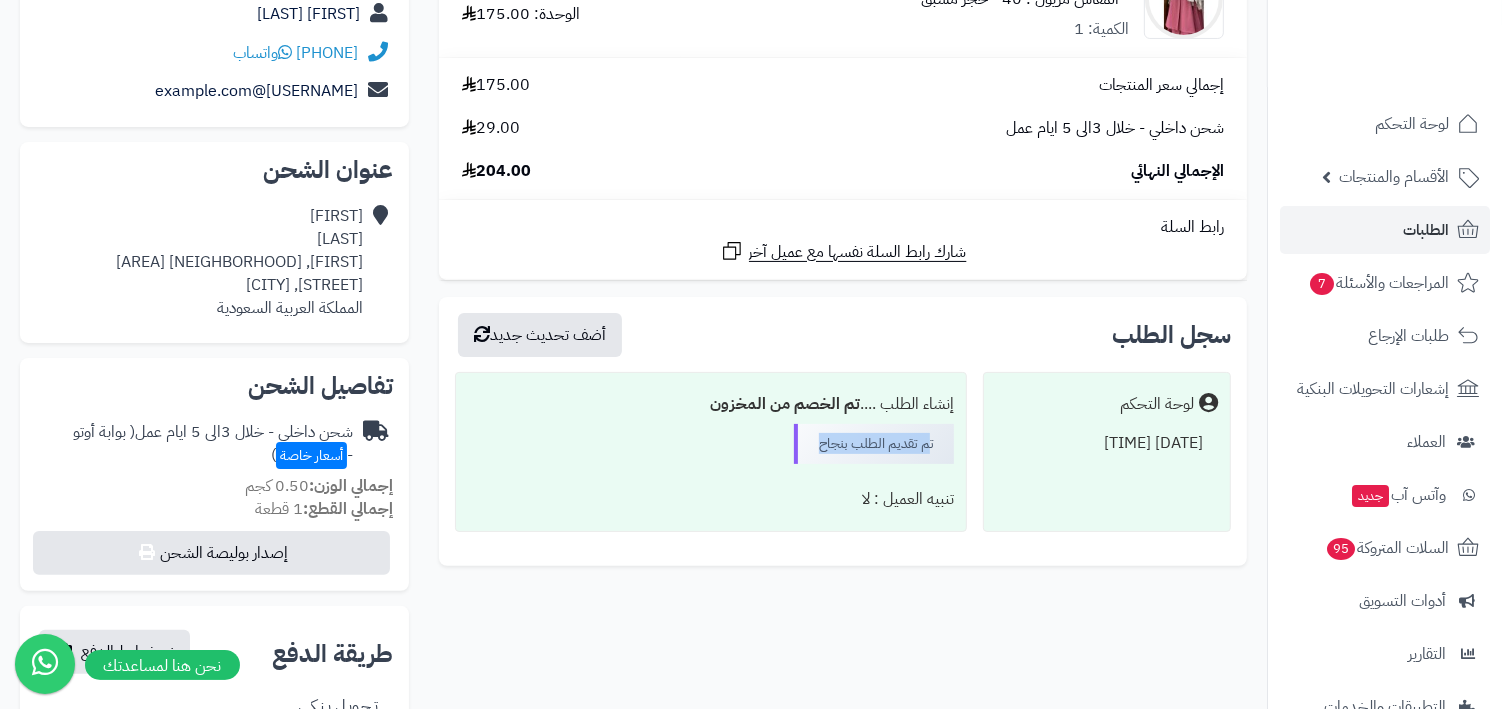 click on "تنبيه العميل : لا" at bounding box center (711, 499) 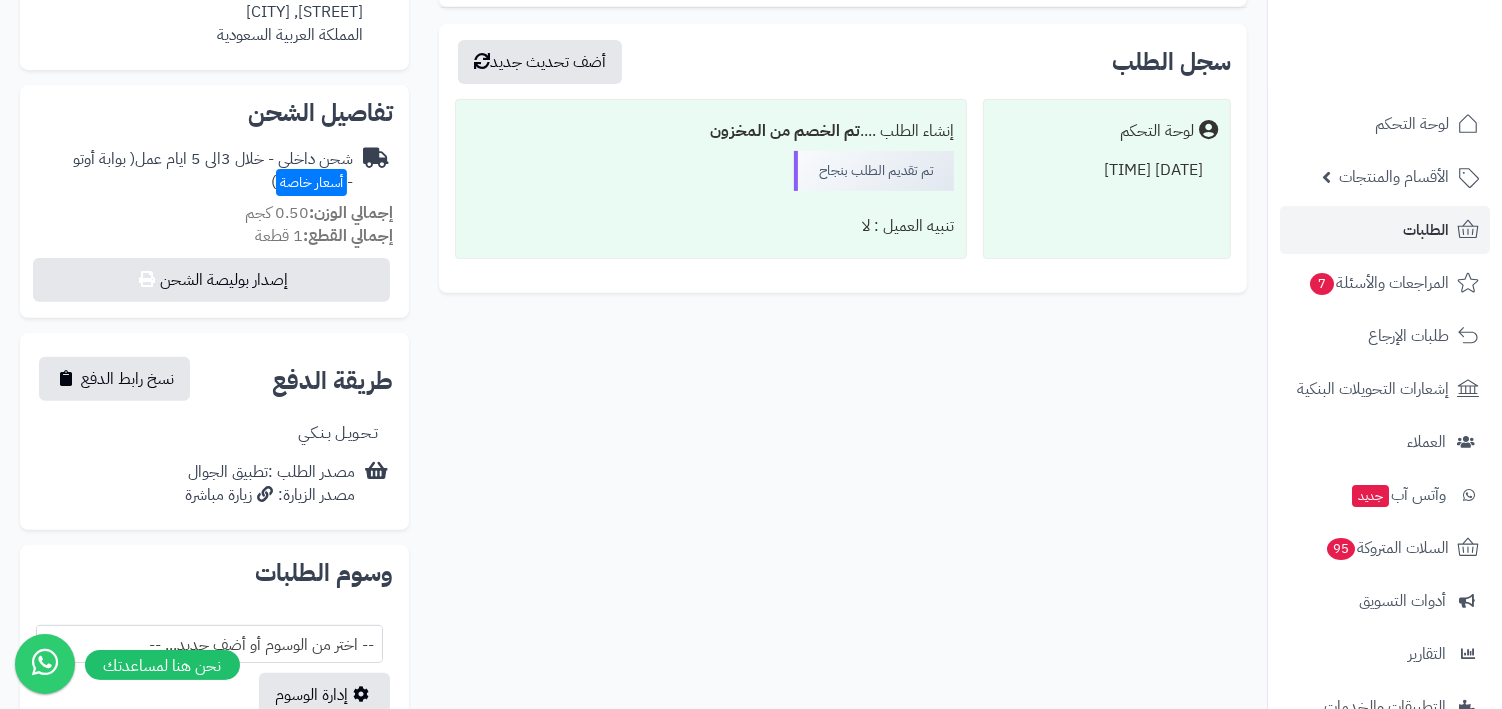 scroll, scrollTop: 774, scrollLeft: 0, axis: vertical 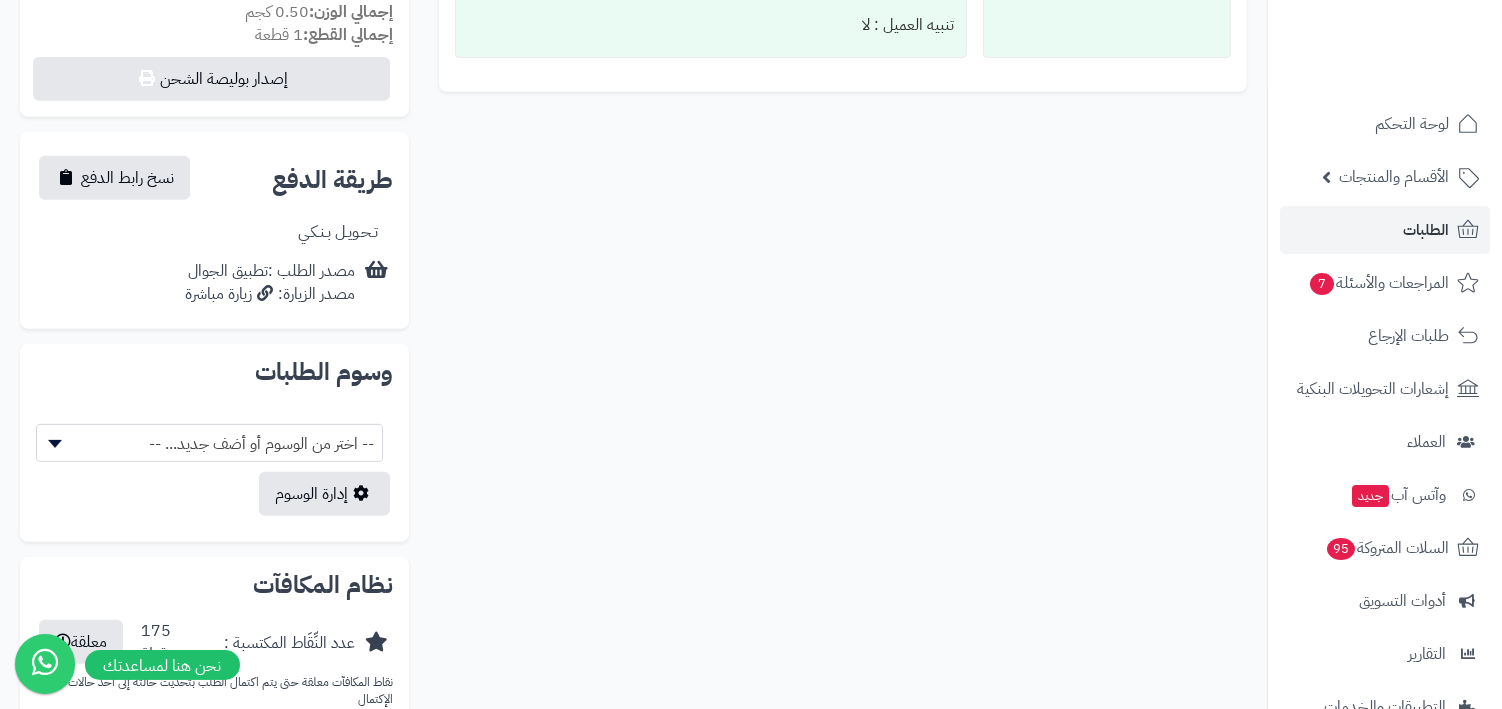 click on "مصدر الطلب :تطبيق الجوال مصدر الزيارة:  زيارة مباشرة" at bounding box center (270, 283) 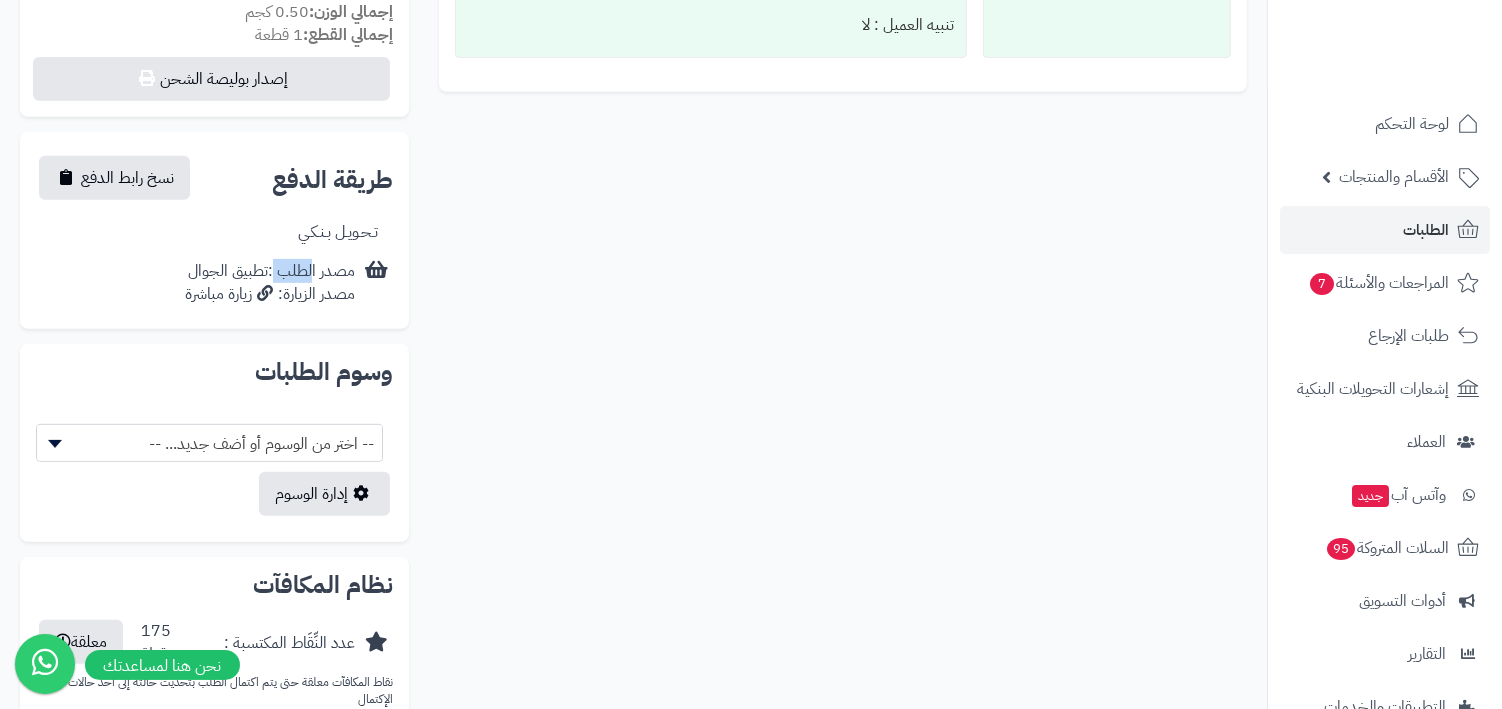 click on "مصدر الطلب :تطبيق الجوال مصدر الزيارة:  زيارة مباشرة" at bounding box center (270, 283) 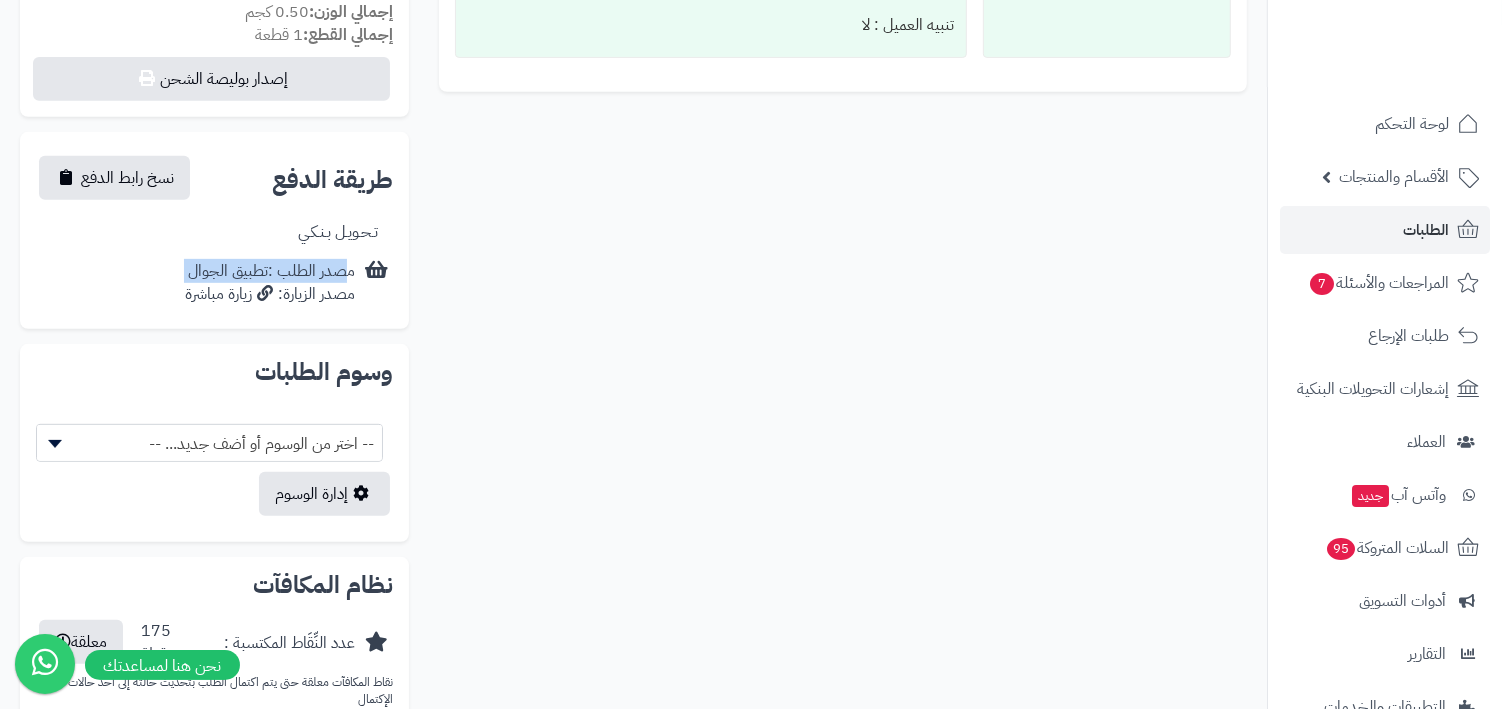 click on "مصدر الطلب :تطبيق الجوال مصدر الزيارة:  زيارة مباشرة" at bounding box center (270, 283) 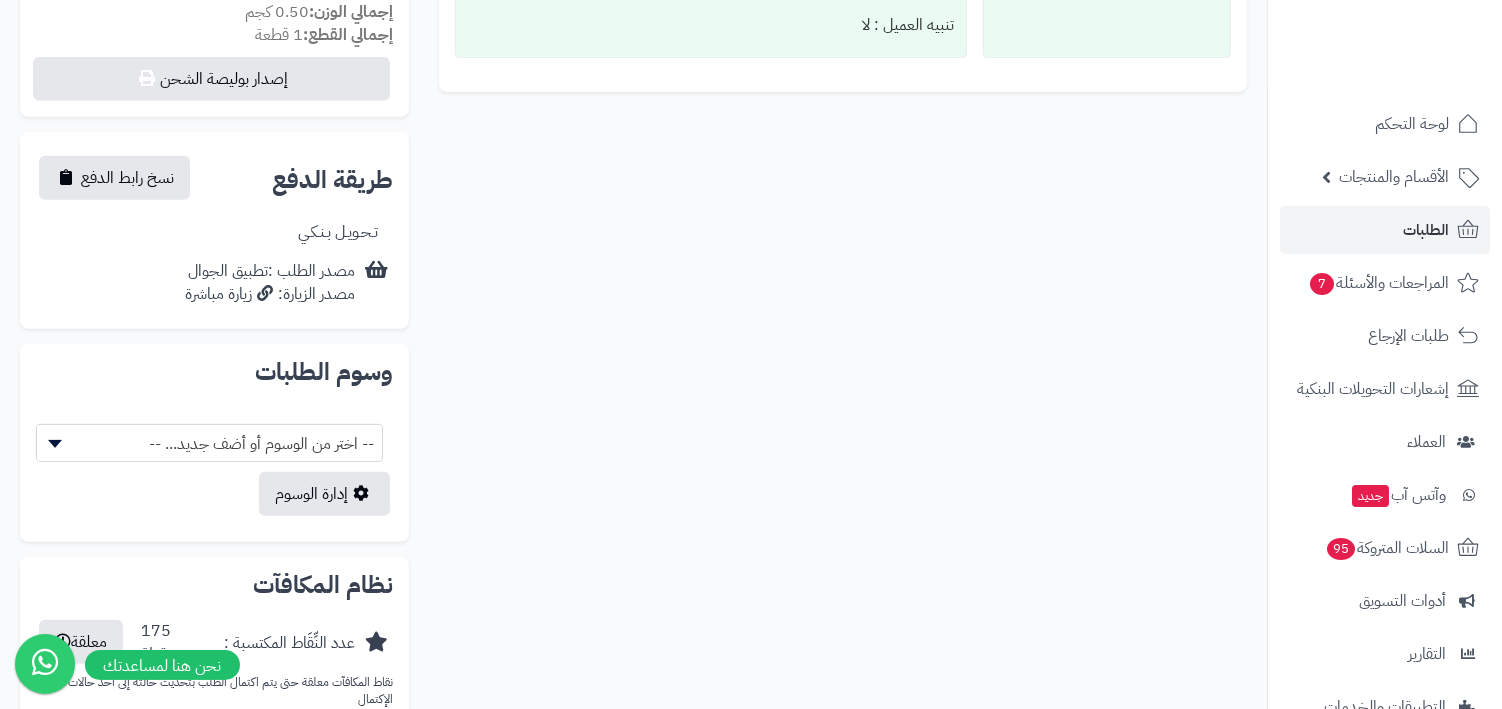 click on "مصدر الطلب :تطبيق الجوال مصدر الزيارة:  زيارة مباشرة" at bounding box center (270, 283) 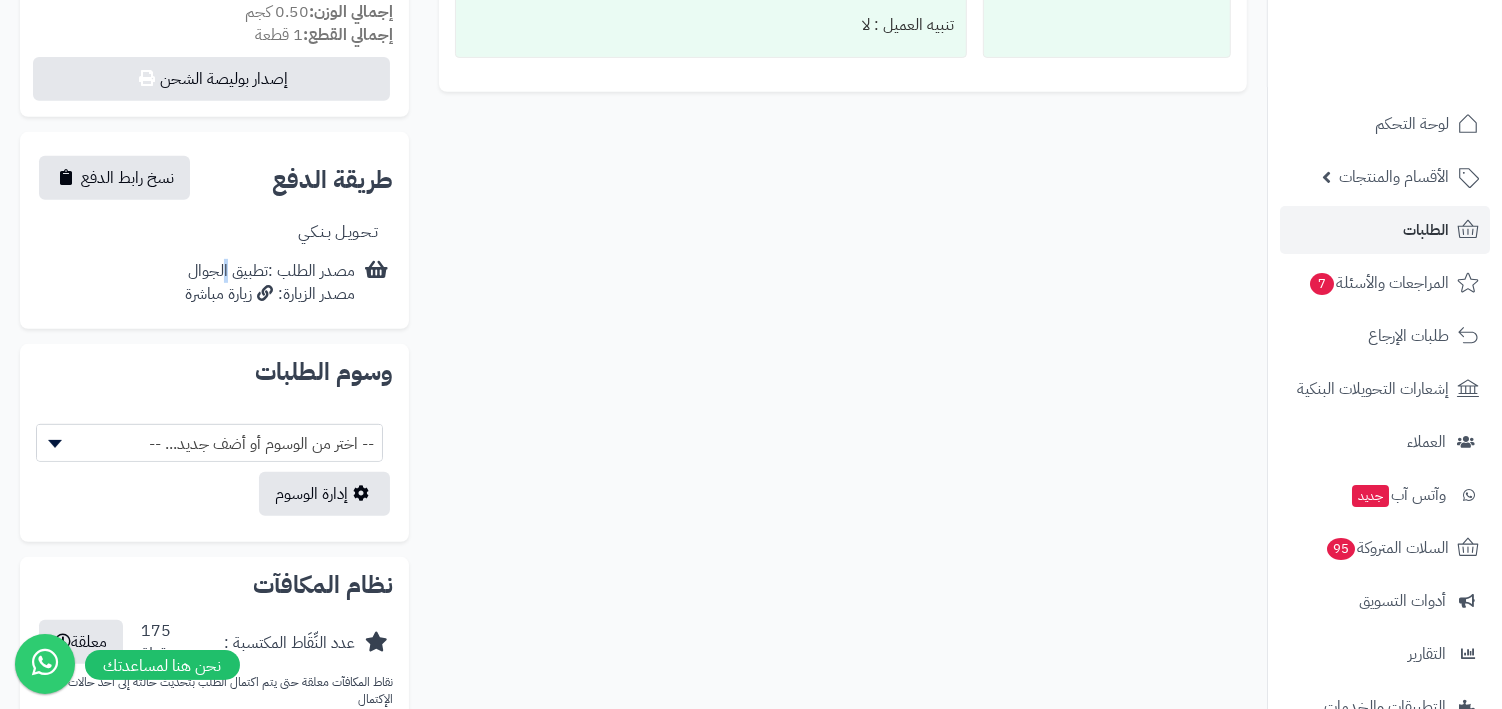 click on "مصدر الطلب :تطبيق الجوال مصدر الزيارة:  زيارة مباشرة" at bounding box center [270, 283] 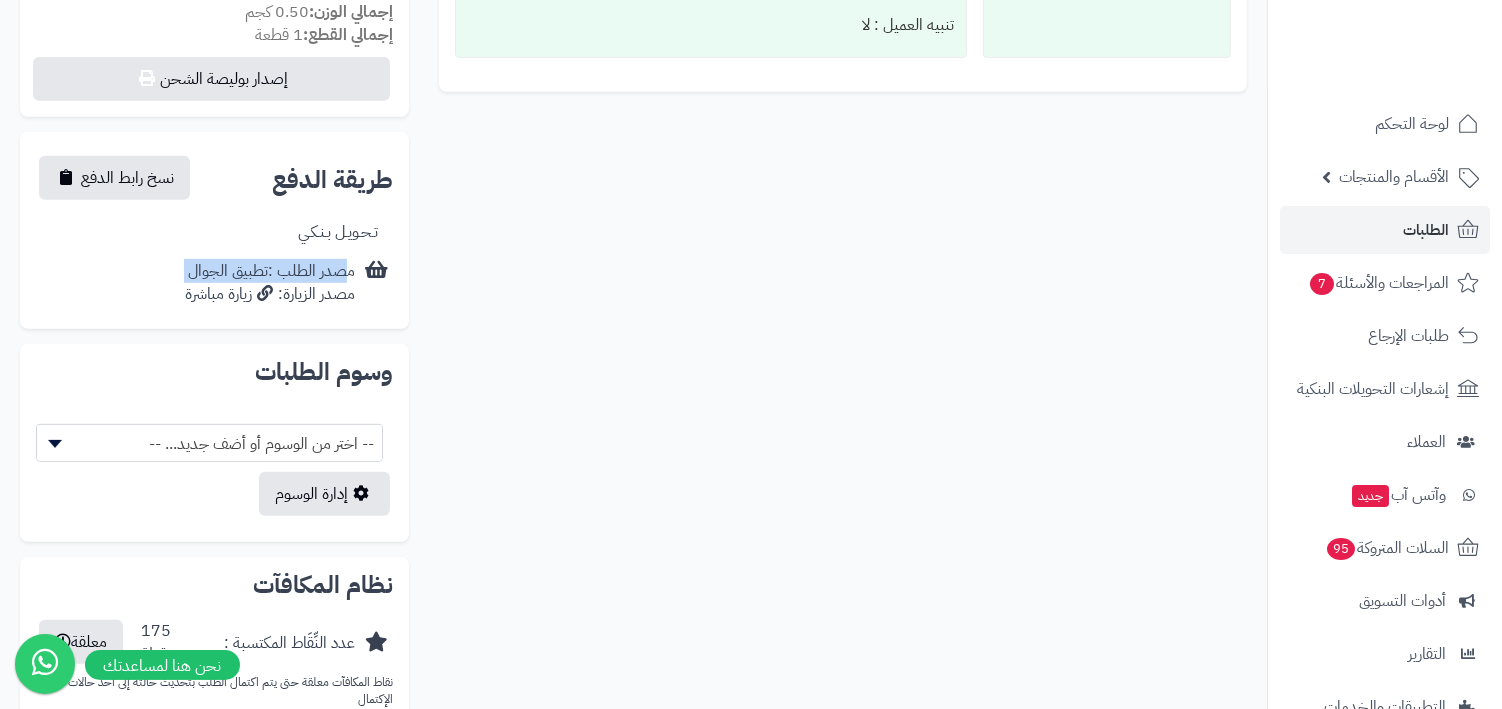click on "**********" at bounding box center [633, 103] 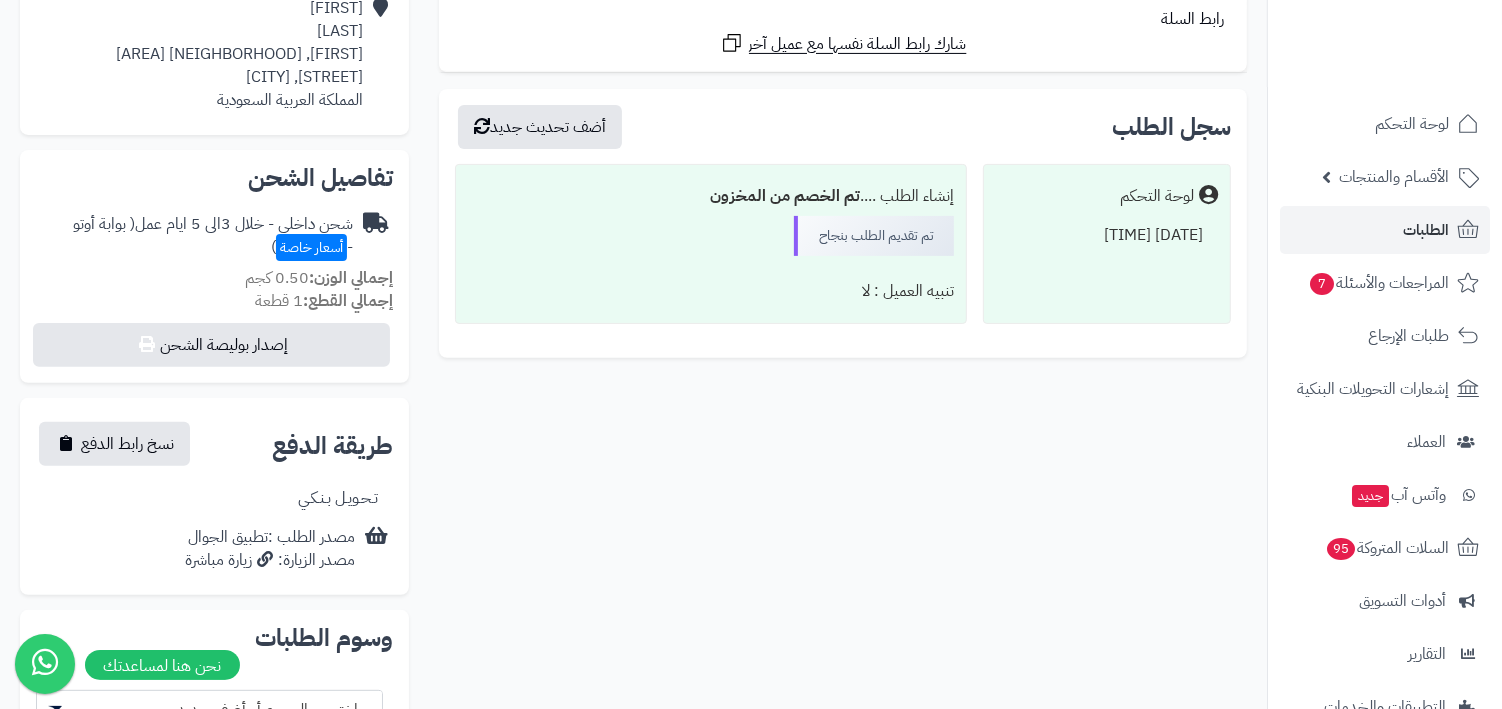 scroll, scrollTop: 480, scrollLeft: 0, axis: vertical 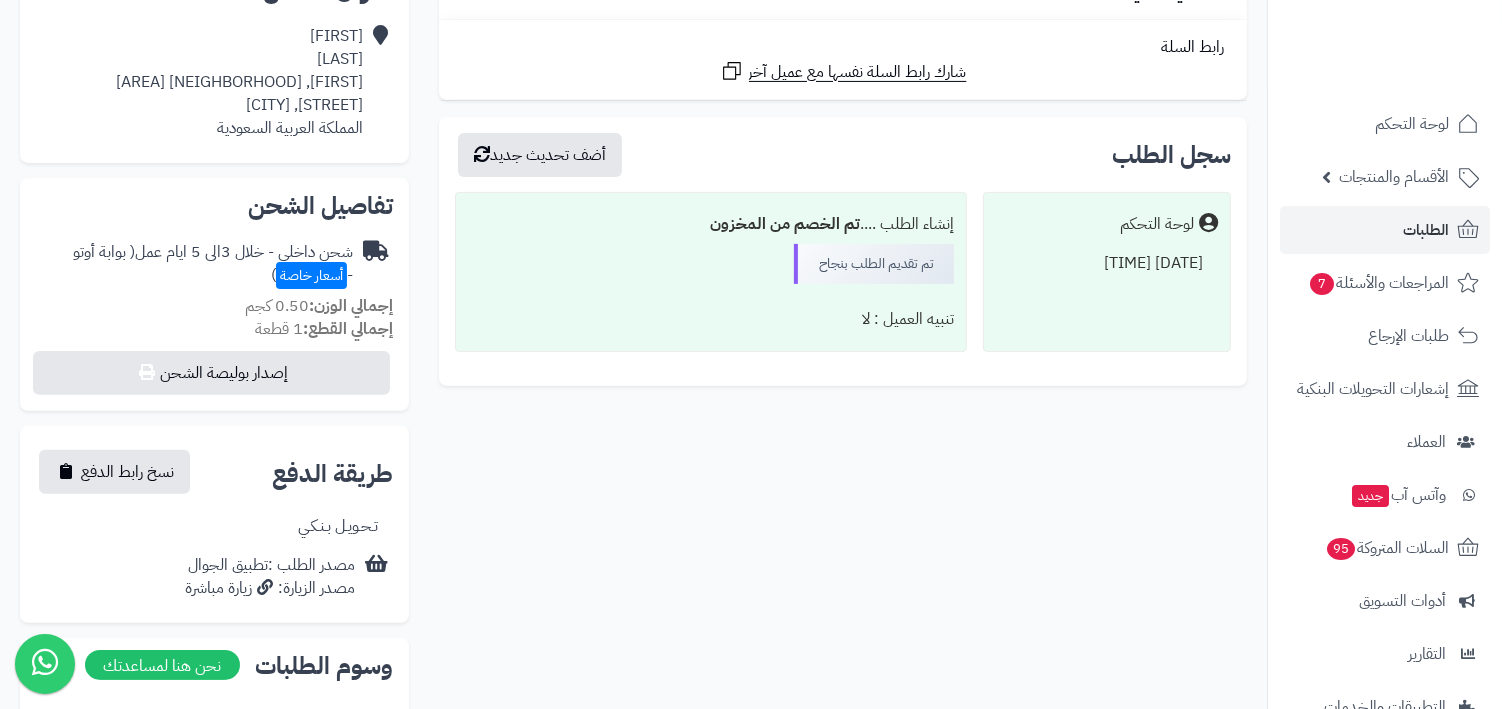 click on "تم تقديم الطلب بنجاح" at bounding box center (874, 264) 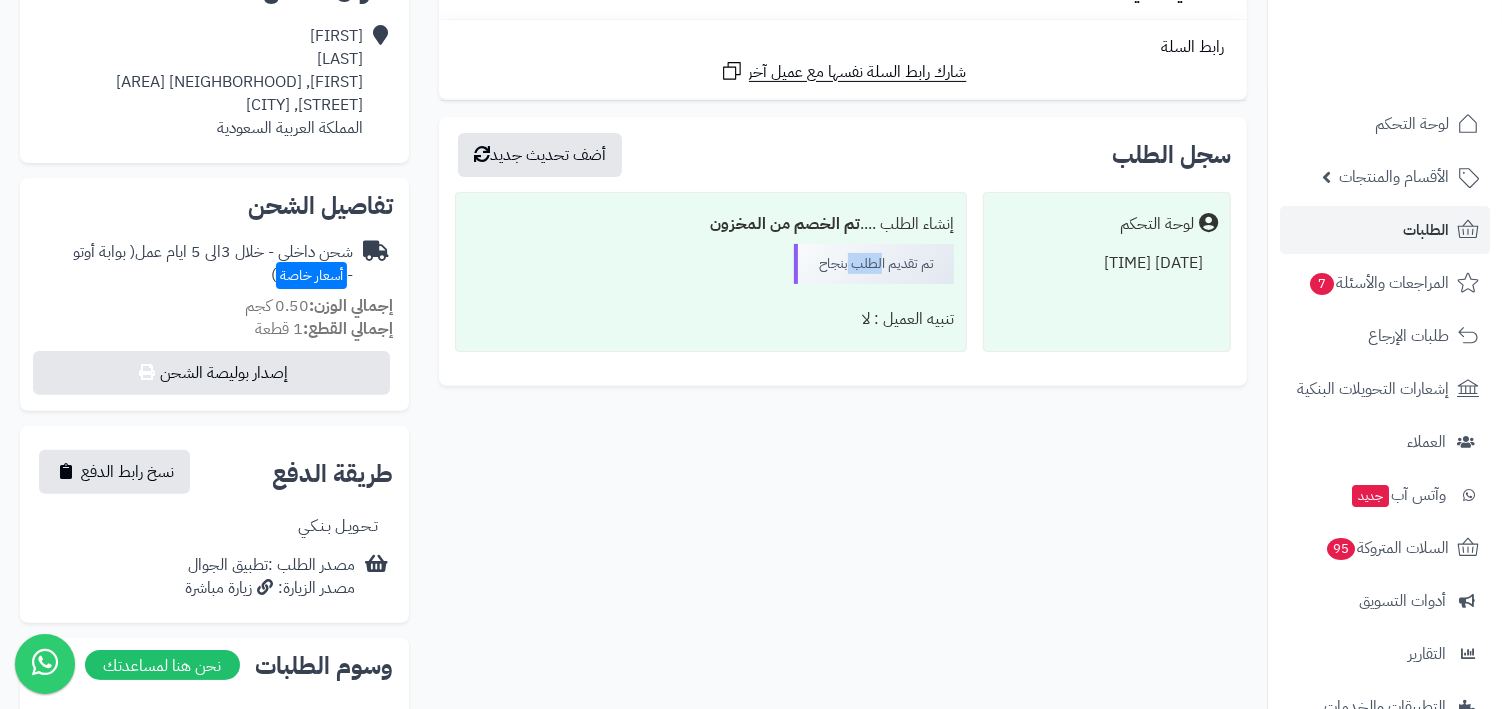 click on "تم تقديم الطلب بنجاح" at bounding box center [874, 264] 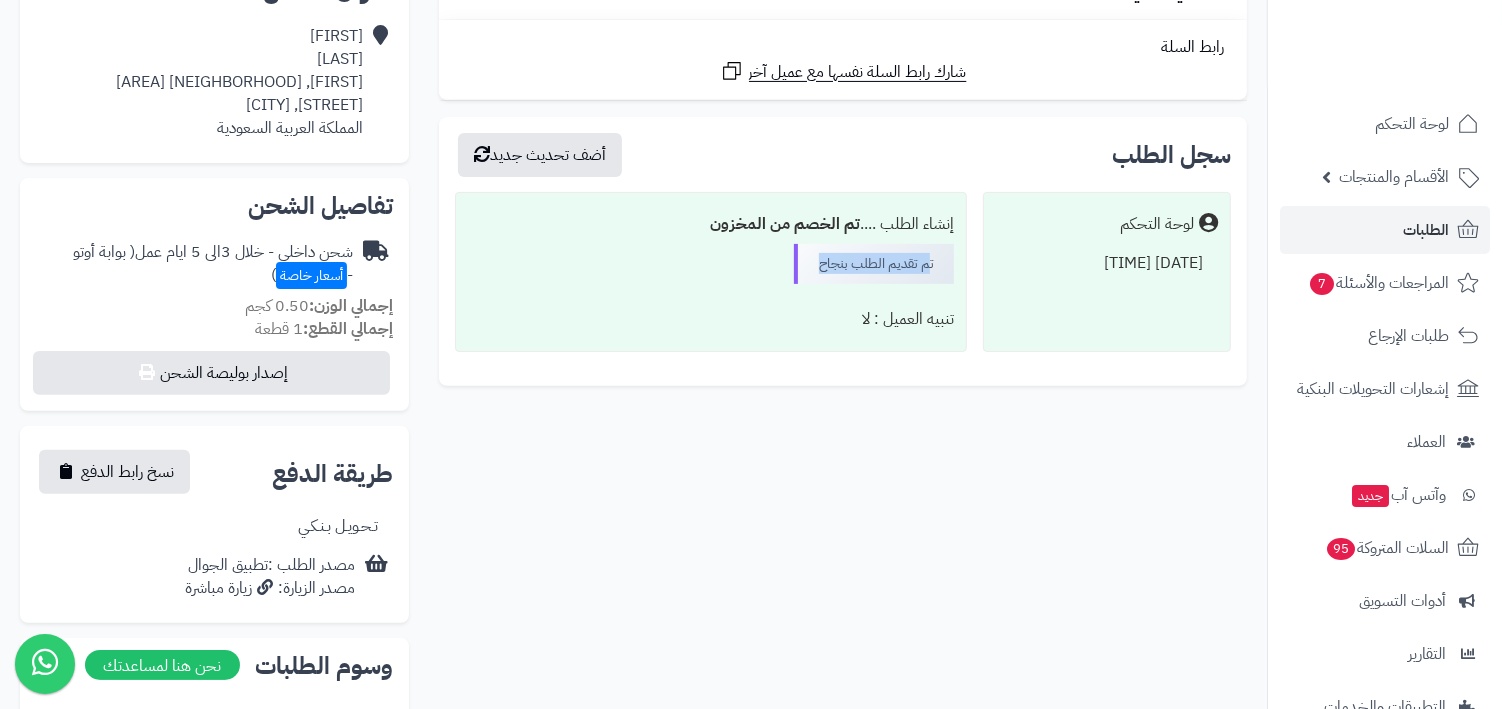 click on "تنبيه العميل : لا" at bounding box center [711, 319] 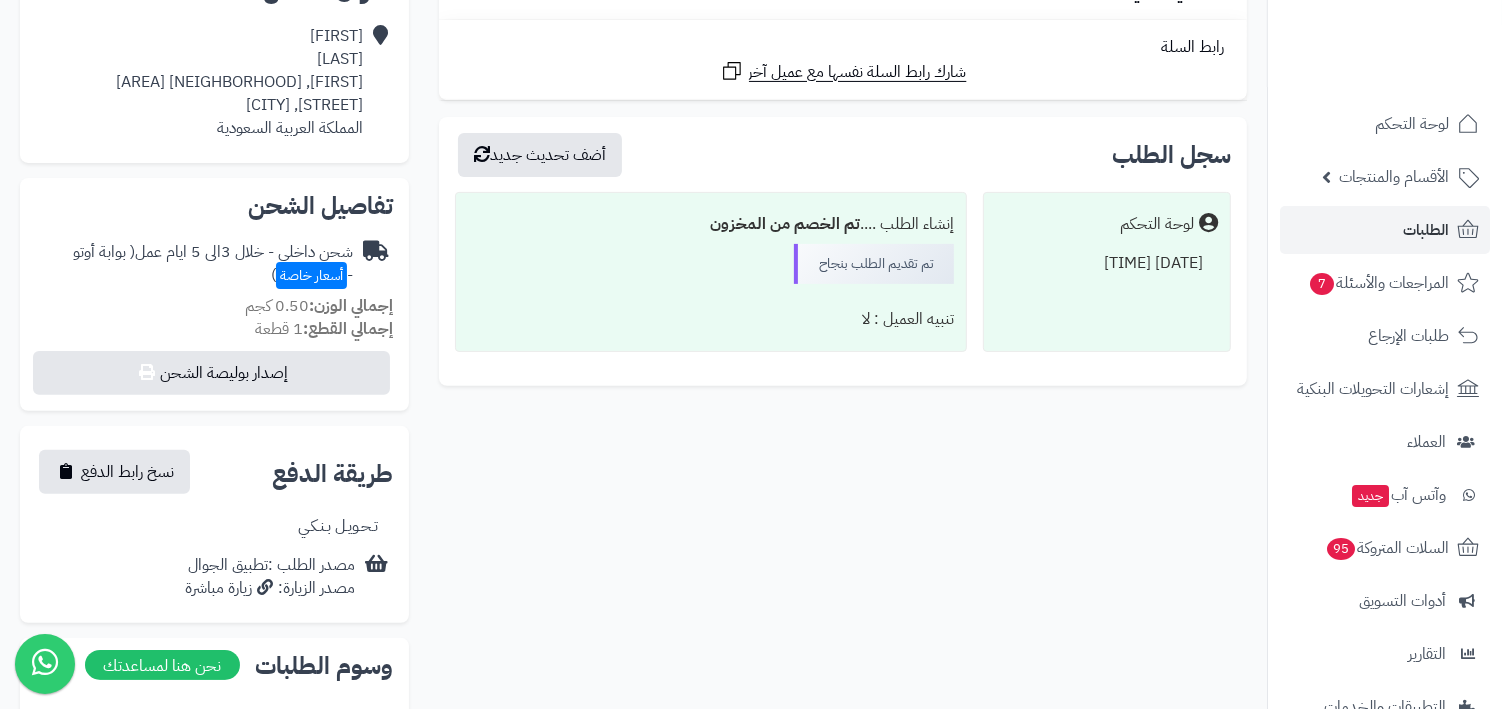 click on "تنبيه العميل : لا" at bounding box center [711, 319] 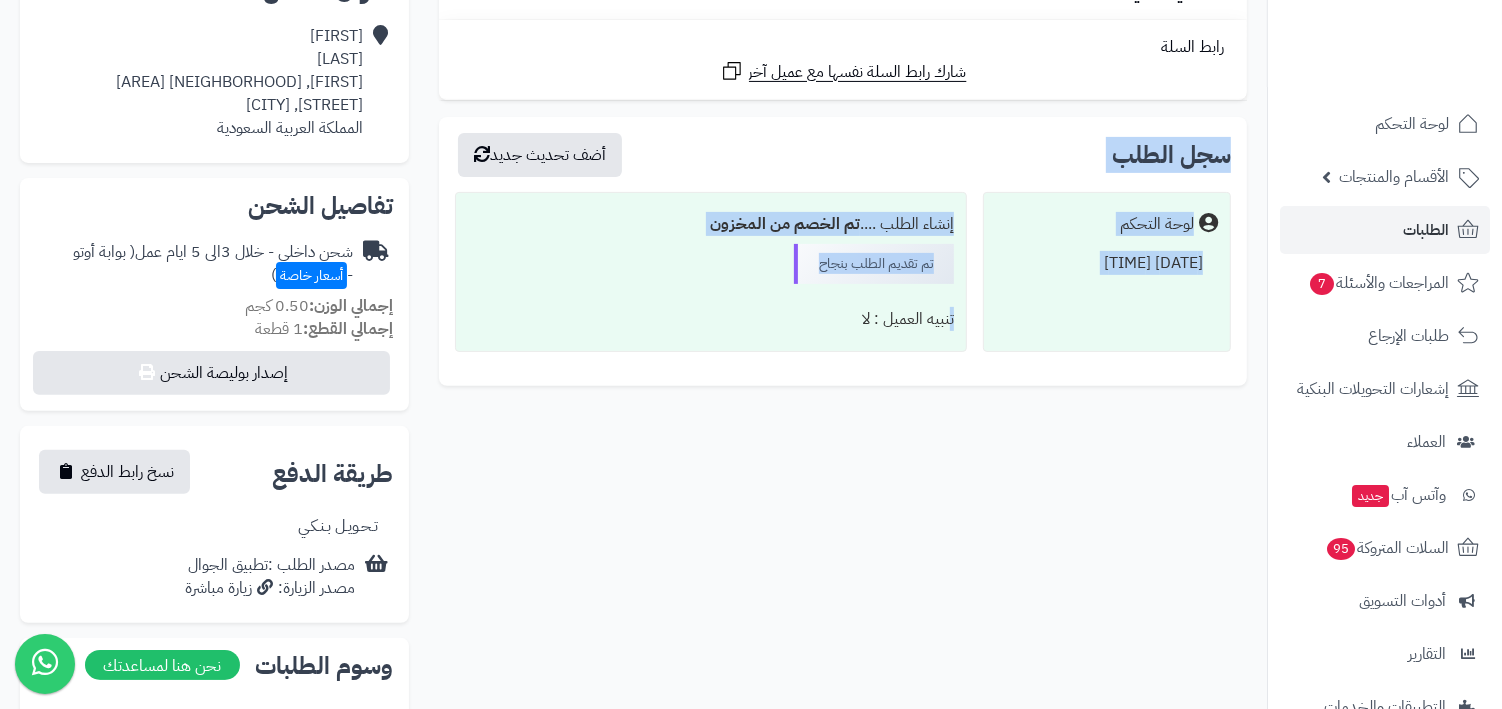 click on "تم تقديم الطلب بنجاح" at bounding box center [874, 264] 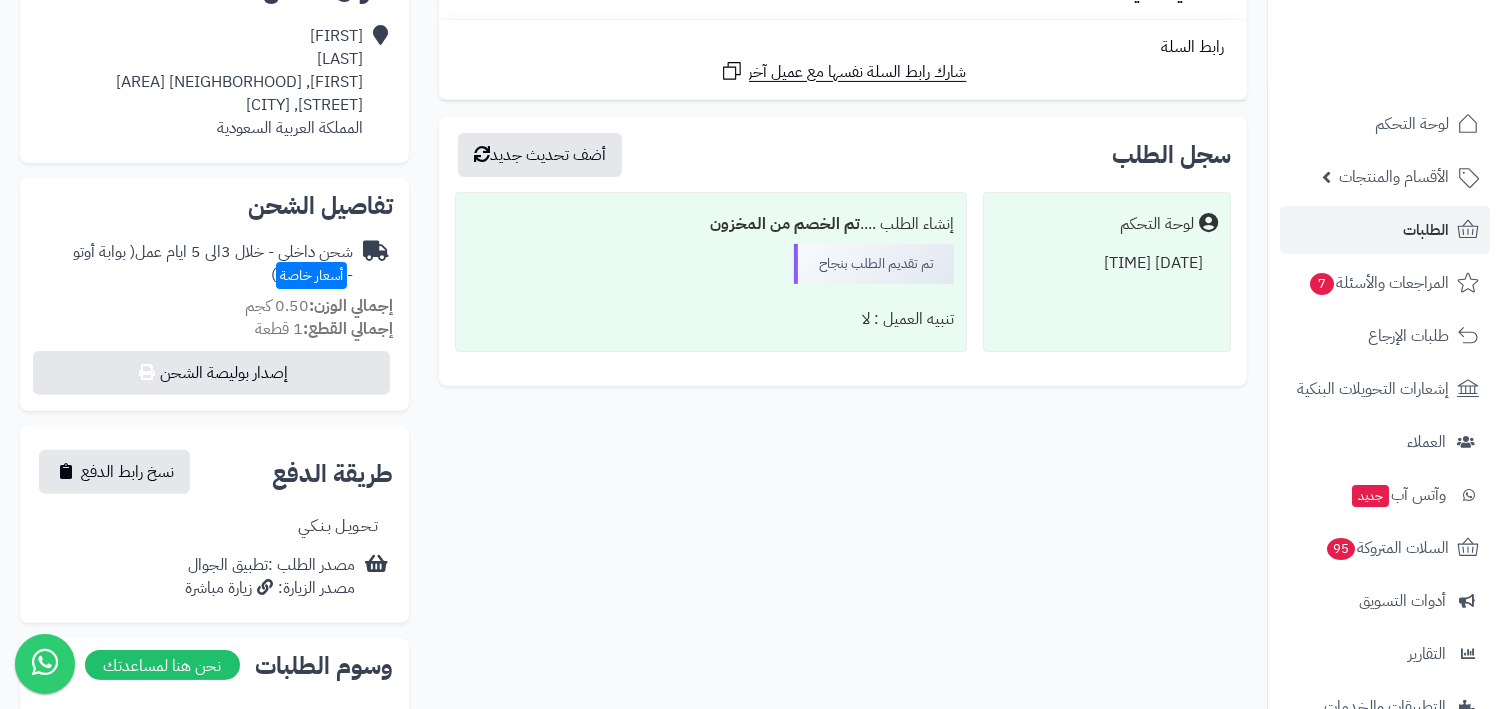 click on "تم تقديم الطلب بنجاح" at bounding box center [874, 264] 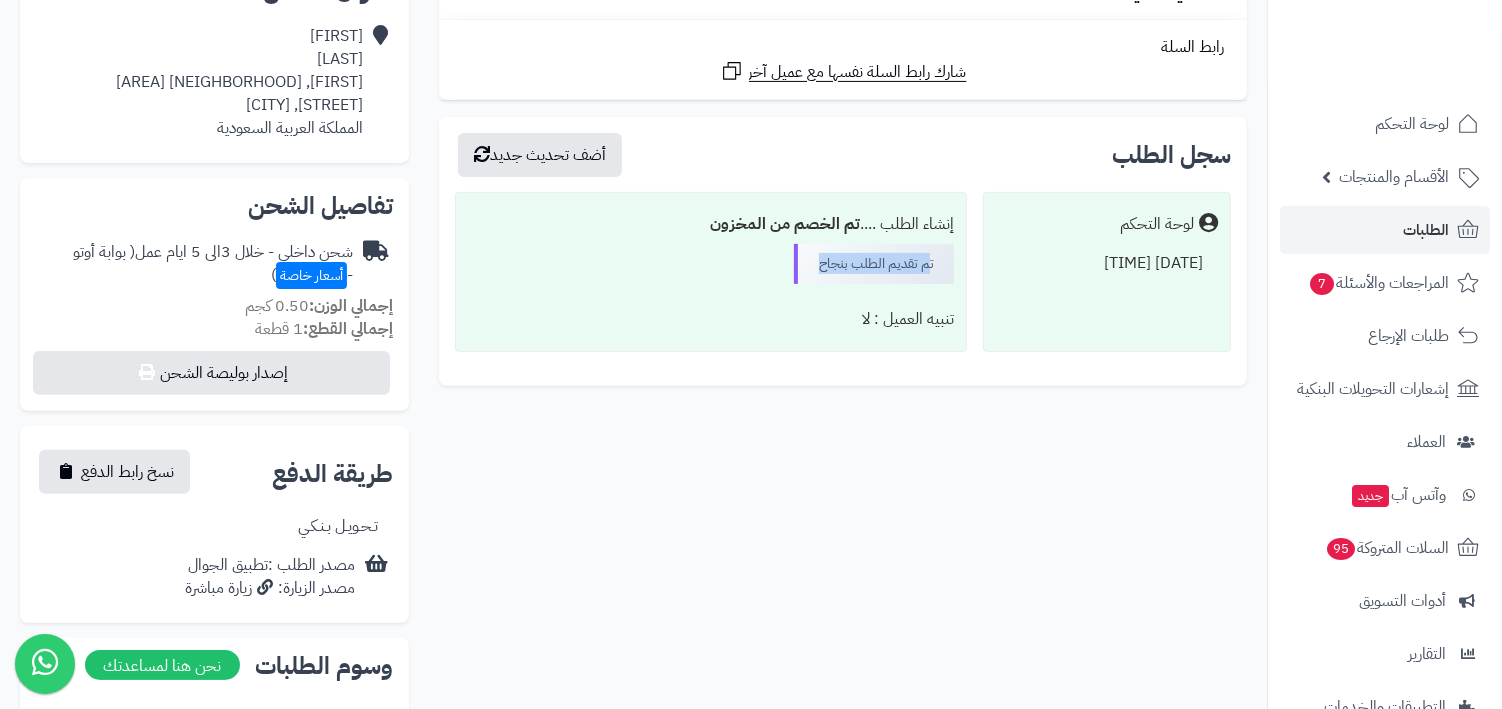 click on "تم الخصم من المخزون" at bounding box center (785, 224) 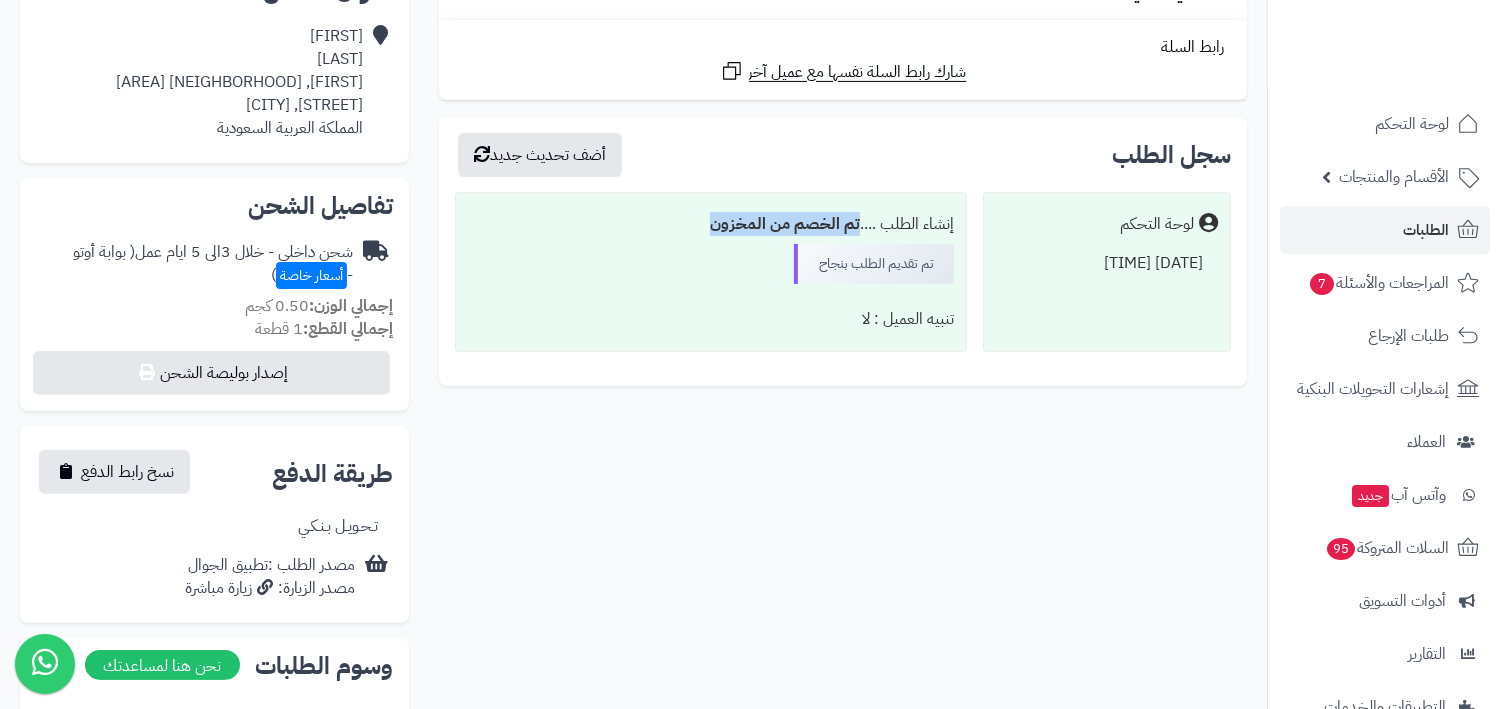 drag, startPoint x: 856, startPoint y: 224, endPoint x: 710, endPoint y: 220, distance: 146.05478 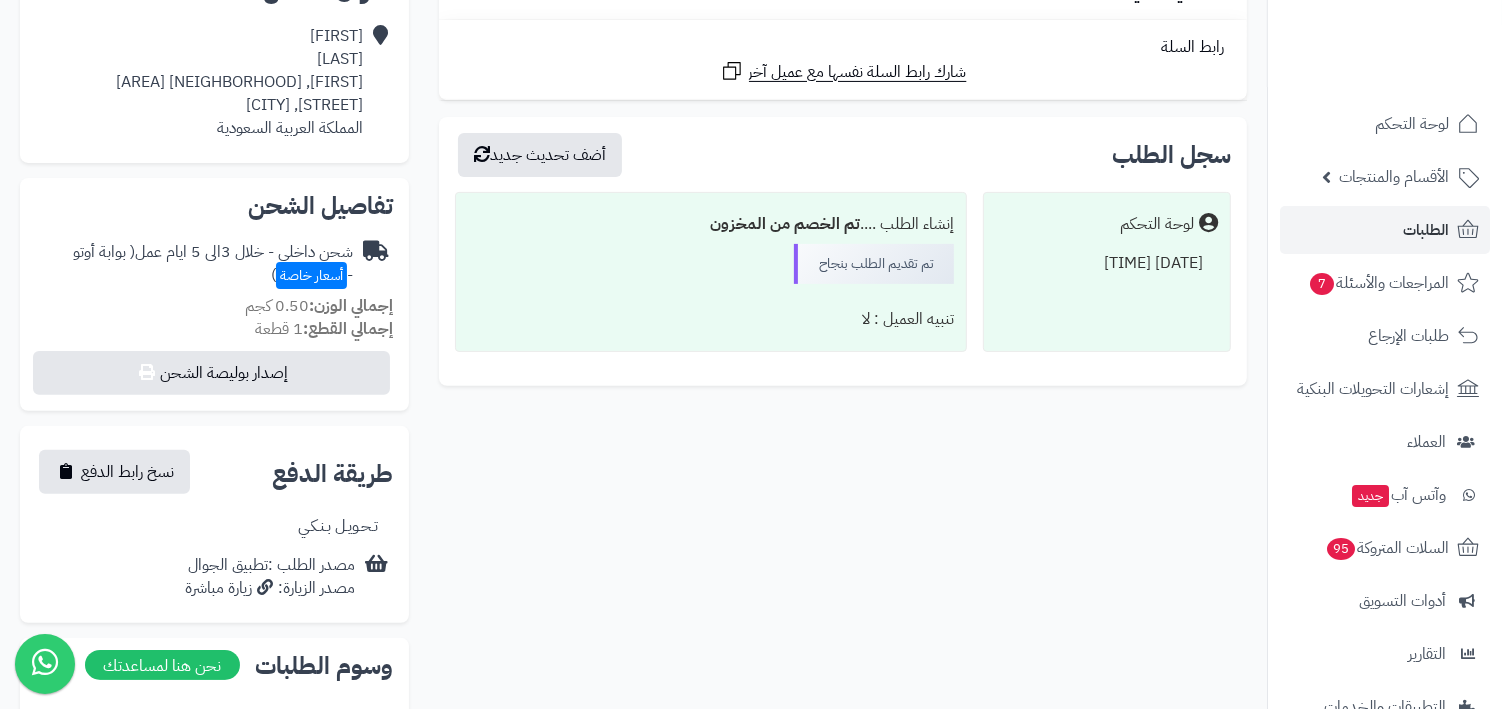 click on "تم الخصم من المخزون" at bounding box center [785, 224] 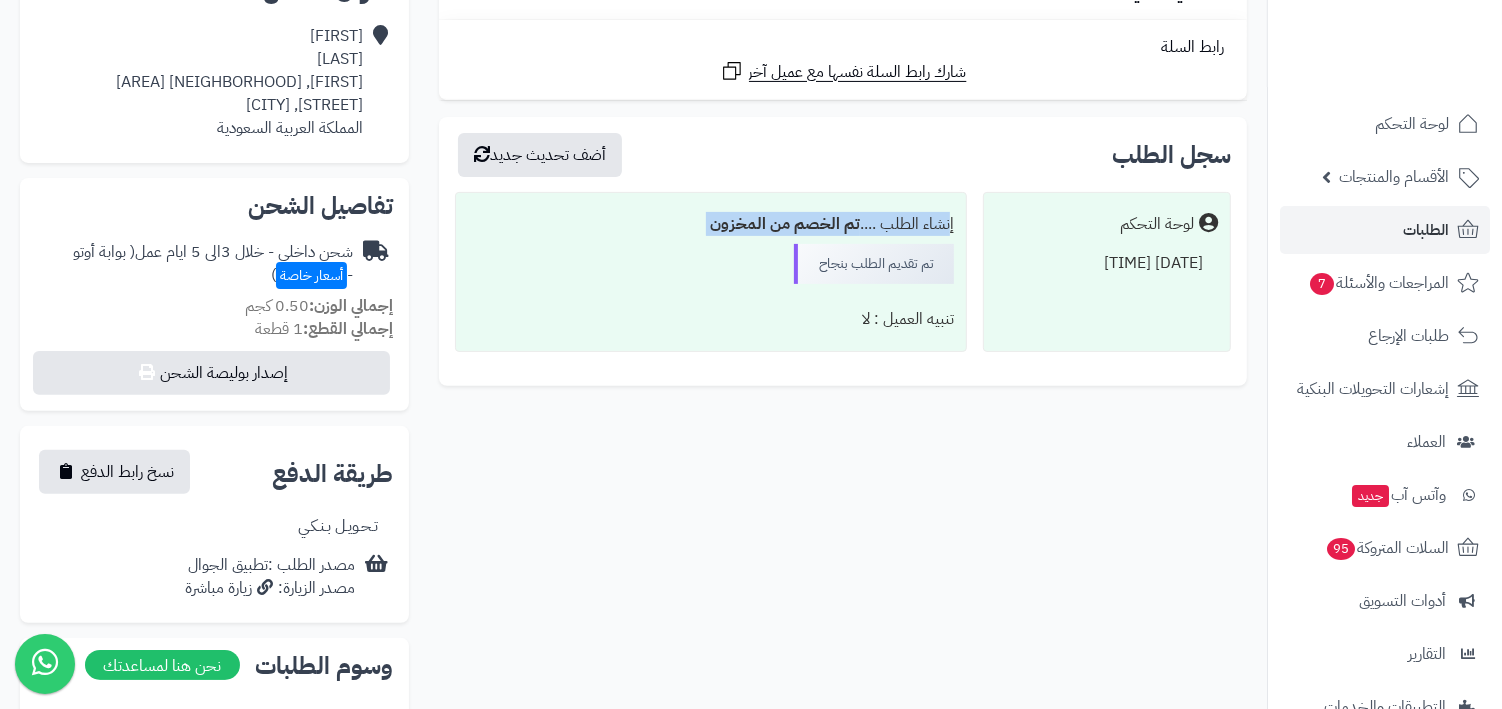 click on "تم تقديم الطلب بنجاح" at bounding box center [874, 264] 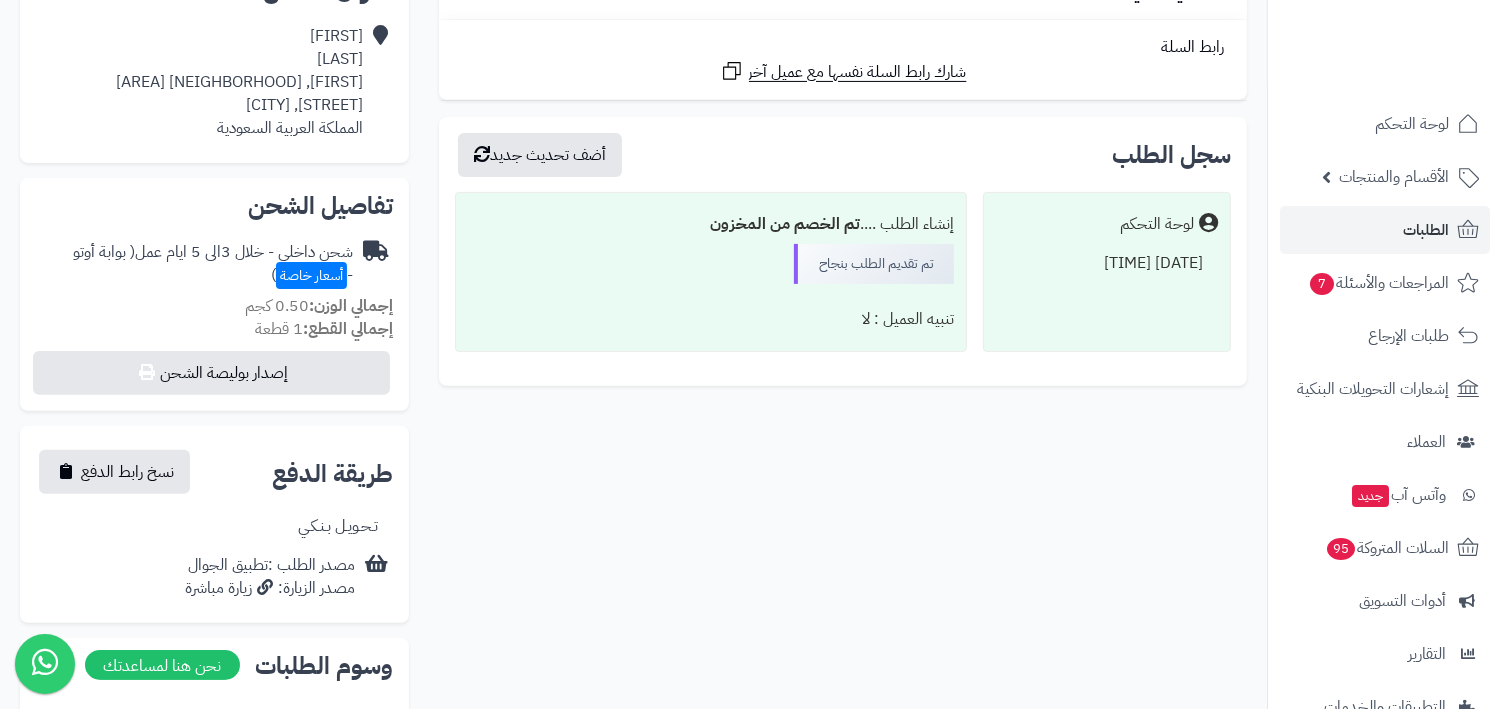 click on "تم تقديم الطلب بنجاح" at bounding box center (874, 264) 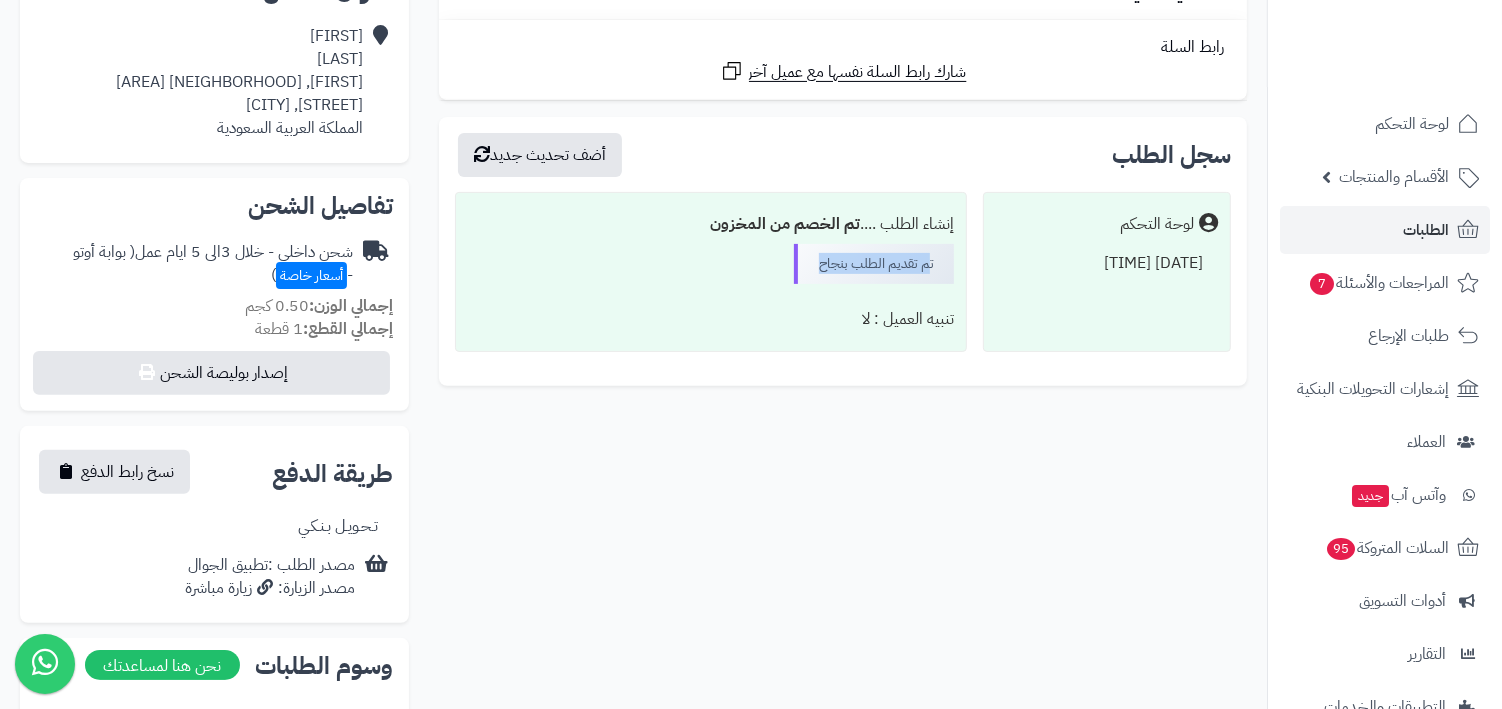 click on "تم تقديم الطلب بنجاح" at bounding box center [874, 264] 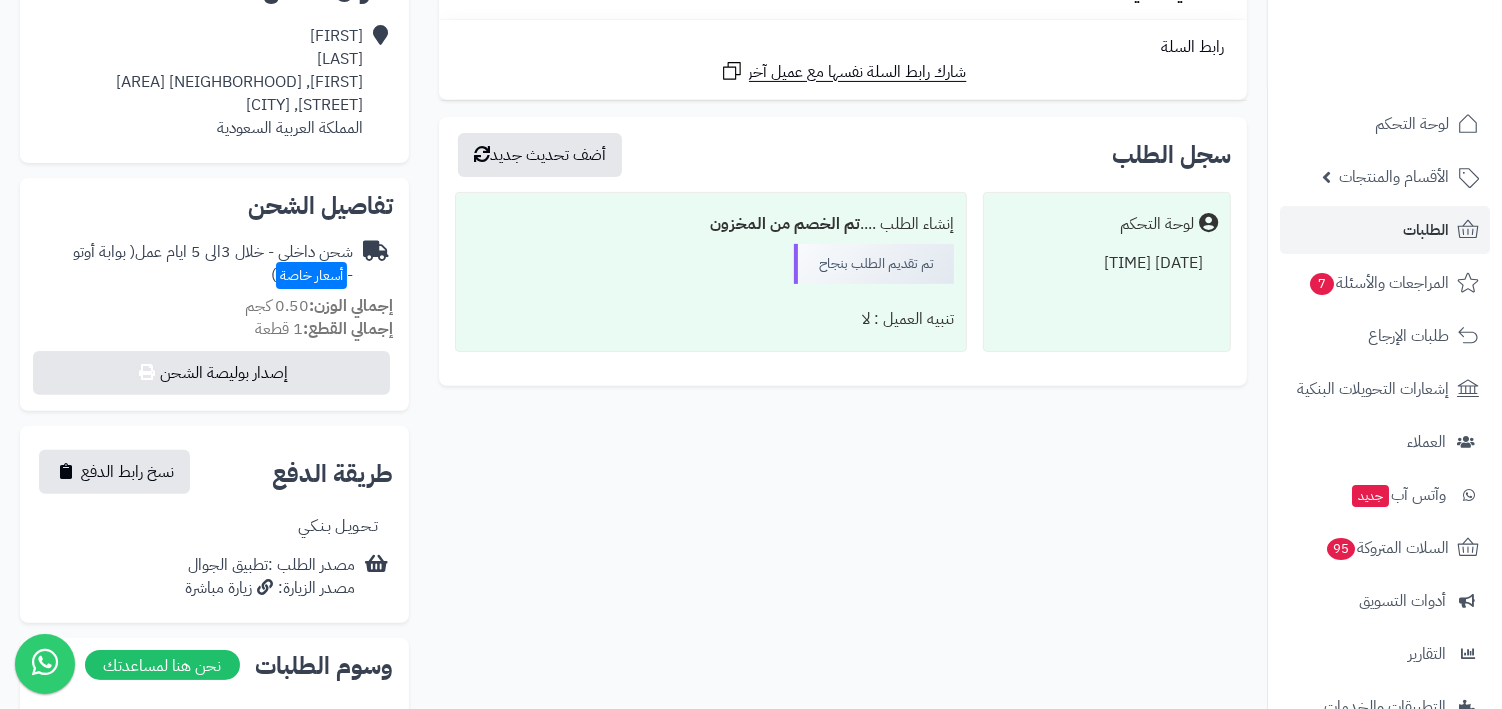 click on "تم تقديم الطلب بنجاح" at bounding box center [874, 264] 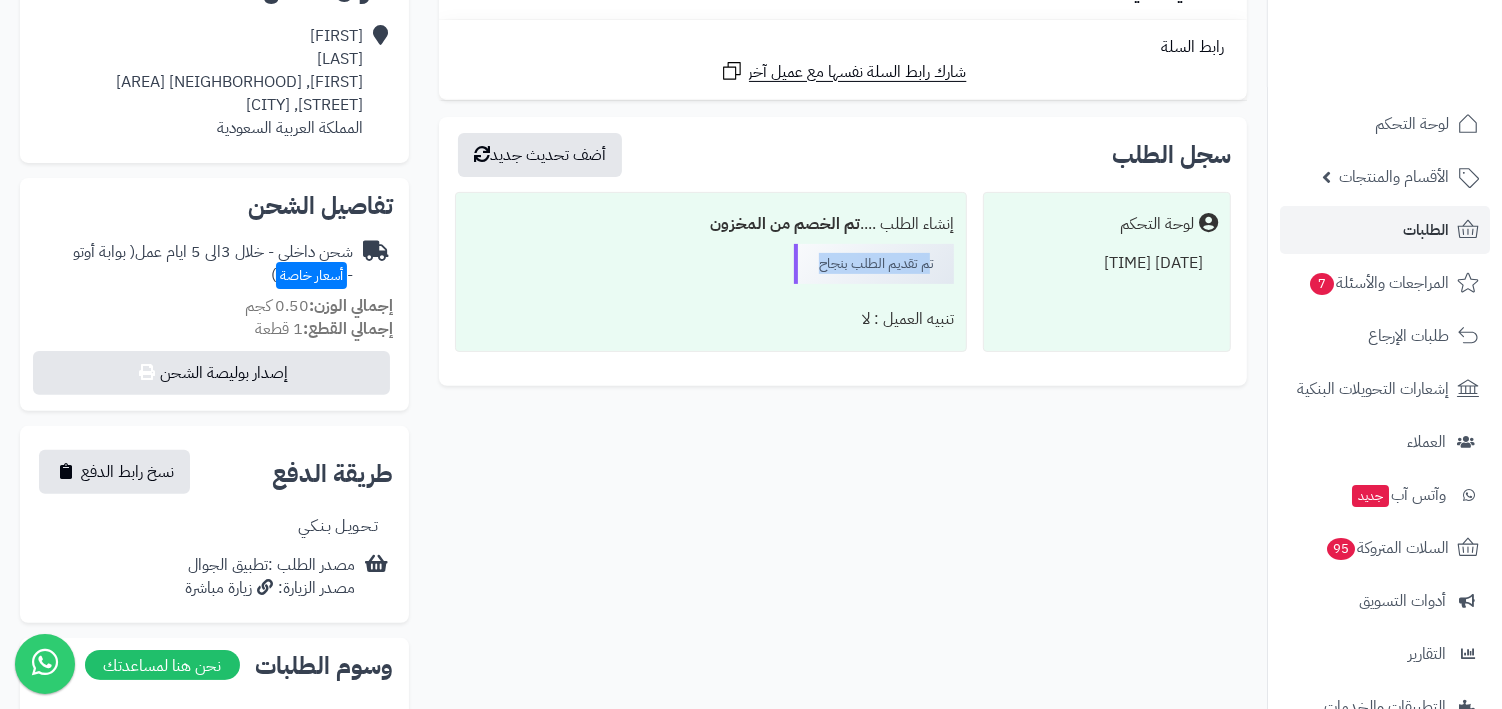 click on "تنبيه العميل : لا" at bounding box center (711, 319) 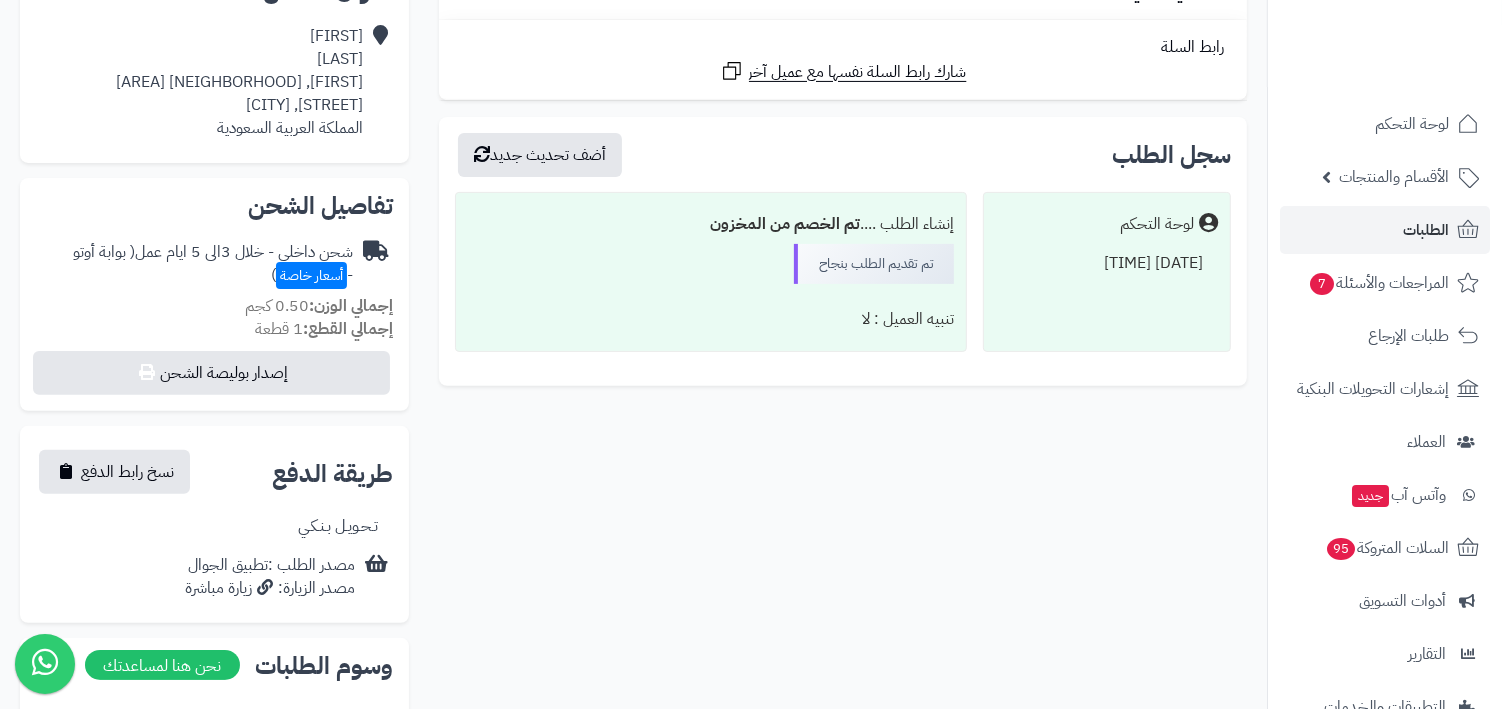 scroll, scrollTop: 525, scrollLeft: 0, axis: vertical 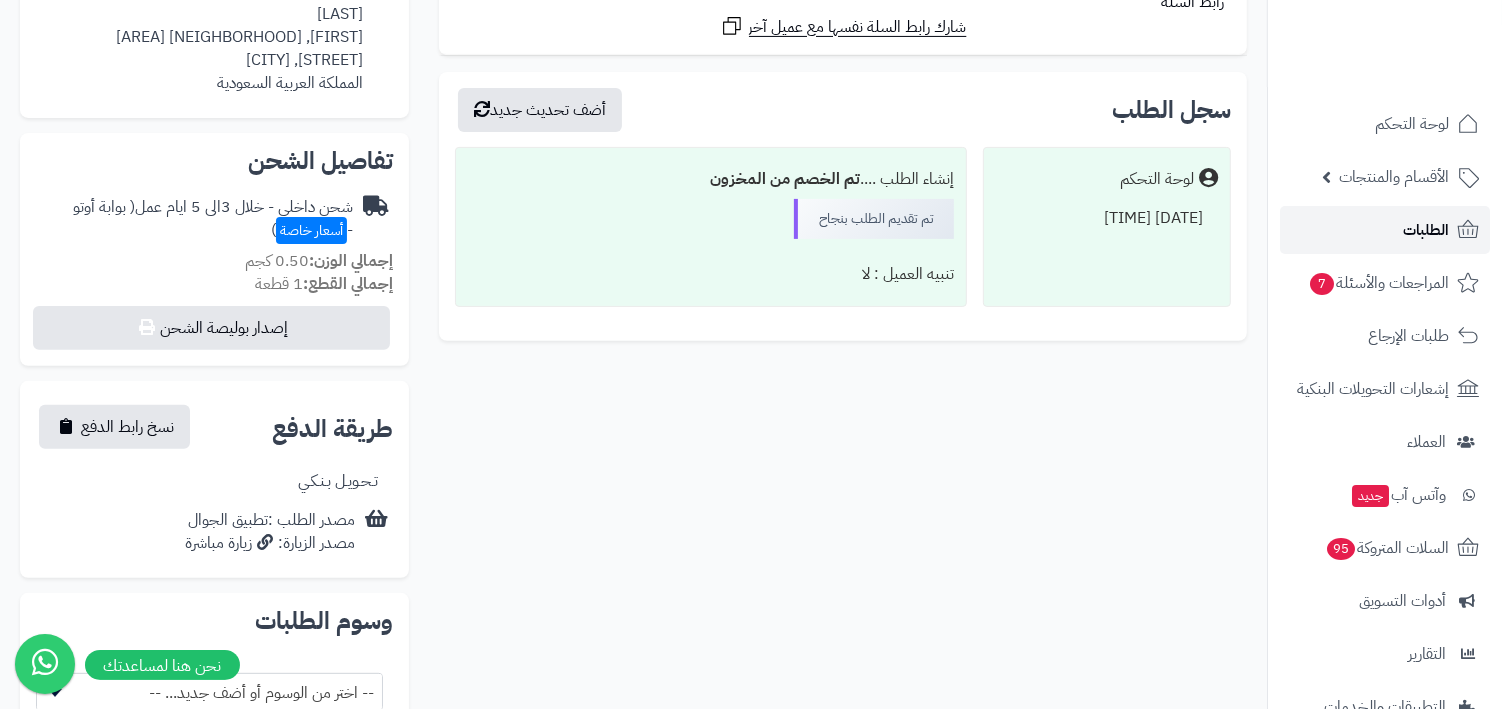 click on "الطلبات" at bounding box center [1385, 230] 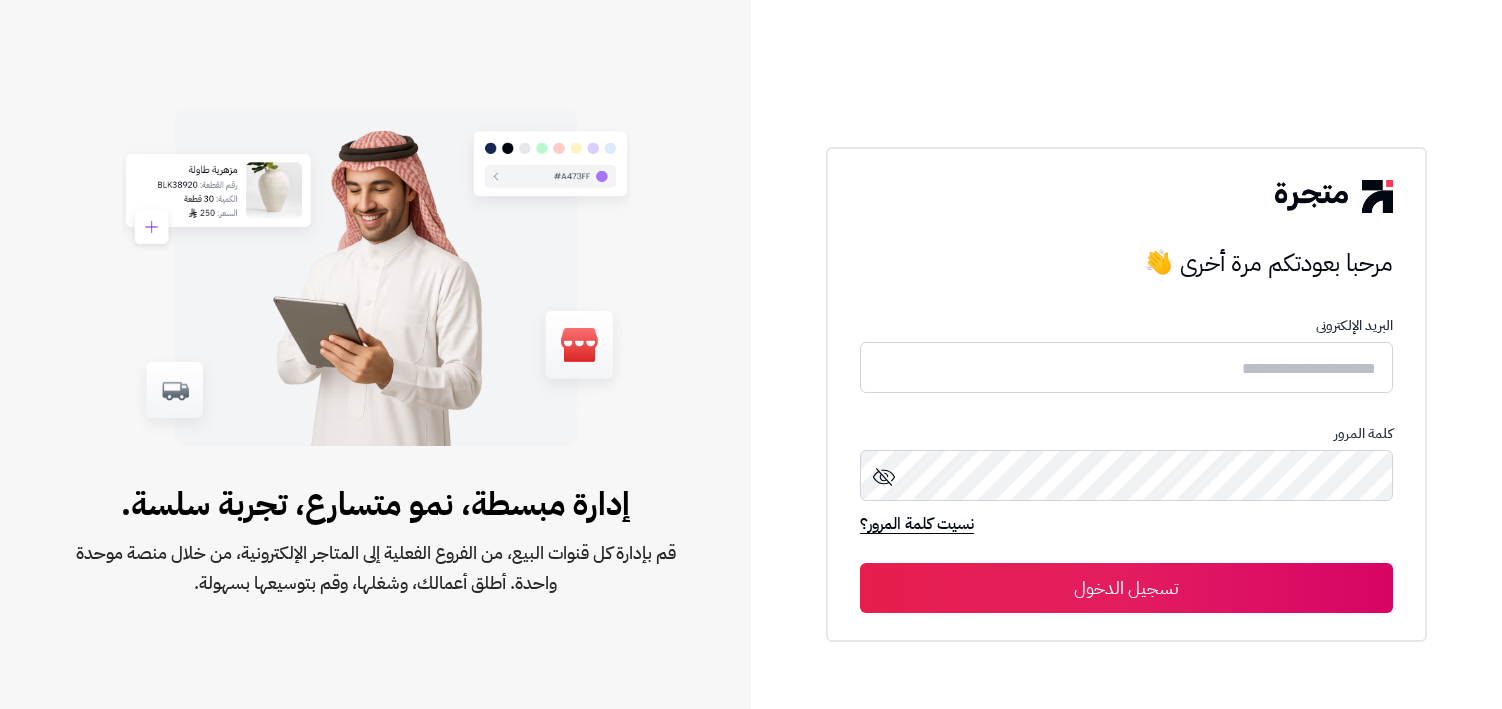 scroll, scrollTop: 0, scrollLeft: 0, axis: both 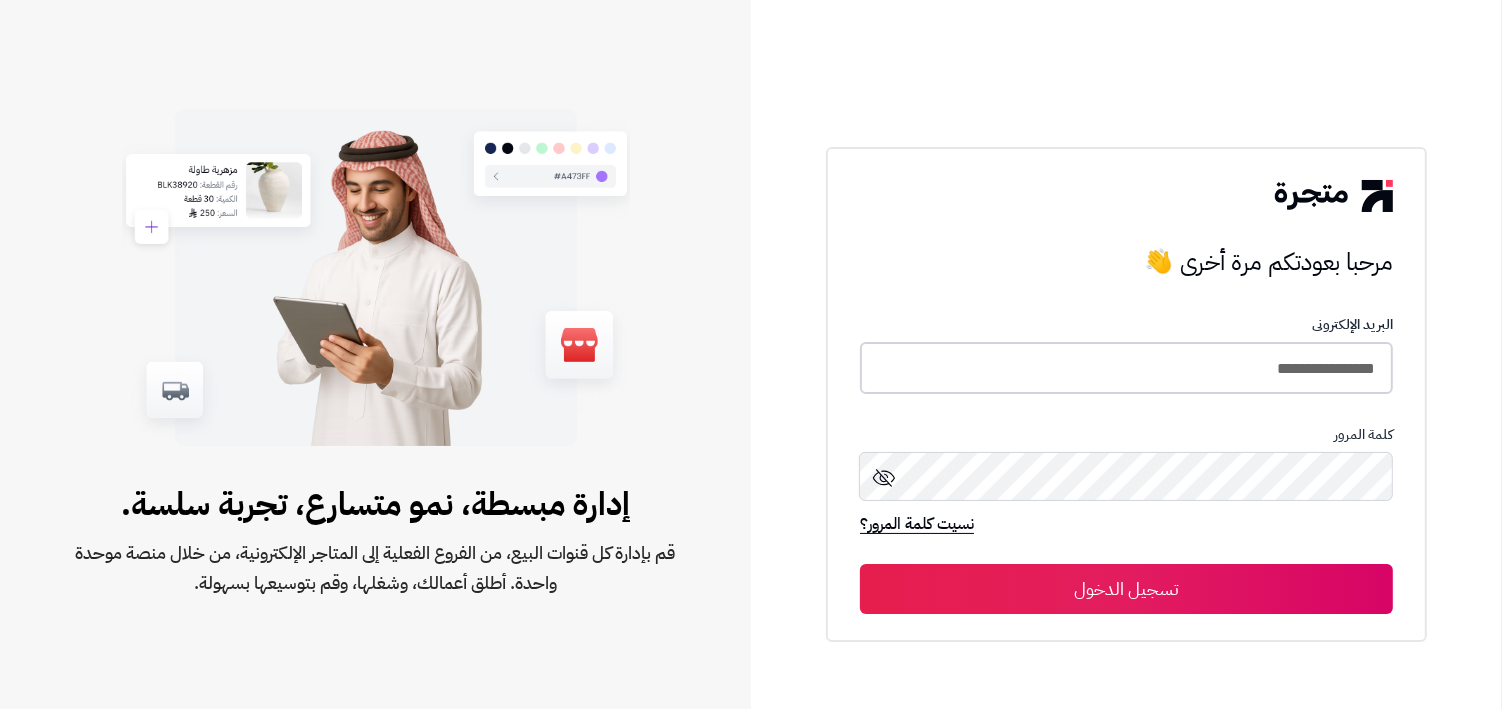 click on "**********" at bounding box center (1126, 368) 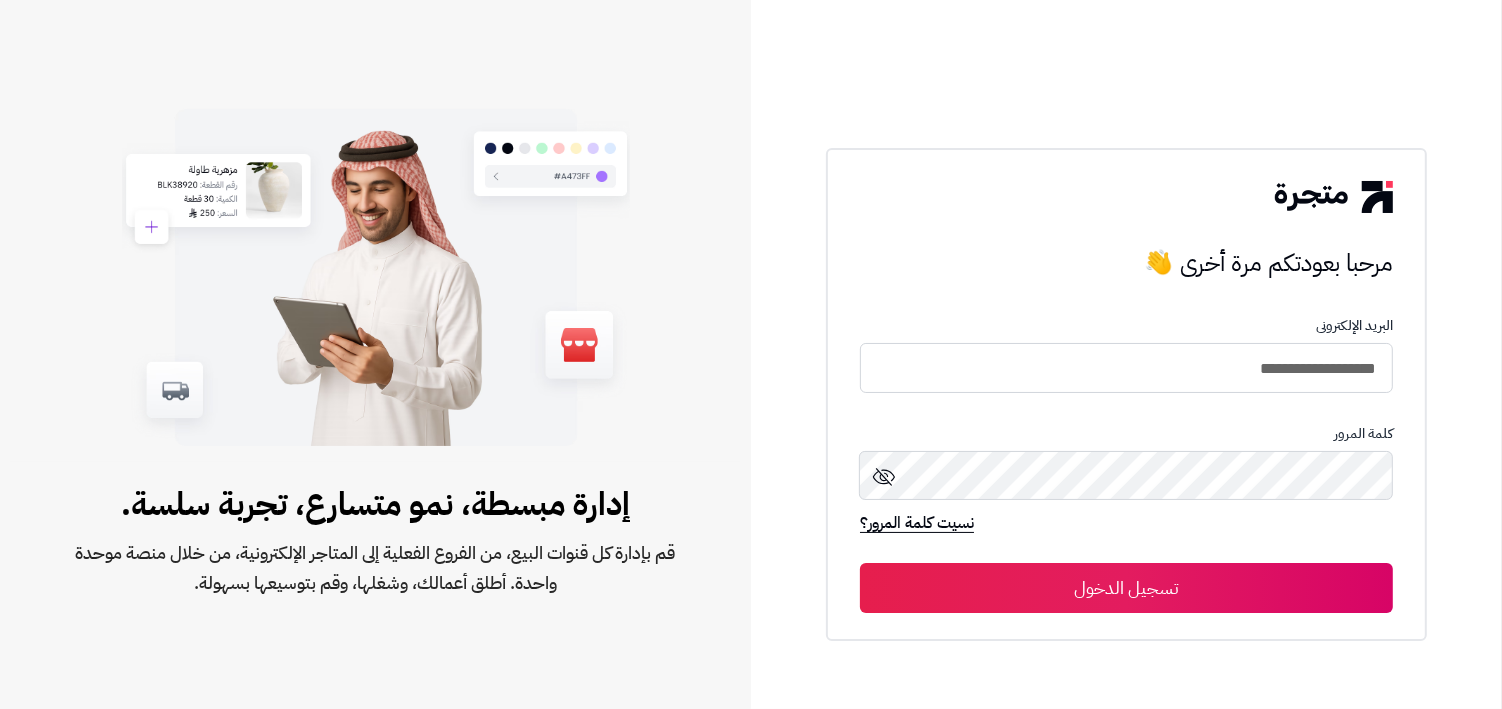 type on "**********" 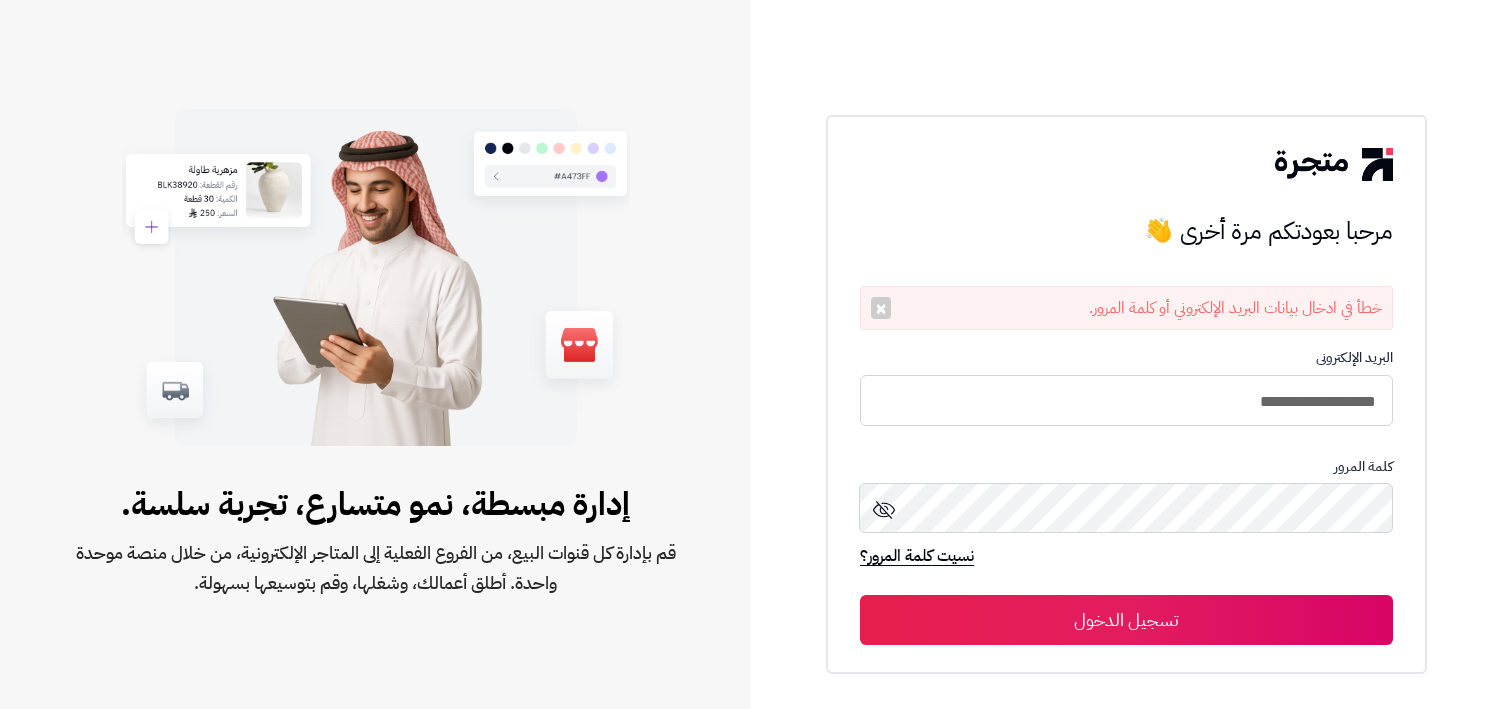 scroll, scrollTop: 0, scrollLeft: 0, axis: both 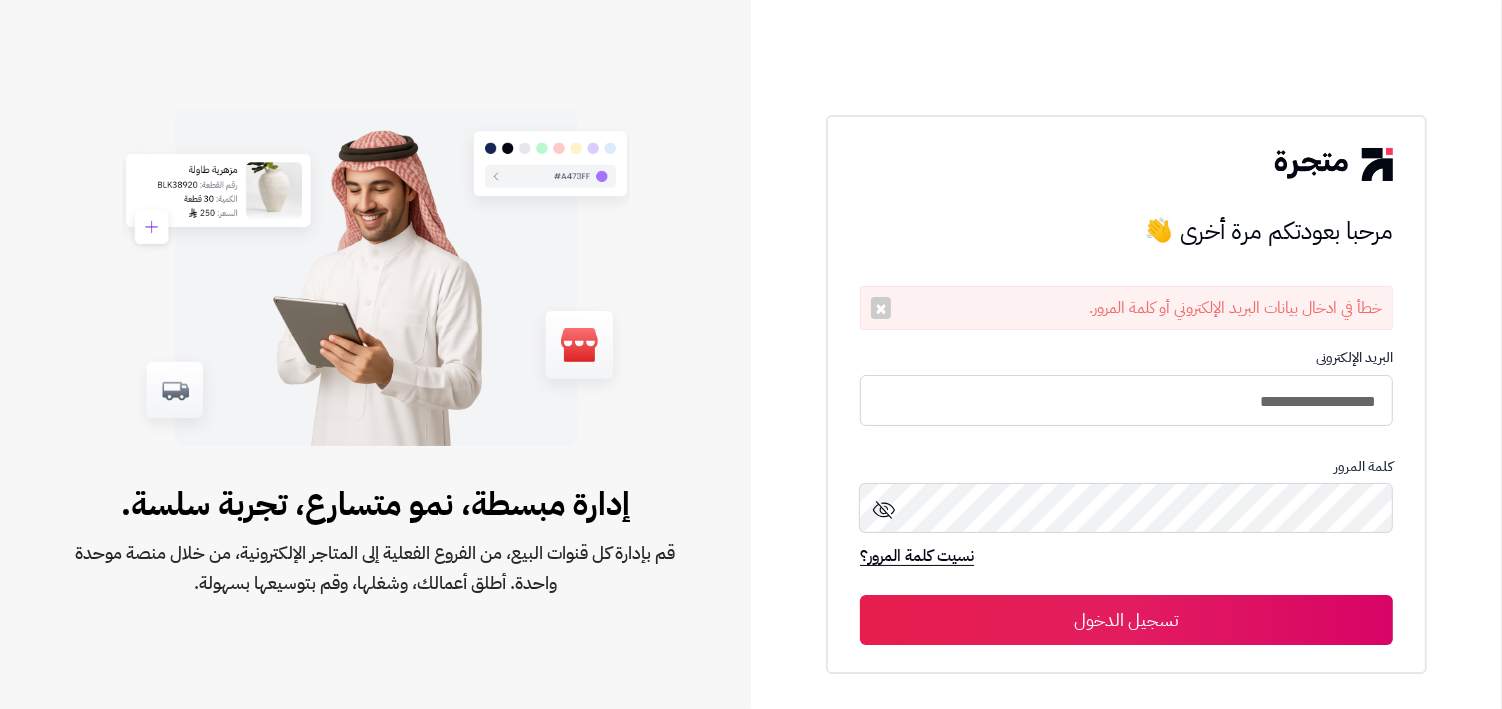 click on "**********" at bounding box center (1126, 497) 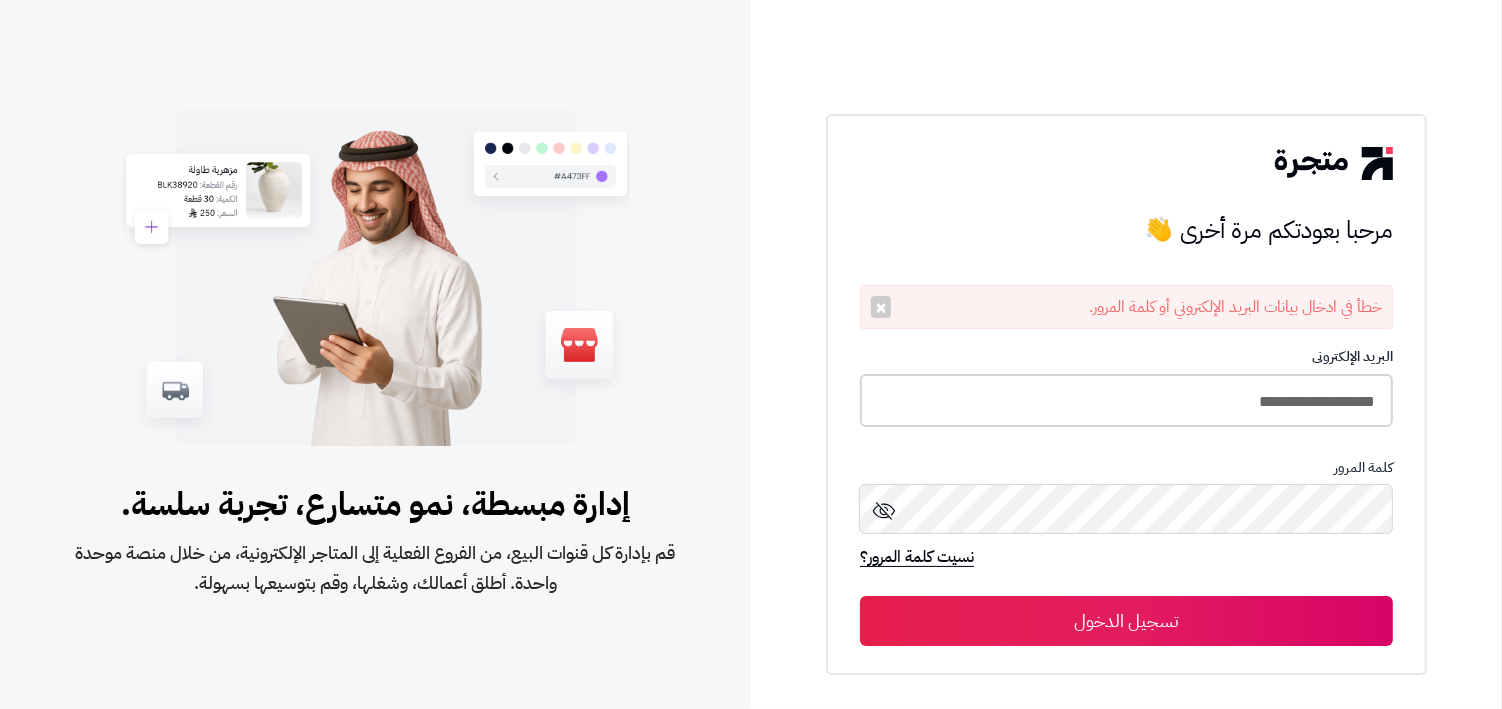 click on "**********" at bounding box center [1126, 400] 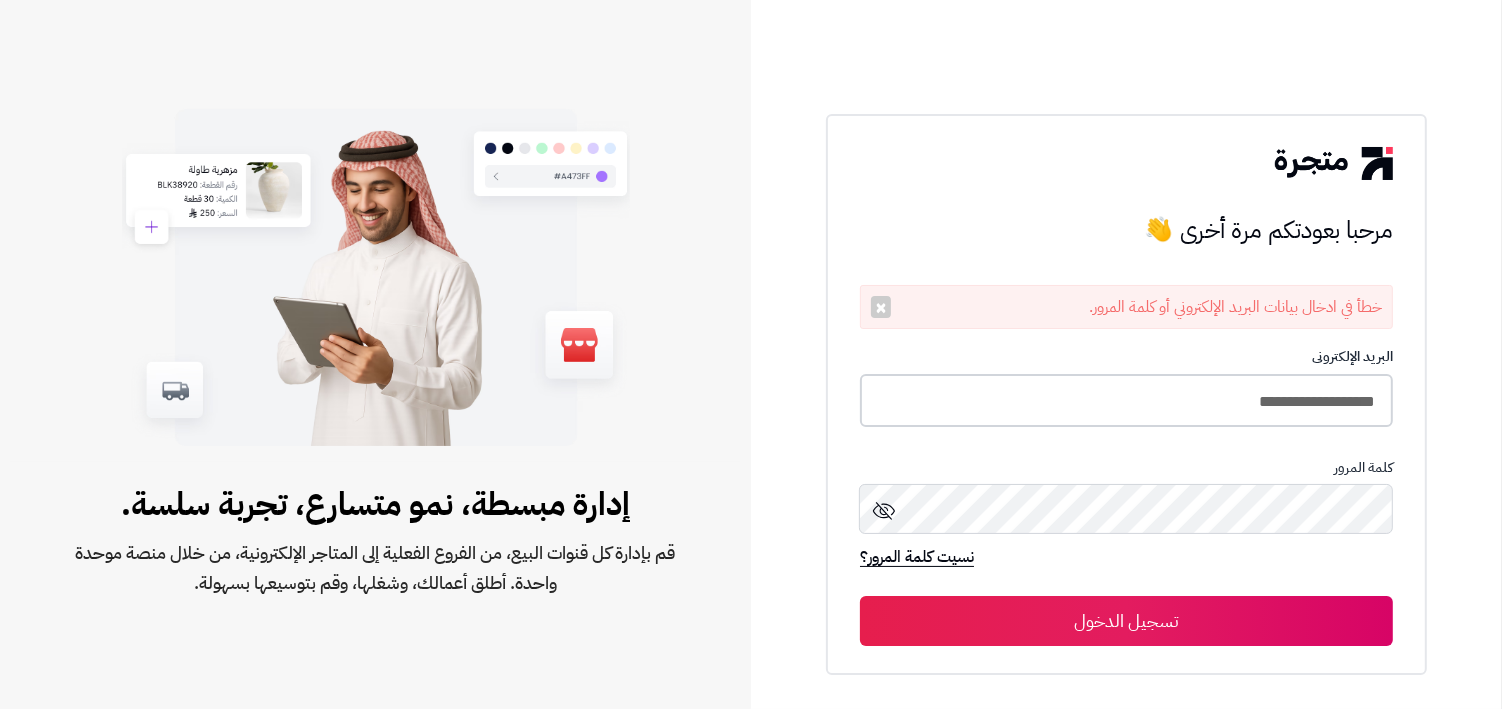 type on "**********" 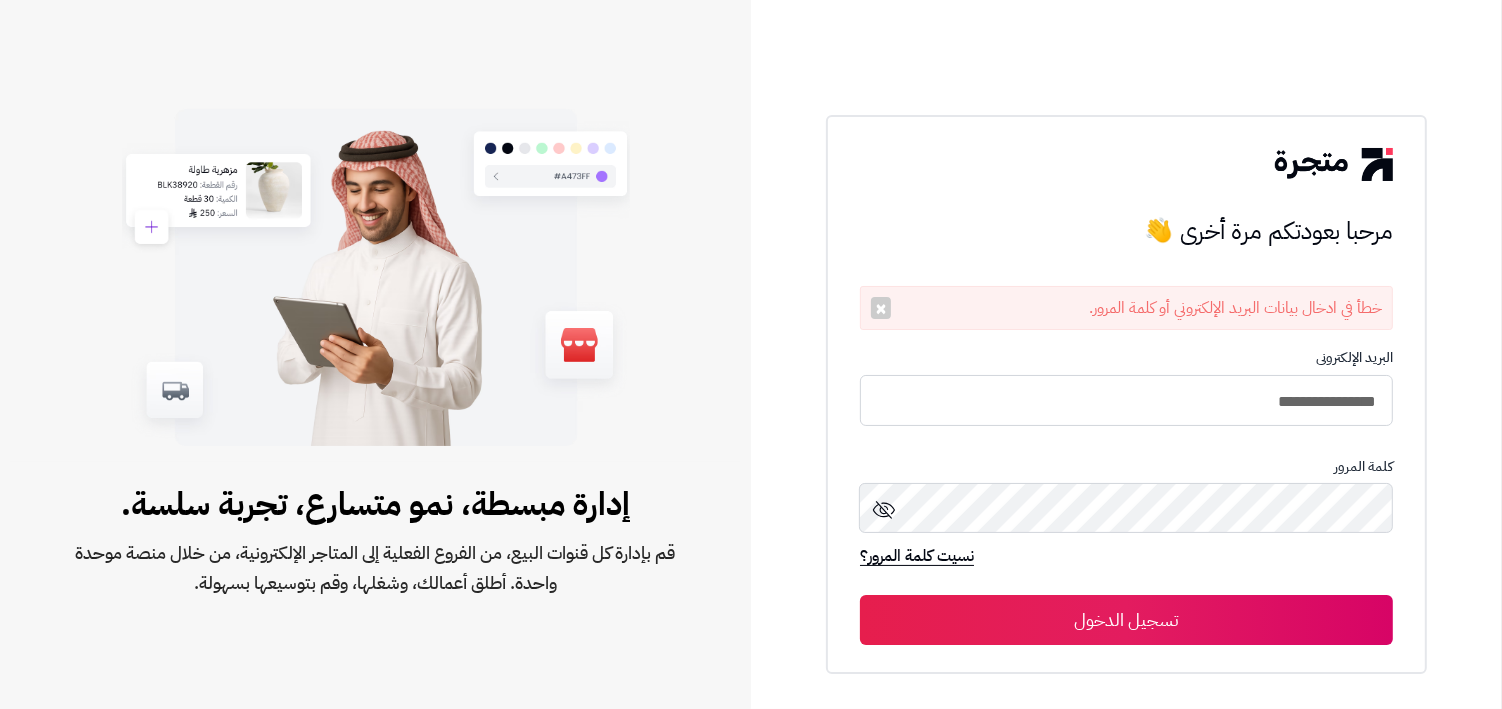 click on "تسجيل الدخول" at bounding box center (1126, 620) 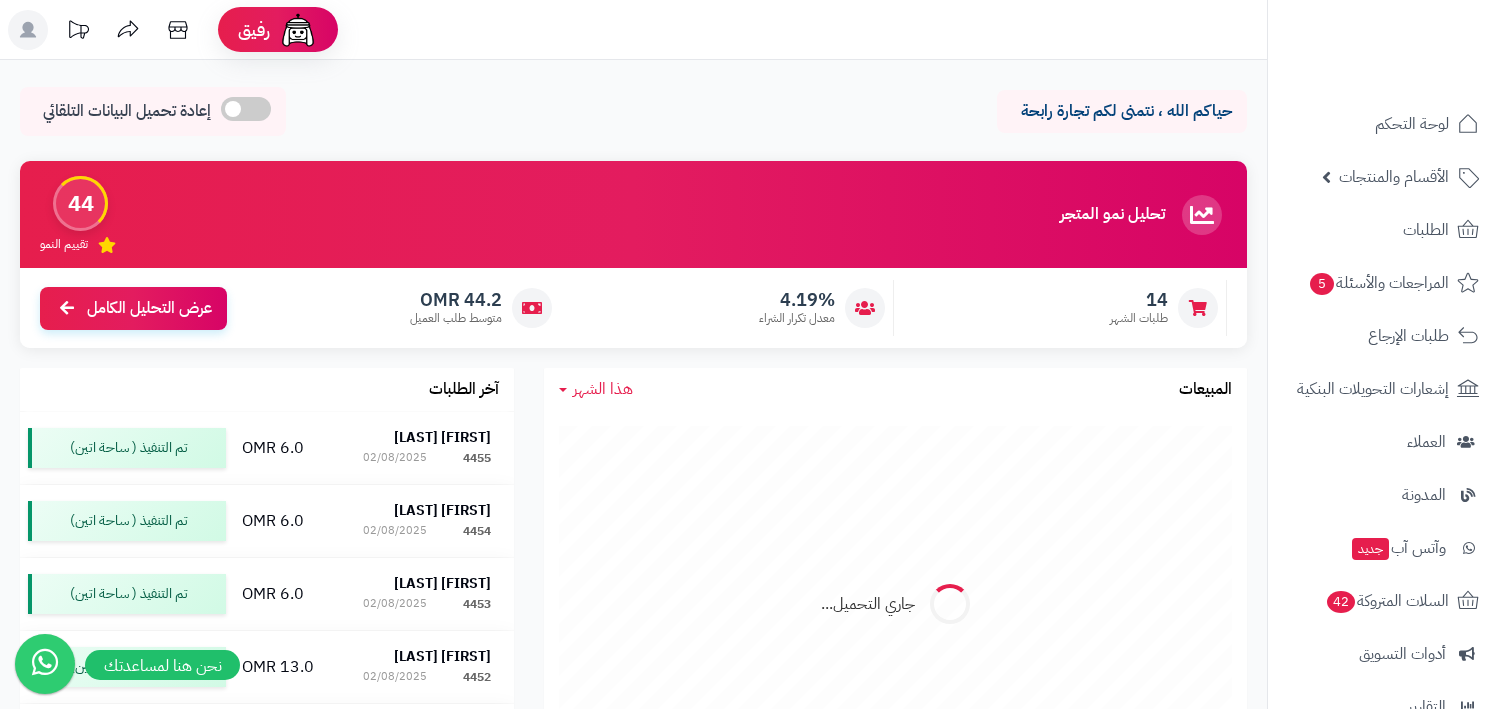 scroll, scrollTop: 0, scrollLeft: 0, axis: both 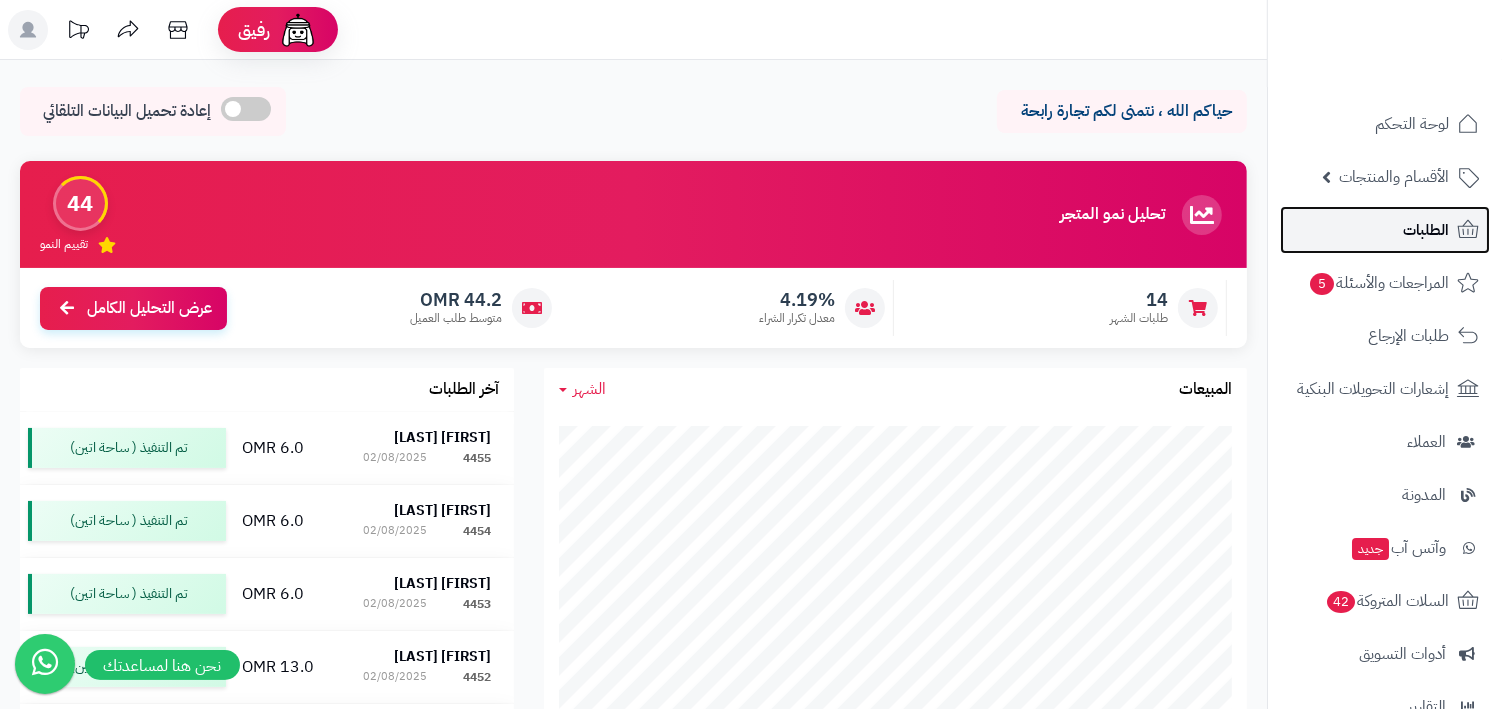 click on "الطلبات" at bounding box center (1385, 230) 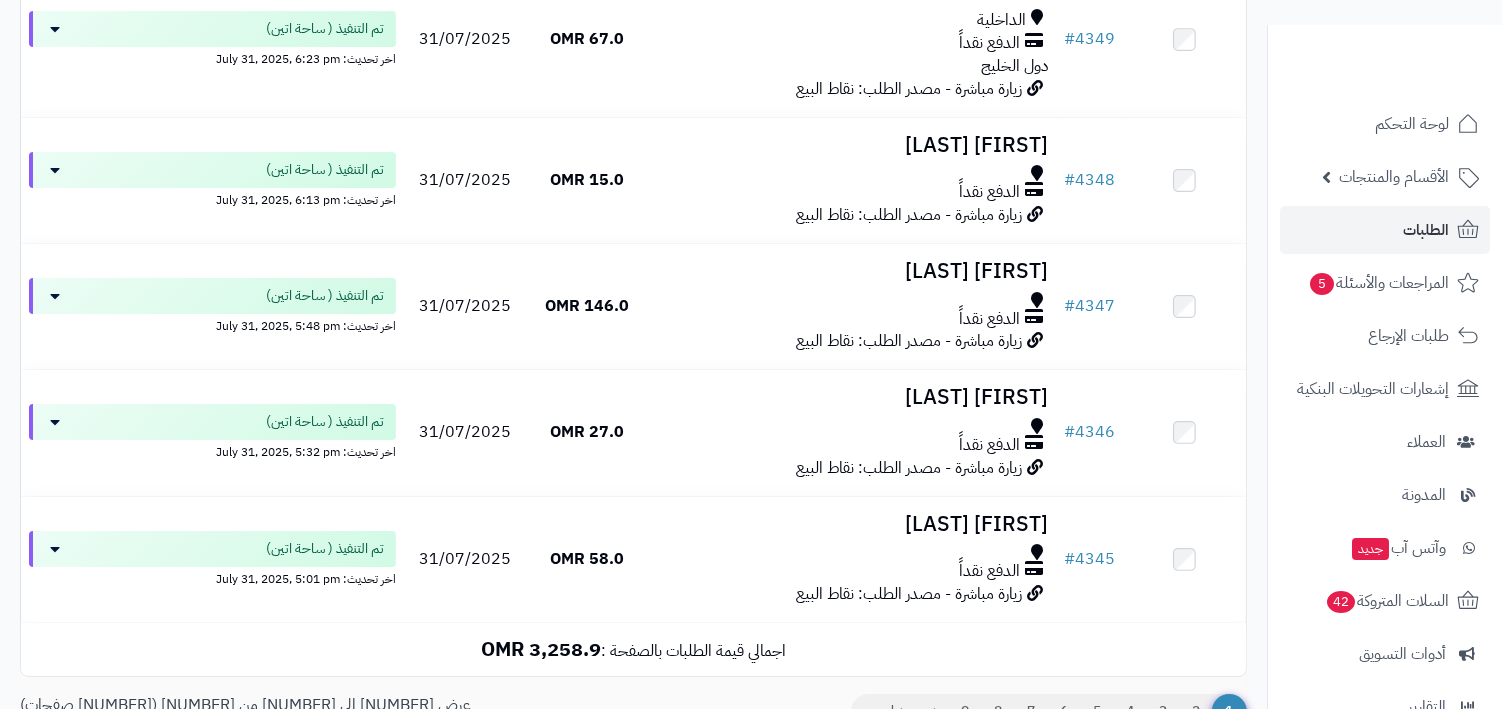 scroll, scrollTop: 13372, scrollLeft: 0, axis: vertical 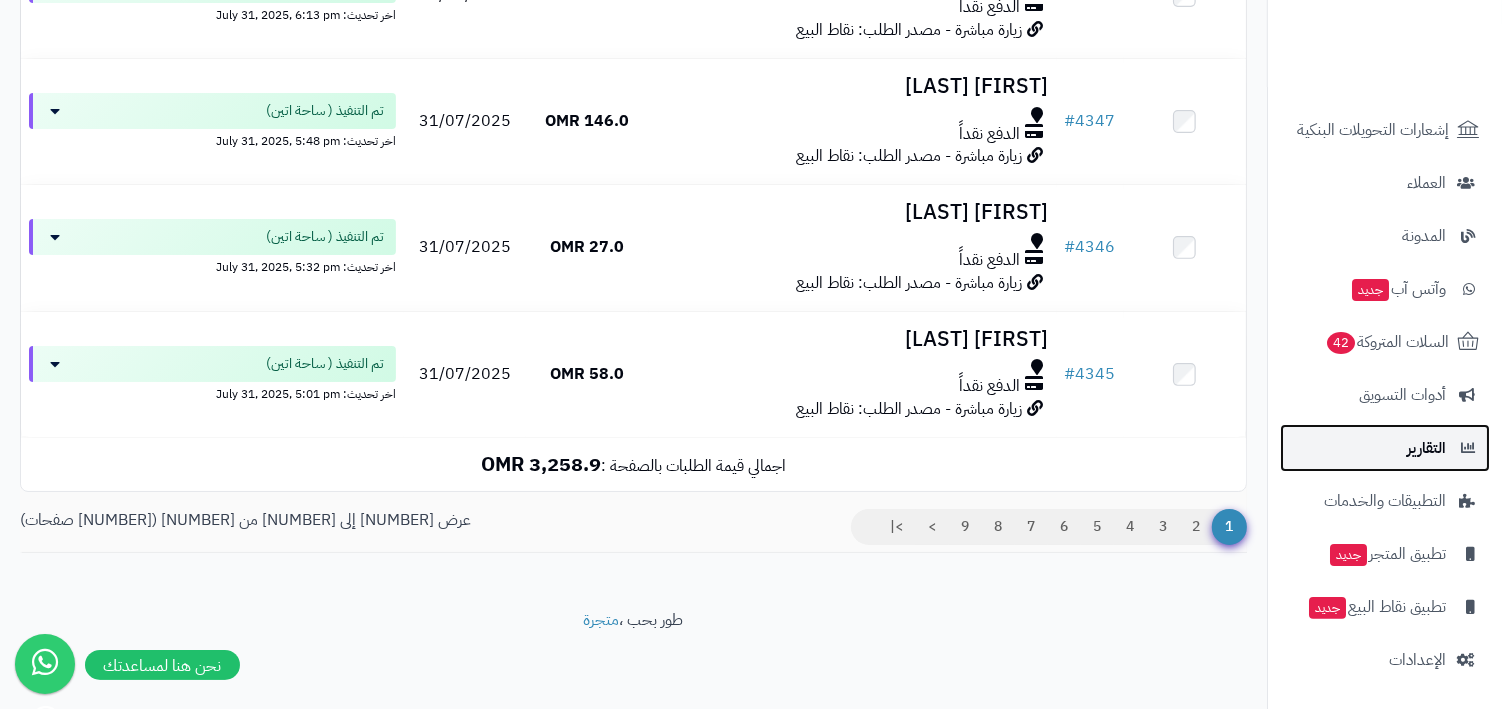 click on "التقارير" at bounding box center [1426, 448] 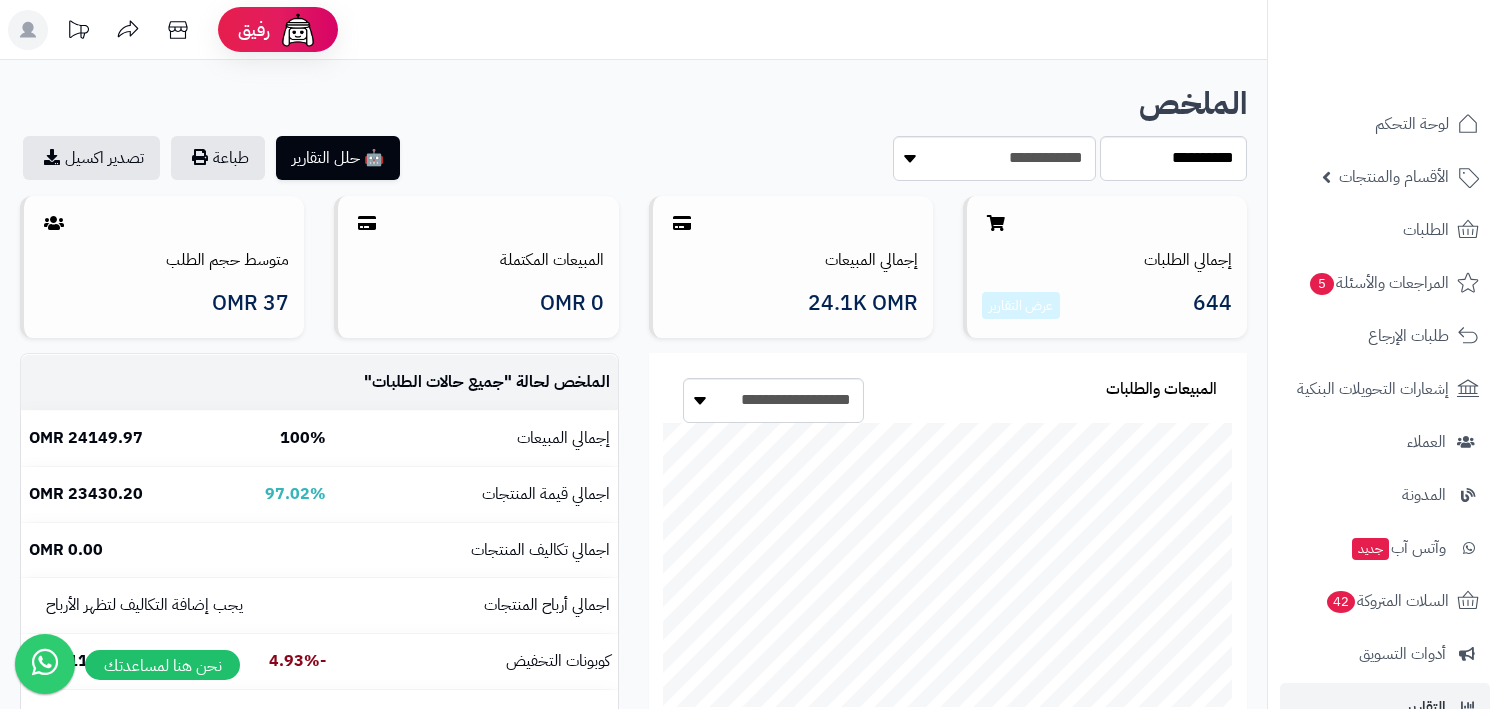 scroll, scrollTop: 0, scrollLeft: 0, axis: both 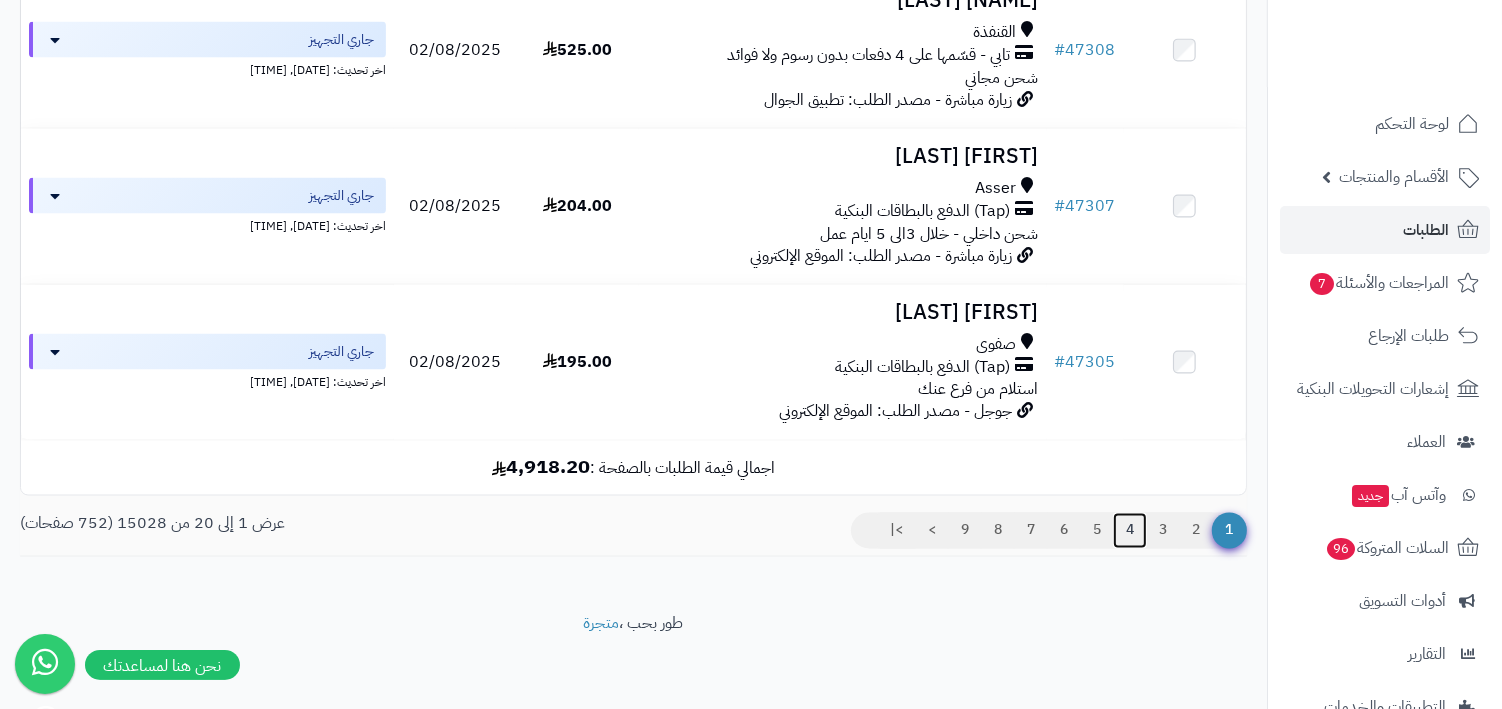 click on "4" at bounding box center [1130, 531] 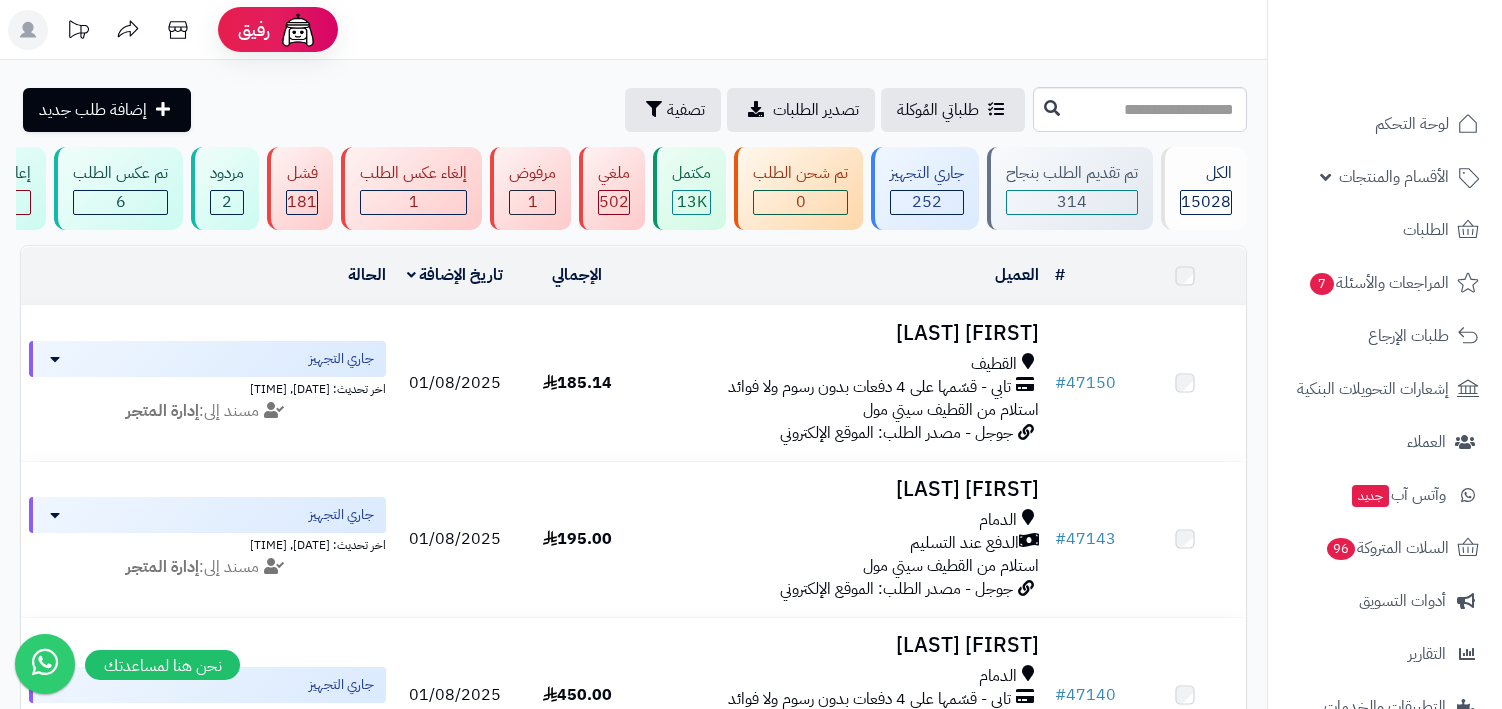 scroll, scrollTop: 0, scrollLeft: 0, axis: both 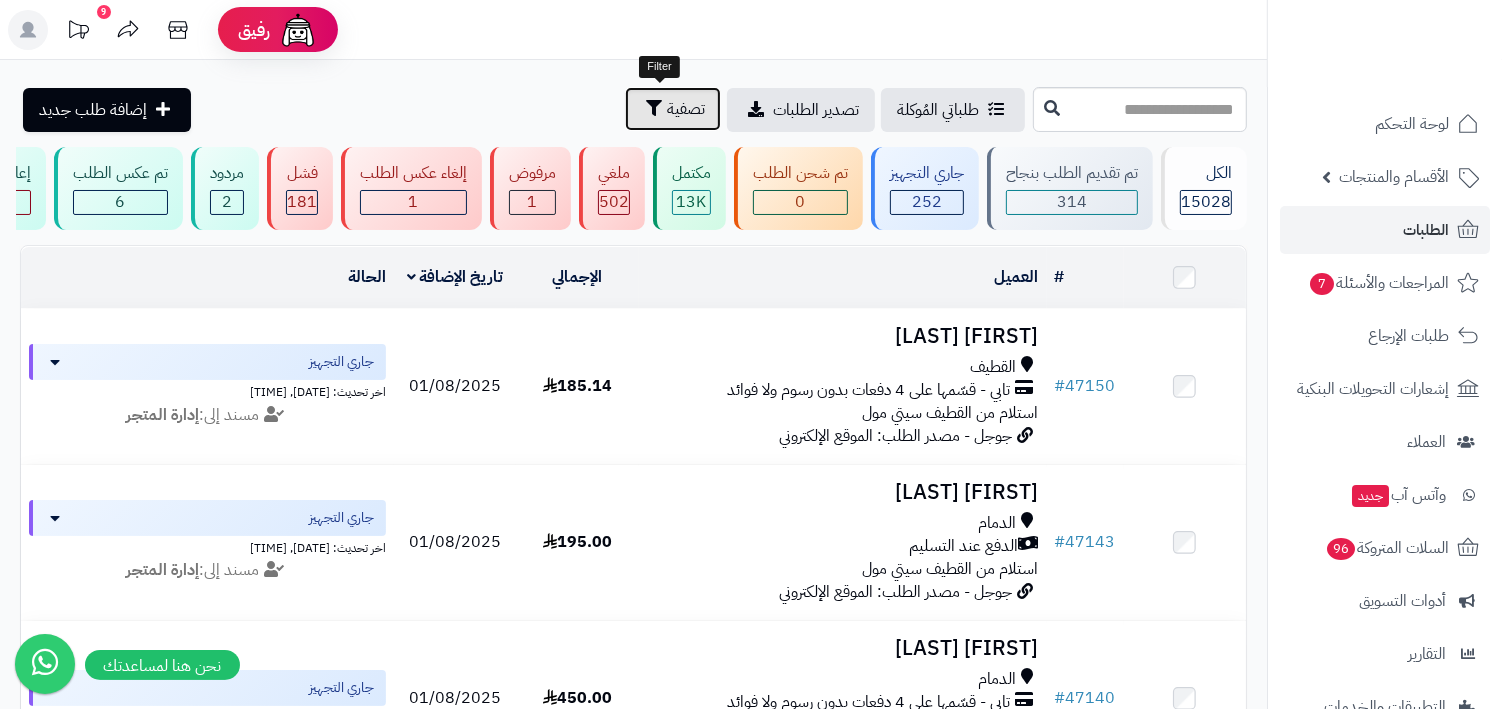 click on "تصفية" at bounding box center [686, 109] 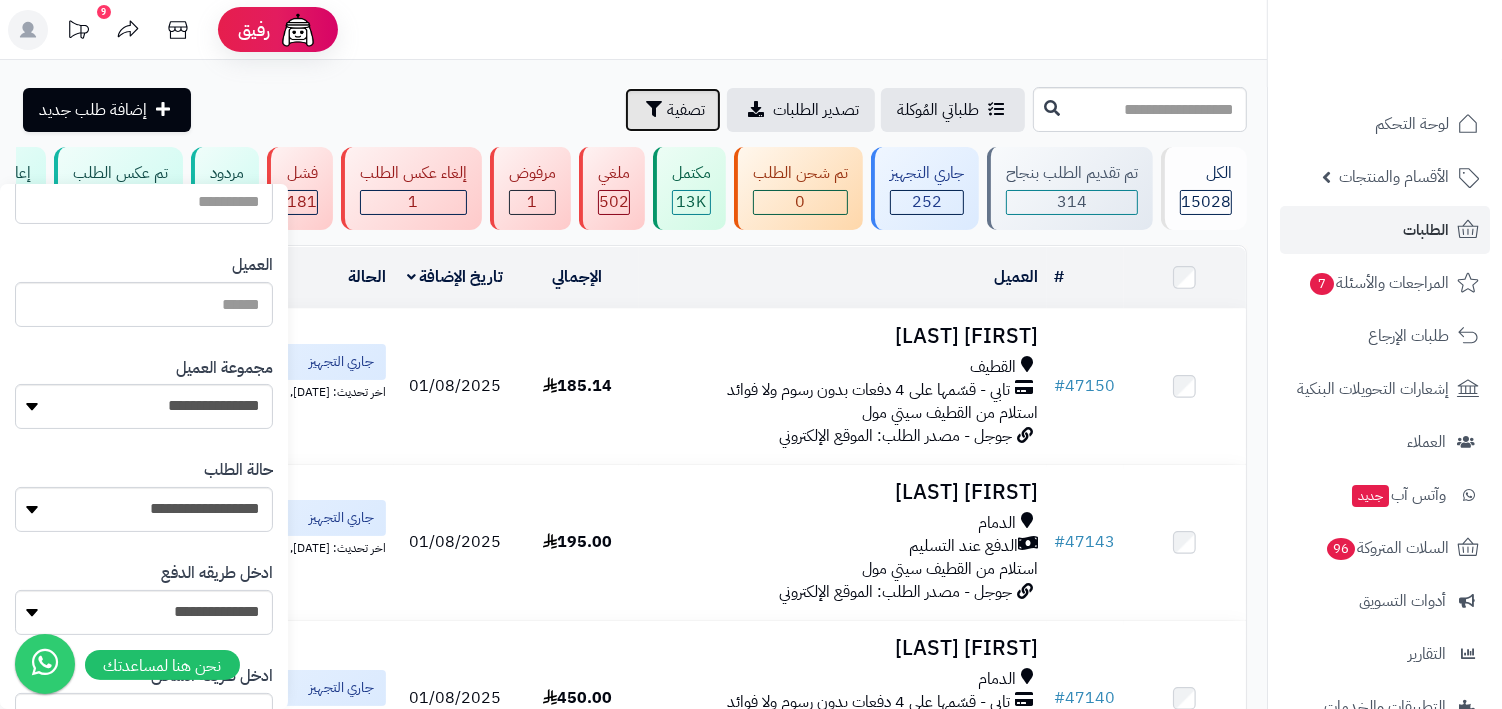 scroll, scrollTop: 320, scrollLeft: 0, axis: vertical 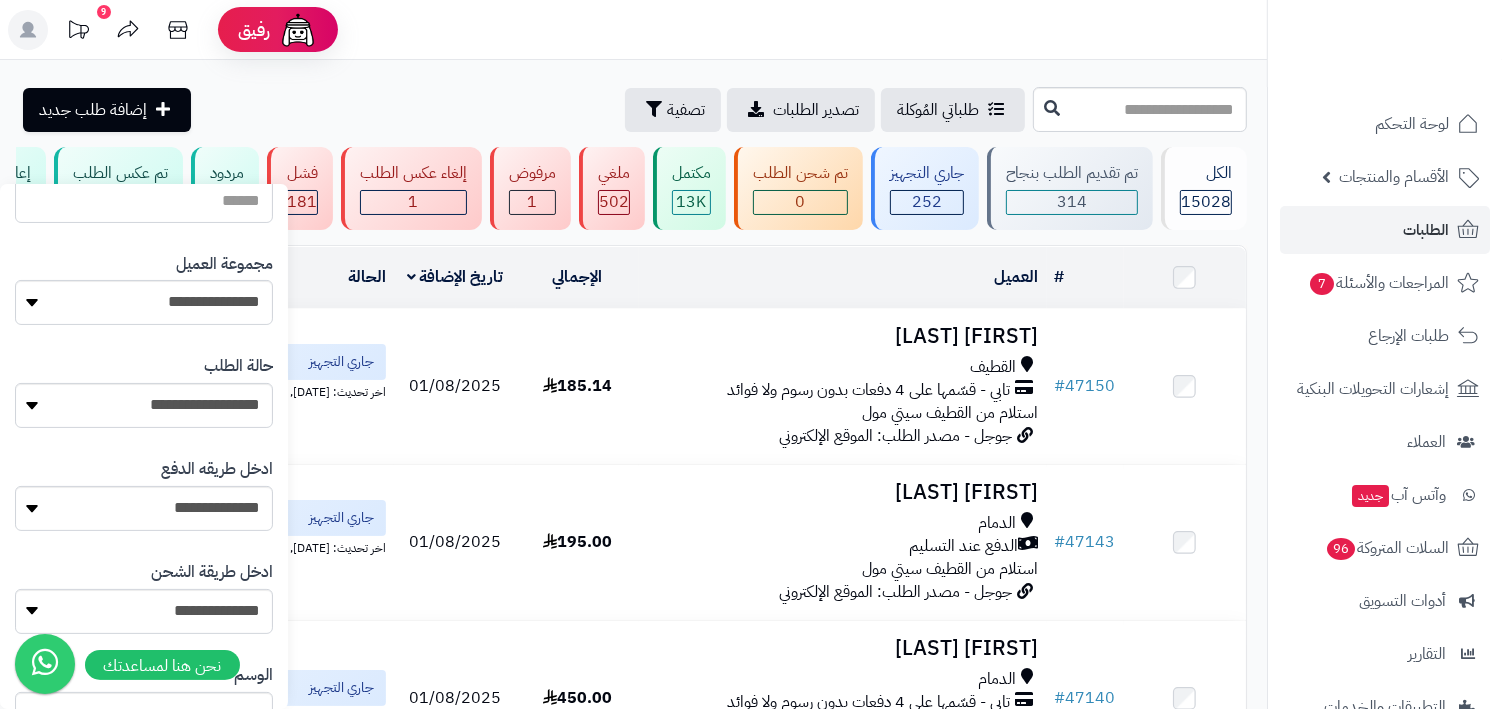 click on "**********" at bounding box center (144, 494) 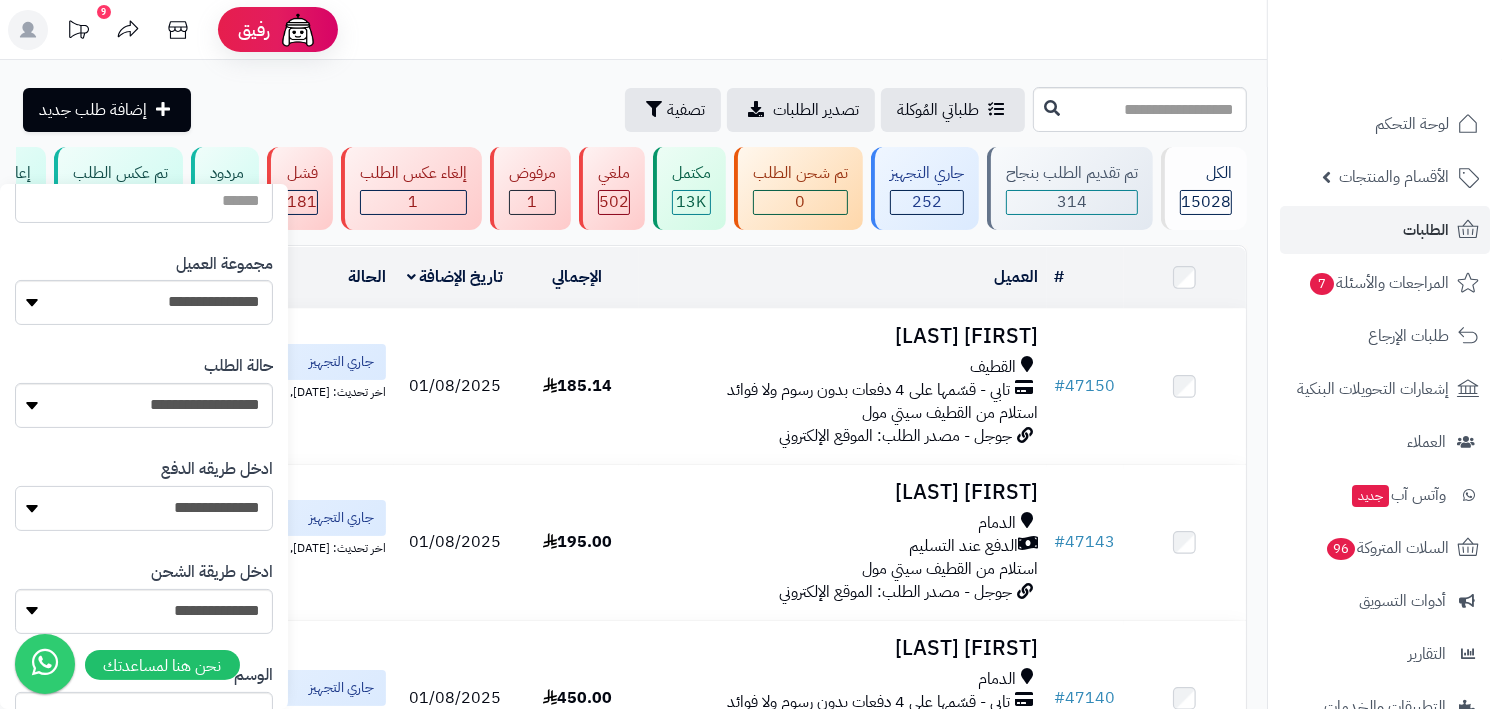 click on "**********" at bounding box center (144, 508) 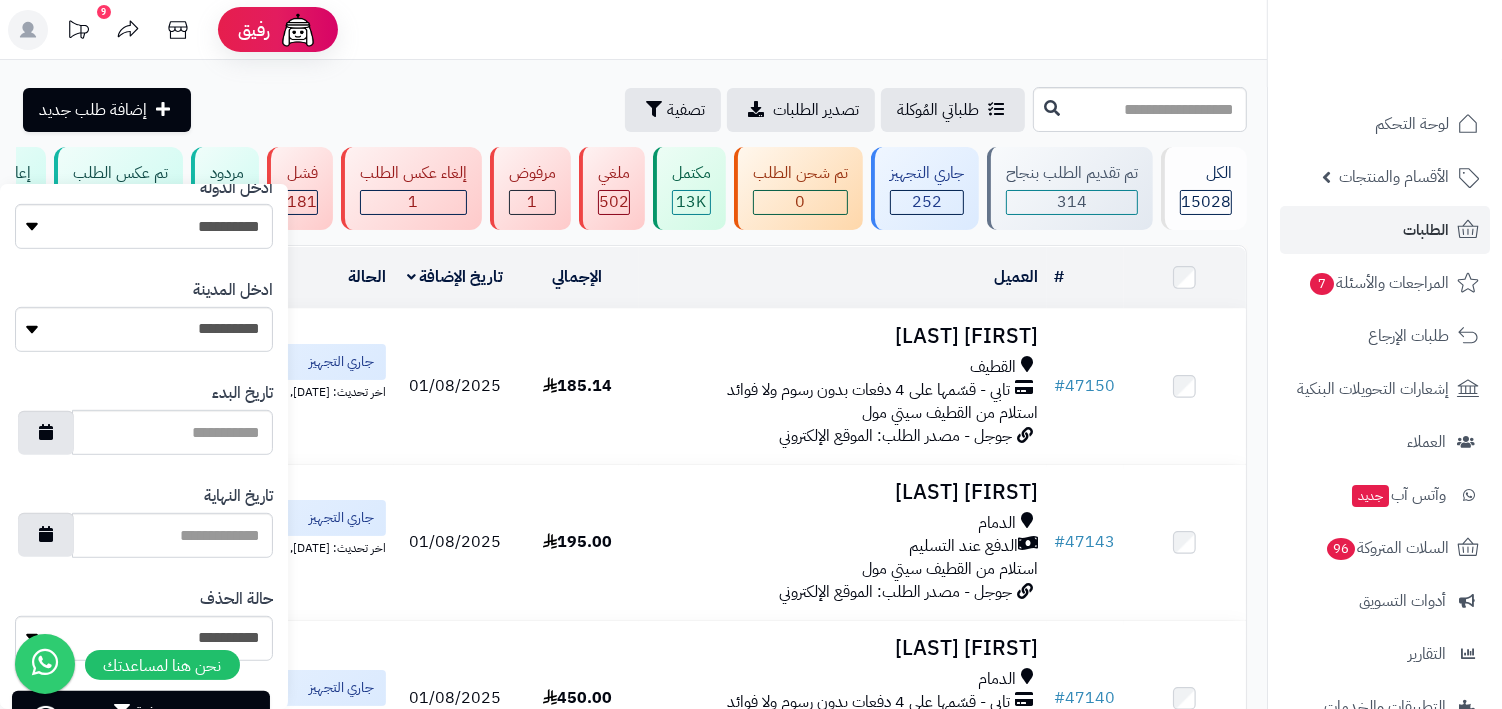 scroll, scrollTop: 1086, scrollLeft: 0, axis: vertical 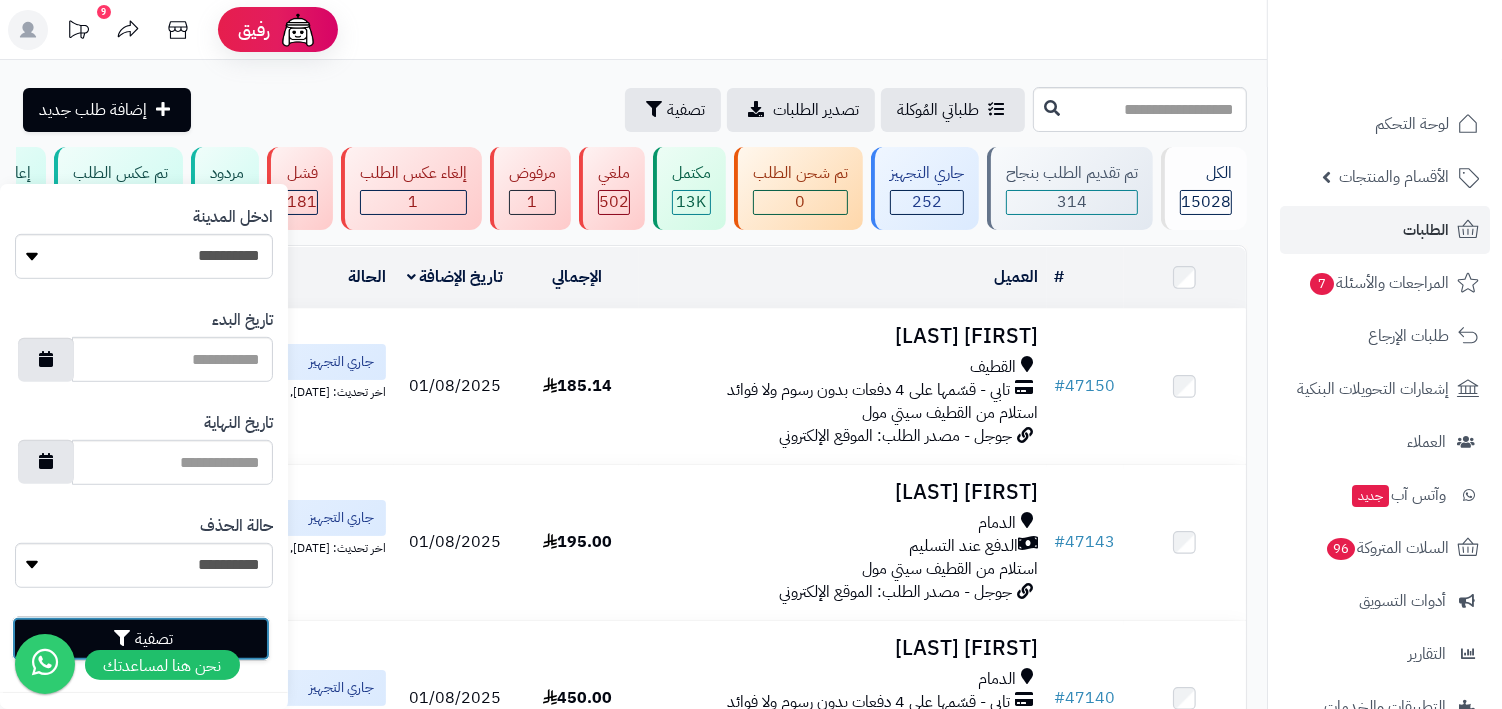 click on "تصفية" at bounding box center (141, 639) 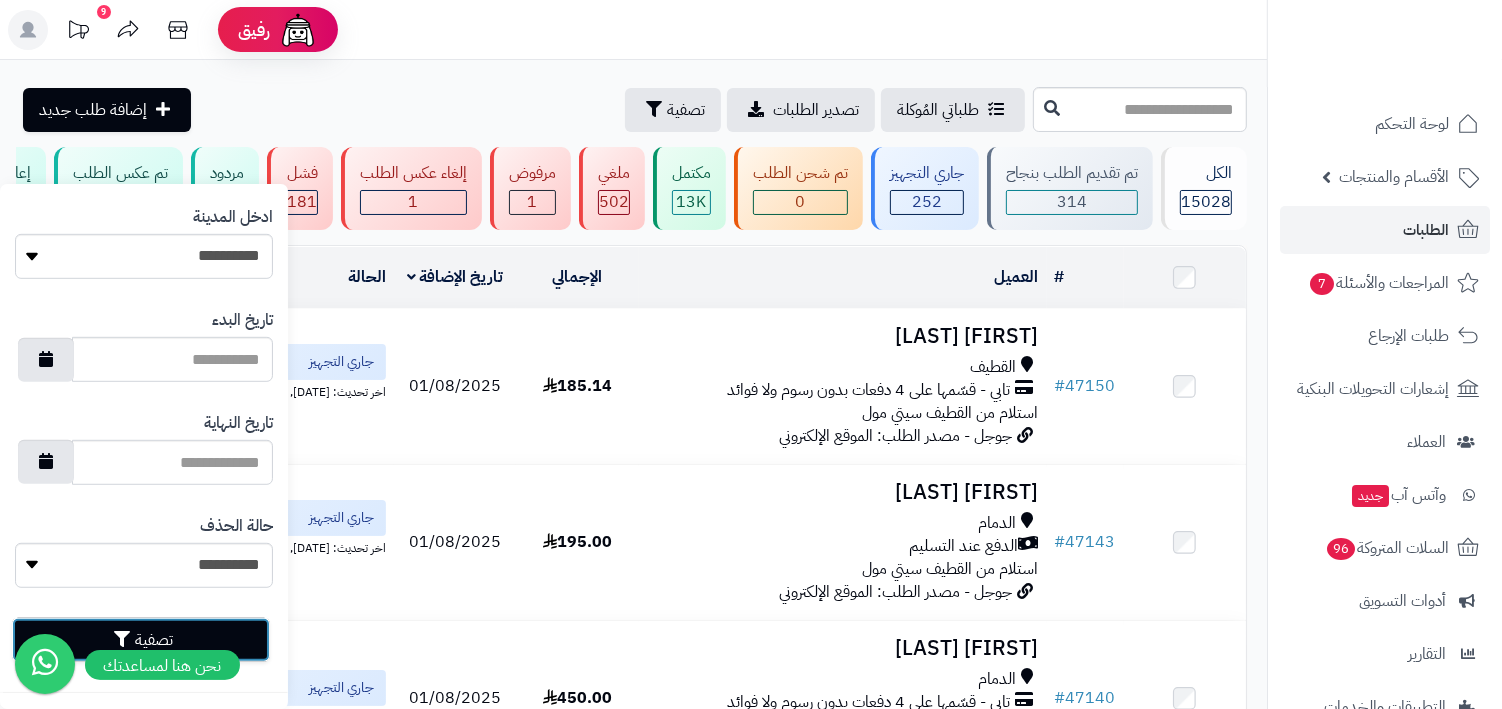 type 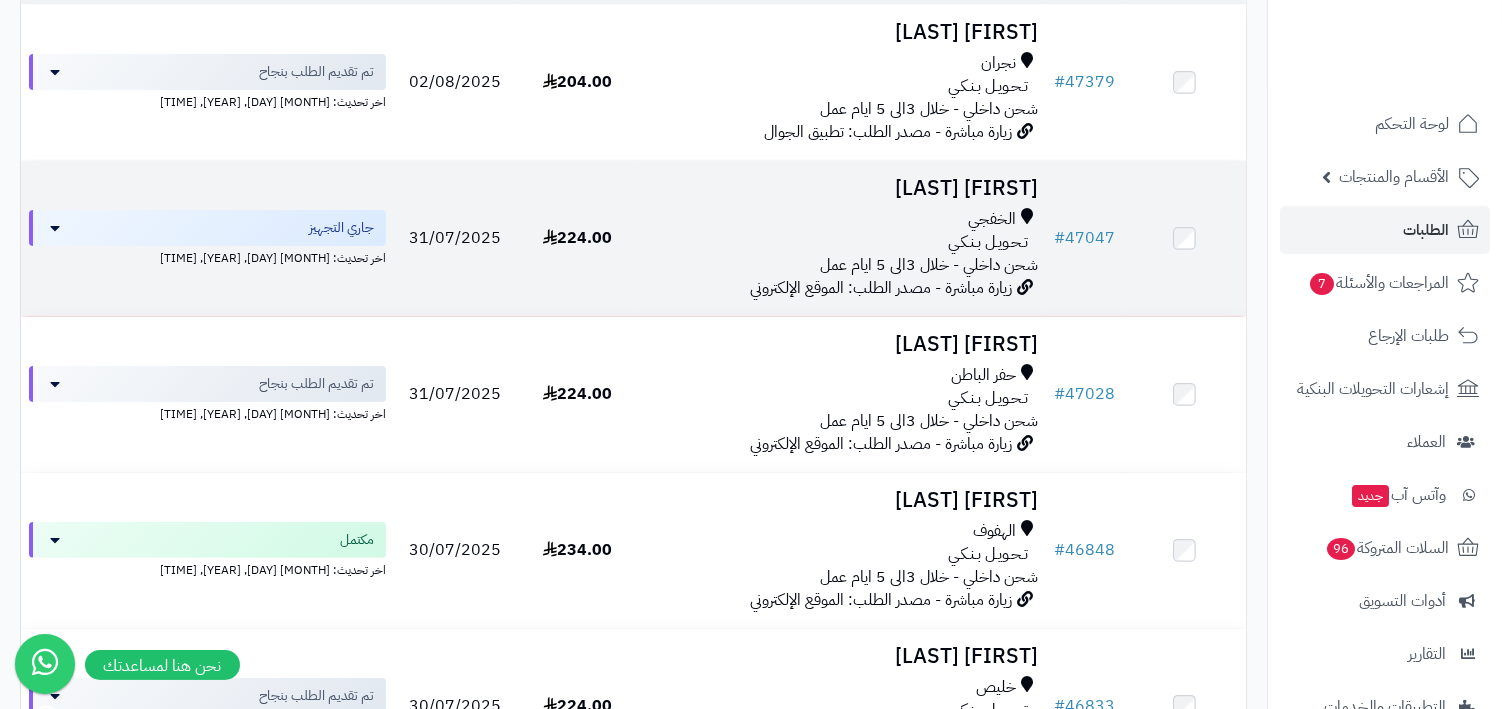 scroll, scrollTop: 323, scrollLeft: 0, axis: vertical 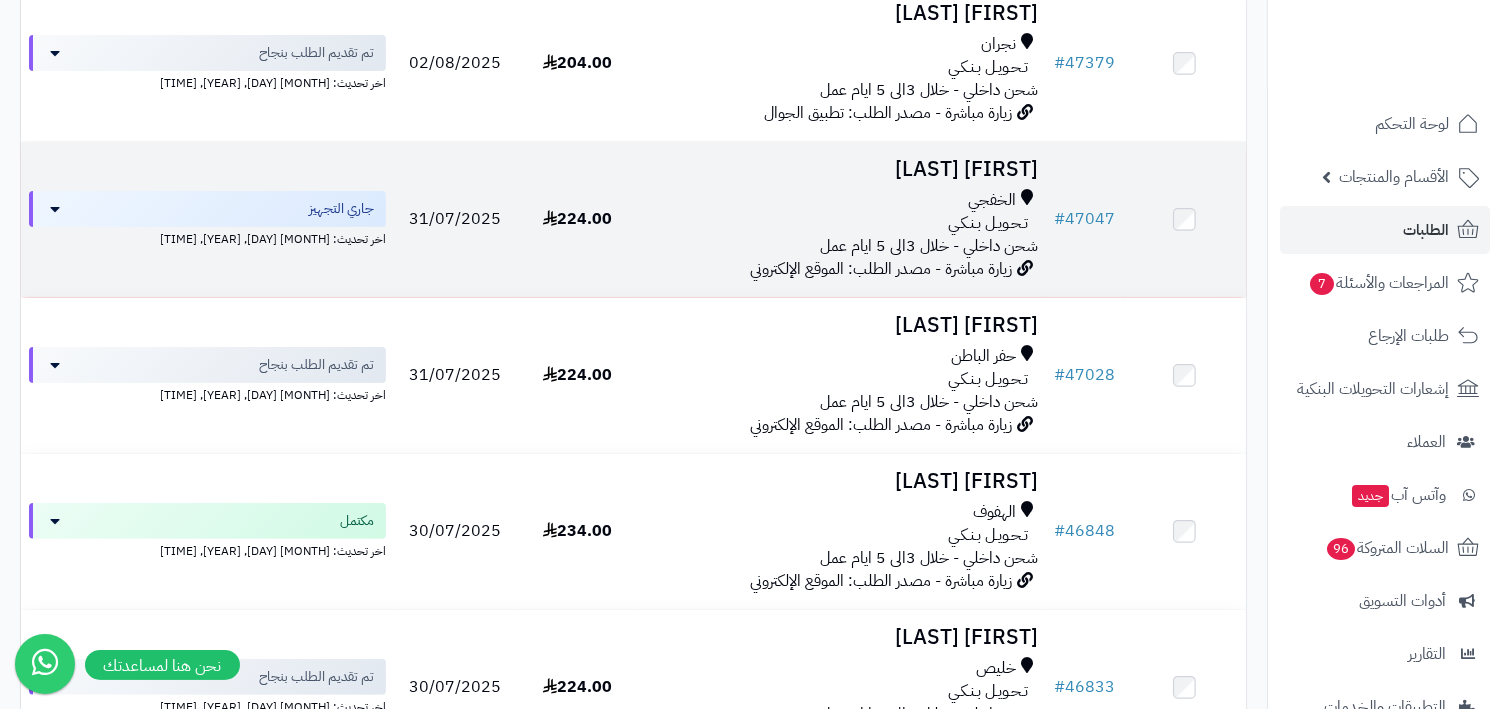 click on "شحن داخلي  - خلال 3الى 5 ايام عمل" at bounding box center [930, 246] 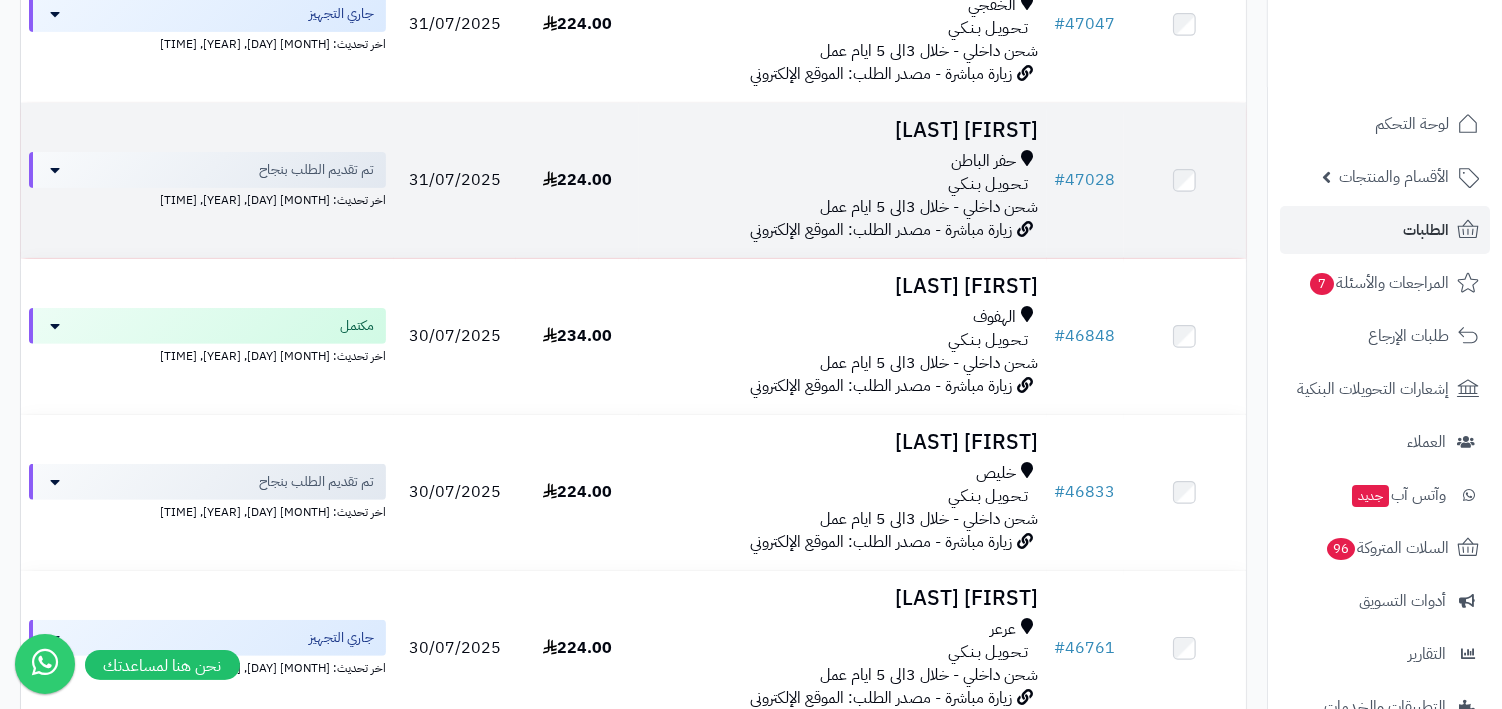scroll, scrollTop: 623, scrollLeft: 0, axis: vertical 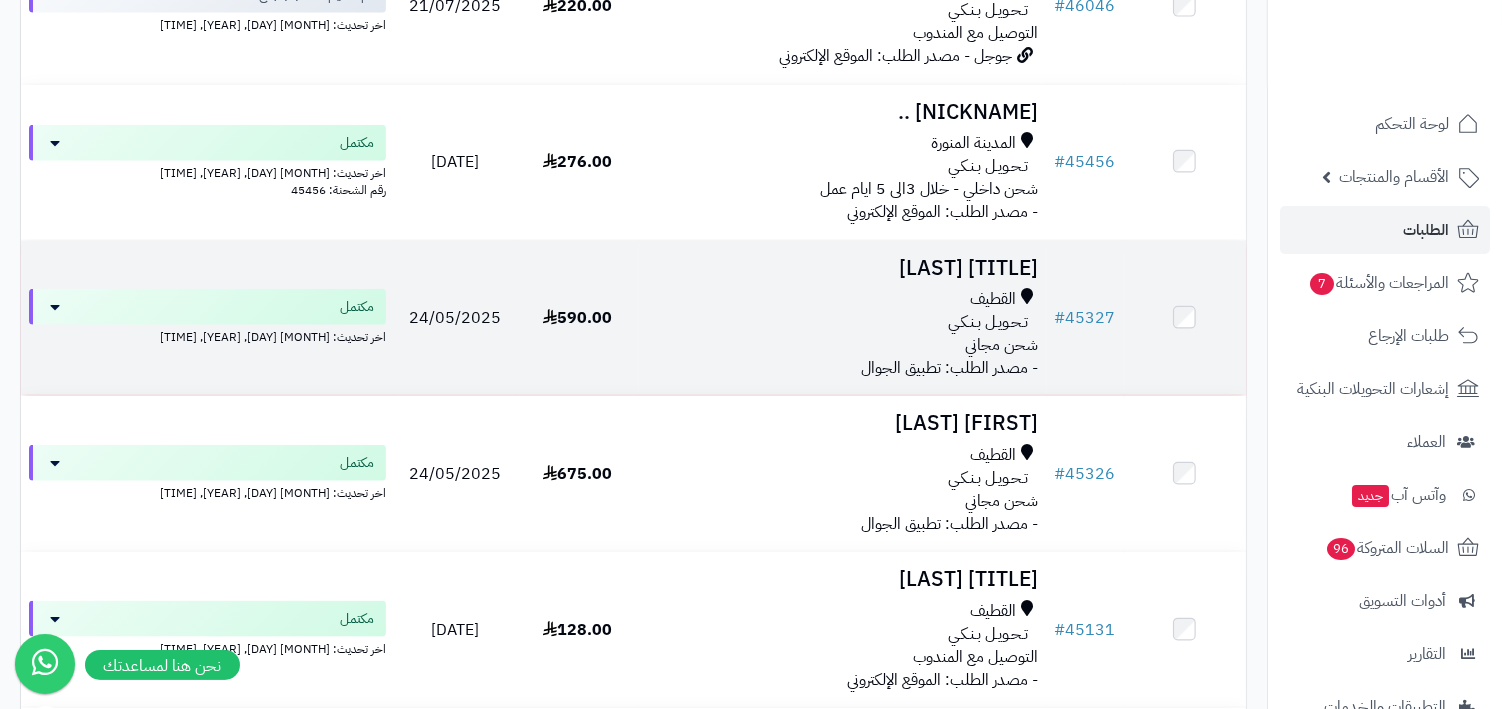 click on "شحن مجاني" at bounding box center (1002, 345) 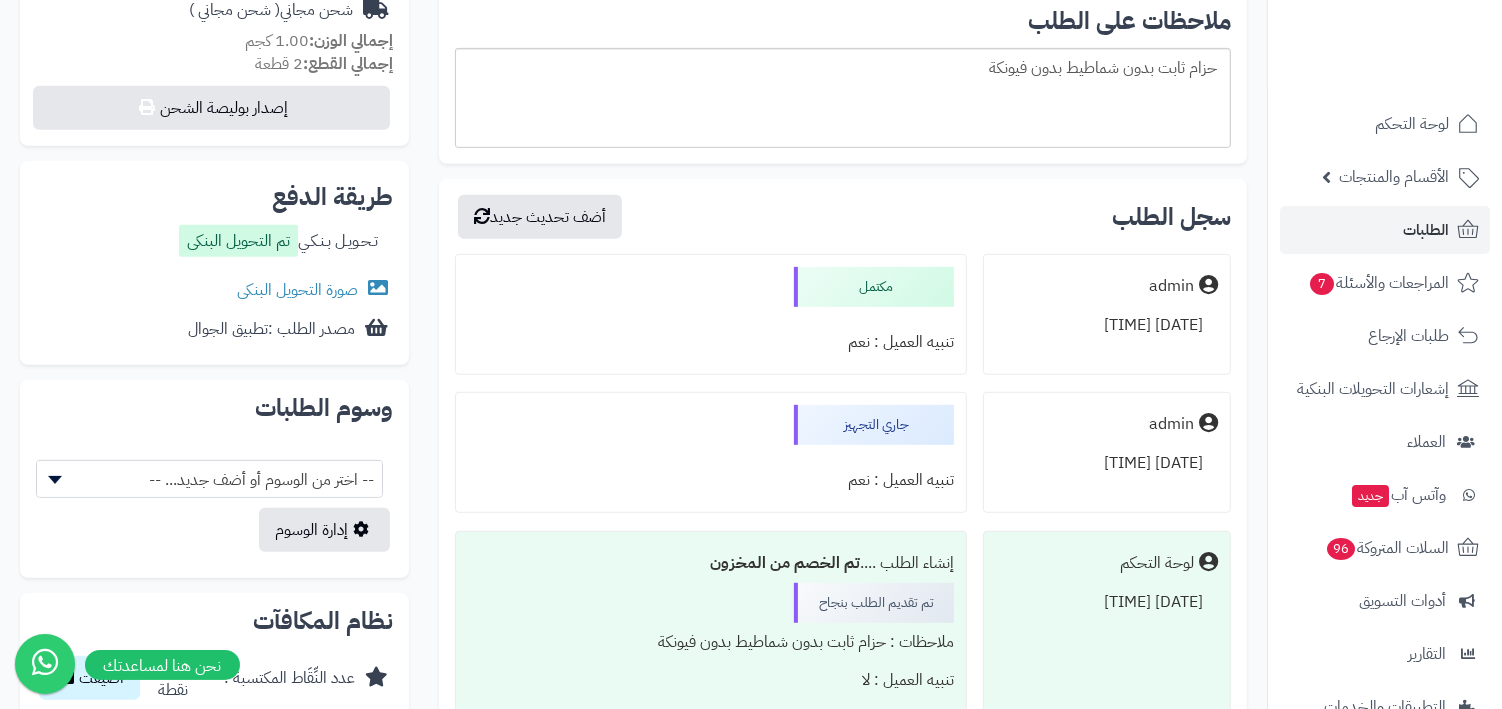 scroll, scrollTop: 1001, scrollLeft: 0, axis: vertical 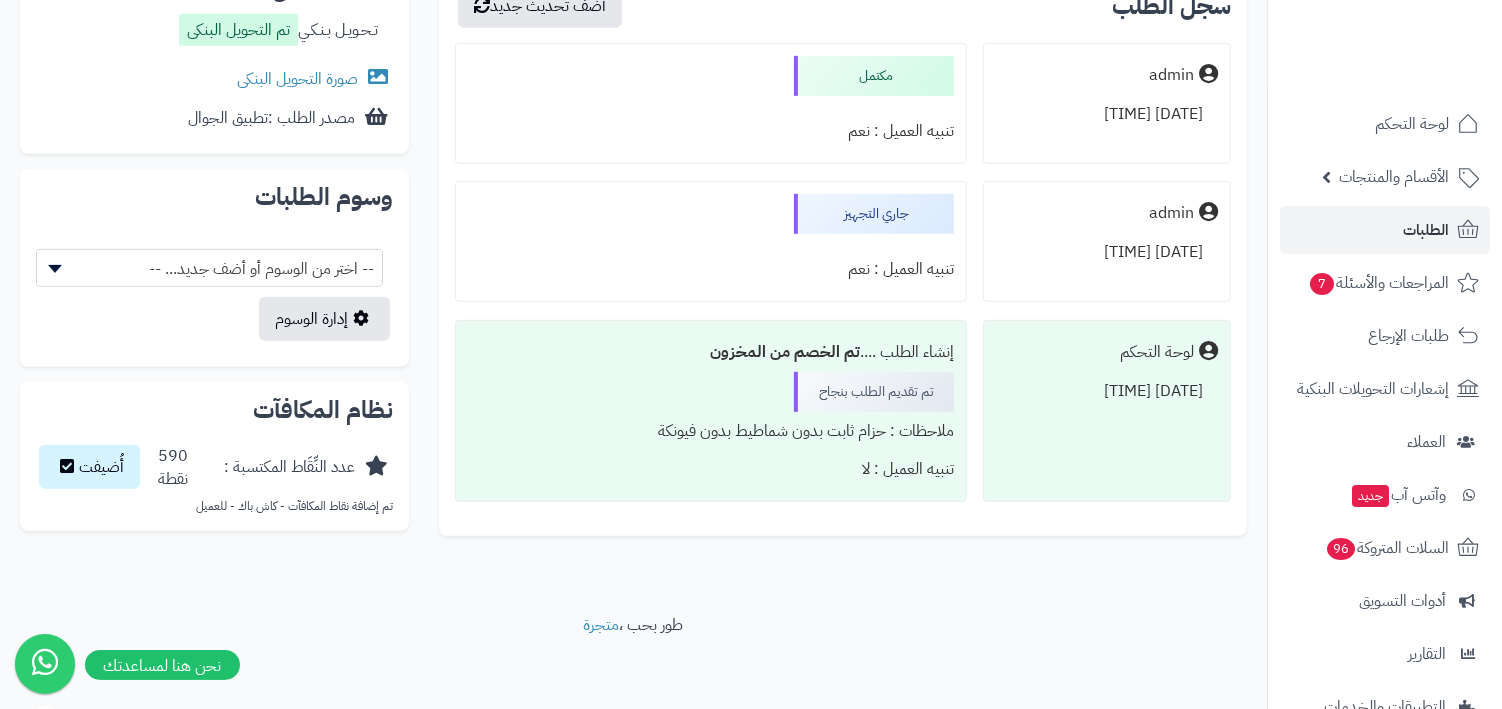click on "ملاحظات : حزام ثابت بدون شماطيط بدون فيونكة" at bounding box center (711, 431) 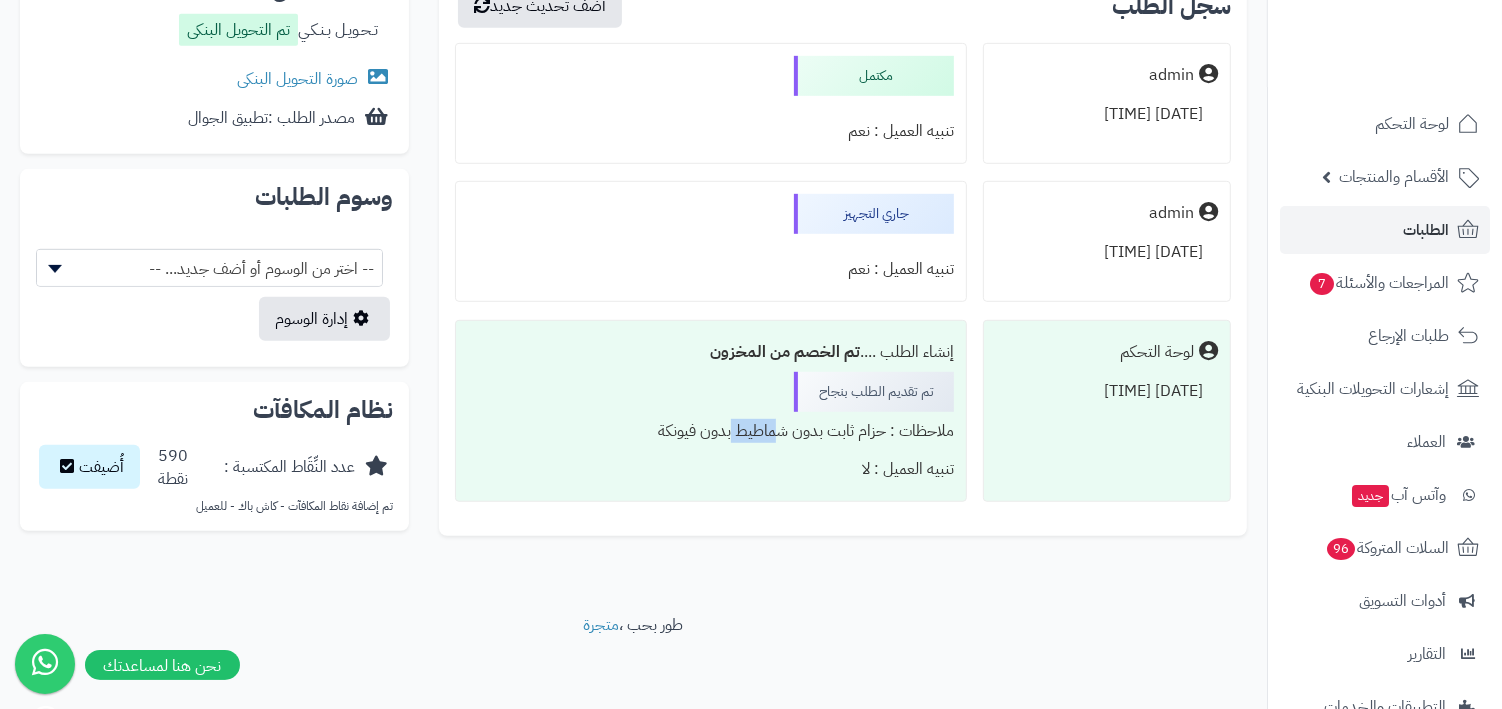click on "ملاحظات : حزام ثابت بدون شماطيط بدون فيونكة" at bounding box center (711, 431) 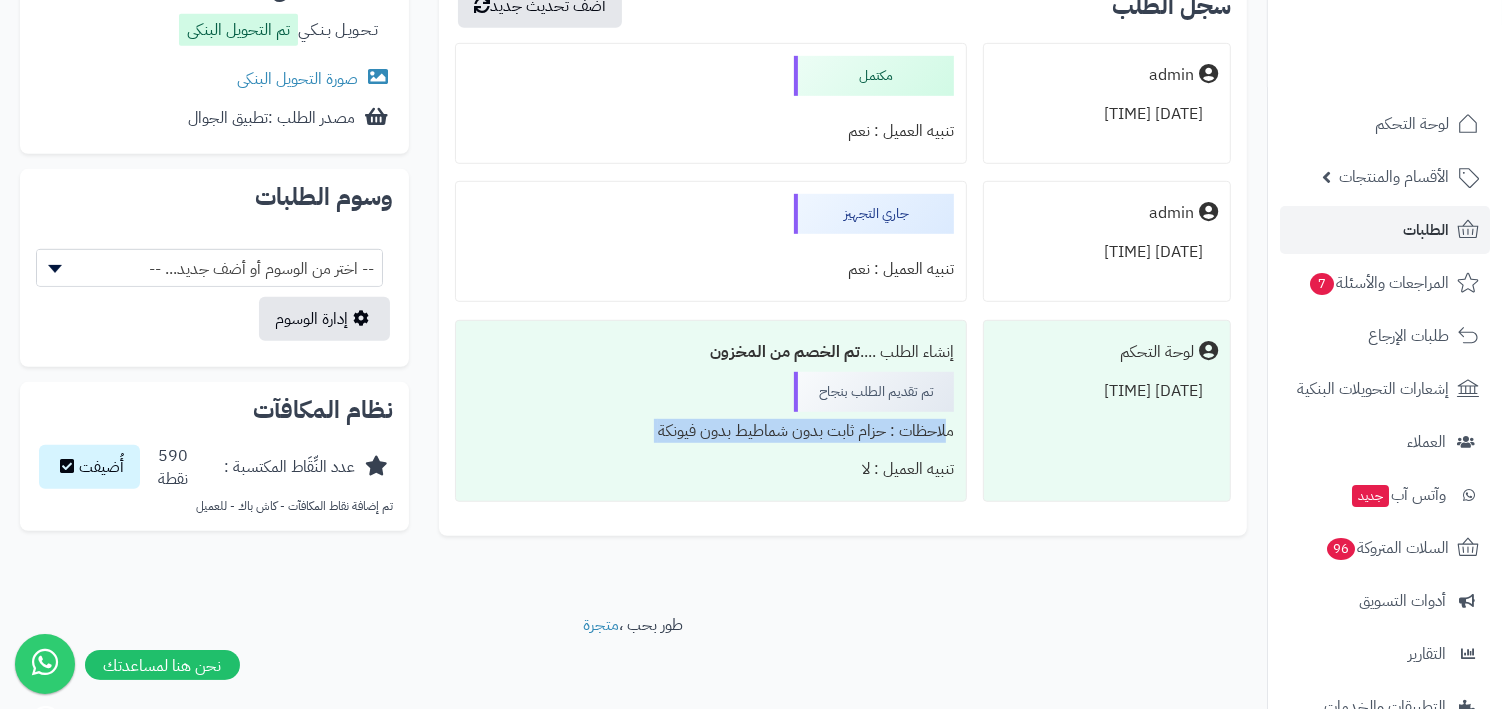 click on "تم الخصم من المخزون" at bounding box center [785, 352] 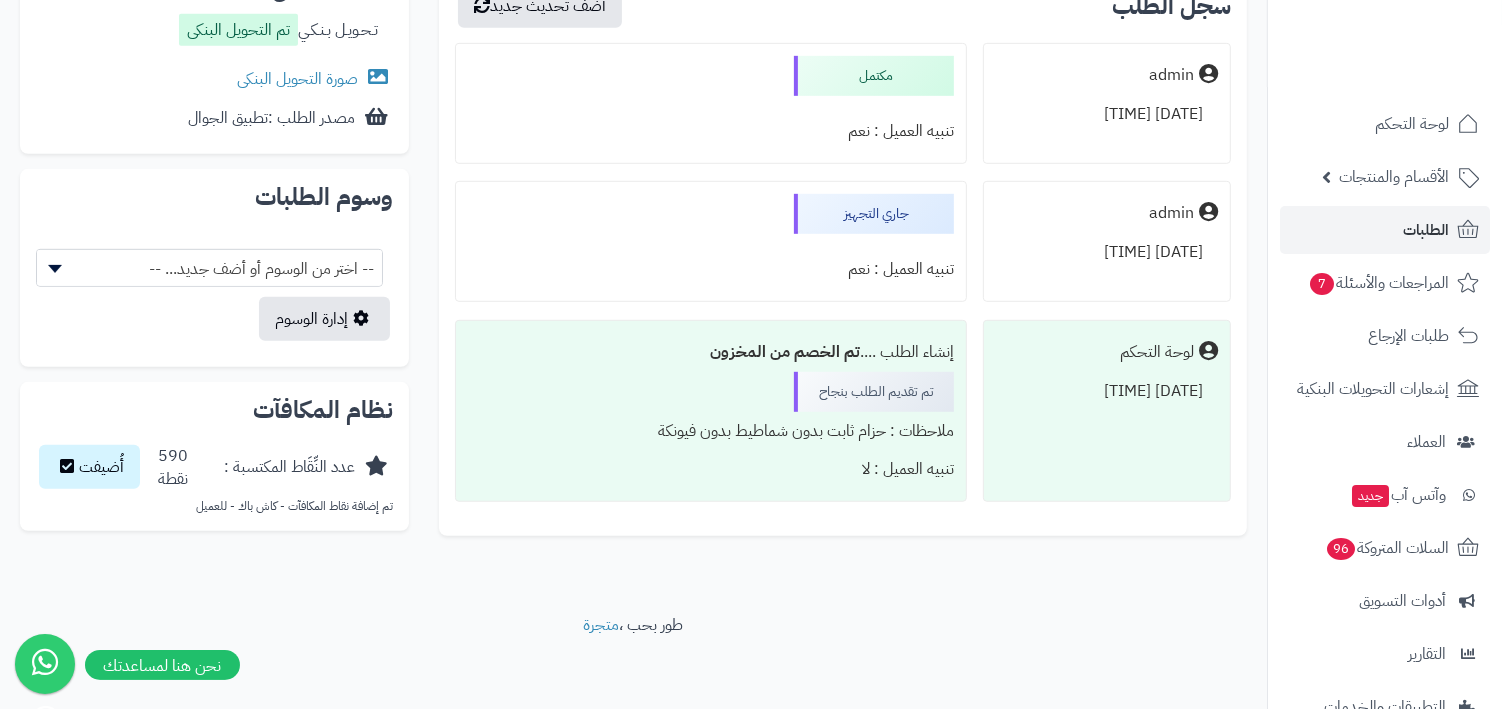click on "تم الخصم من المخزون" at bounding box center [785, 352] 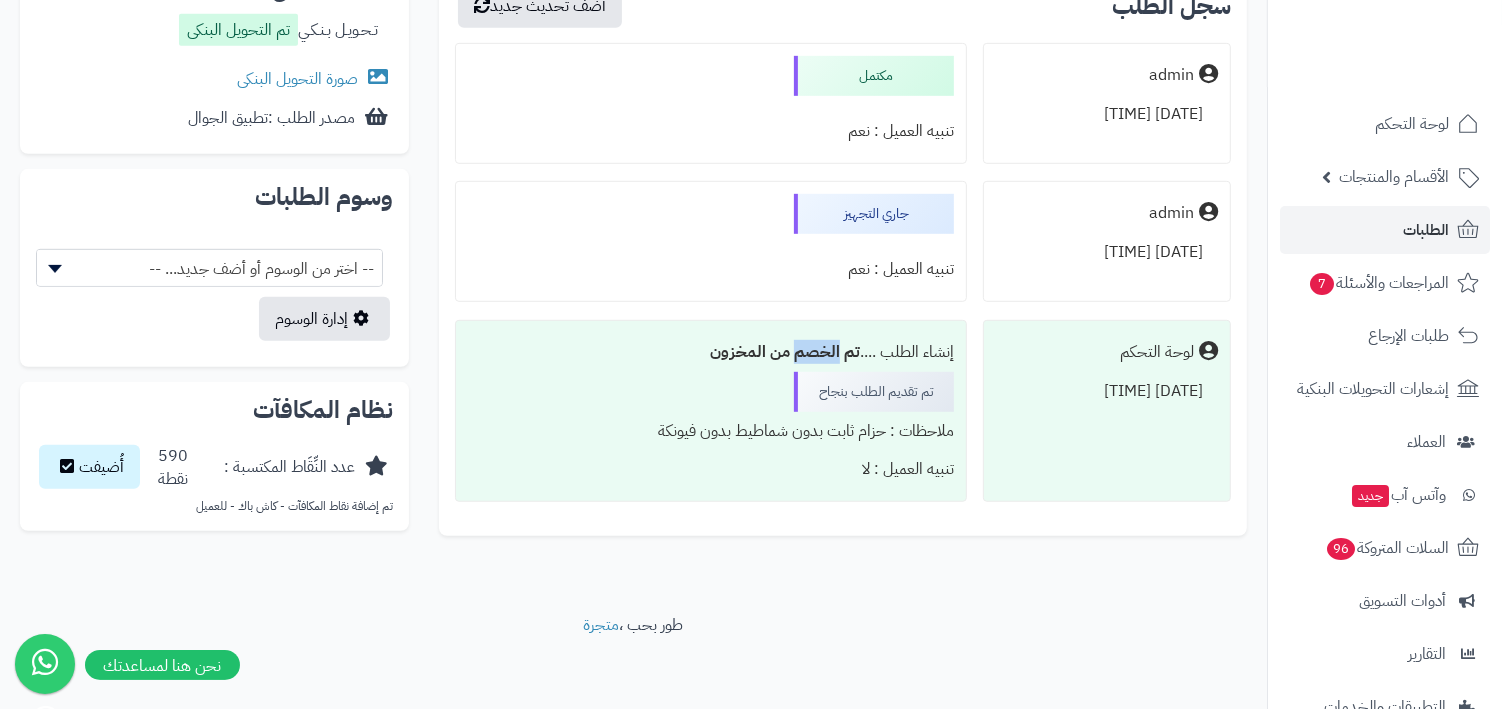 click on "تم الخصم من المخزون" at bounding box center (785, 352) 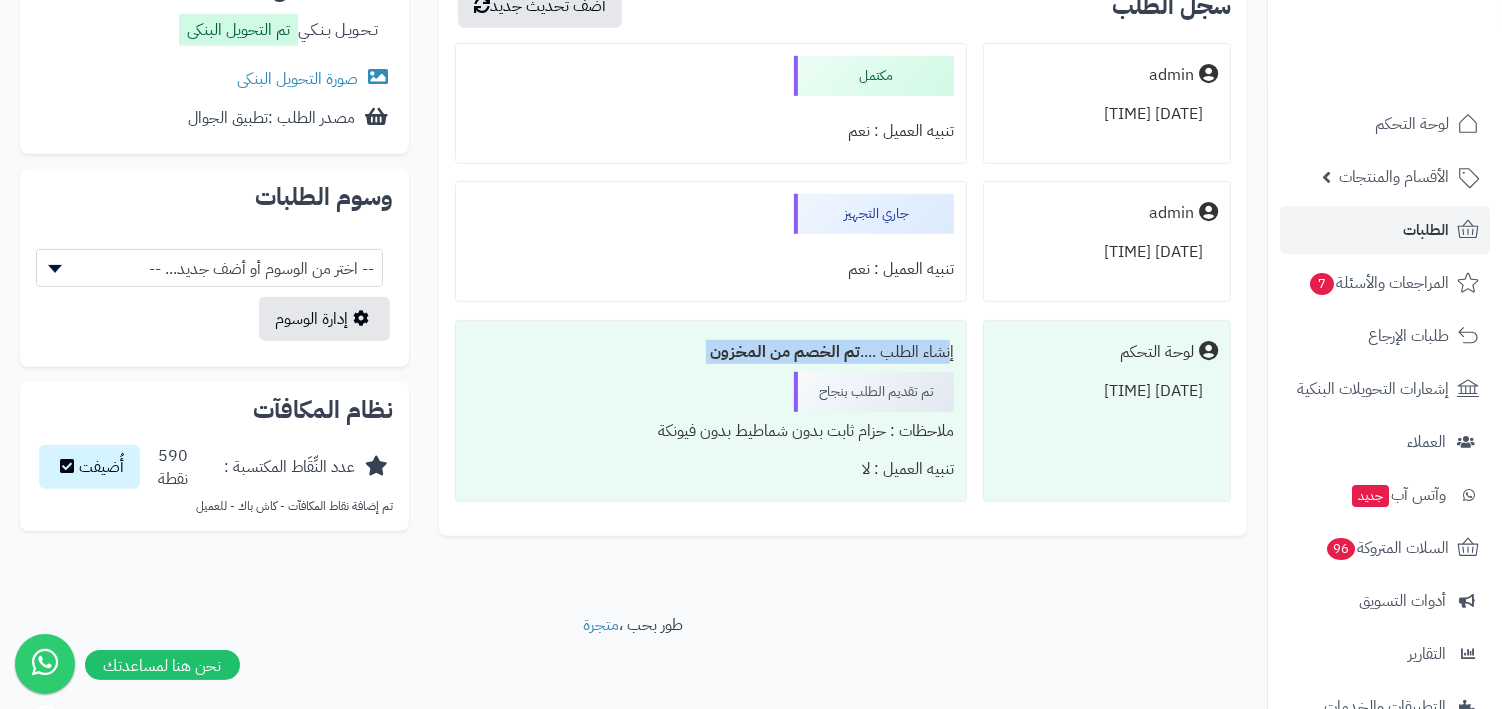 click on "تم تقديم الطلب بنجاح" at bounding box center (874, 392) 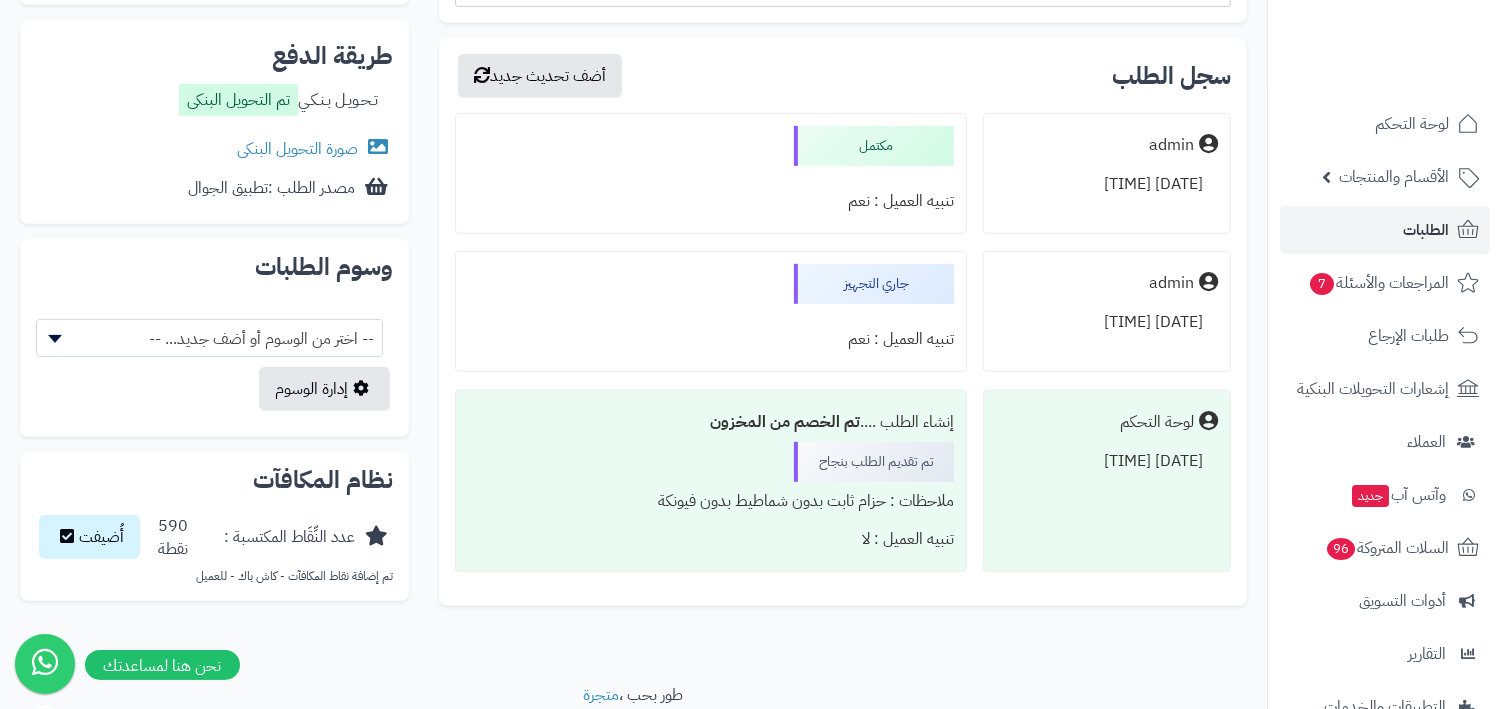 scroll, scrollTop: 924, scrollLeft: 0, axis: vertical 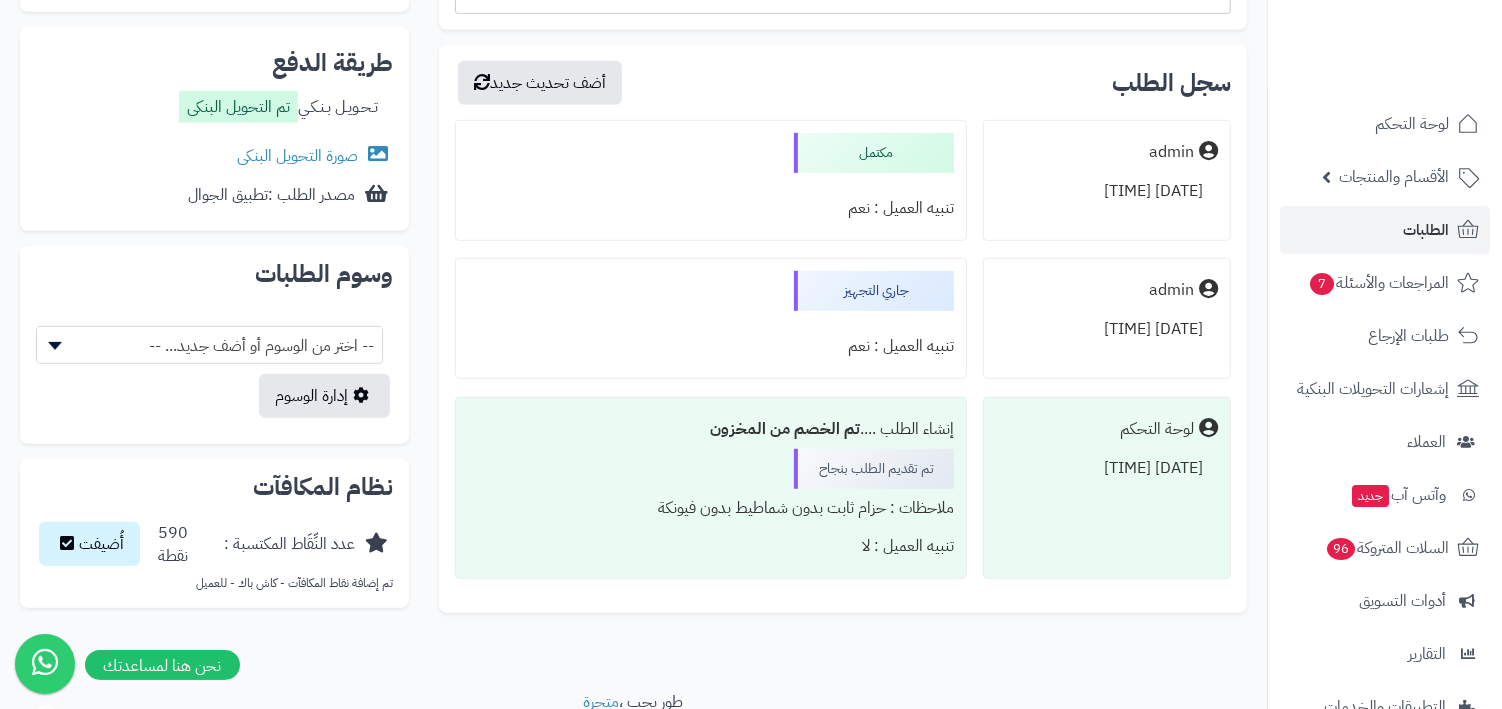 click on "جاري التجهيز" at bounding box center [874, 291] 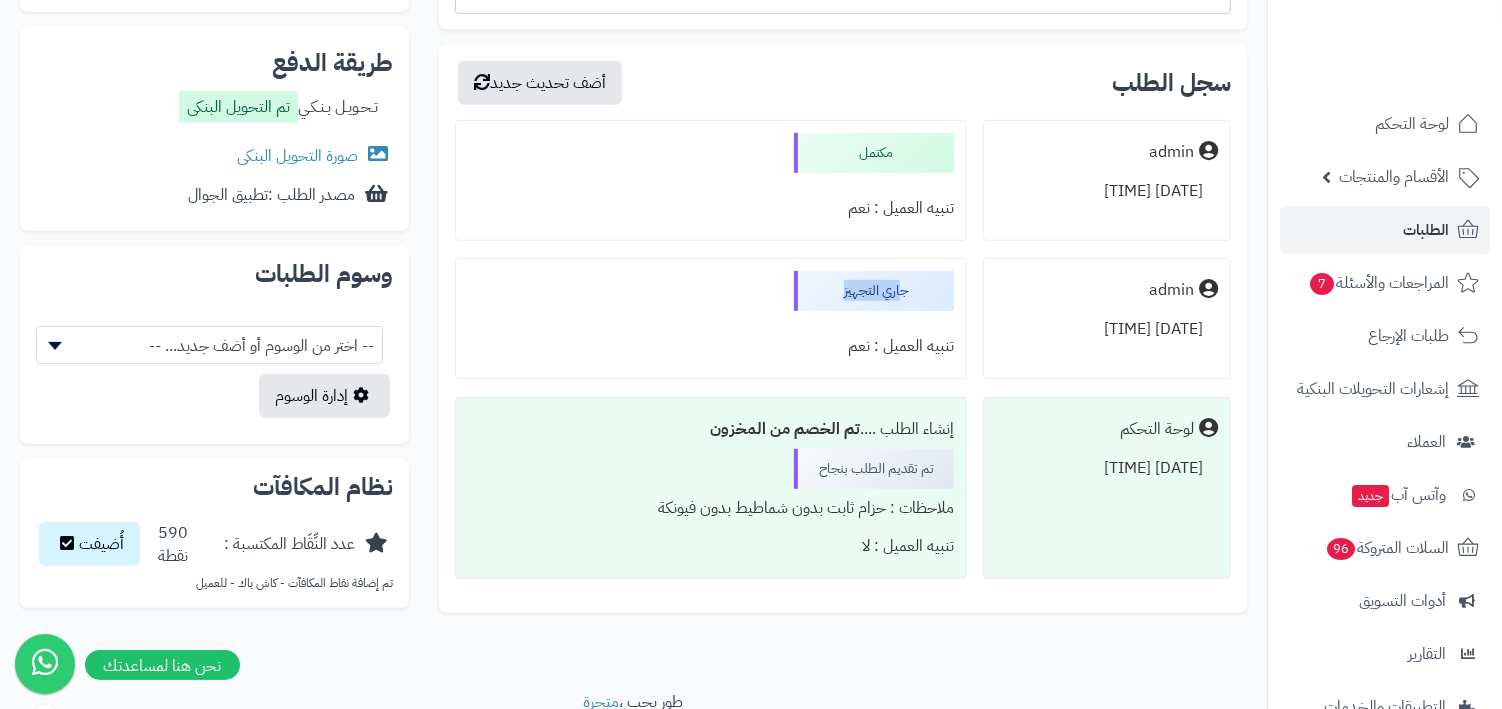 click at bounding box center [711, 181] 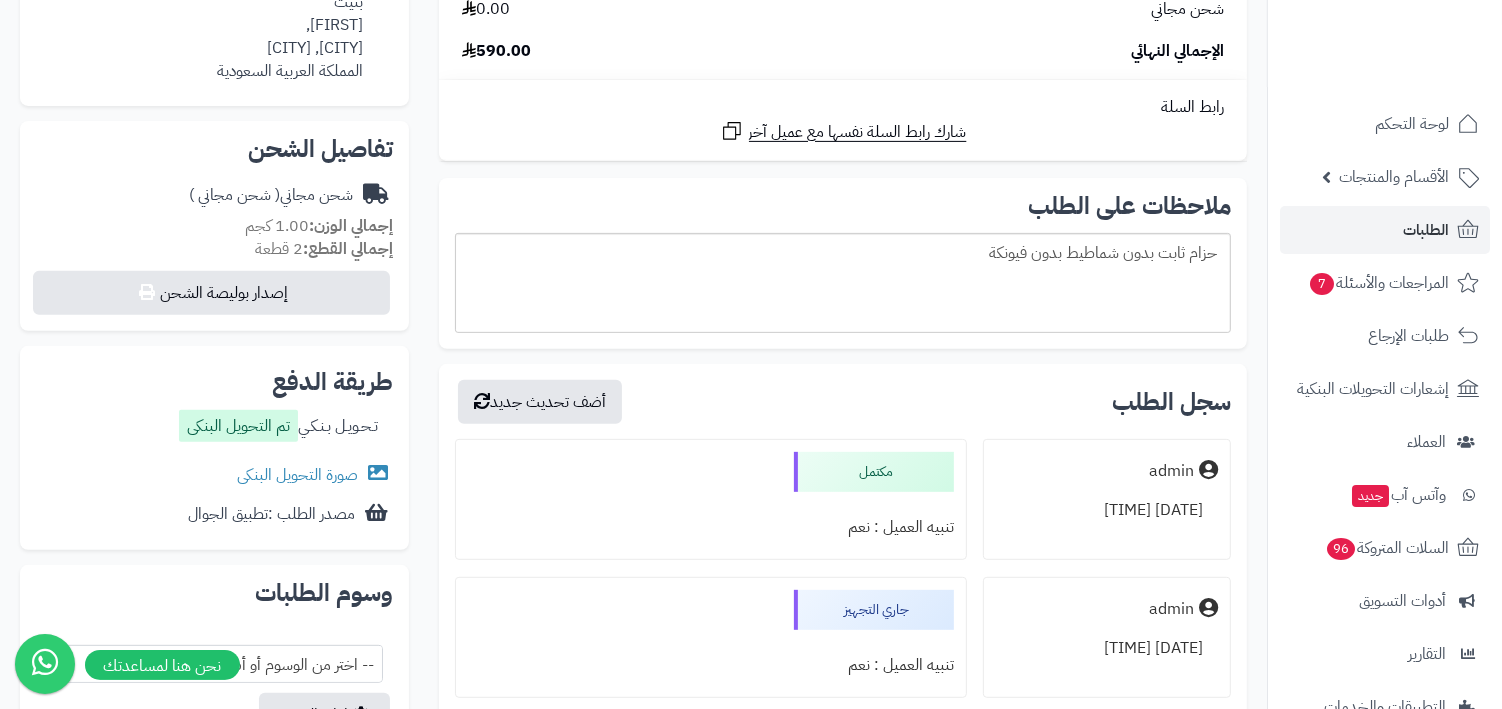 scroll, scrollTop: 568, scrollLeft: 0, axis: vertical 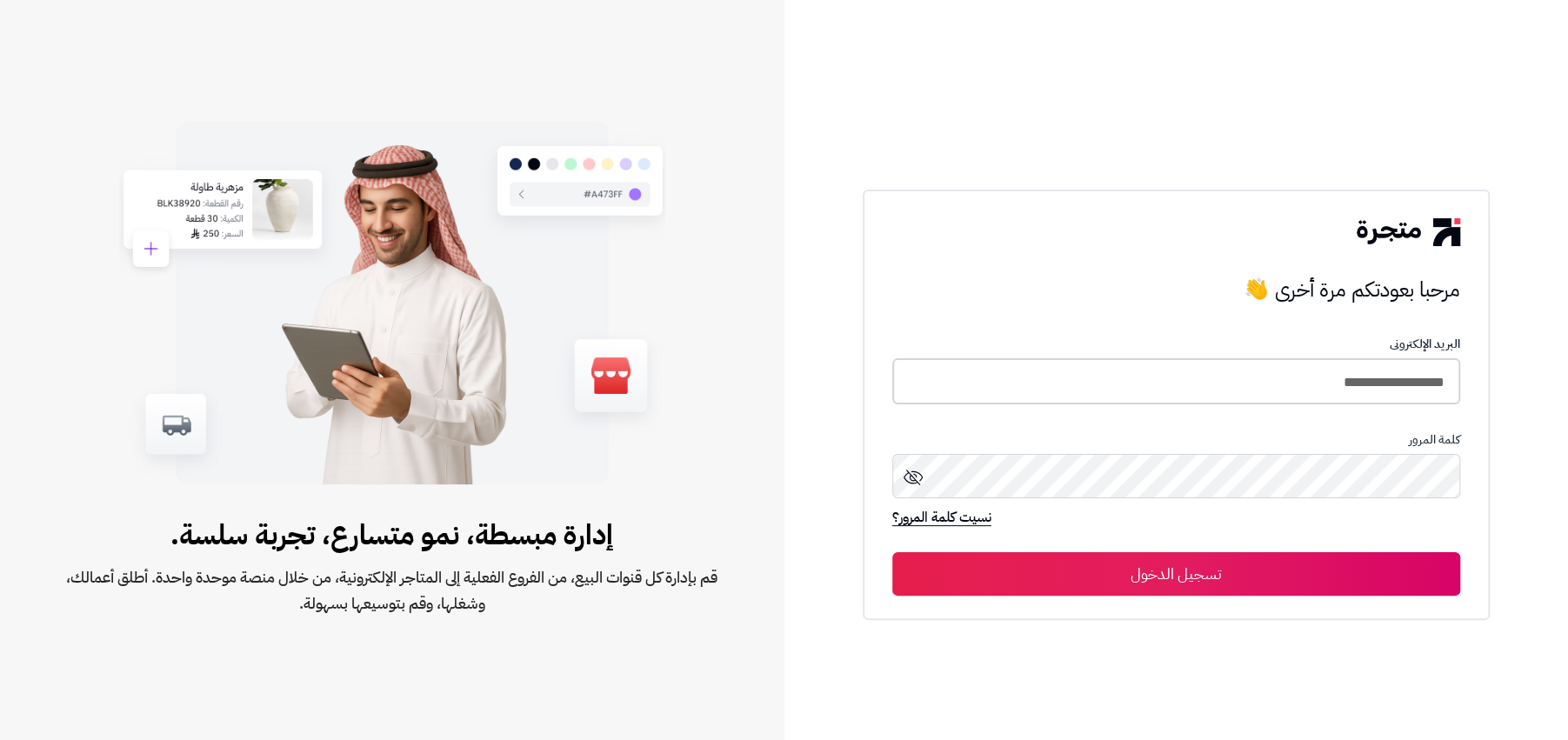click on "**********" at bounding box center [1176, 381] 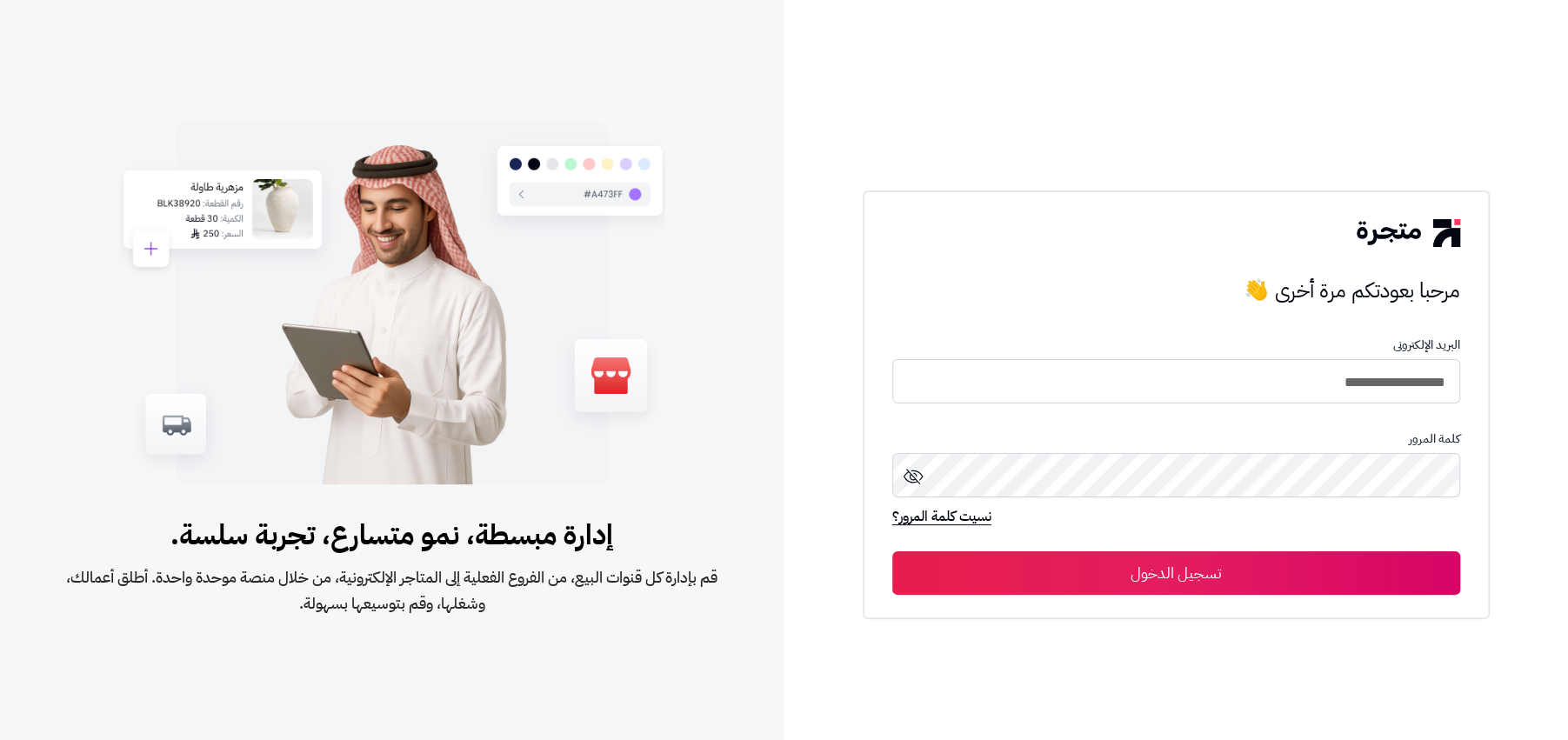 type on "**********" 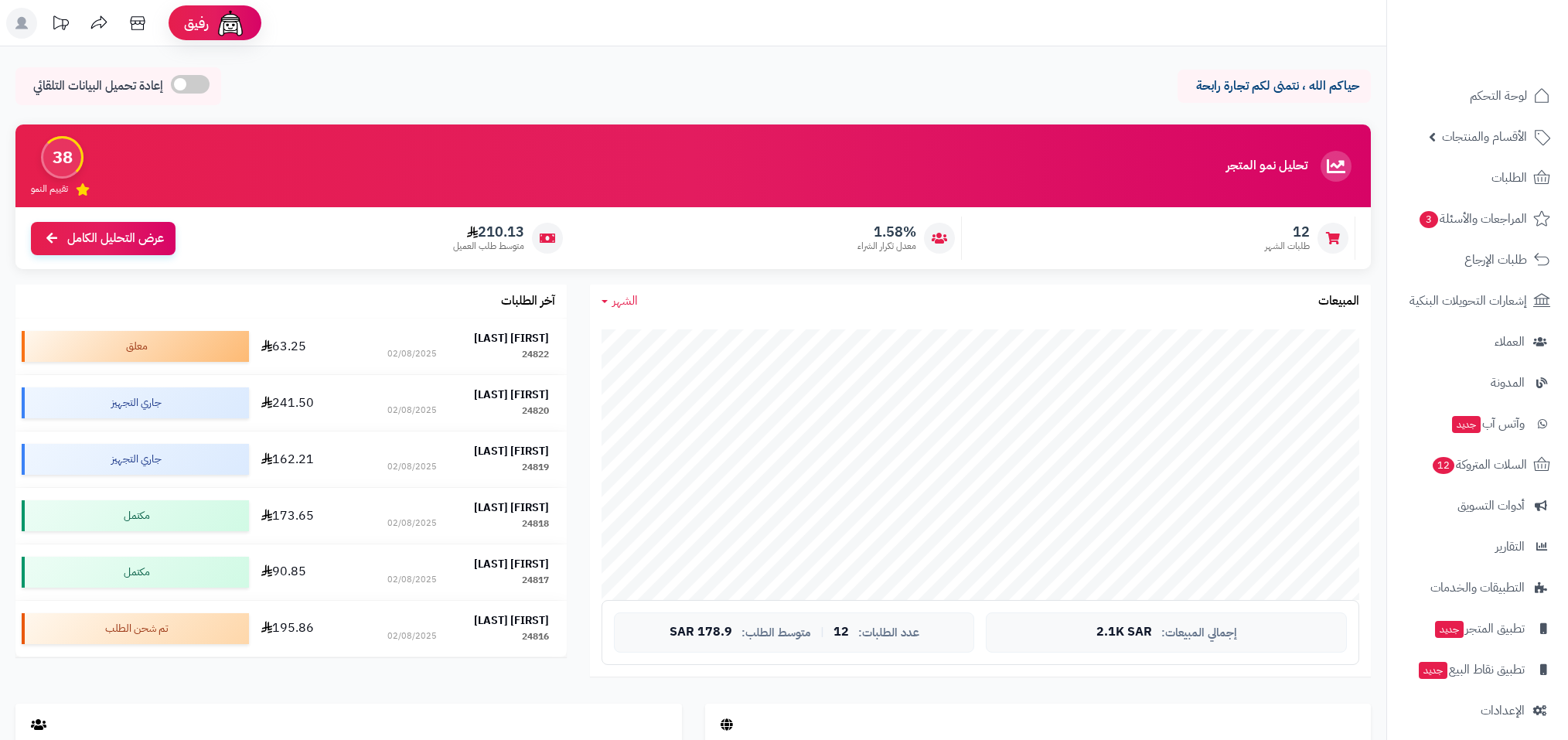 scroll, scrollTop: 0, scrollLeft: 0, axis: both 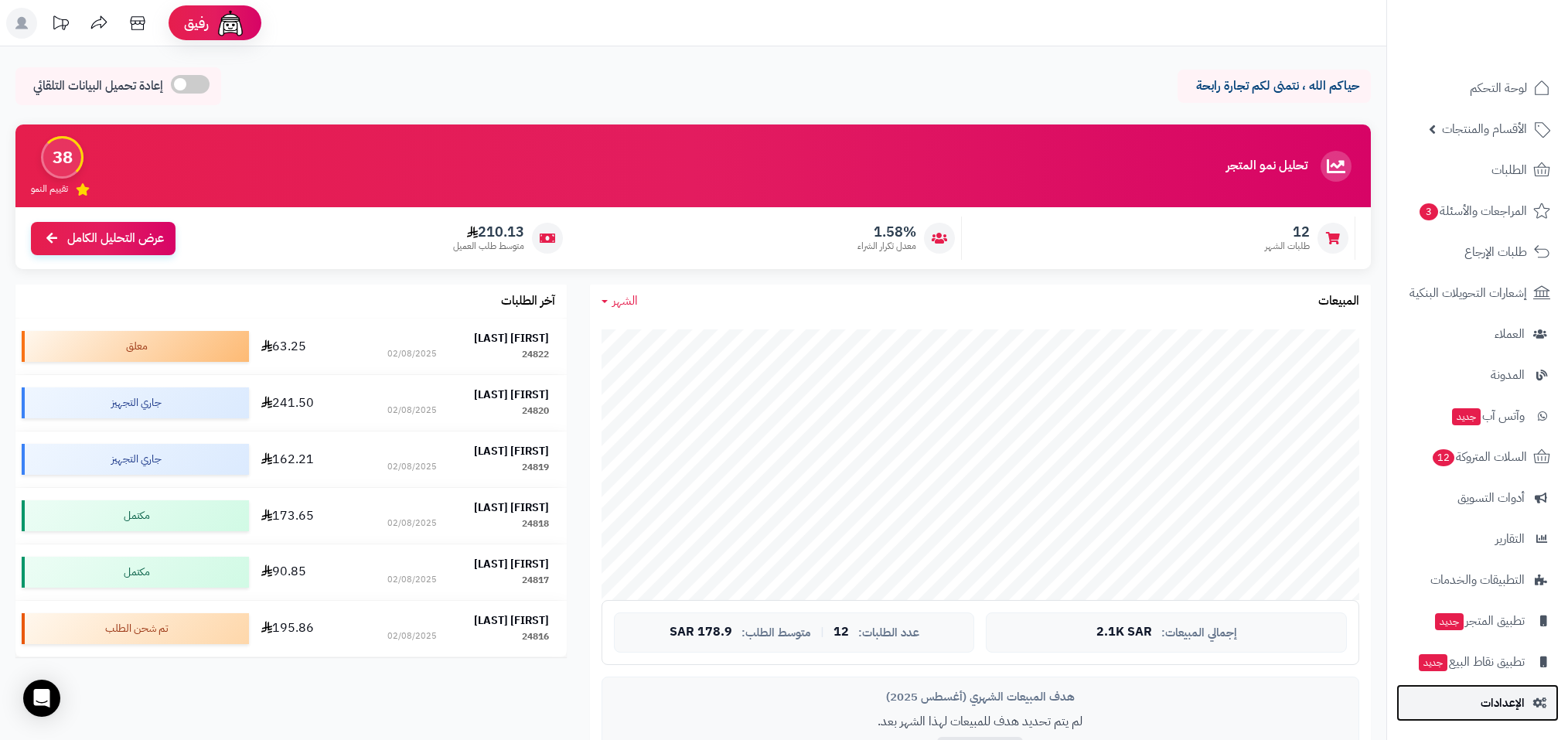 click on "الإعدادات" at bounding box center [1502, 703] 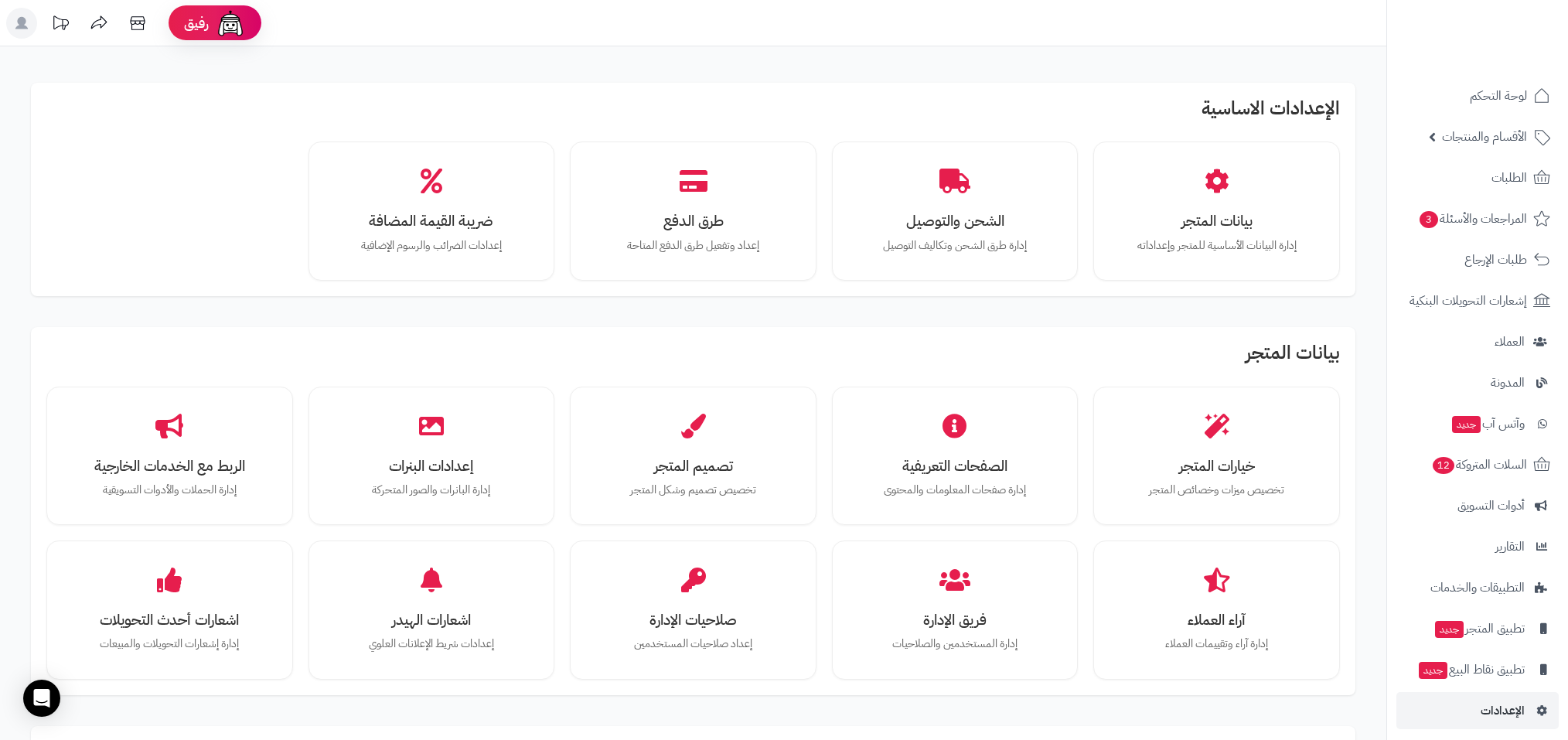scroll, scrollTop: 0, scrollLeft: 0, axis: both 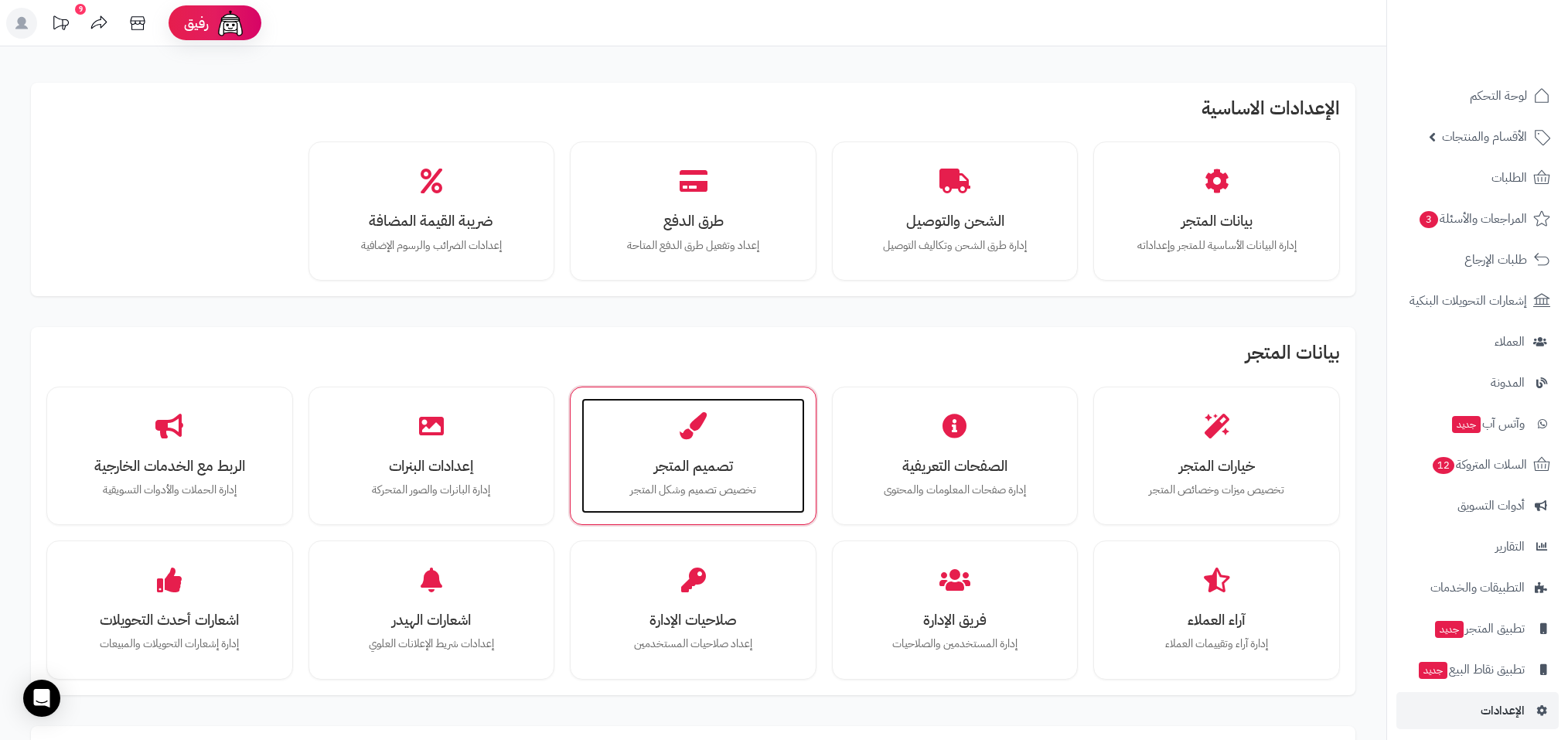 click on "تصميم المتجر" at bounding box center [693, 465] 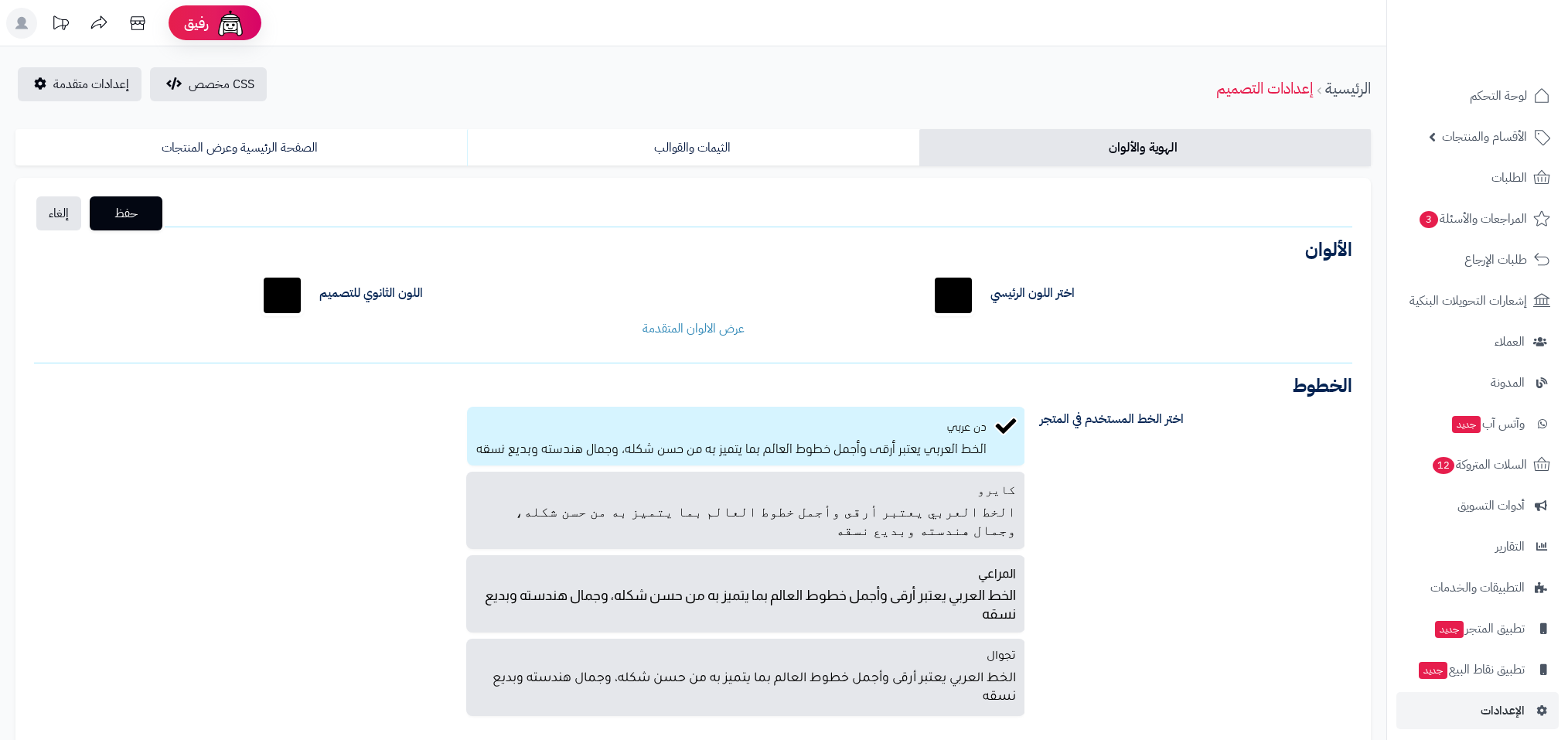 scroll, scrollTop: 0, scrollLeft: 0, axis: both 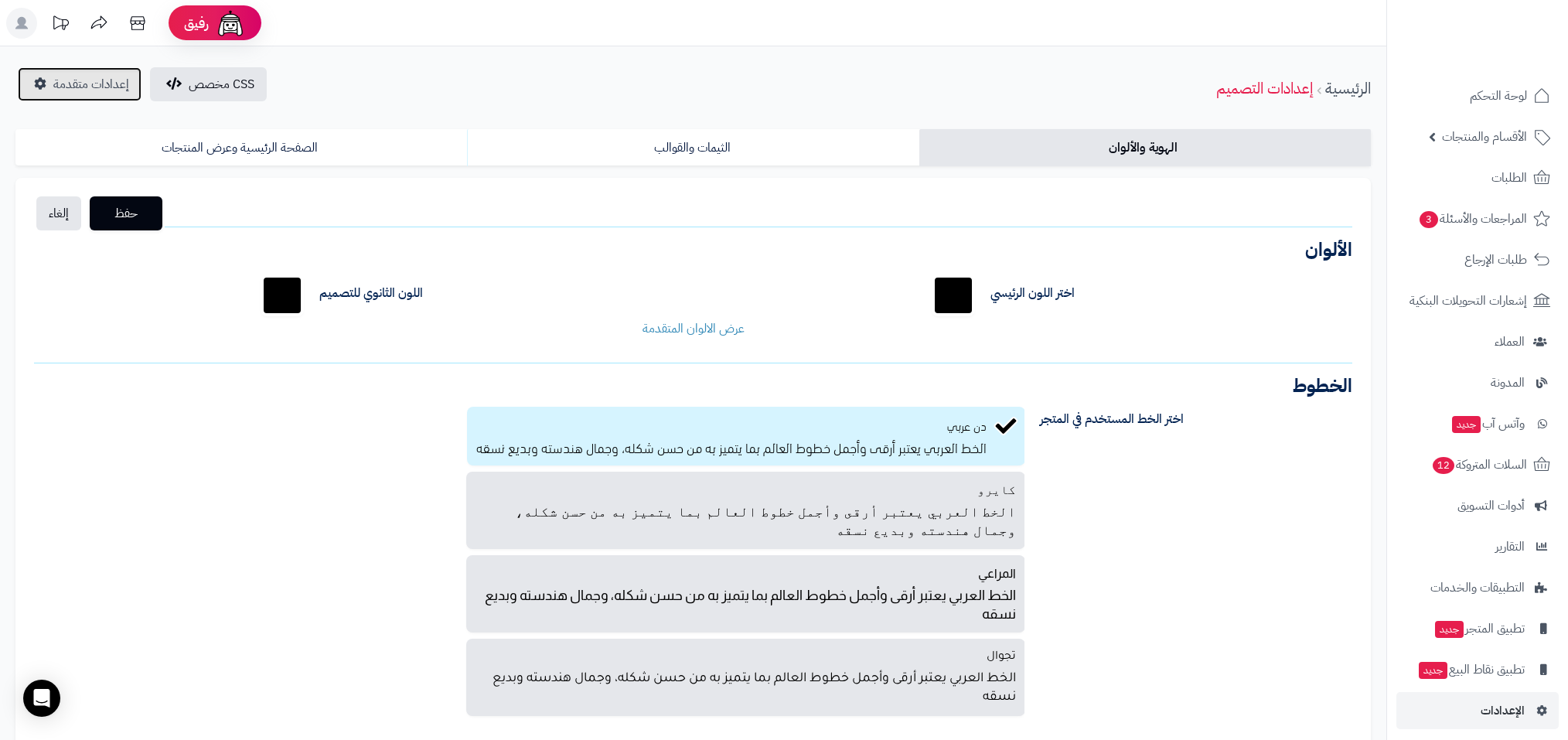 click on "إعدادات متقدمة" at bounding box center [91, 84] 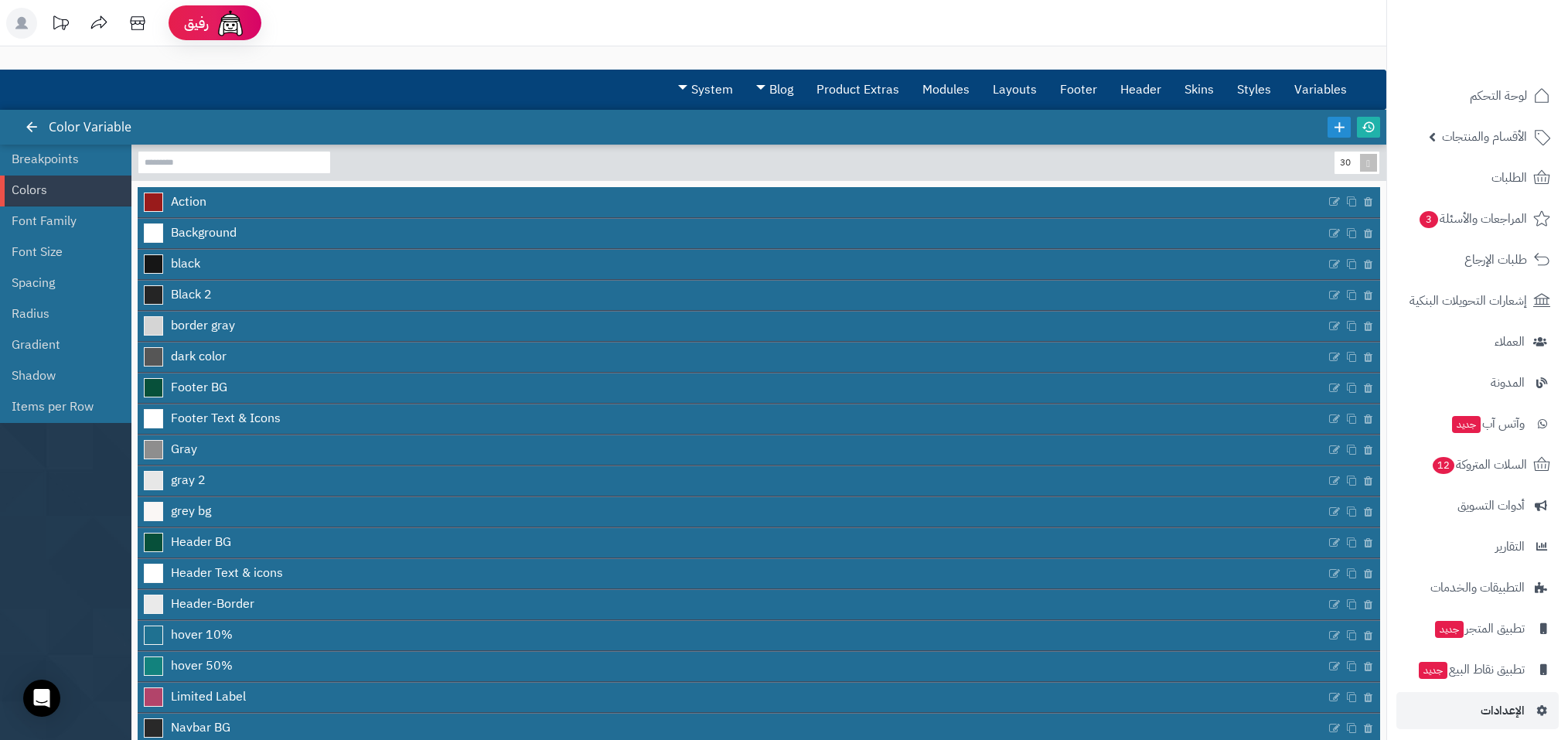 scroll, scrollTop: 0, scrollLeft: 0, axis: both 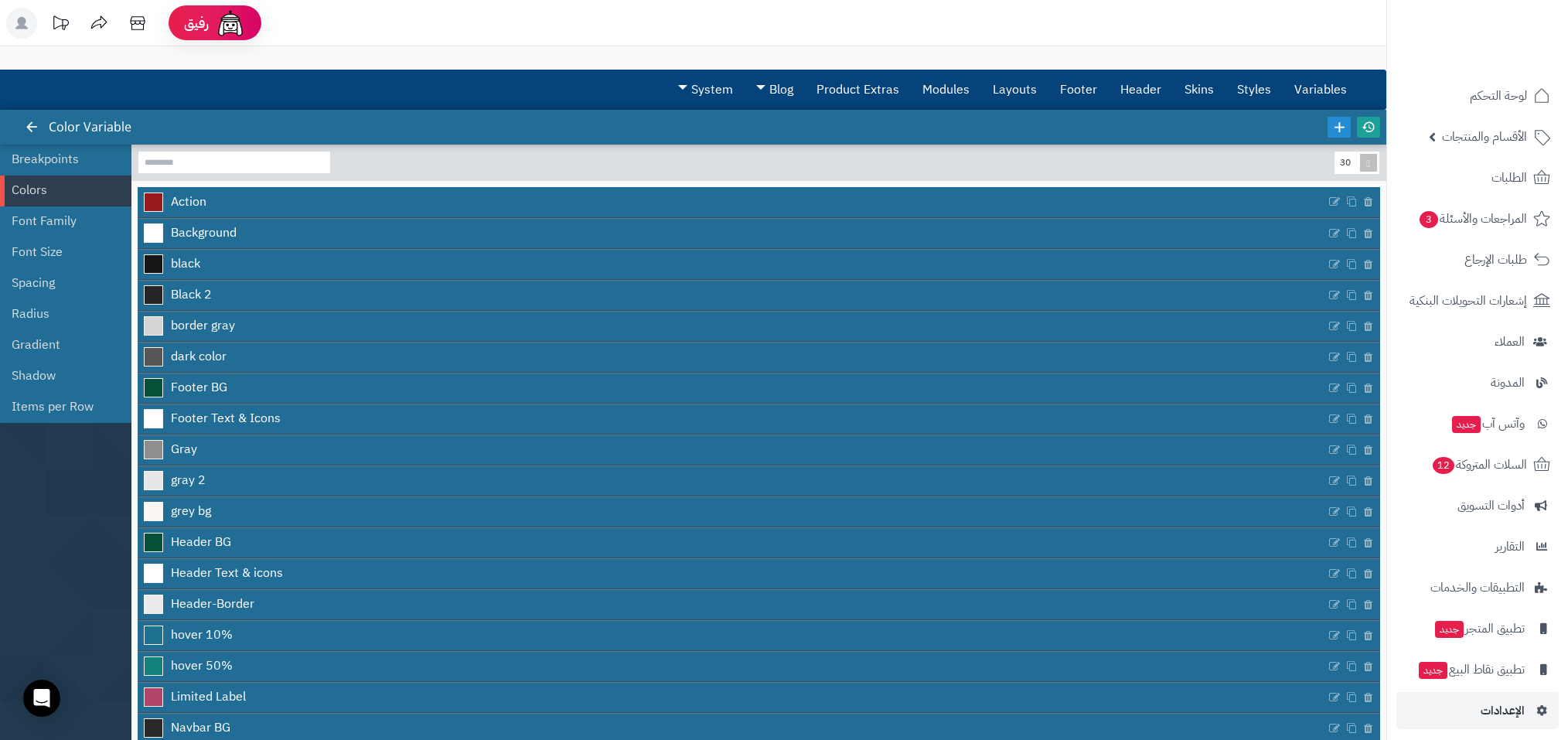 click at bounding box center [1369, 127] 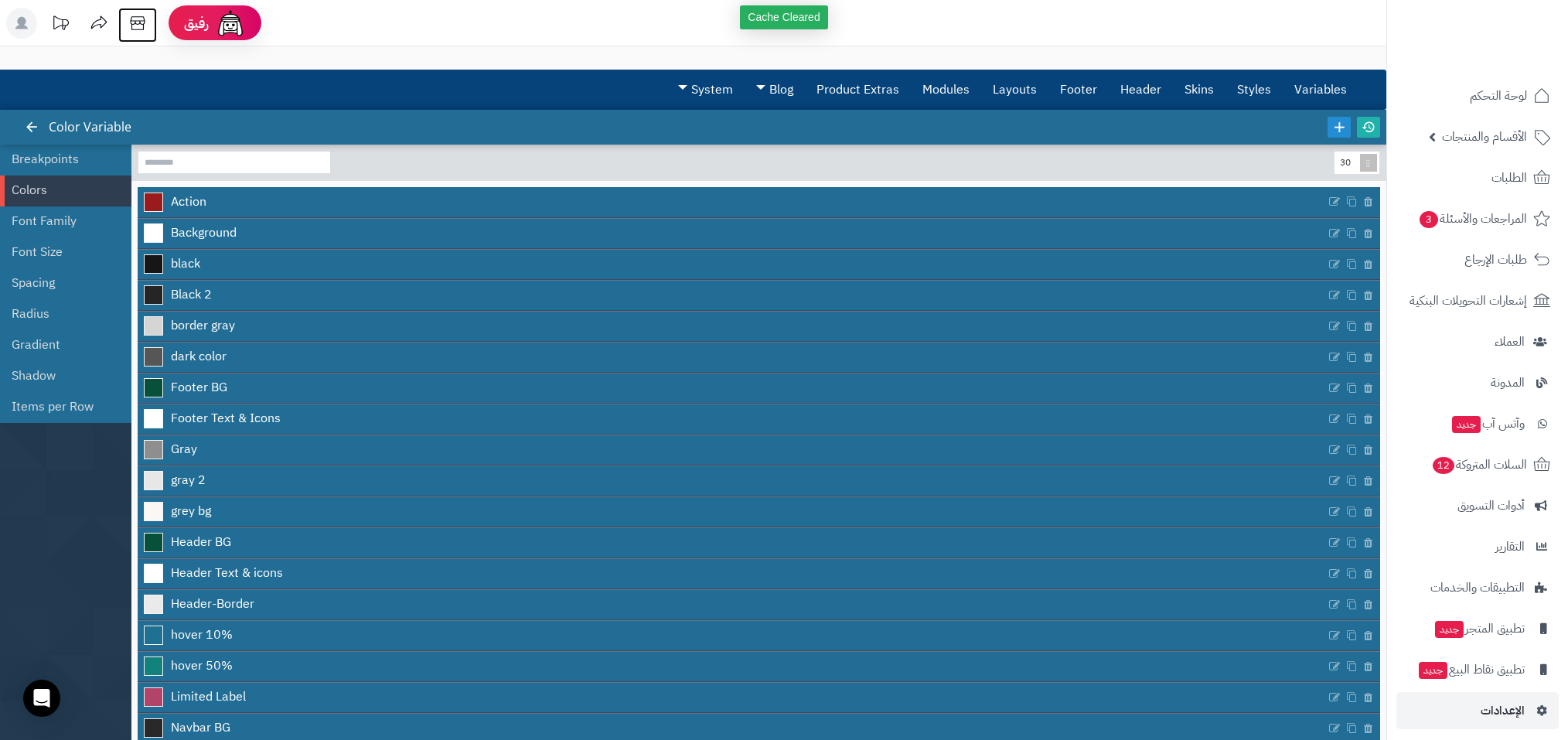click 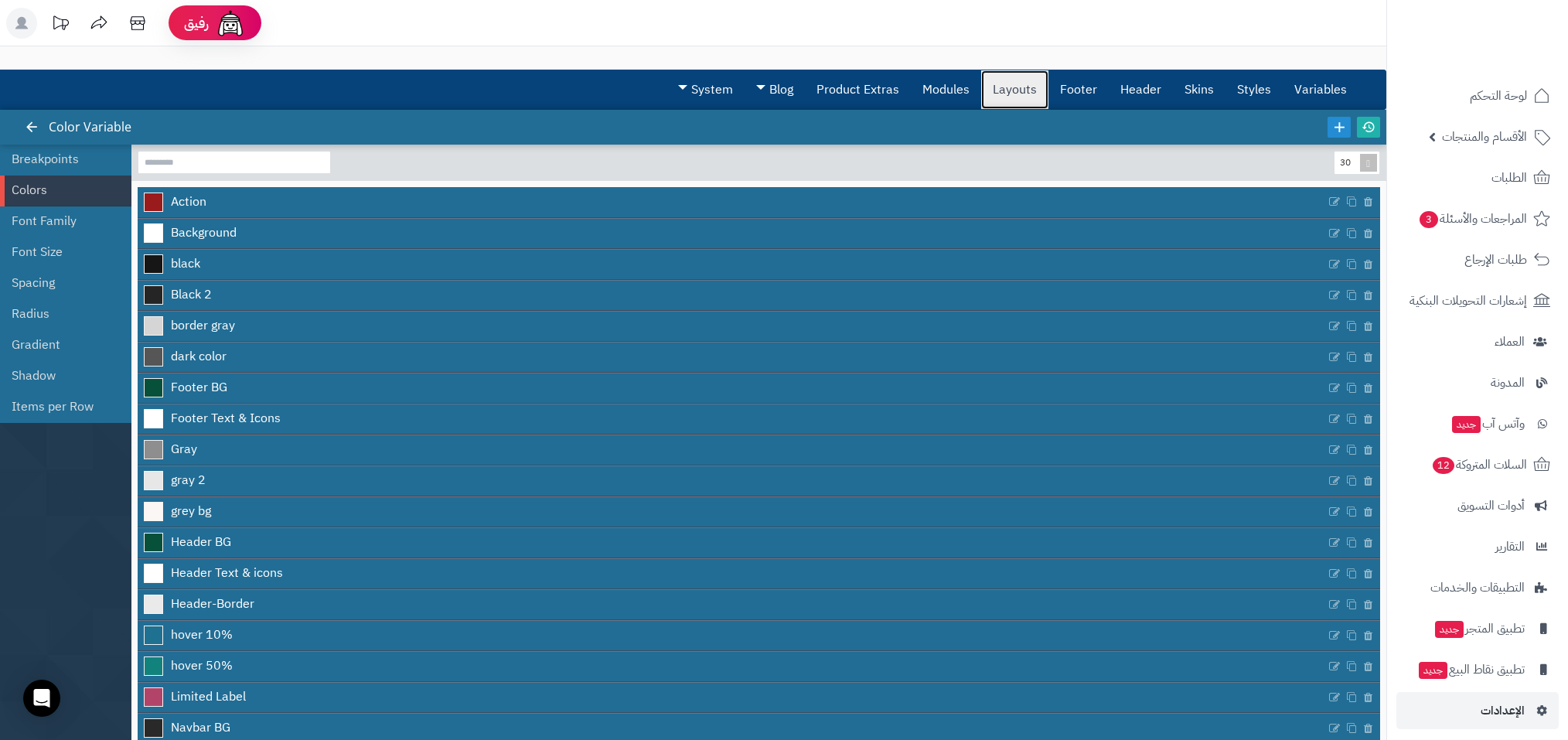 click on "Layouts" at bounding box center [1014, 90] 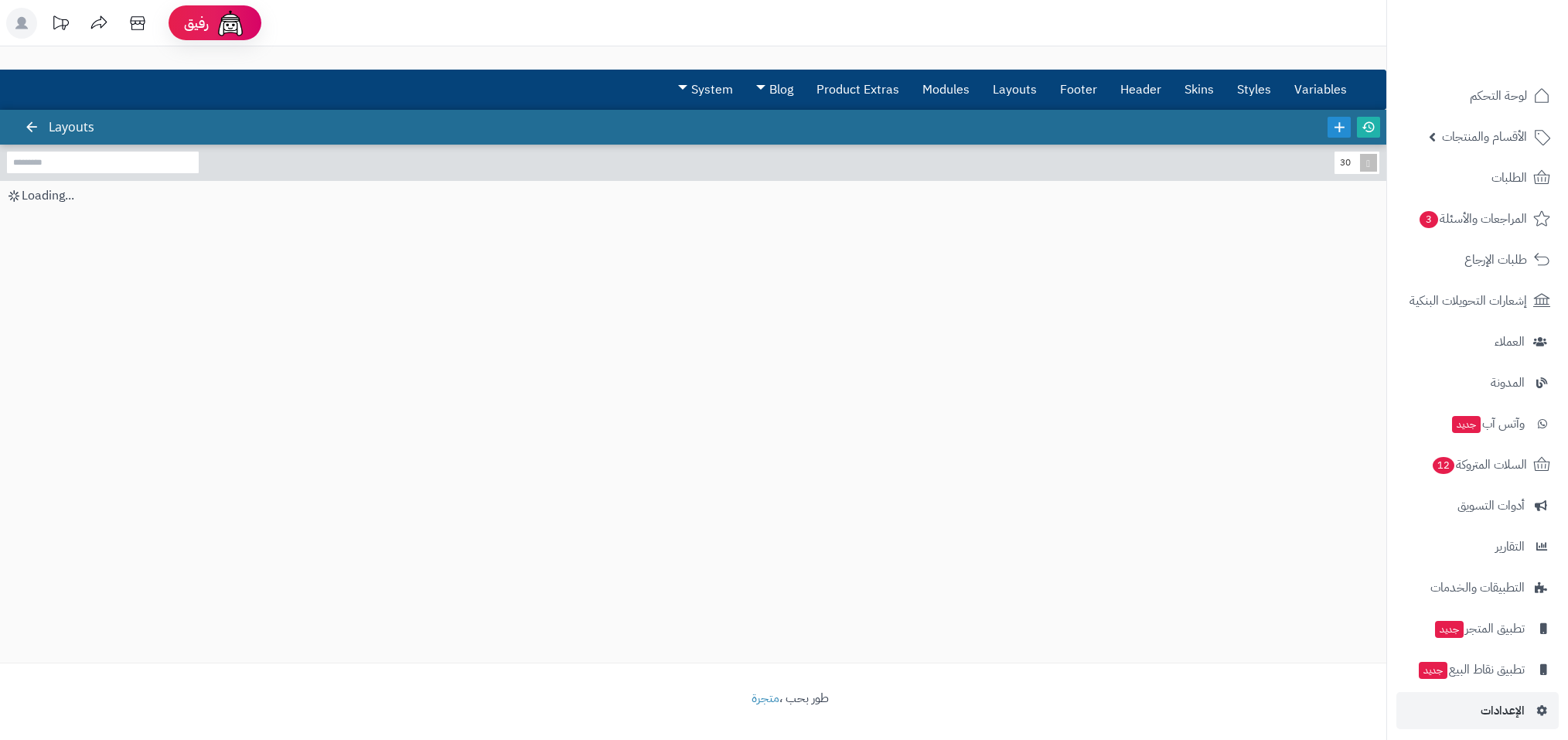 scroll, scrollTop: 0, scrollLeft: 0, axis: both 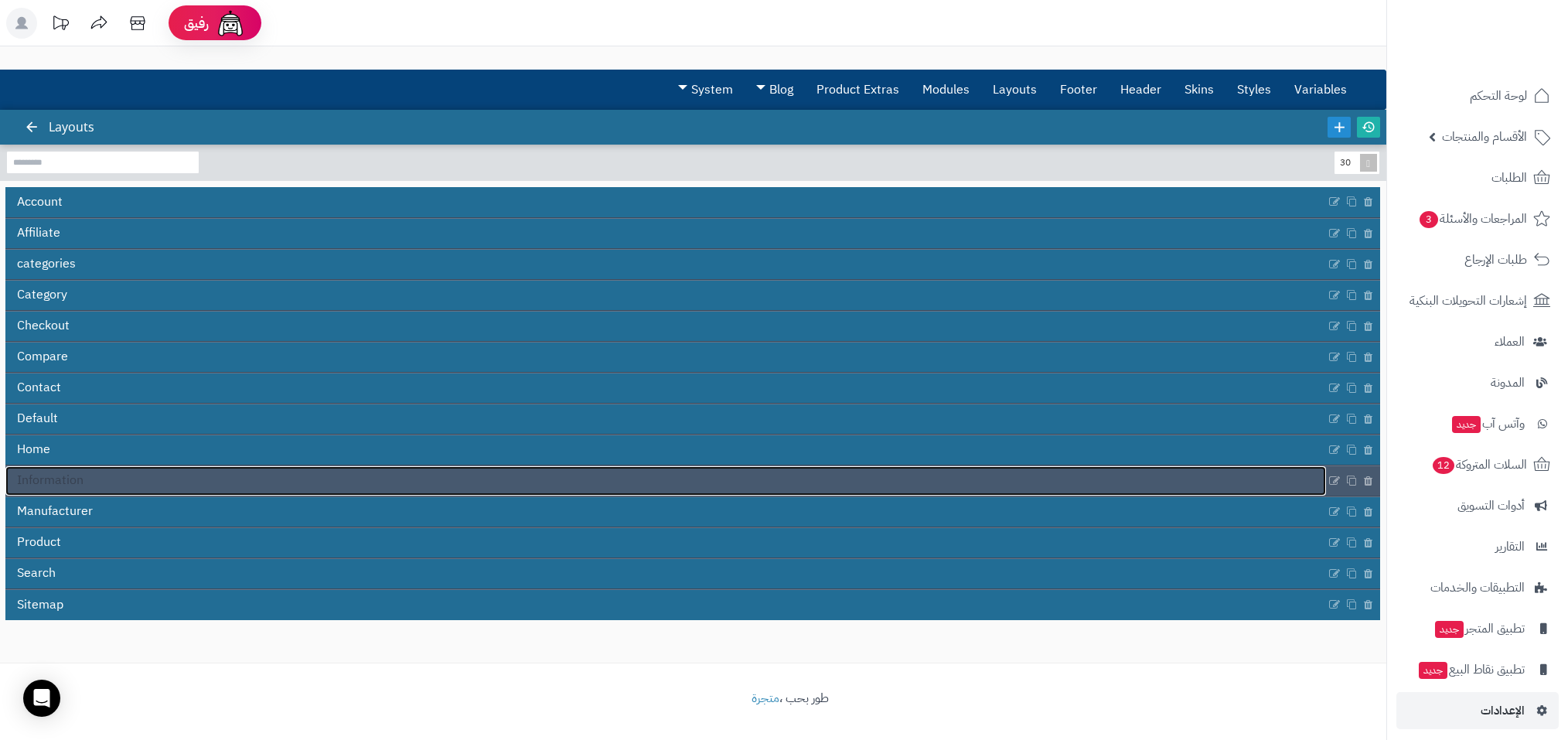 click on "Information" at bounding box center [666, 481] 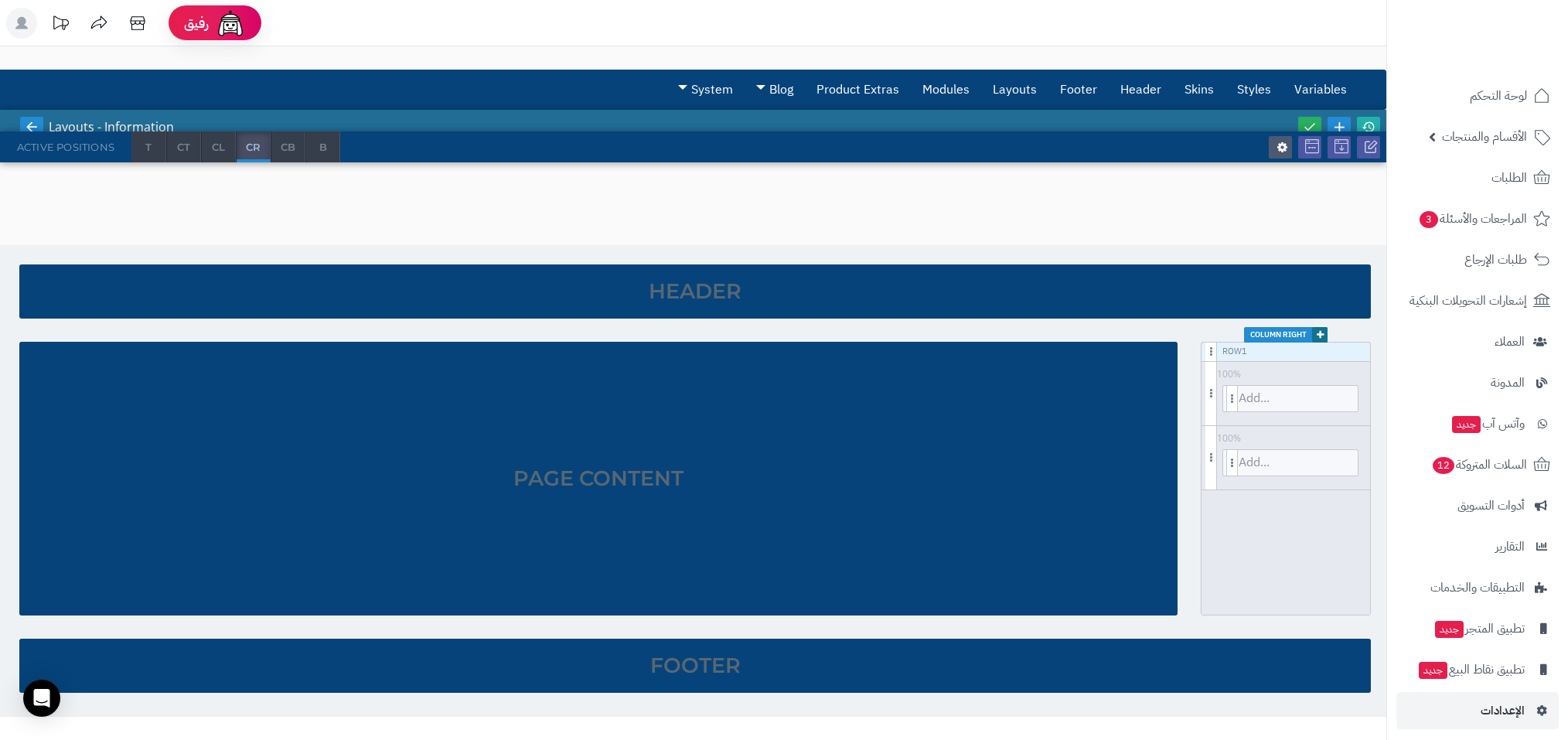 click at bounding box center (32, 127) 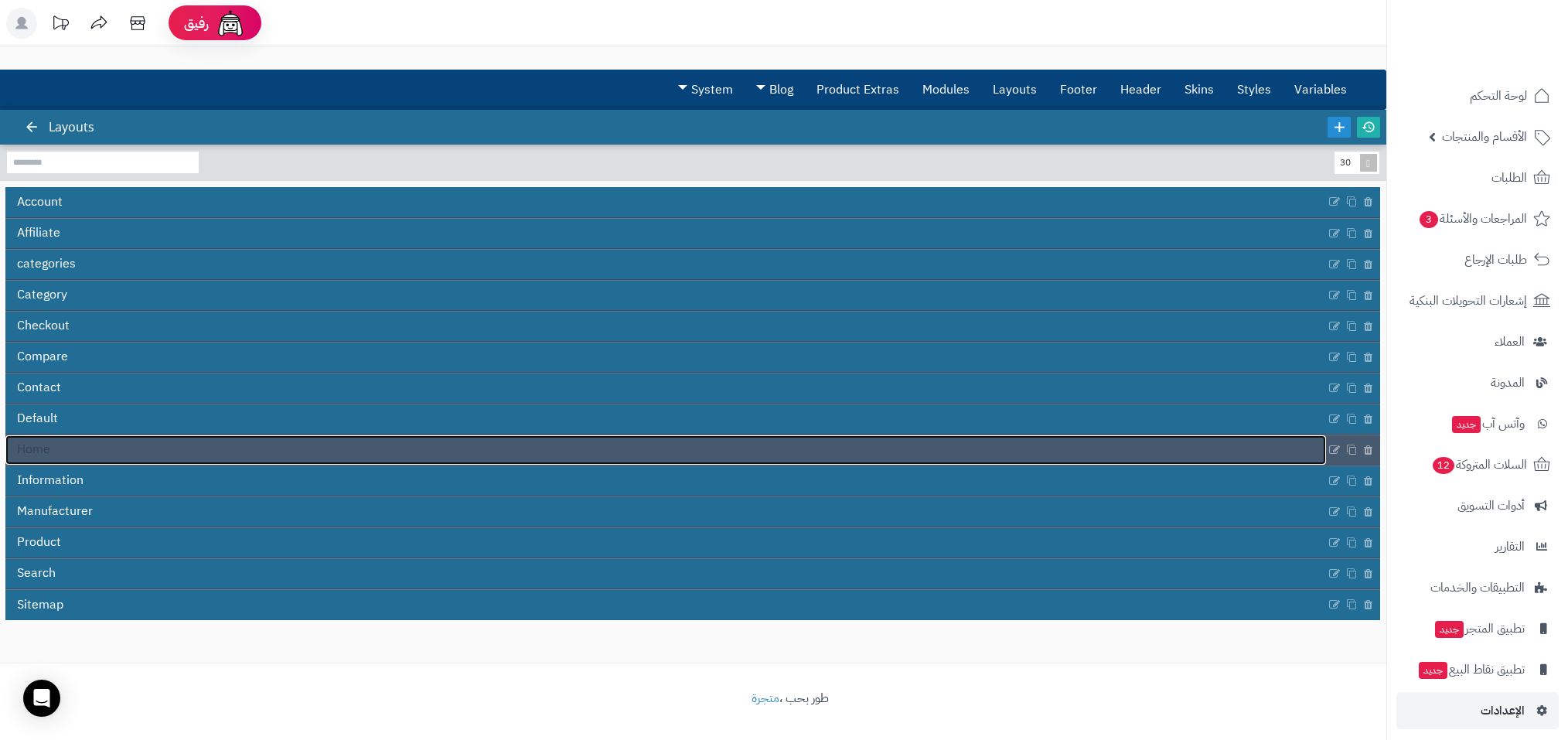 click on "Home" at bounding box center [666, 450] 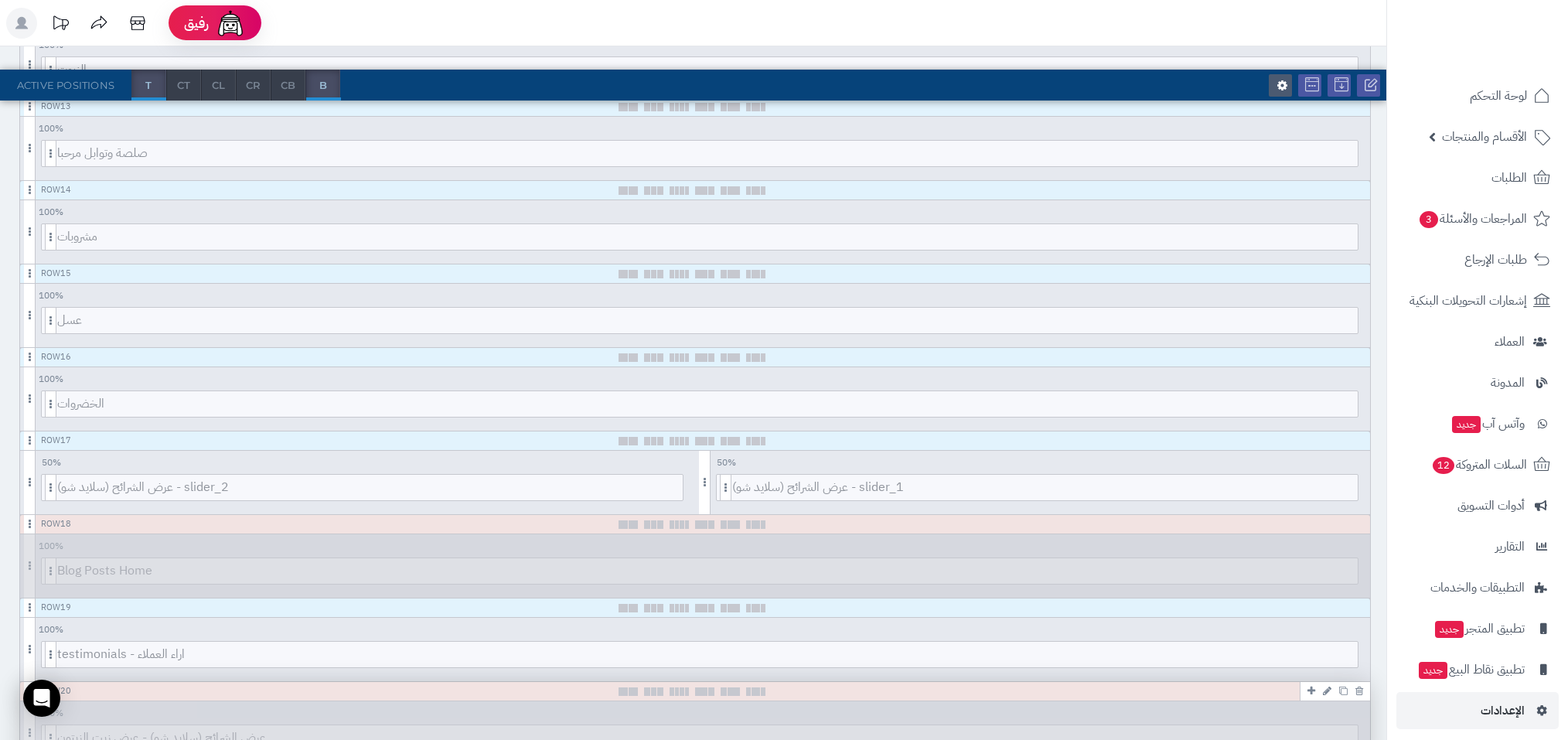 scroll, scrollTop: 1215, scrollLeft: 0, axis: vertical 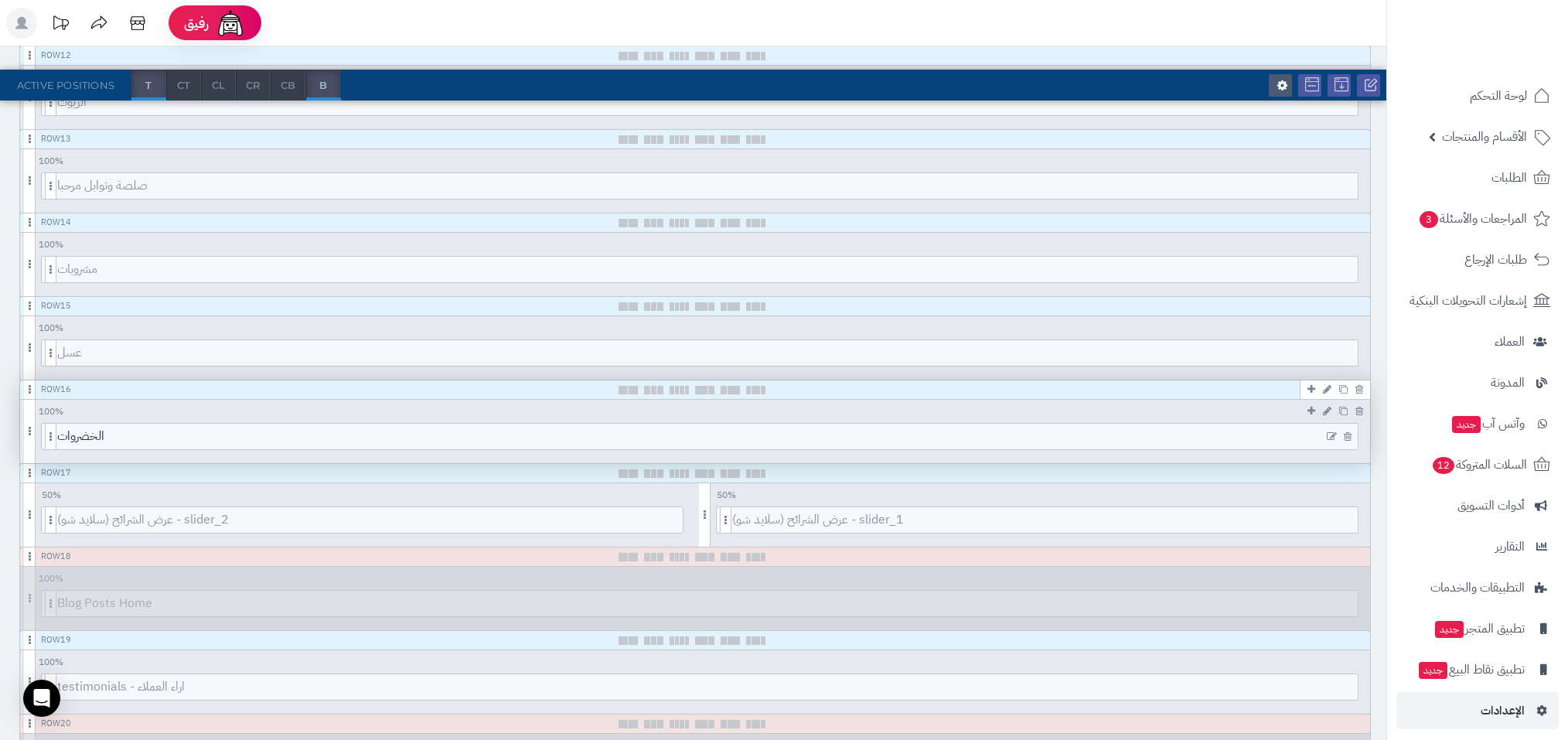 click at bounding box center (1331, 437) 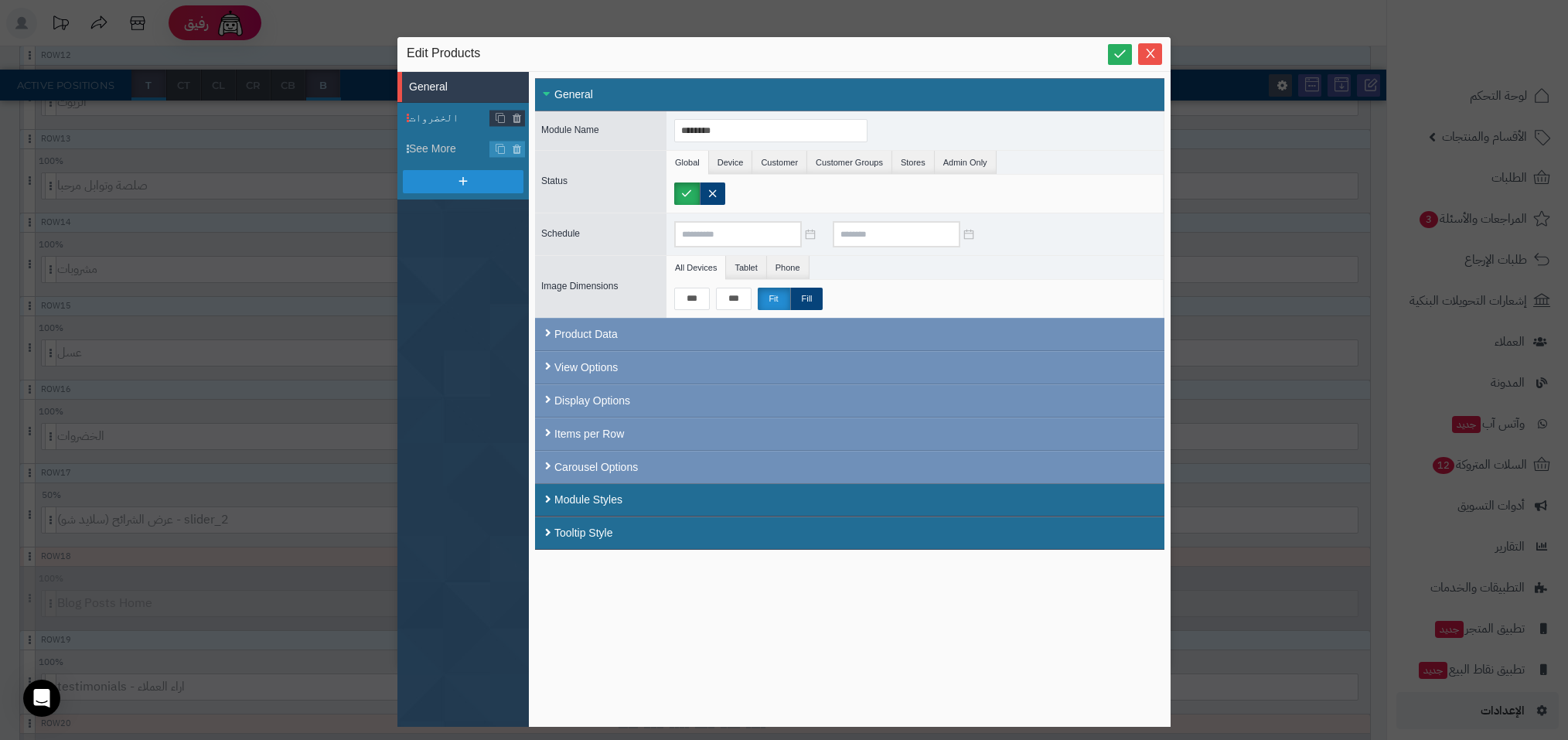 click on "الخضروات" at bounding box center (449, 118) 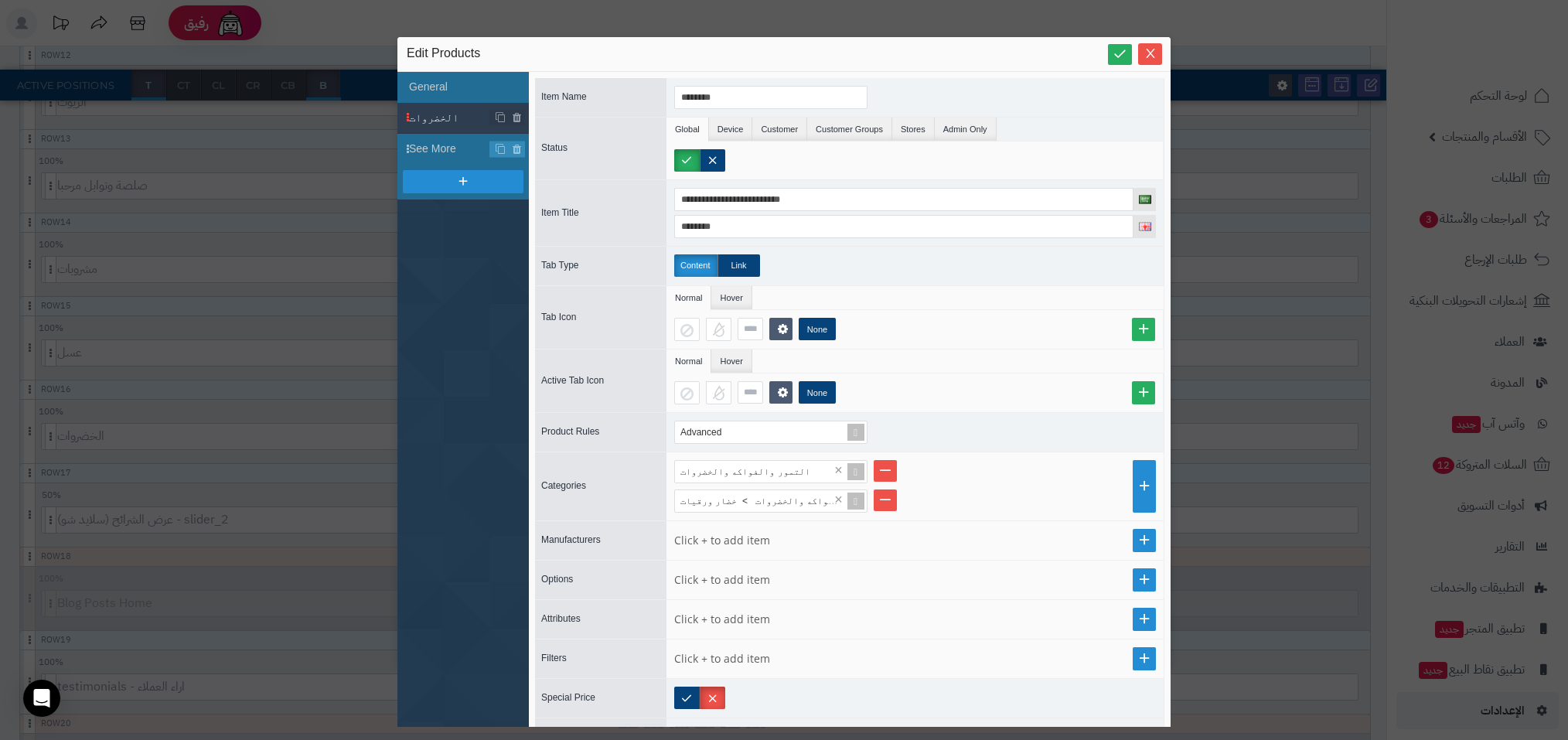 scroll, scrollTop: 292, scrollLeft: 0, axis: vertical 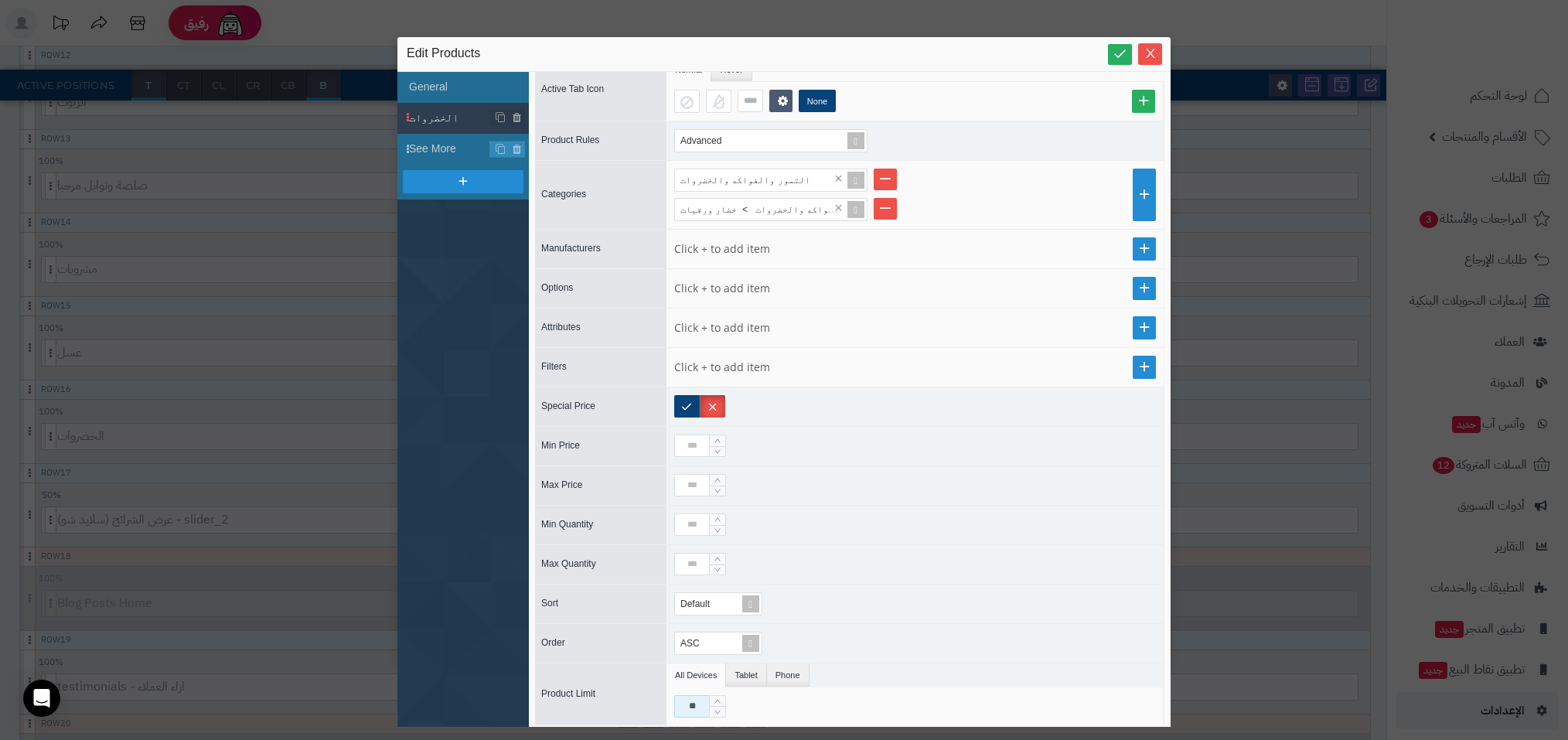 click on "**" at bounding box center [692, 706] 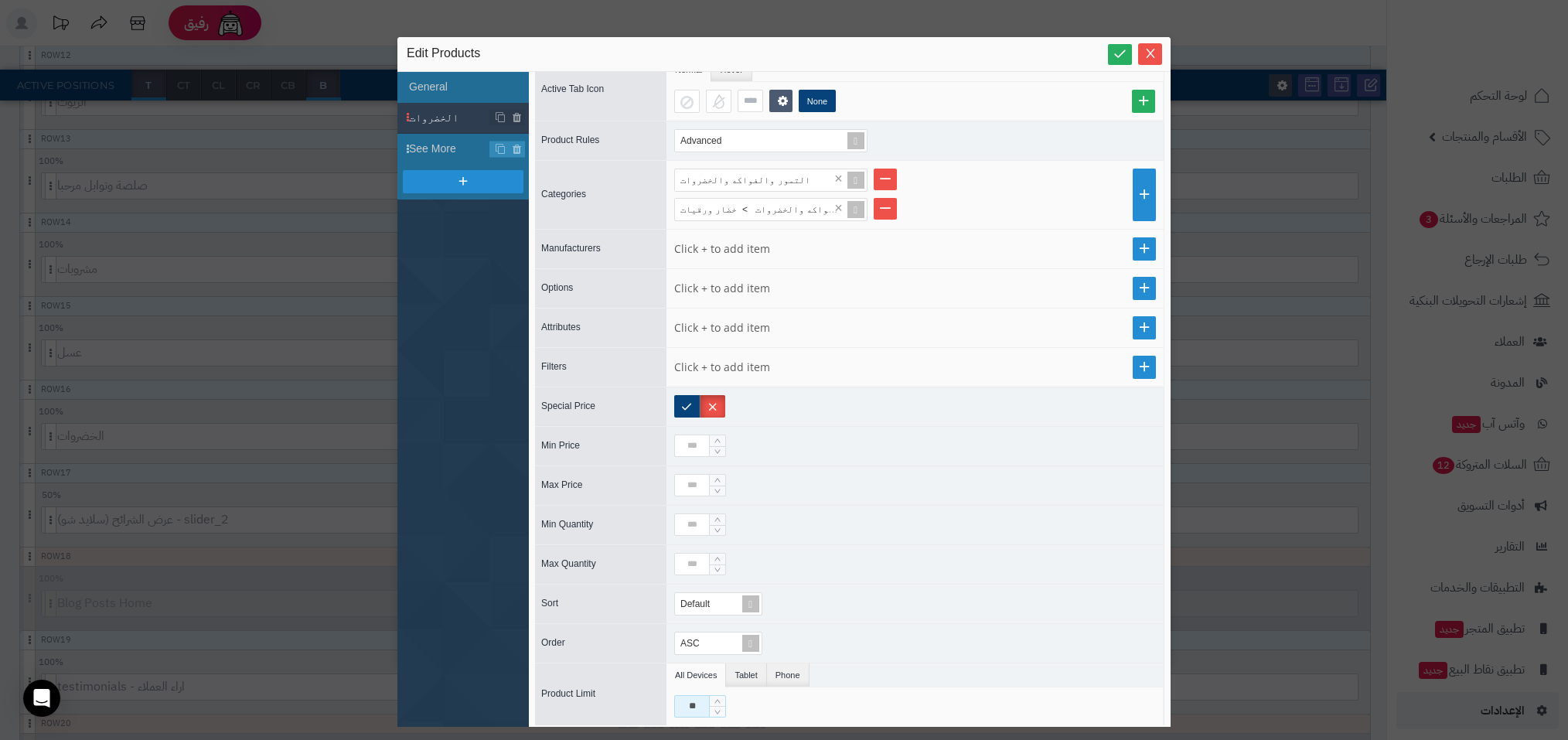 click on "**" at bounding box center [692, 706] 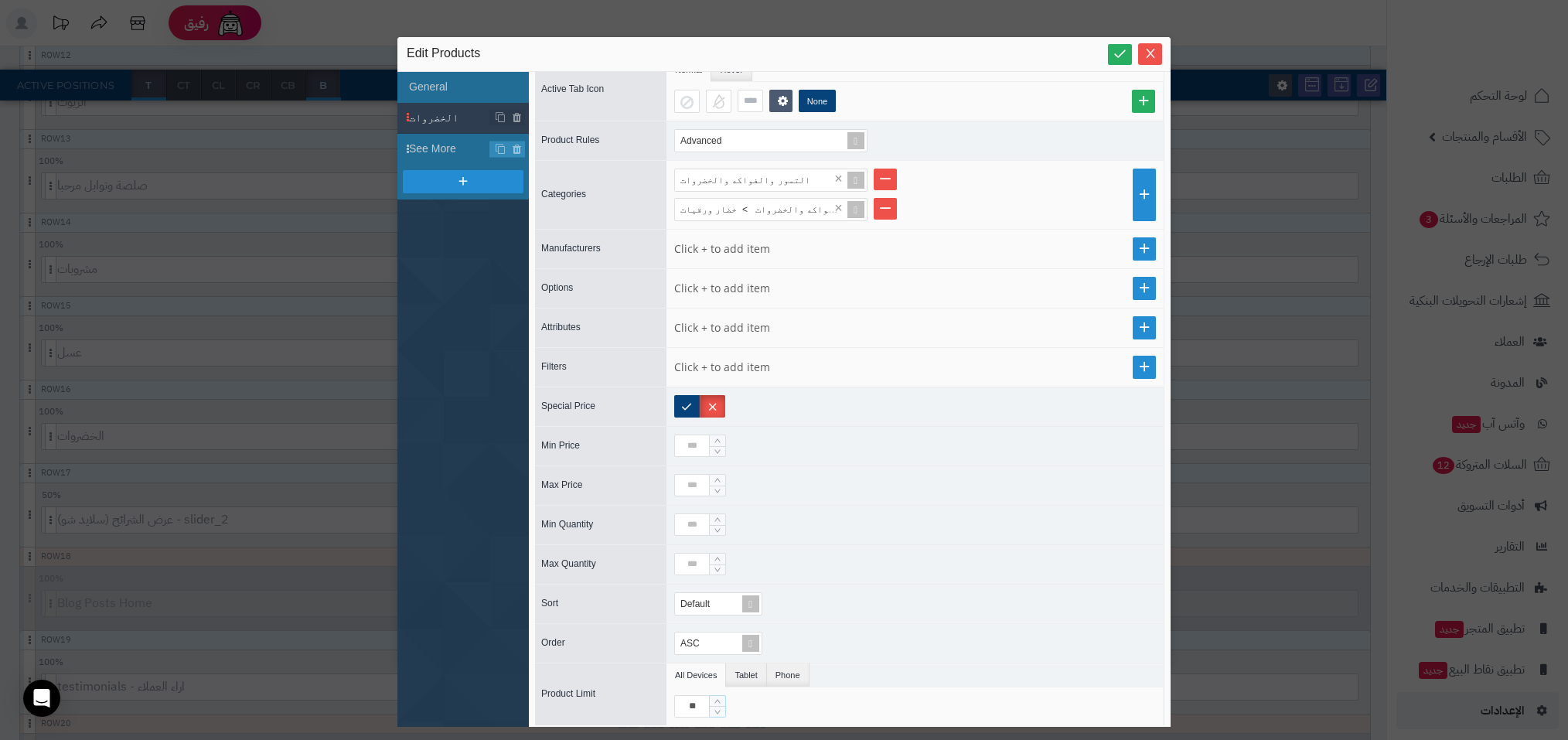 click at bounding box center [915, 407] 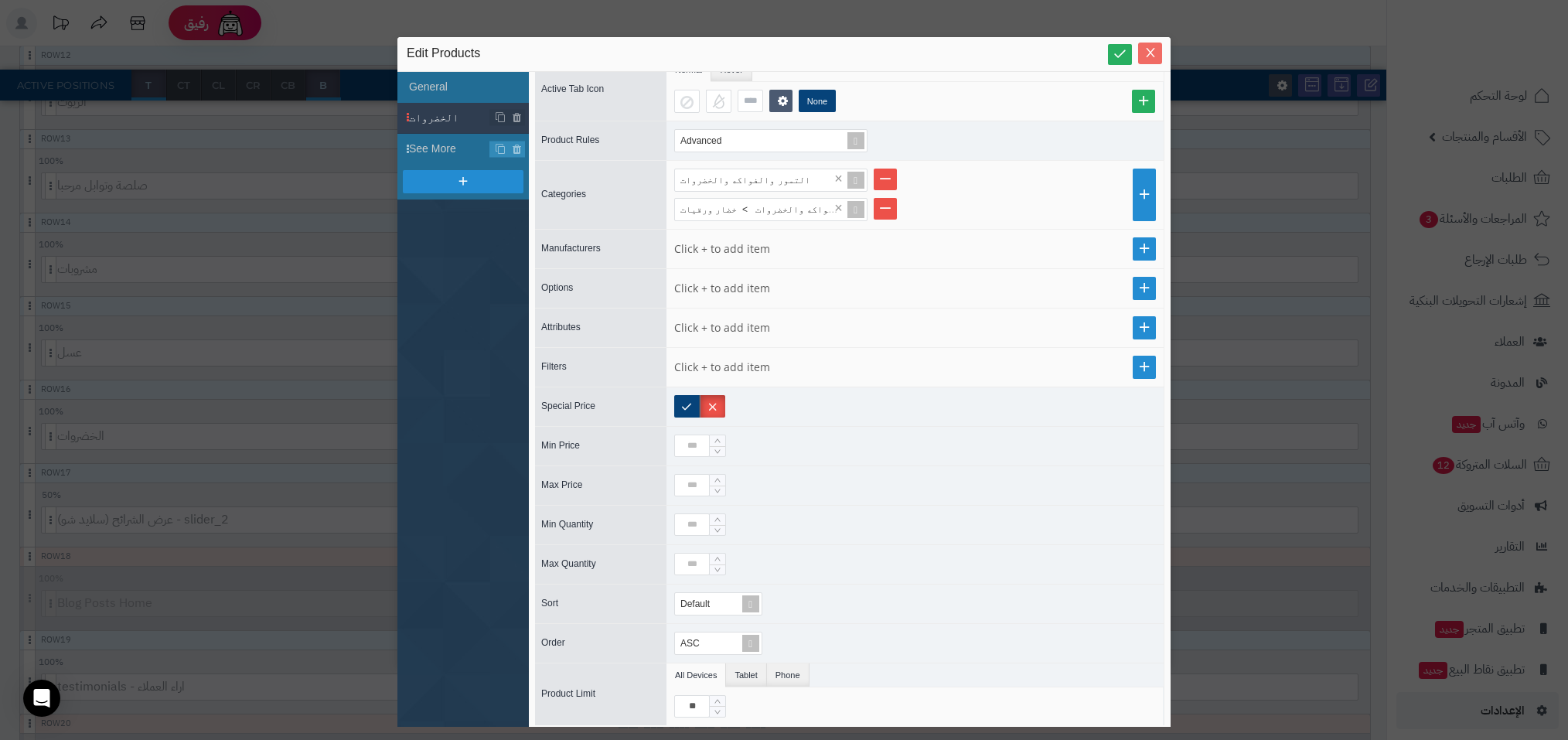 click 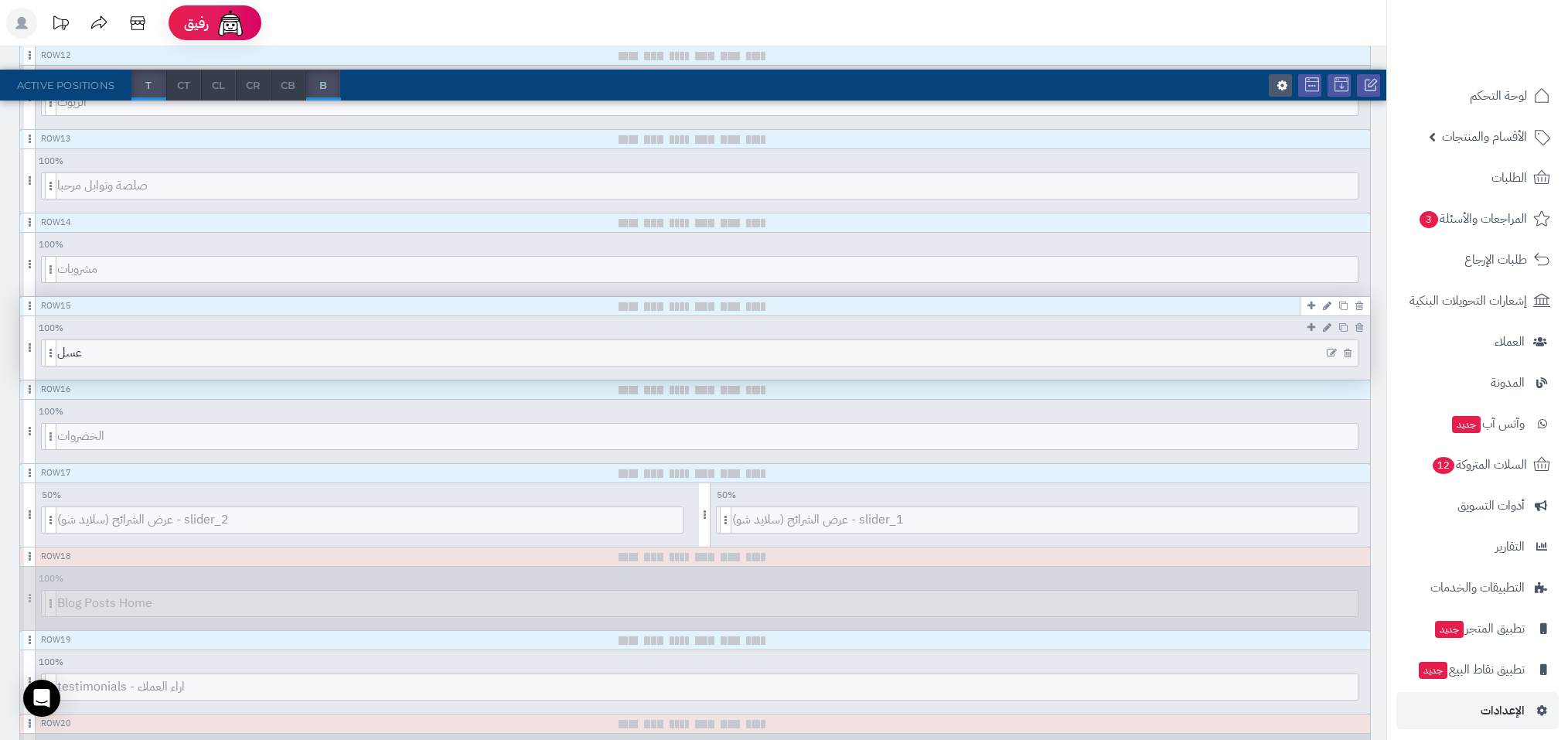 click at bounding box center [1331, 353] 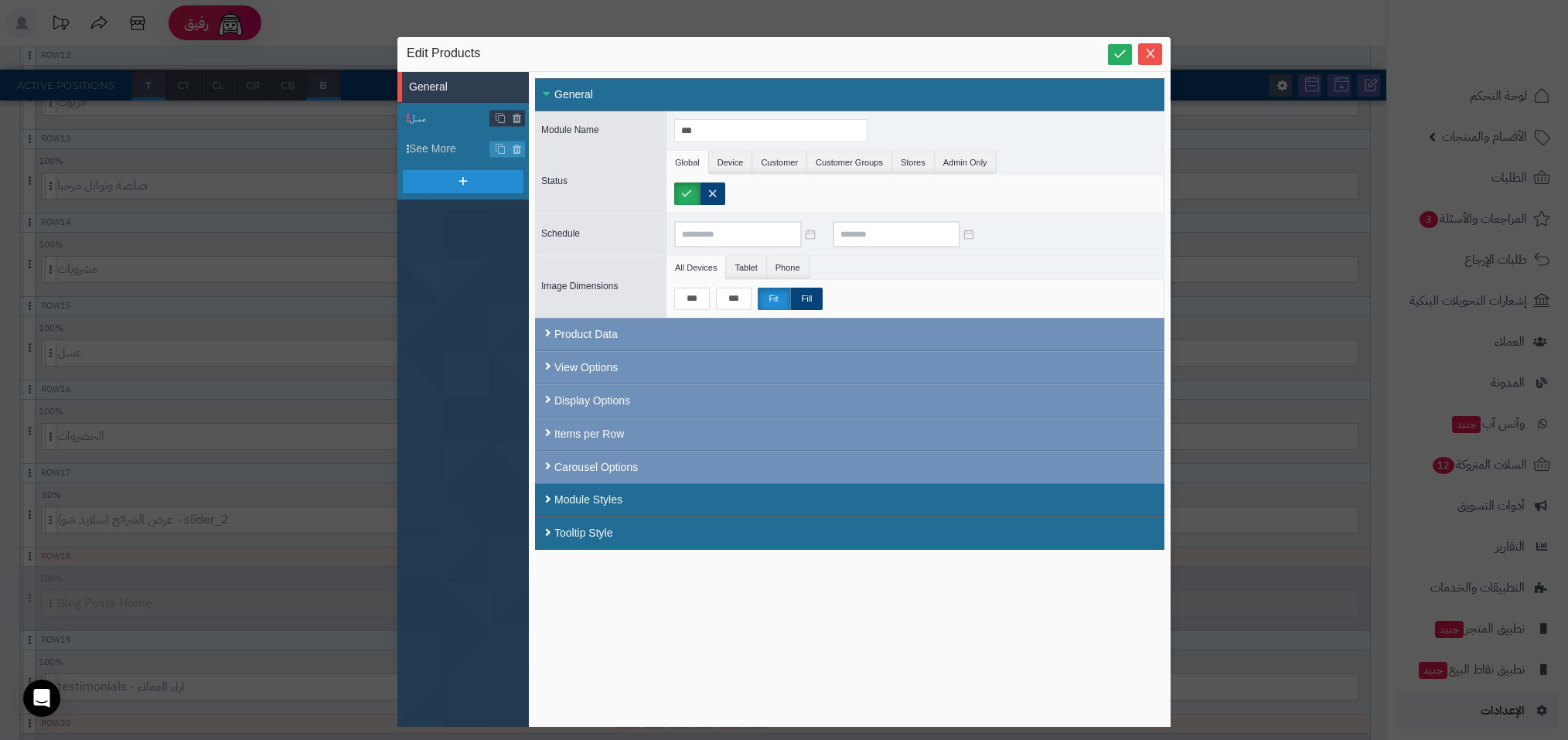 click on "عسل" at bounding box center [463, 118] 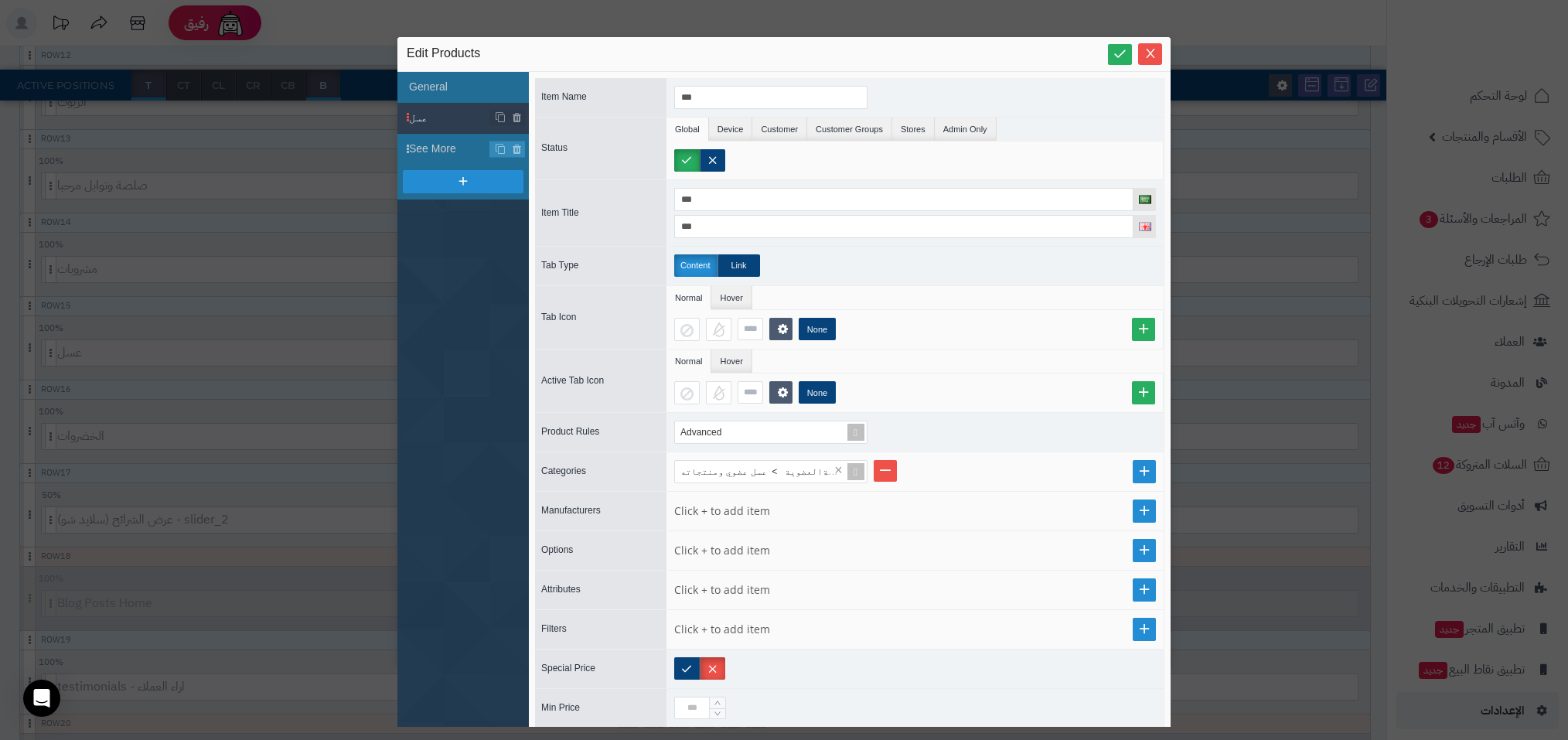 scroll, scrollTop: 262, scrollLeft: 0, axis: vertical 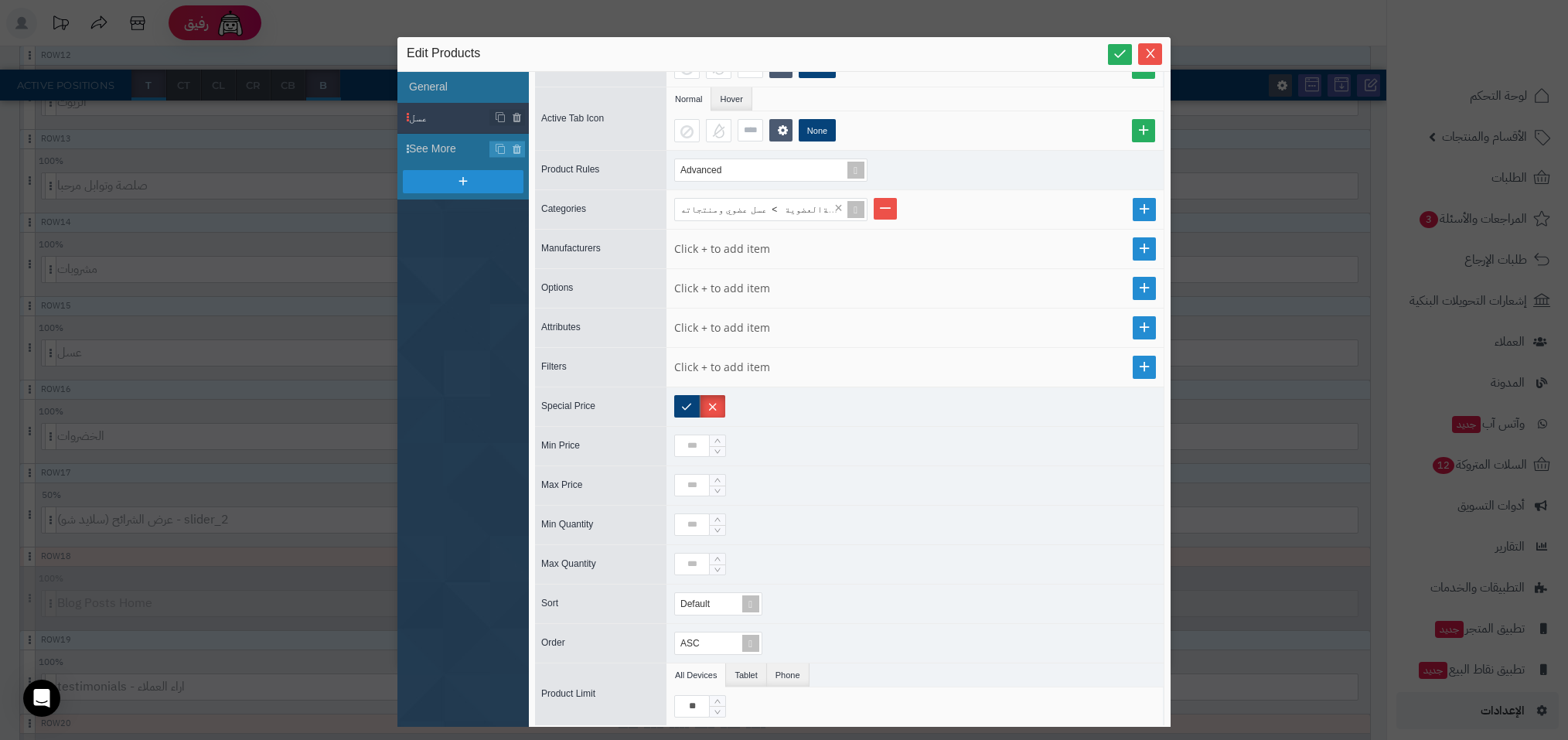click on "sentinelStart Edit Products General عسل See More Item Name *** Status Global Device Customer Customer Groups Stores Admin Only Params Item Title *** *** Tab Type Content Link Tab Icon Normal Hover None Active Tab Icon Normal Hover None Product Rules Advanced Categories الاغذيةالعضوية   >  عسل عضوي ومنتجاته  ×   Manufacturers Options Attributes Filters Special Price Min Price Max Price Min Quantity Max Quantity Sort Default Order ASC Product Limit All Devices Tablet Phone ** sentinelEnd" at bounding box center (784, 370) 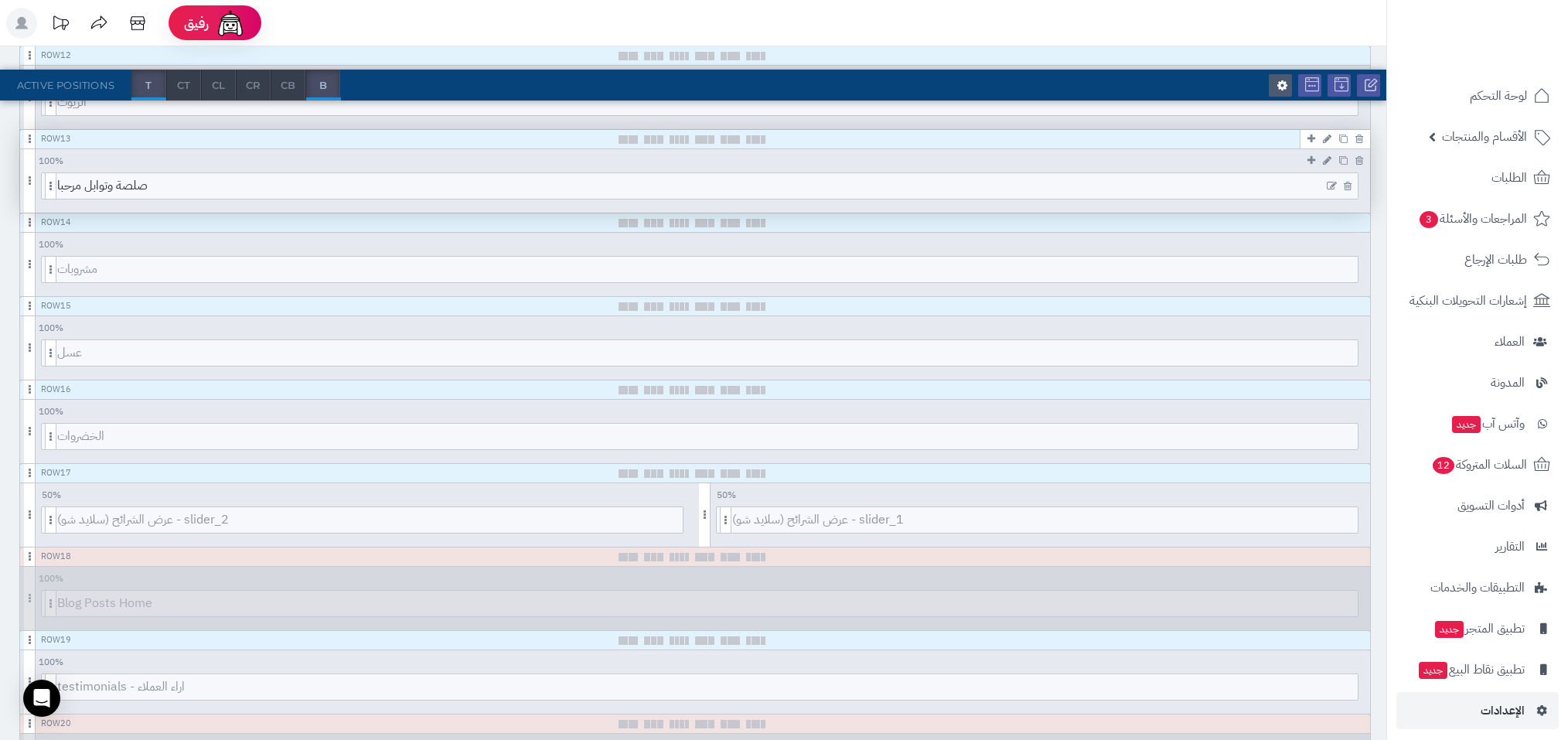 click at bounding box center (1331, 186) 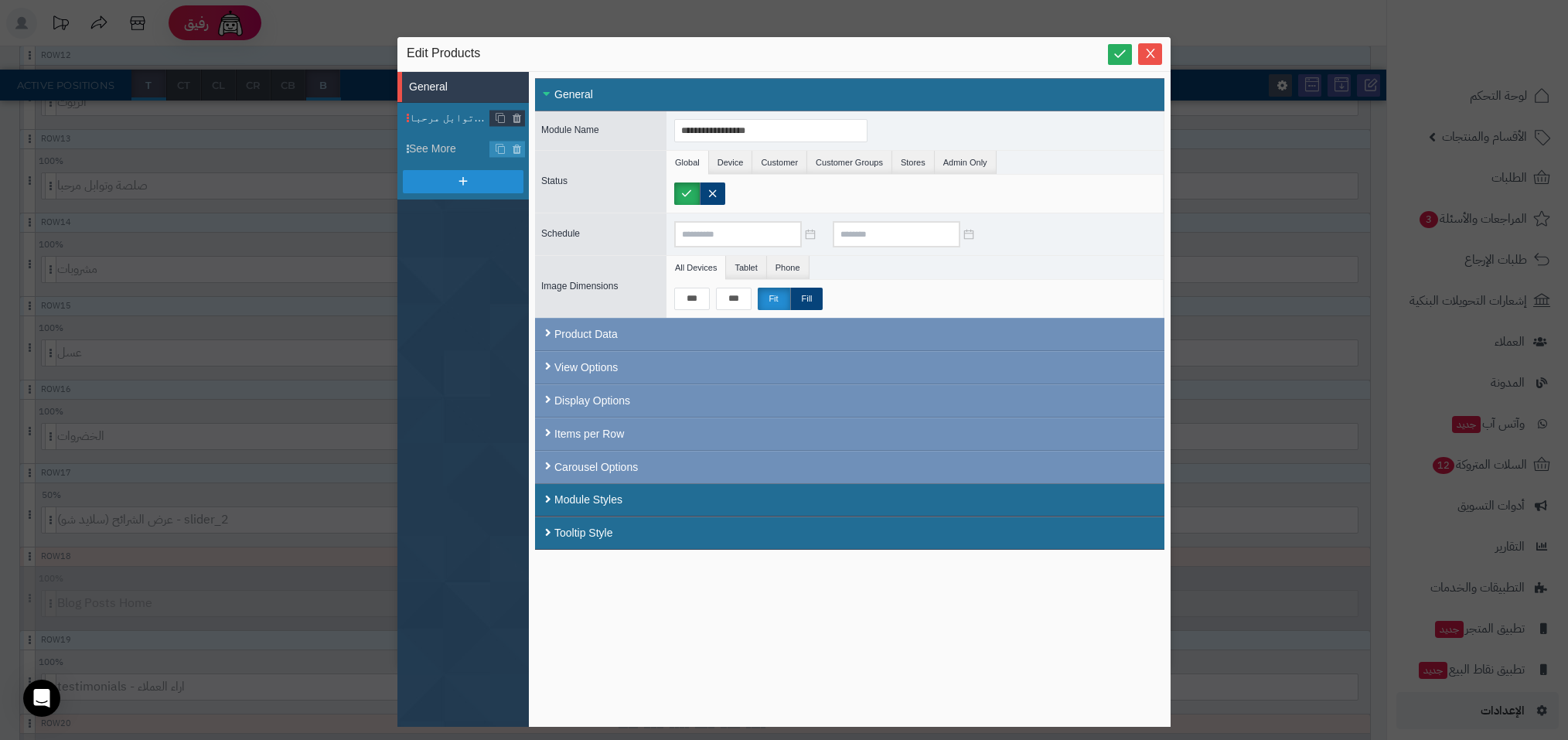 click on "صلصة وتوابل مرحبا" at bounding box center [449, 118] 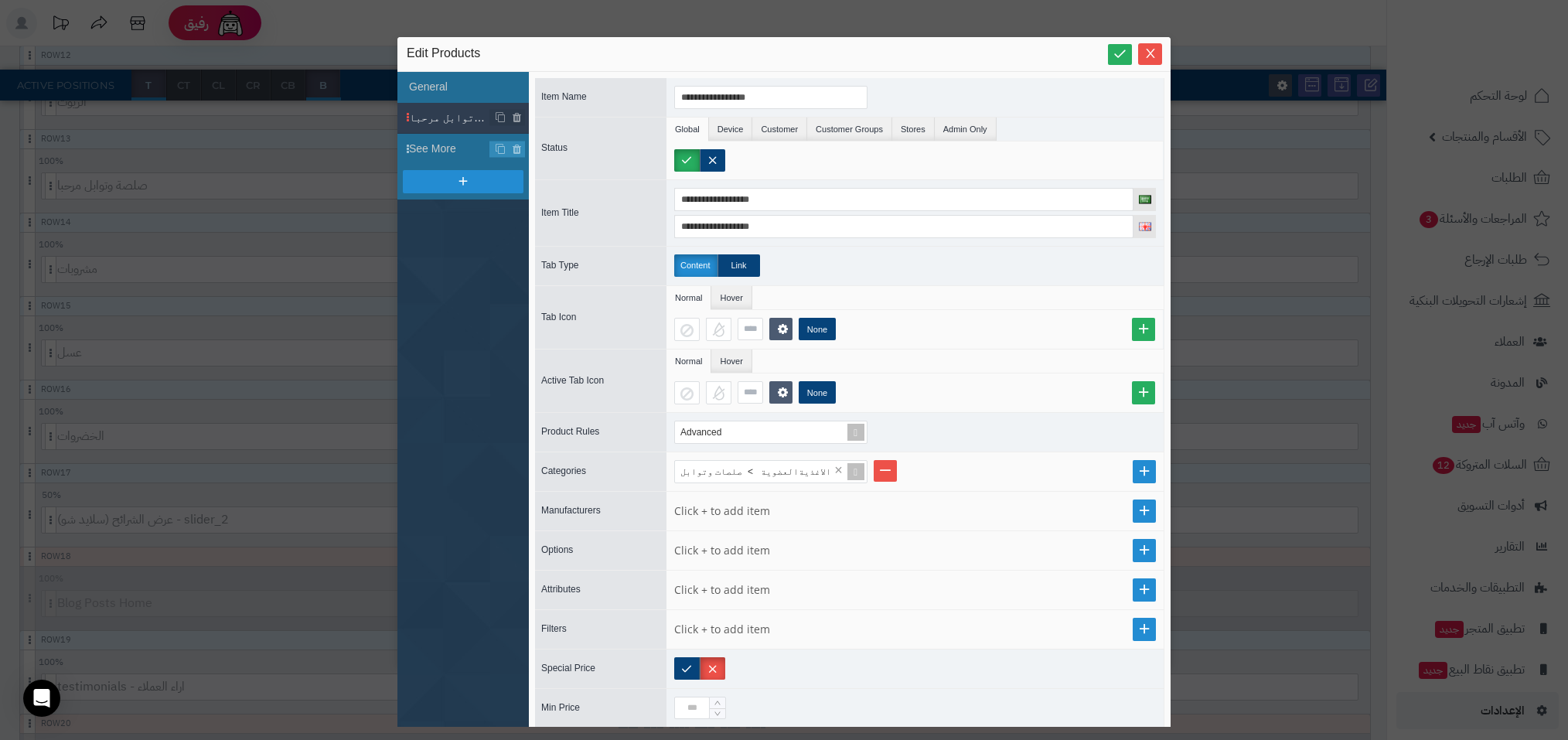 scroll, scrollTop: 262, scrollLeft: 0, axis: vertical 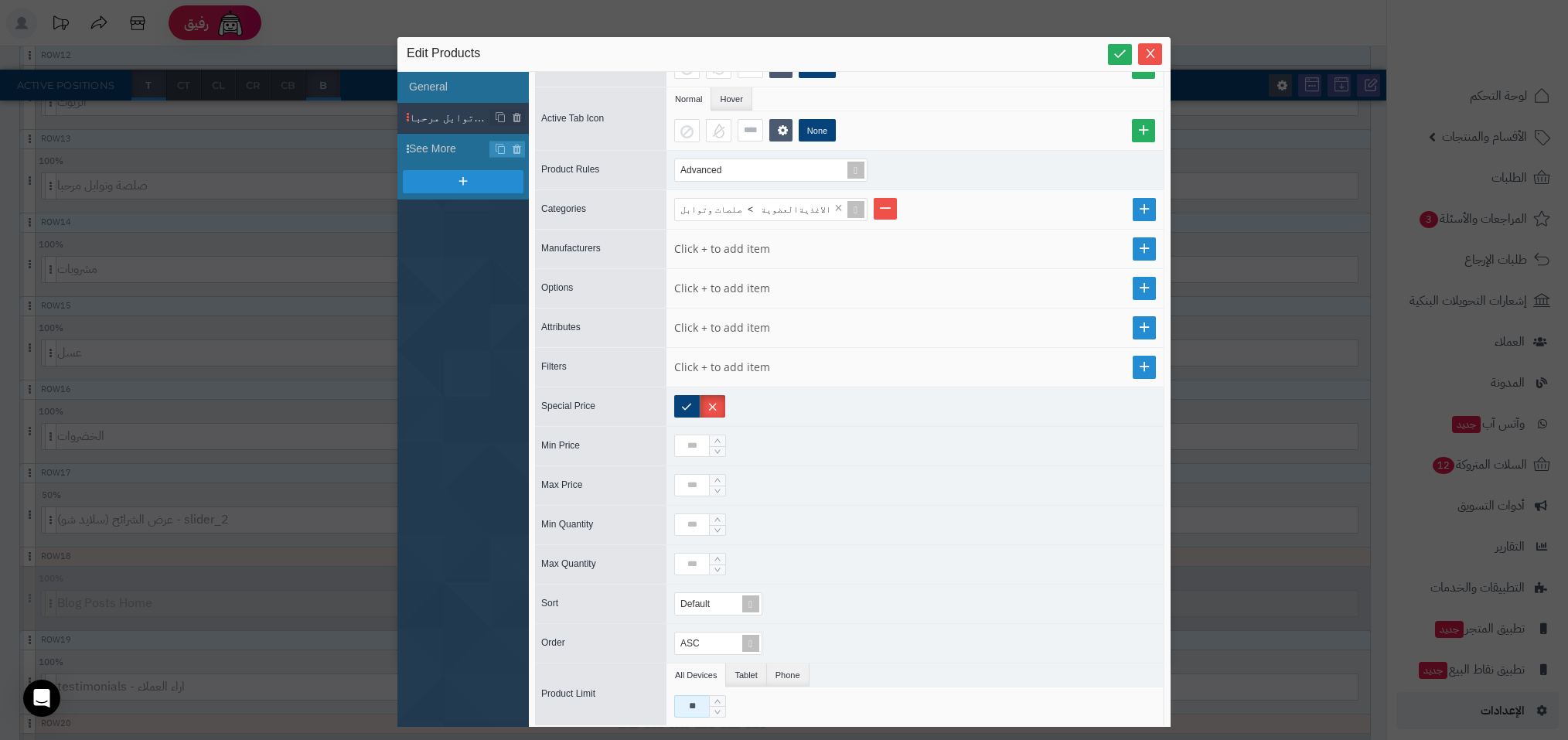 click on "**" at bounding box center [692, 706] 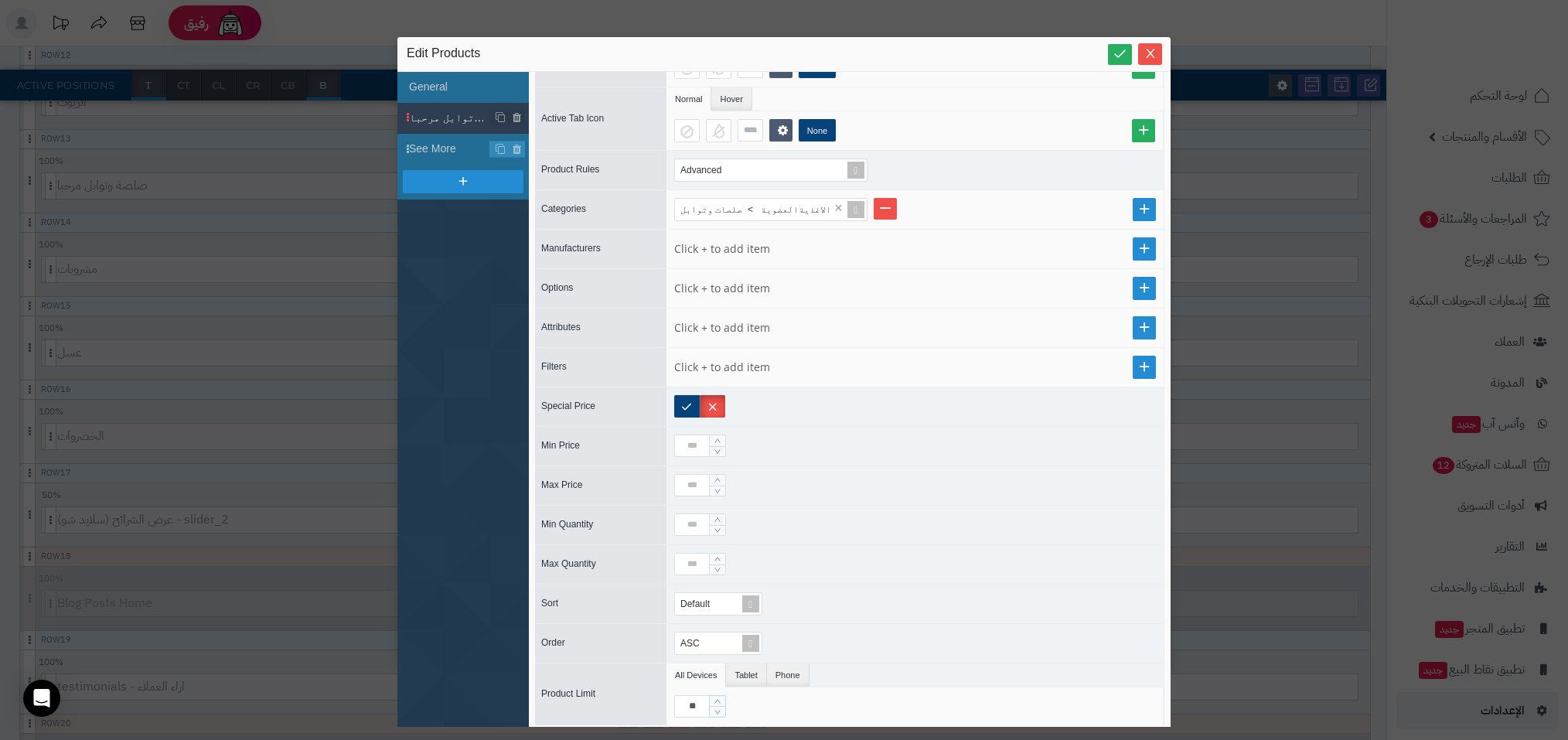 click on "**********" at bounding box center [784, 370] 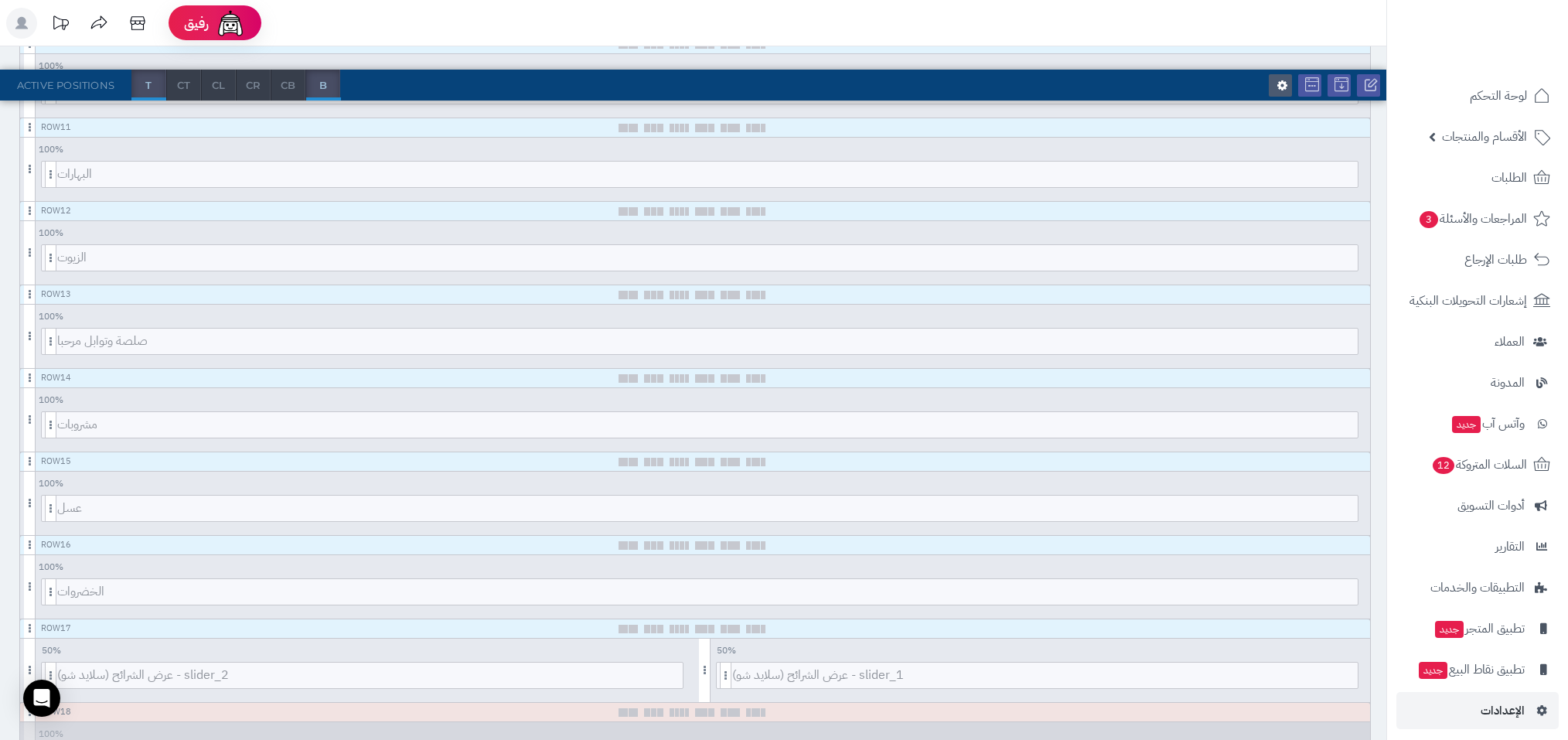 scroll, scrollTop: 1050, scrollLeft: 0, axis: vertical 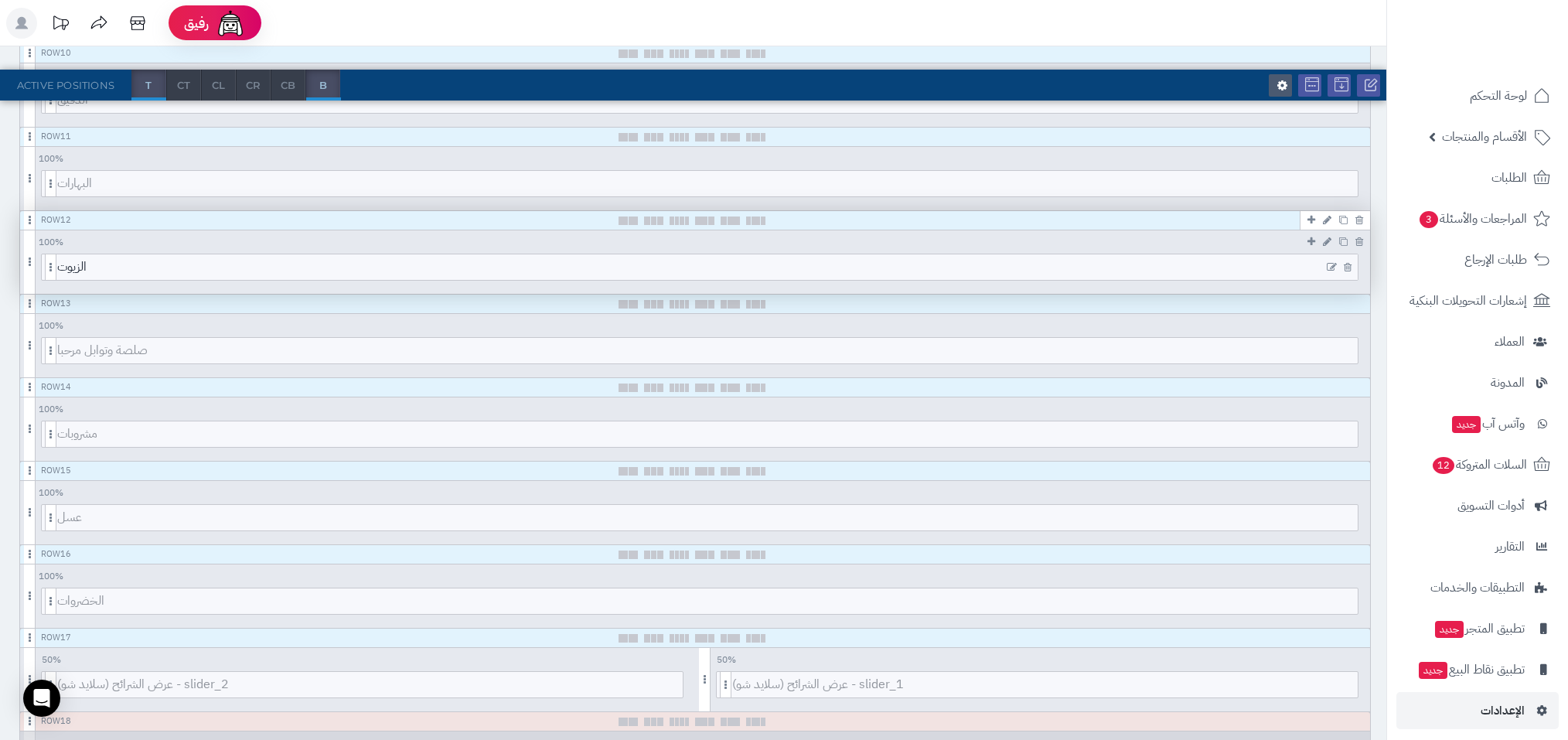 click at bounding box center (1331, 268) 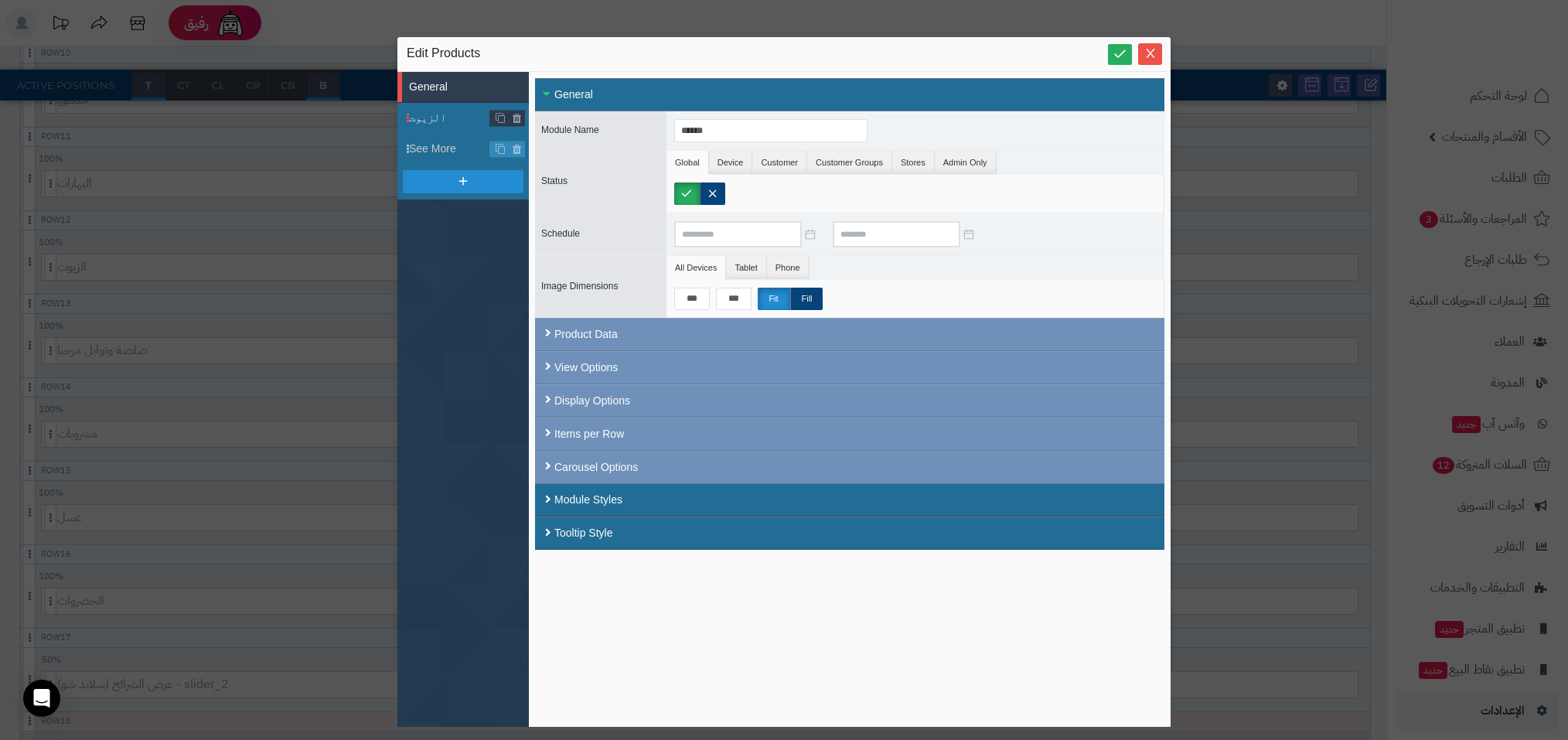 click on "الزيوت" at bounding box center (463, 118) 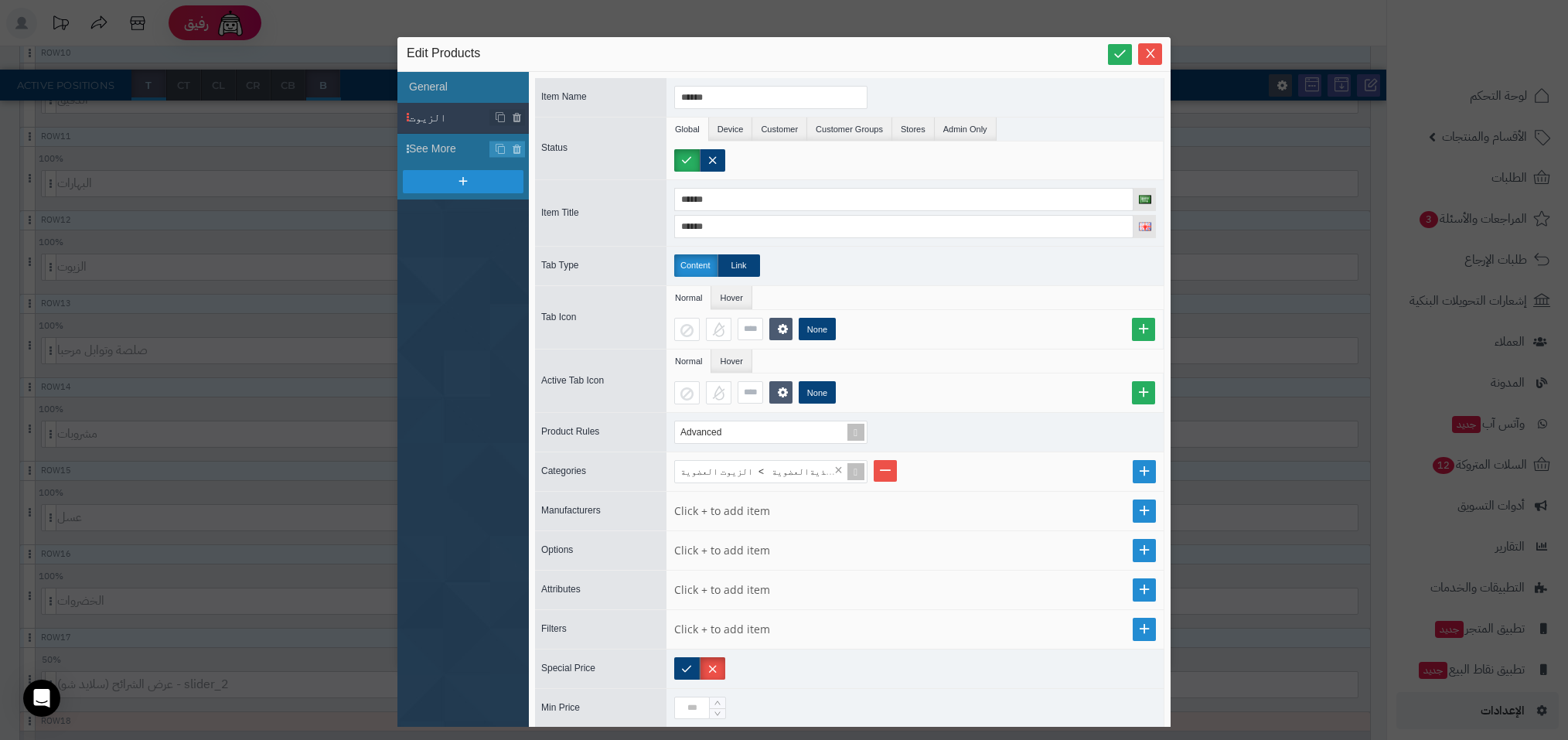 scroll, scrollTop: 262, scrollLeft: 0, axis: vertical 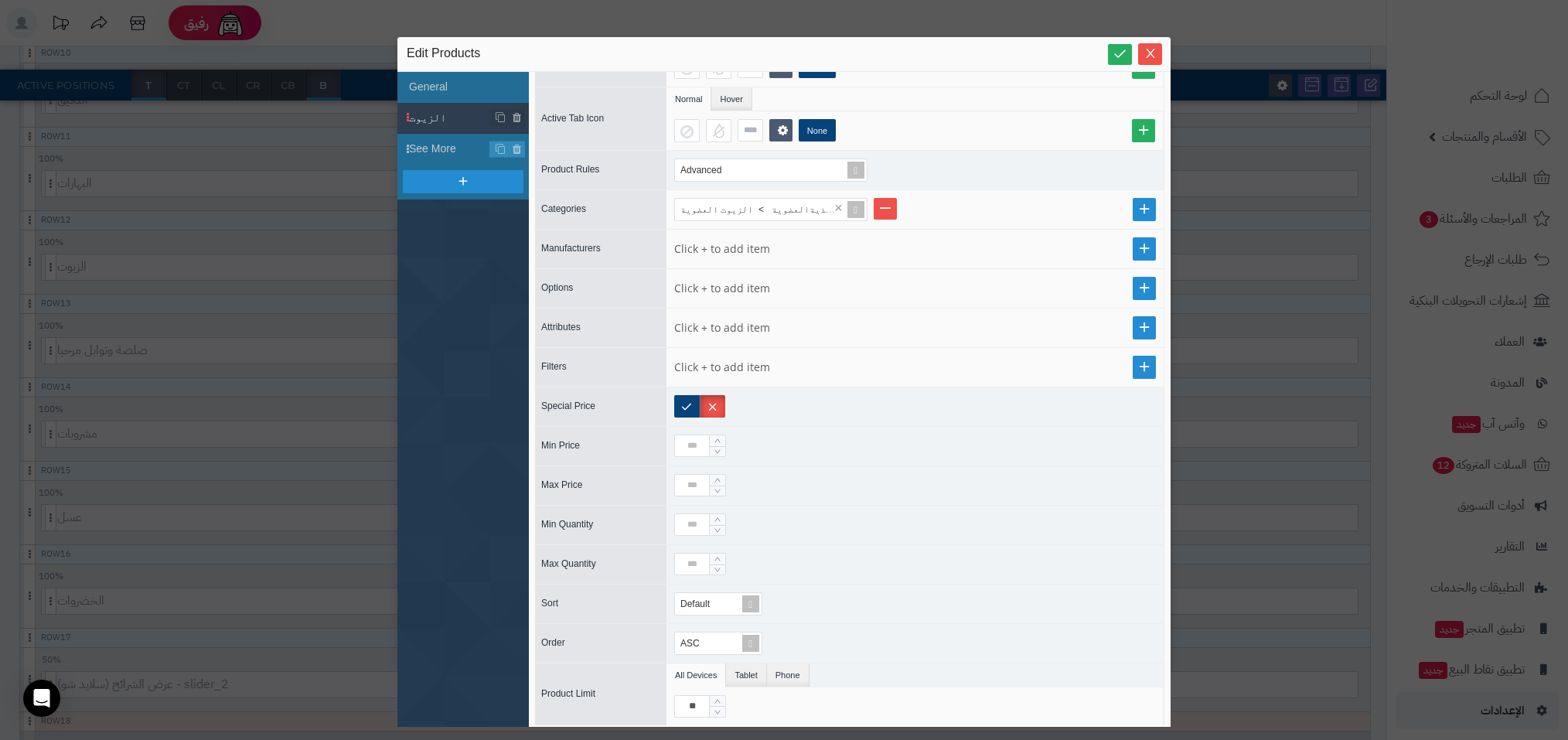 click on "sentinelStart Edit Products General الزيوت See More Item Name ****** Status Global Device Customer Customer Groups Stores Admin Only Params Item Title ****** ****** Tab Type Content Link Tab Icon Normal Hover None Active Tab Icon Normal Hover None Product Rules Advanced Categories الاغذيةالعضوية   >  الزيوت العضوية ×   Manufacturers Options Attributes Filters Special Price Min Price Max Price Min Quantity Max Quantity Sort Default Order ASC Product Limit All Devices Tablet Phone ** sentinelEnd" at bounding box center [784, 370] 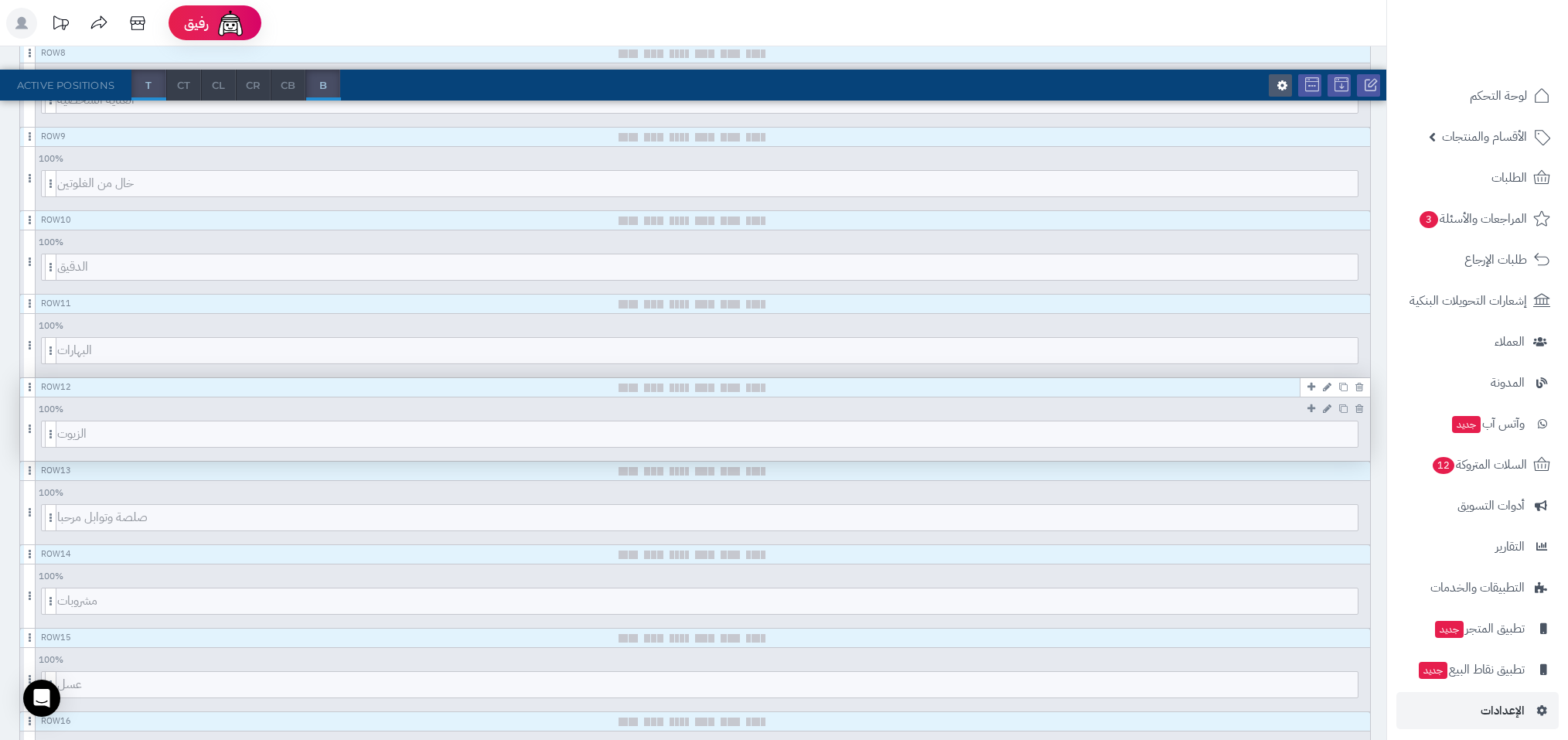 scroll, scrollTop: 837, scrollLeft: 0, axis: vertical 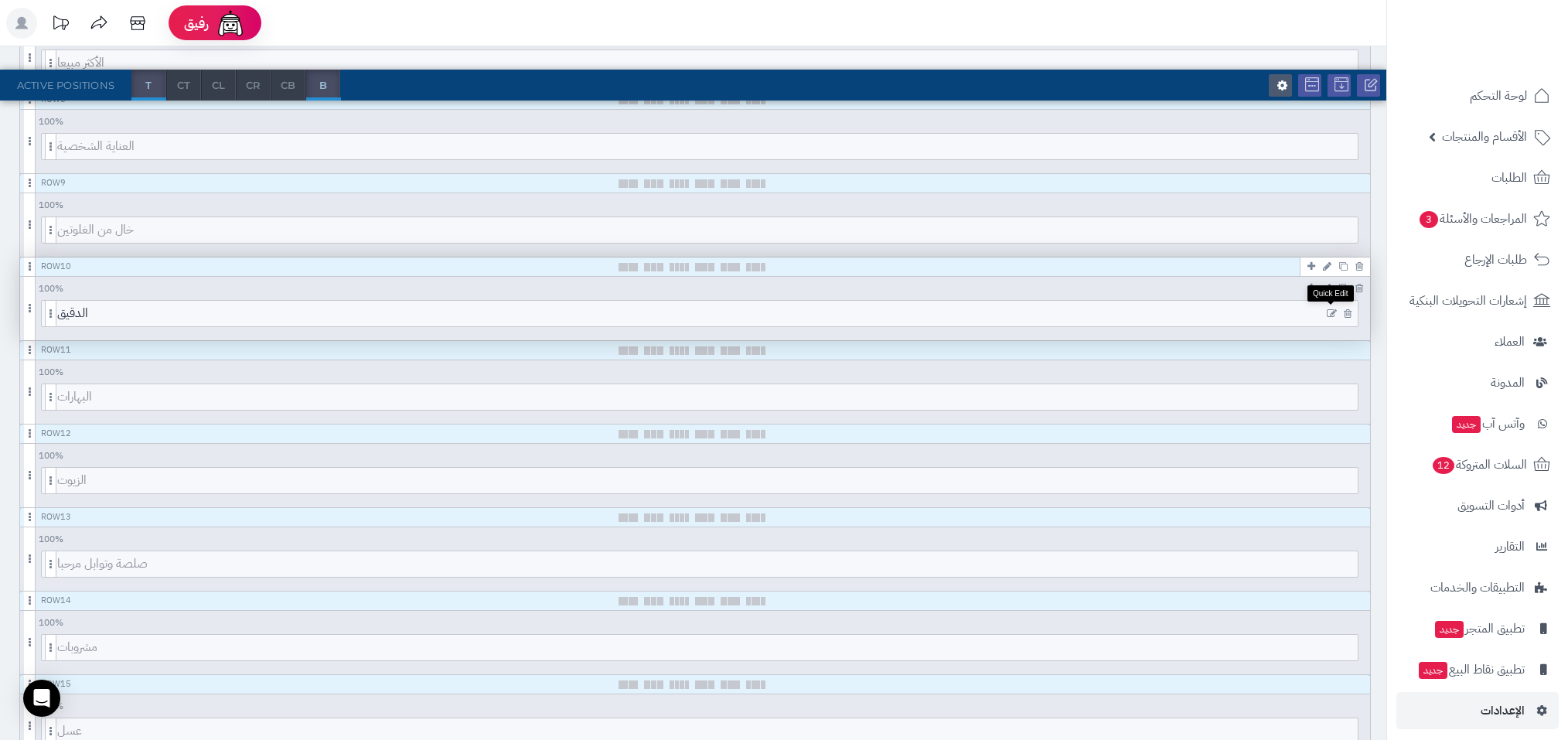 click at bounding box center (1331, 313) 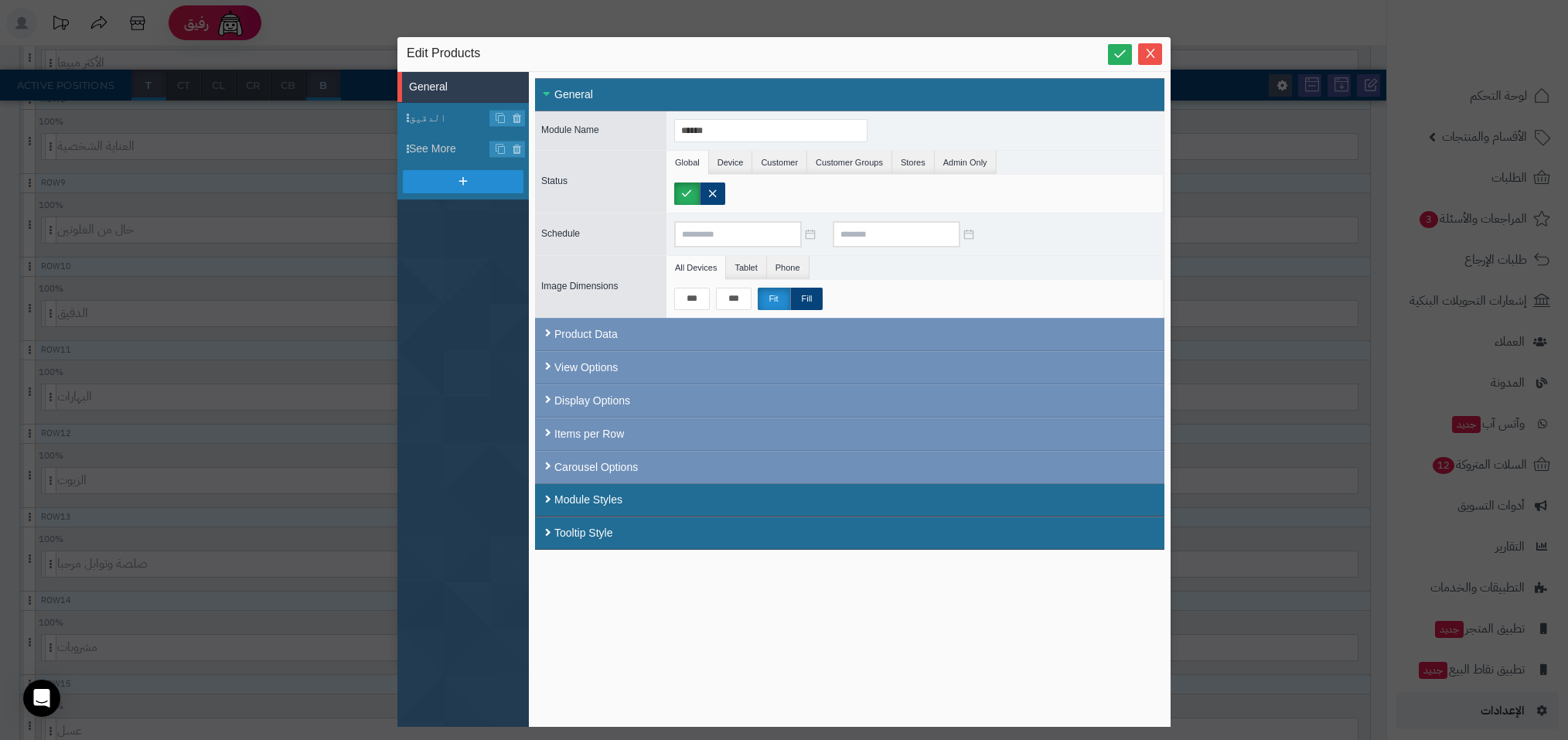 click on "General" at bounding box center (463, 87) 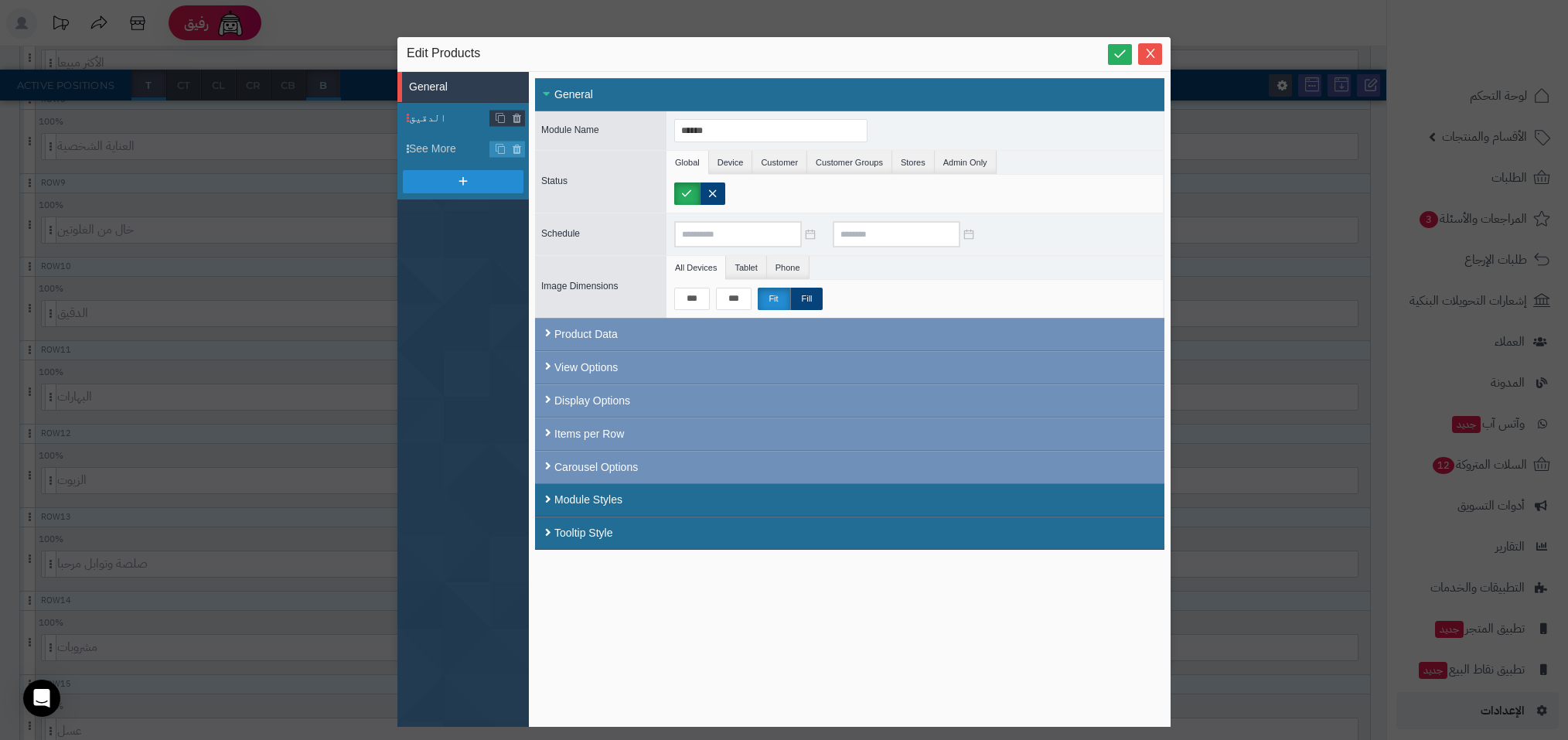 click on "الدقيق" at bounding box center (449, 118) 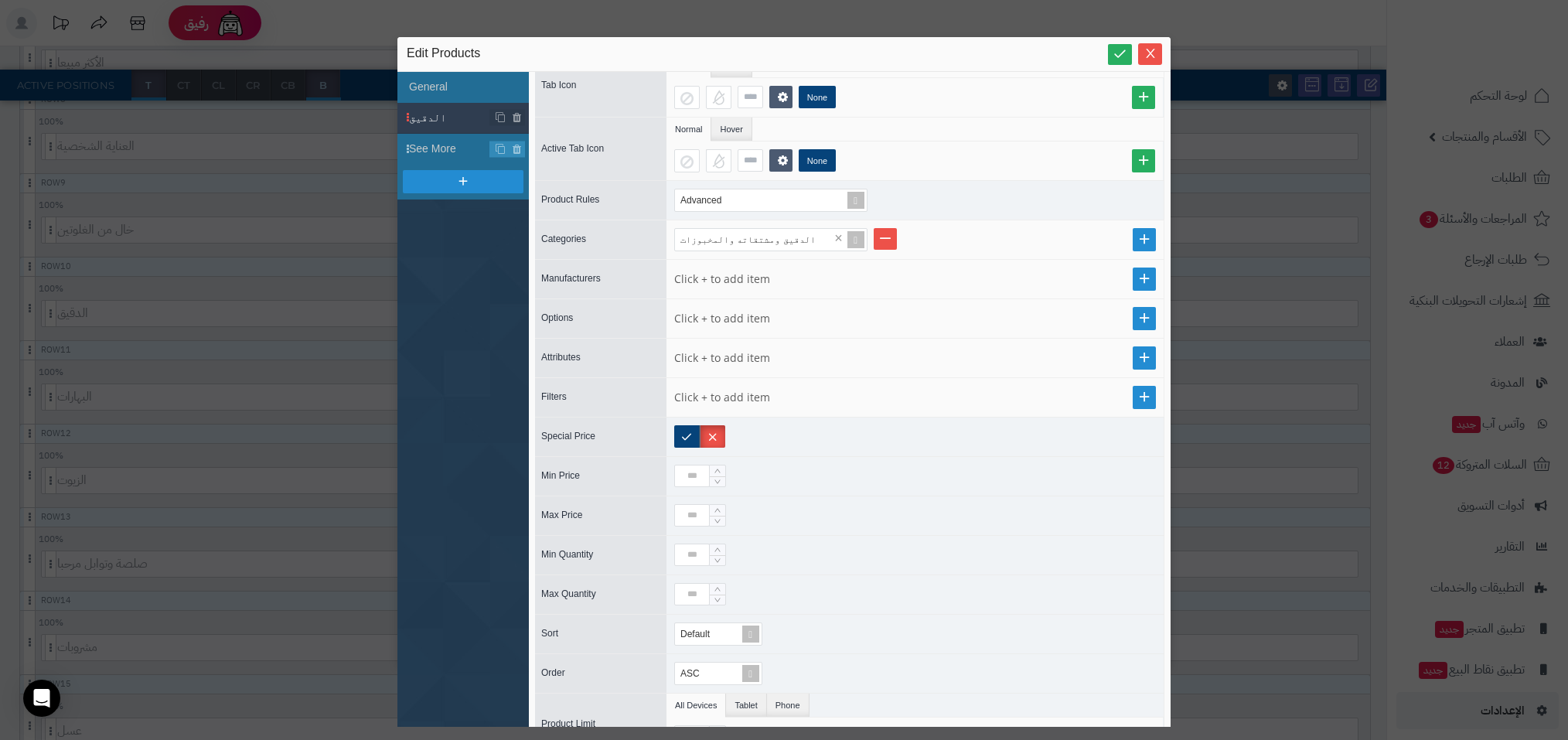 scroll, scrollTop: 262, scrollLeft: 0, axis: vertical 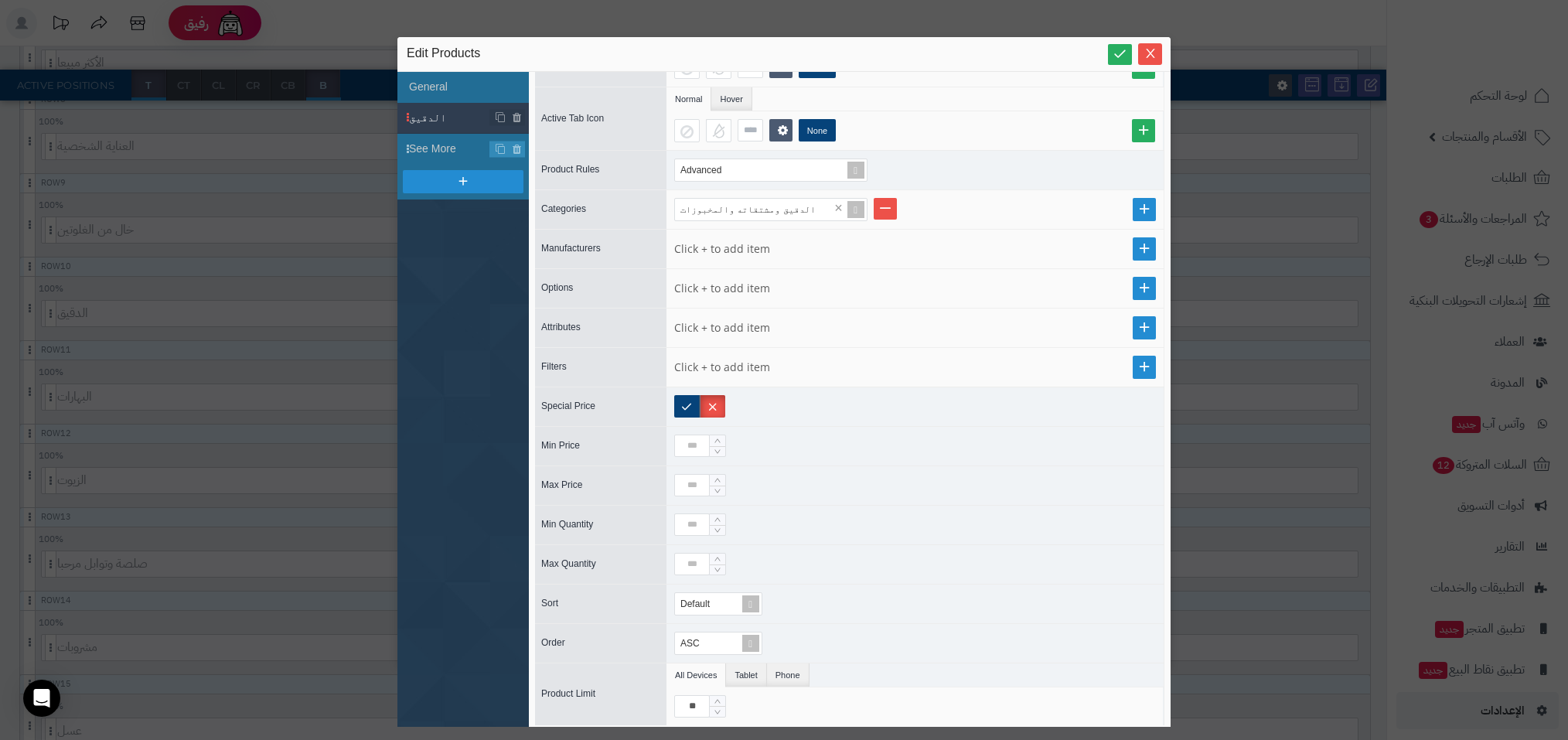 click on "sentinelStart Edit Products General الدقيق See More Item Name ****** Status Global Device Customer Customer Groups Stores Admin Only Params Item Title ****** ****** Tab Type Content Link Tab Icon Normal Hover None Active Tab Icon Normal Hover None Product Rules Advanced Categories الدقيق ومشتقاته والمخبوزات ×   Manufacturers Options Attributes Filters Special Price Min Price Max Price Min Quantity Max Quantity Sort Default Order ASC Product Limit All Devices Tablet Phone ** sentinelEnd" at bounding box center [784, 370] 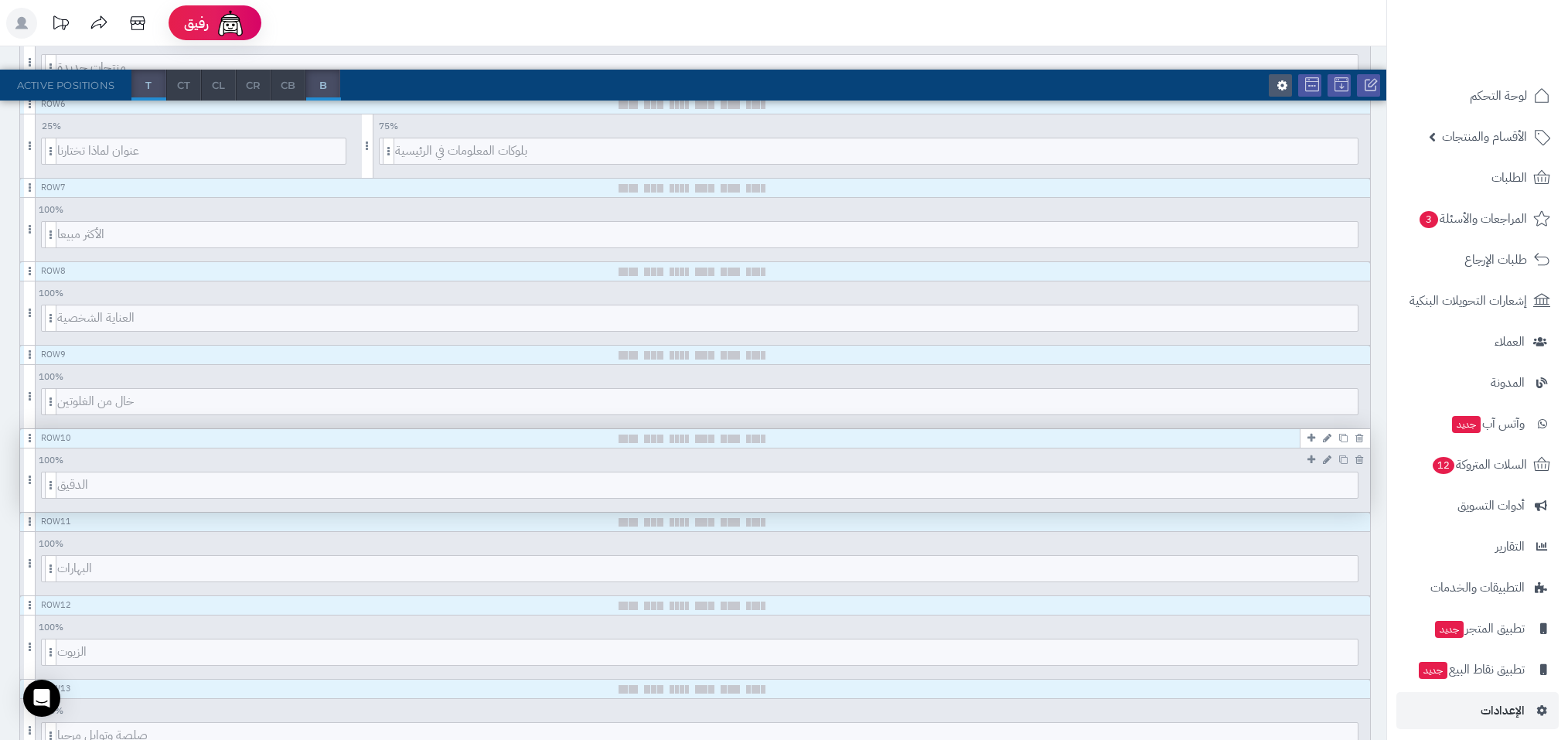scroll, scrollTop: 605, scrollLeft: 0, axis: vertical 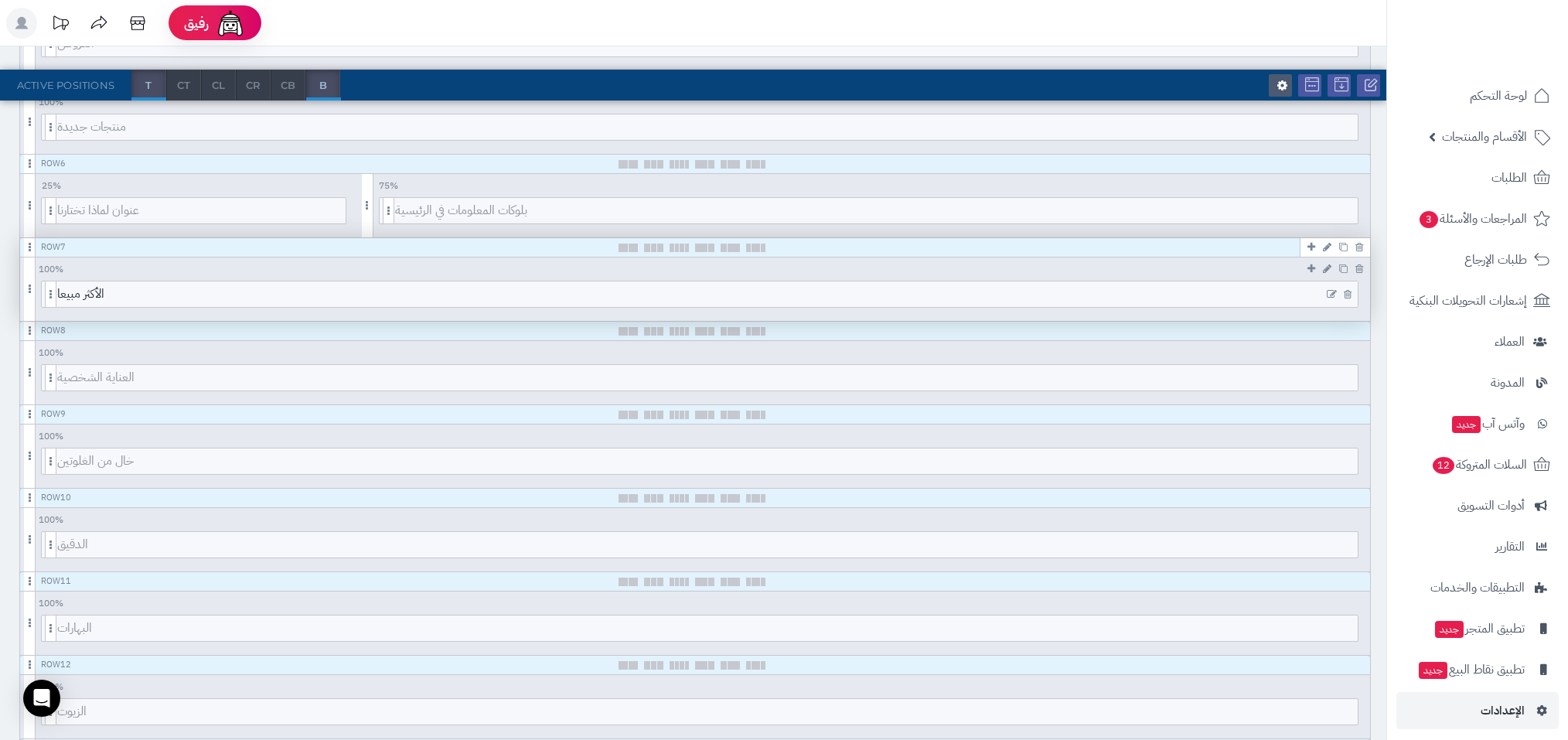 click at bounding box center (1339, 294) 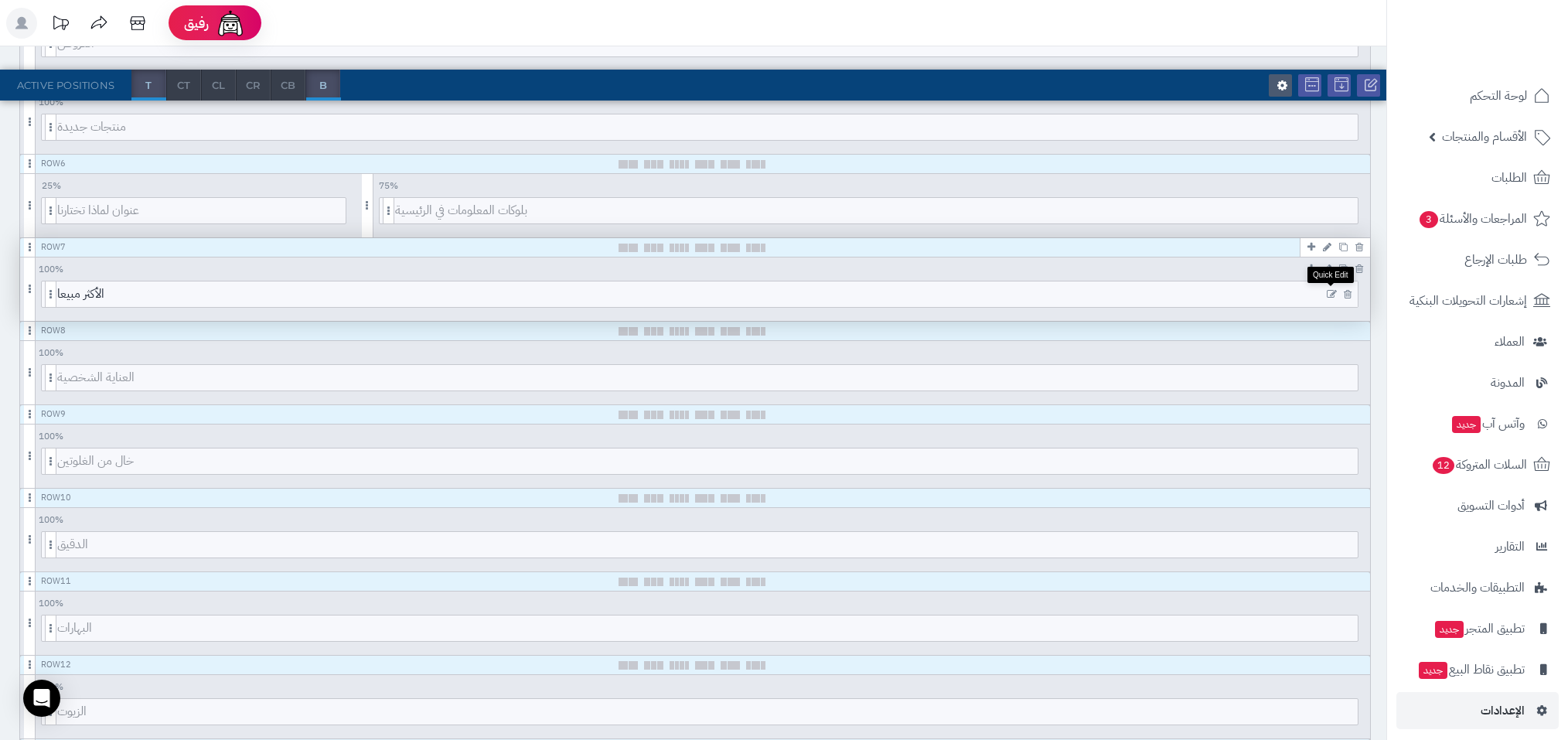 click at bounding box center (1331, 295) 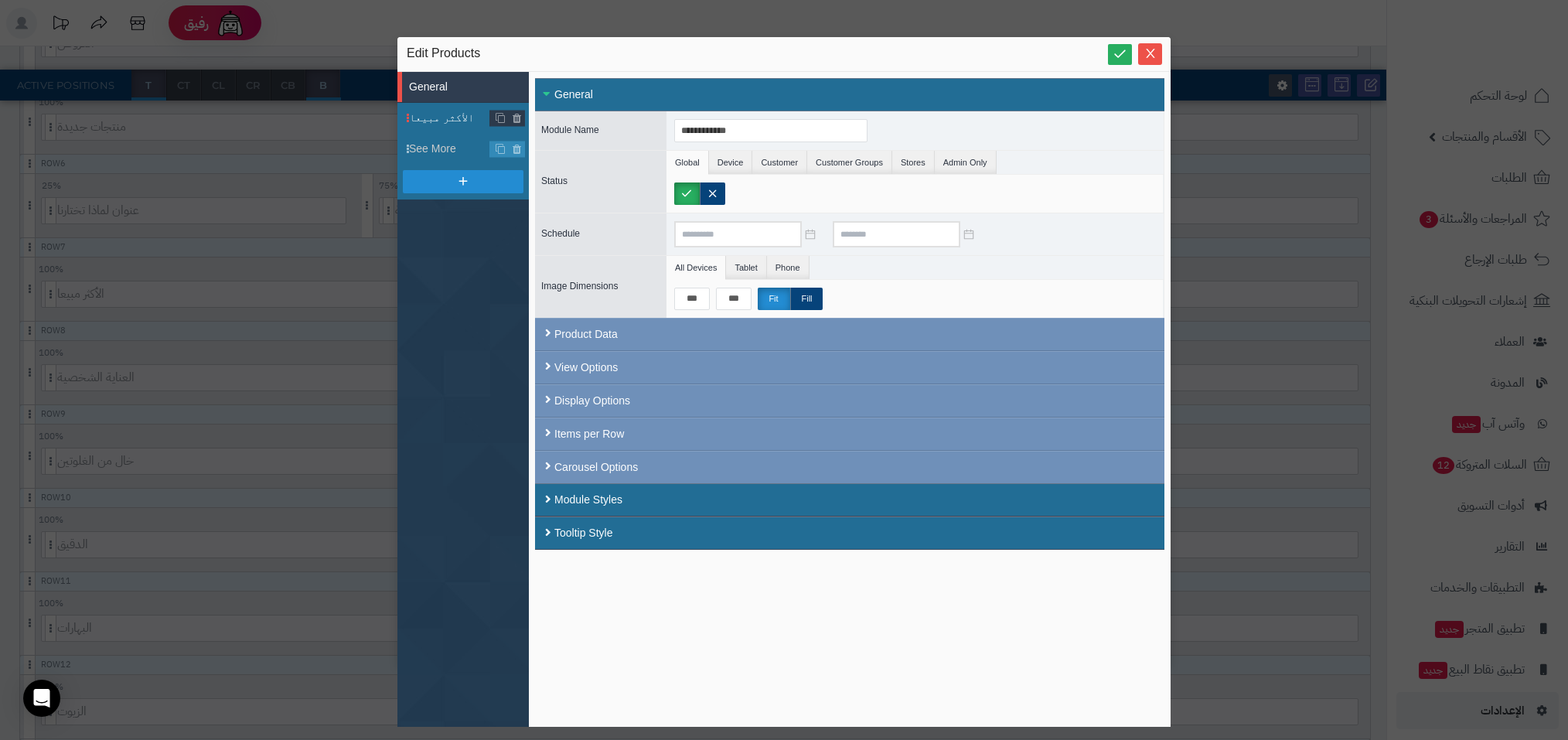click on "الأكثر مبيعا" at bounding box center (449, 118) 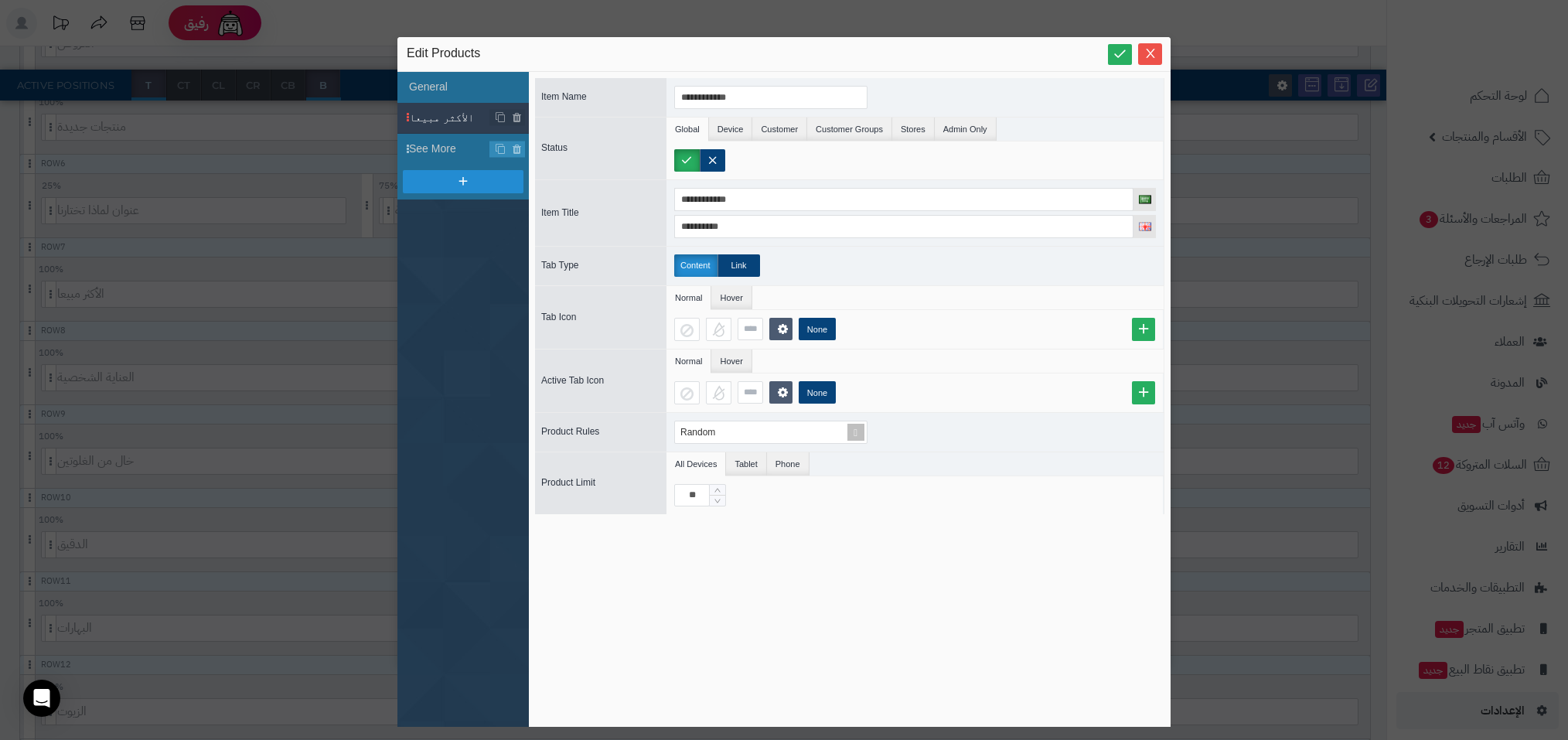 click on "None" at bounding box center (915, 329) 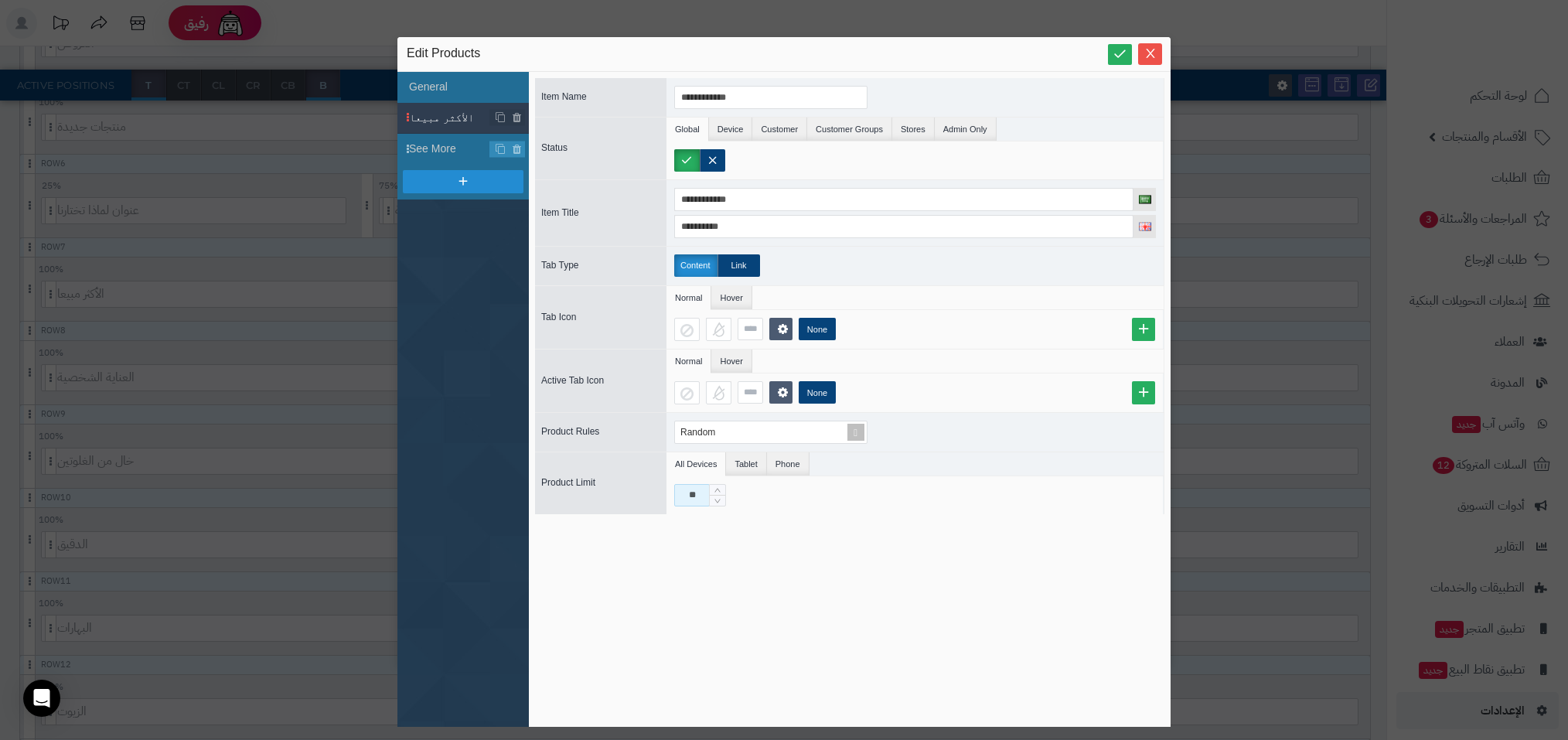 click on "**" at bounding box center [692, 495] 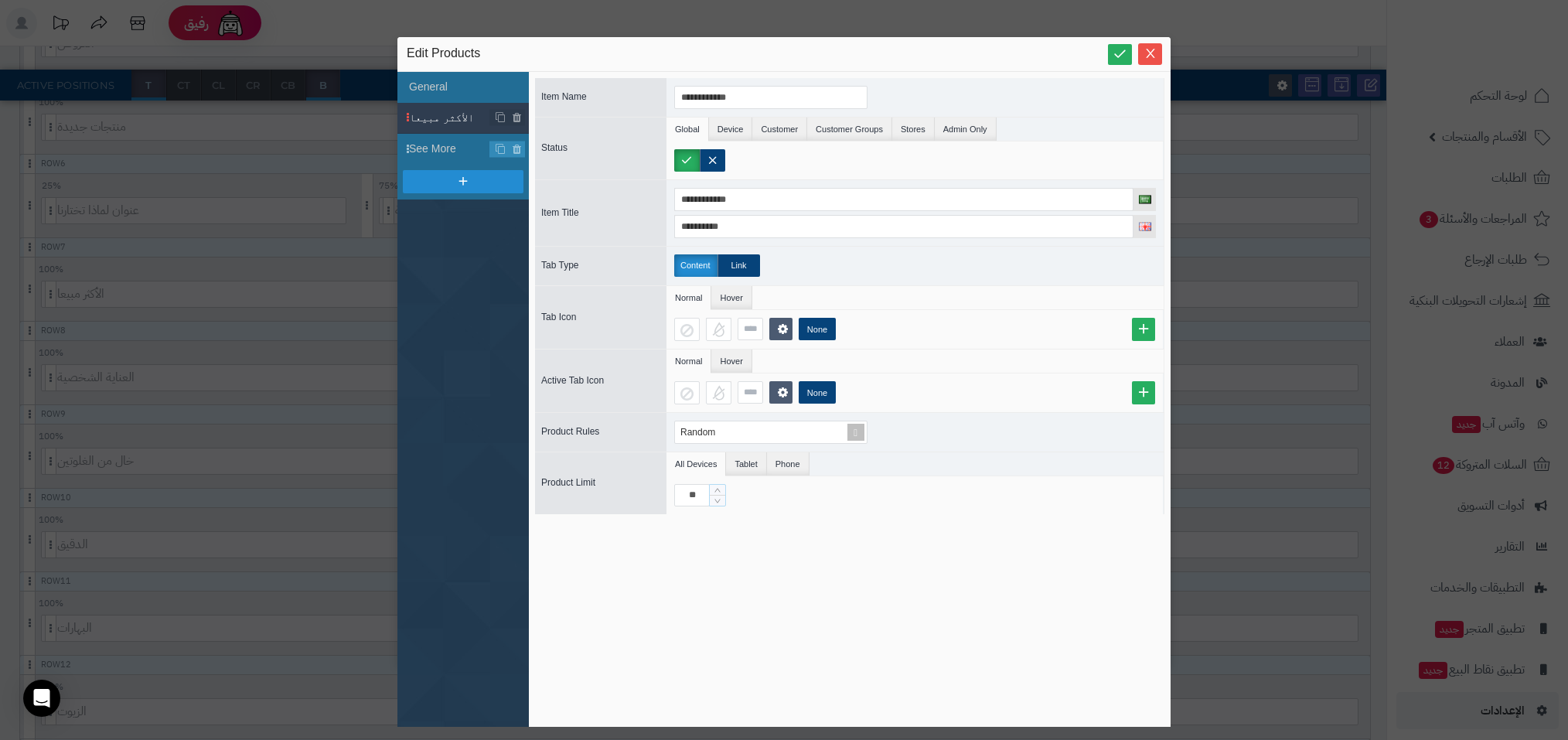 click on "**********" at bounding box center [784, 370] 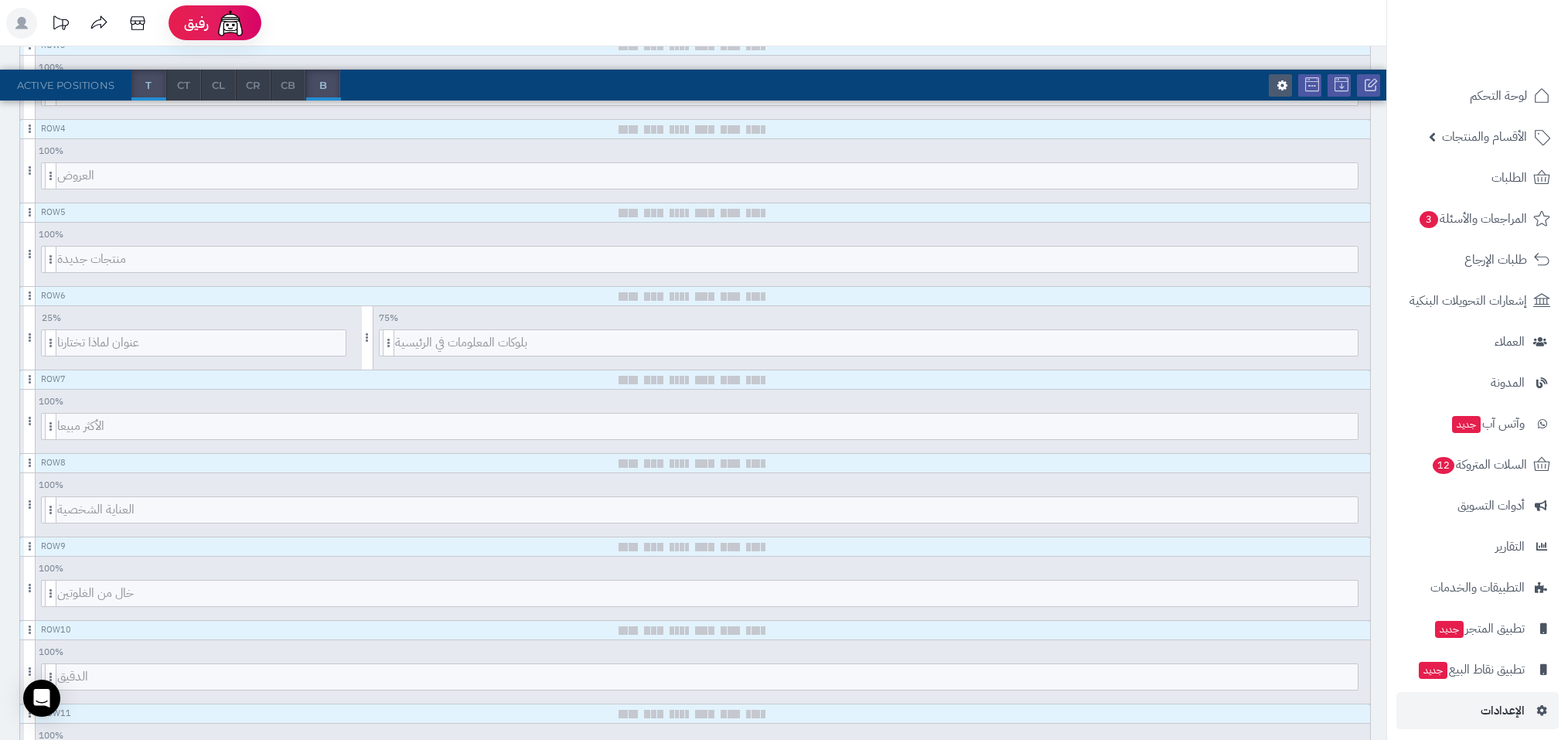 scroll, scrollTop: 438, scrollLeft: 0, axis: vertical 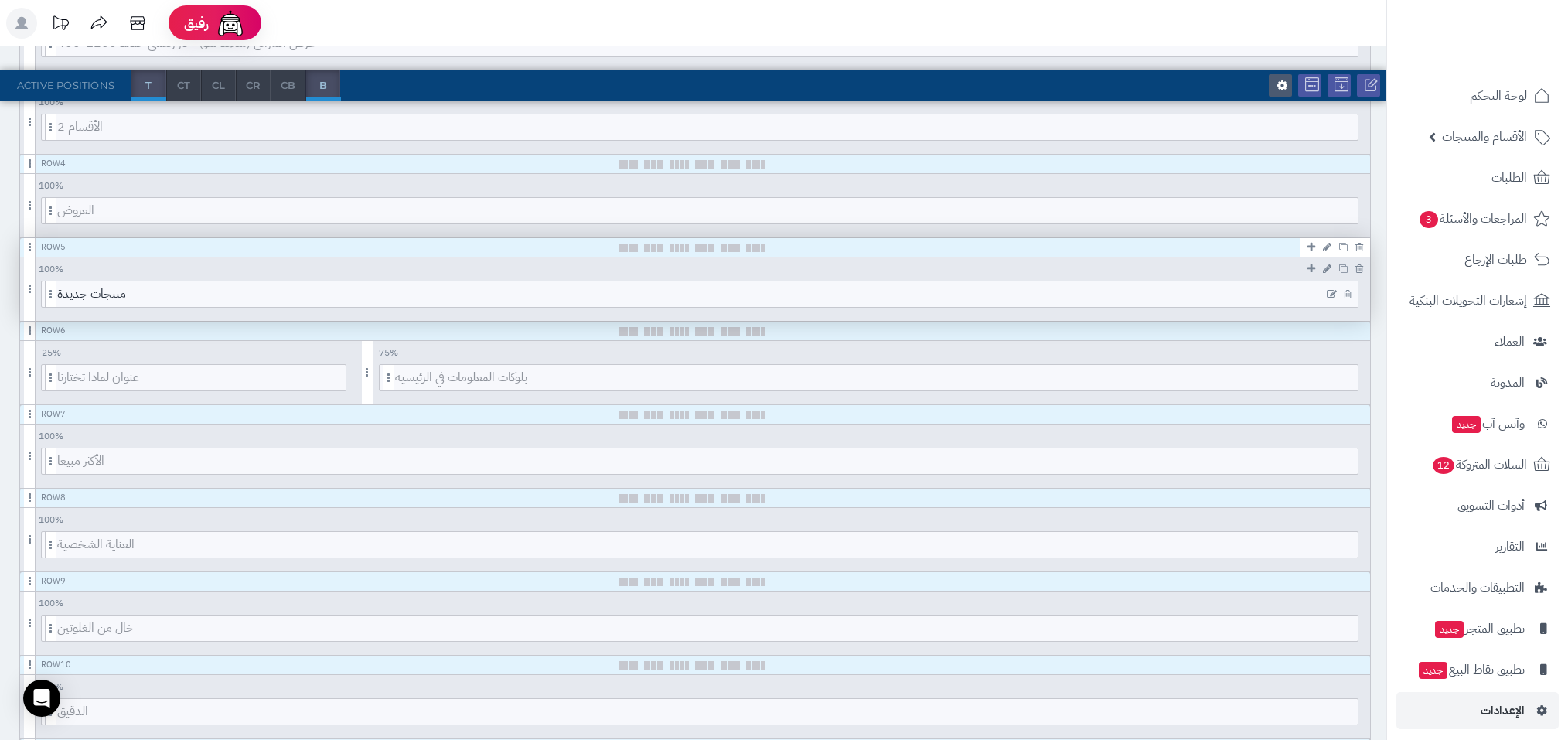 click at bounding box center [1331, 295] 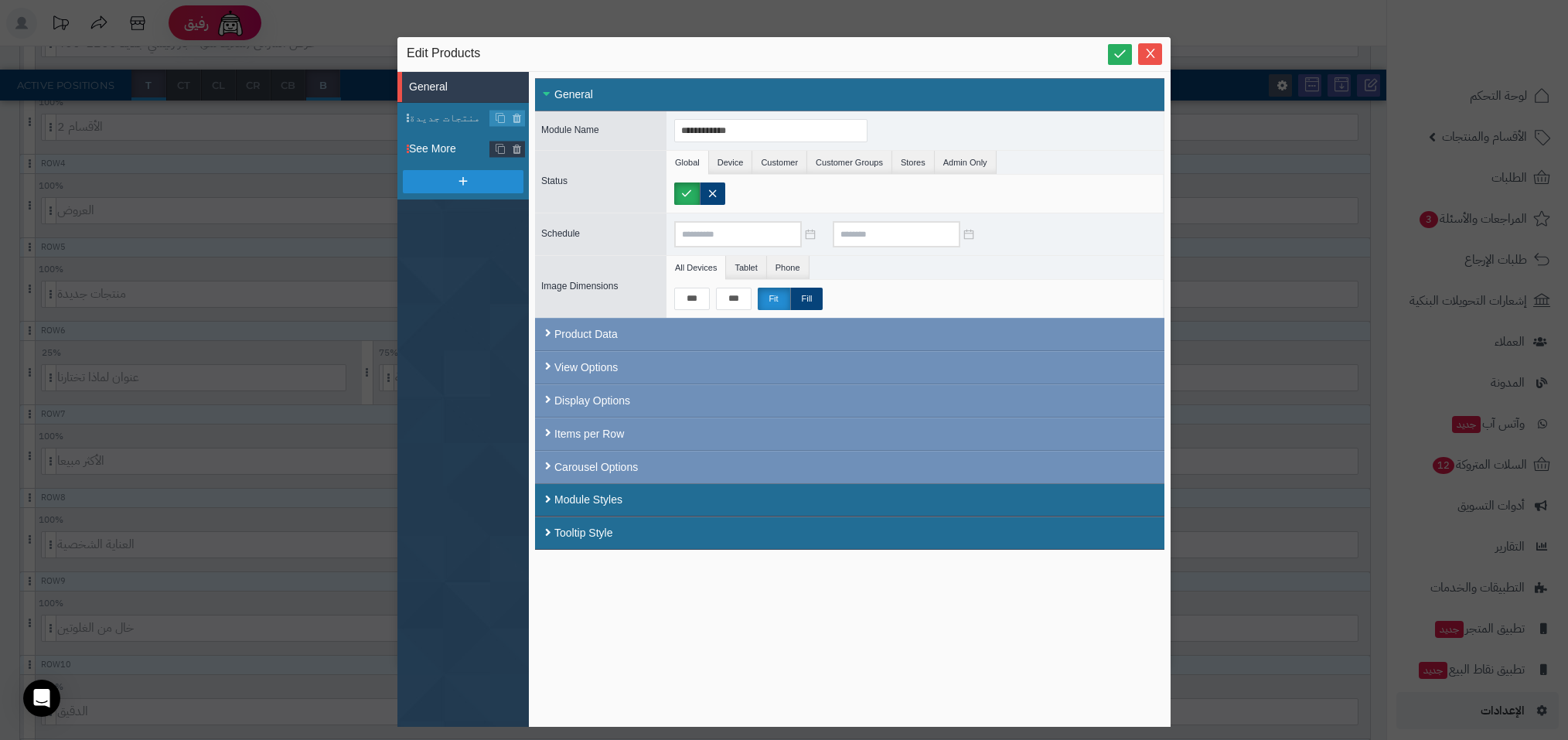 click on "See More" at bounding box center (463, 149) 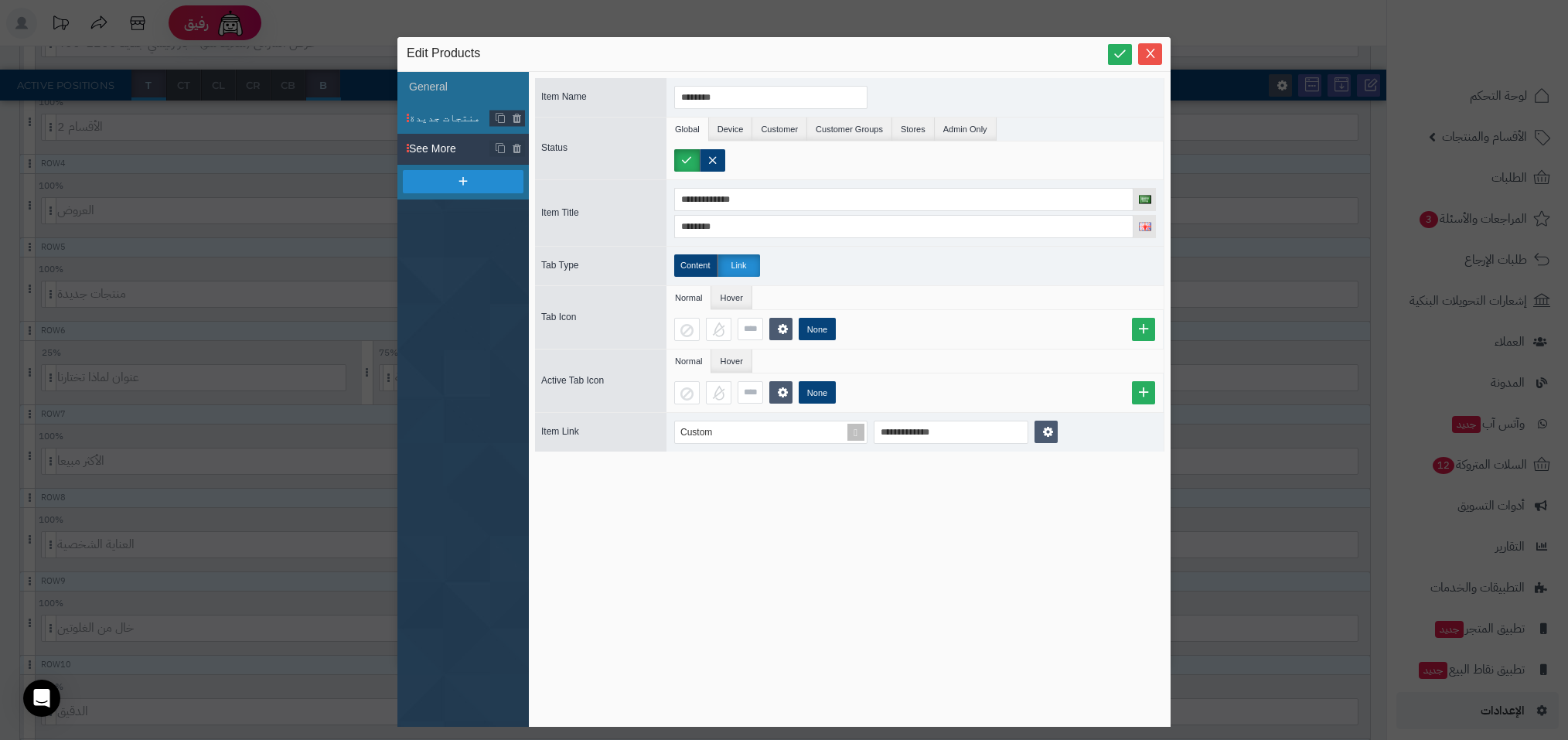 click on "منتجات جديدة" at bounding box center [449, 118] 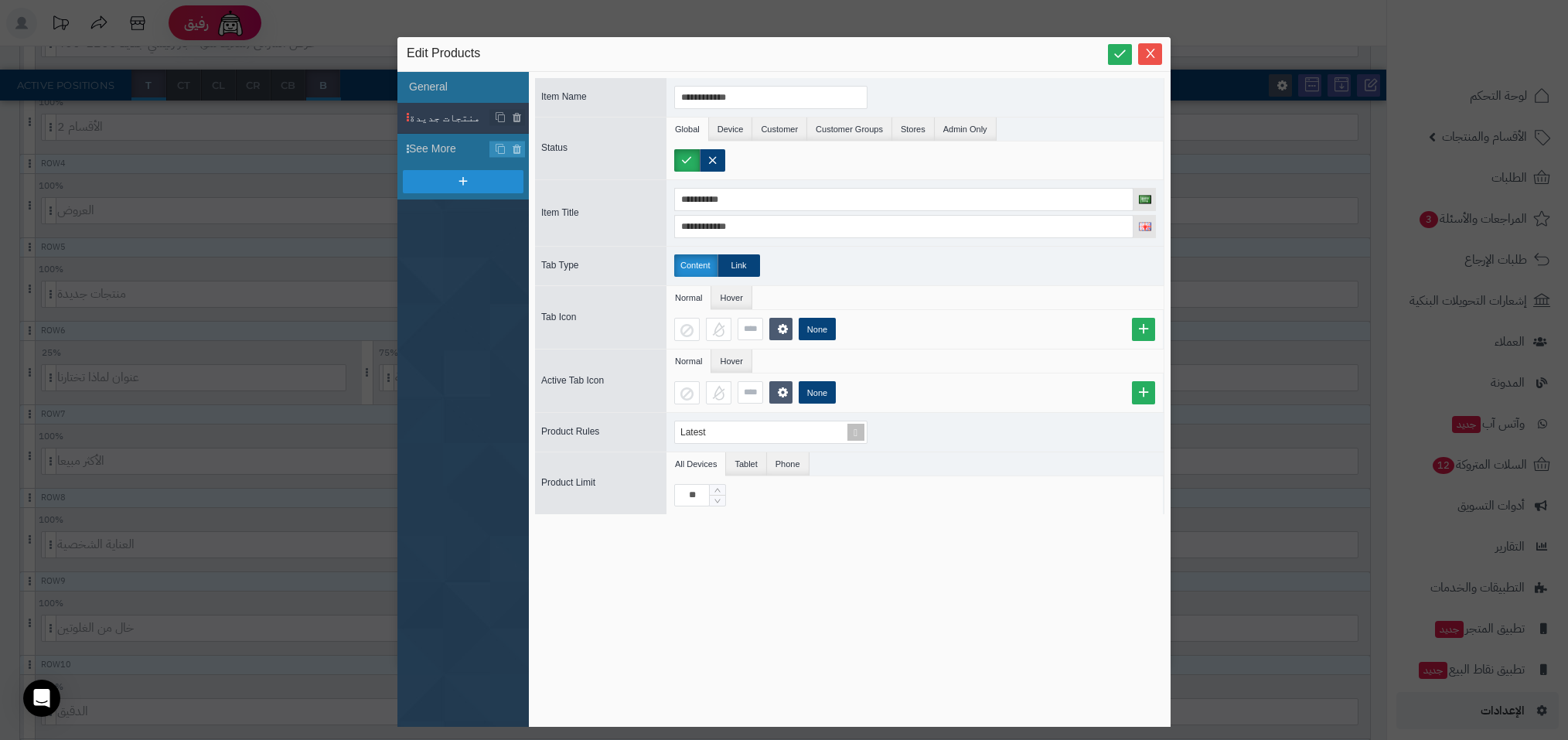 click on "**********" at bounding box center (784, 370) 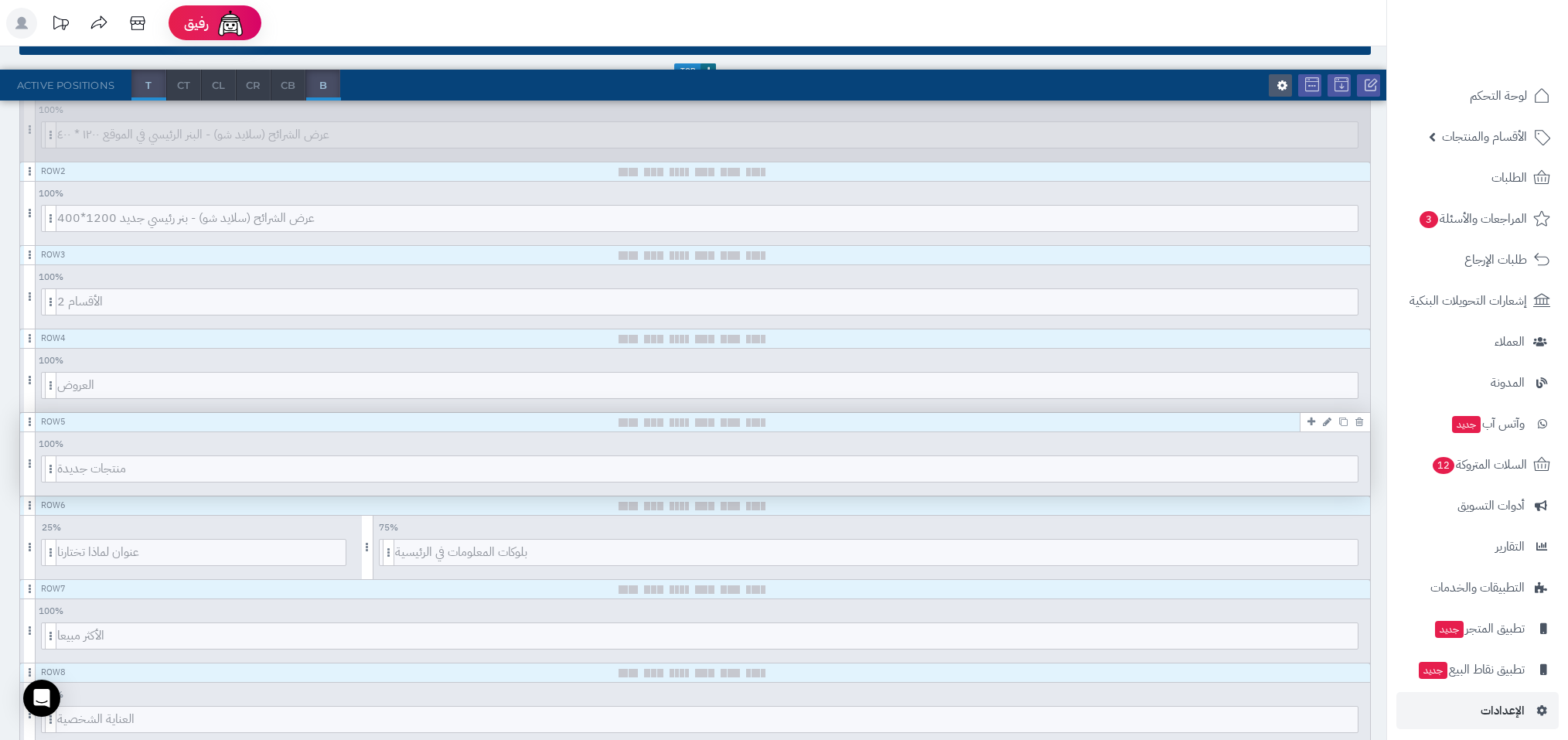 scroll, scrollTop: 225, scrollLeft: 0, axis: vertical 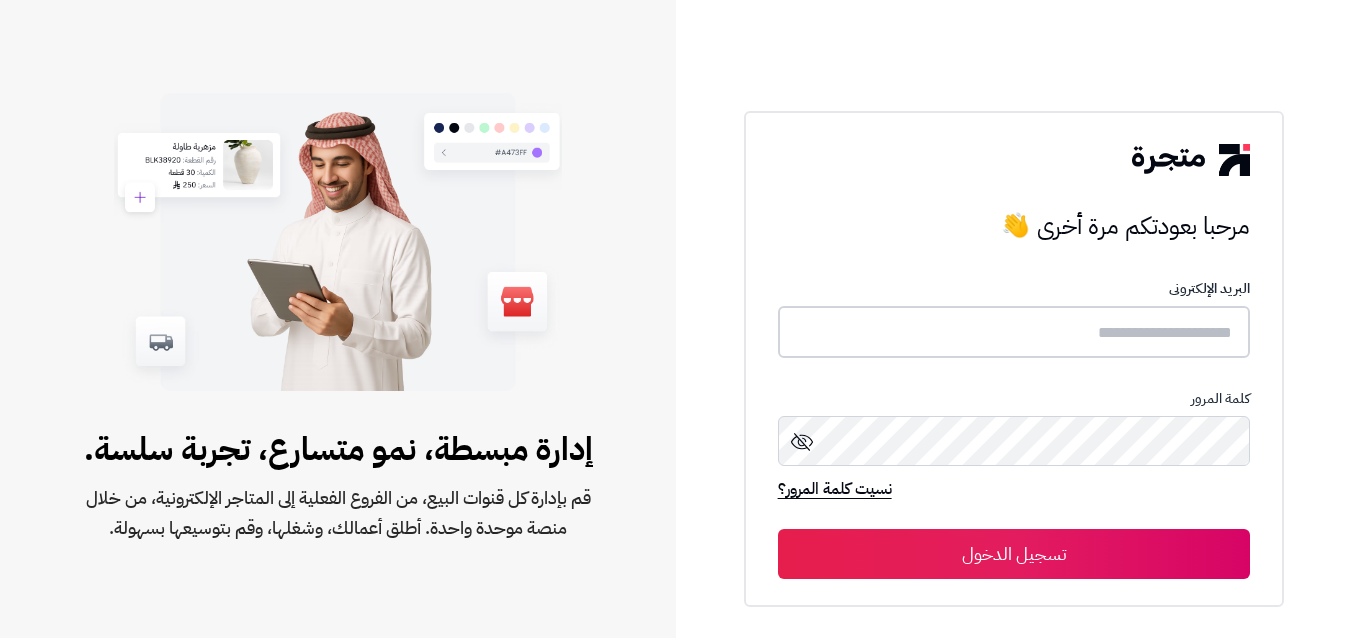 type on "**********" 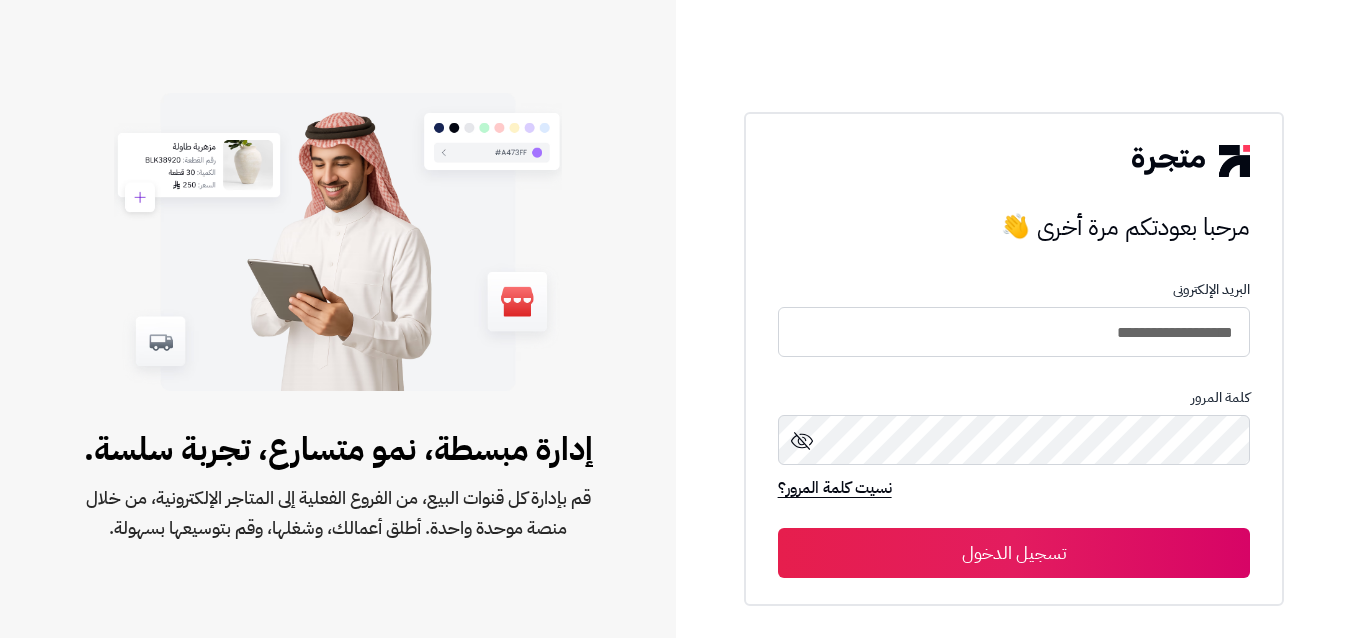 click on "تسجيل الدخول" at bounding box center [1014, 553] 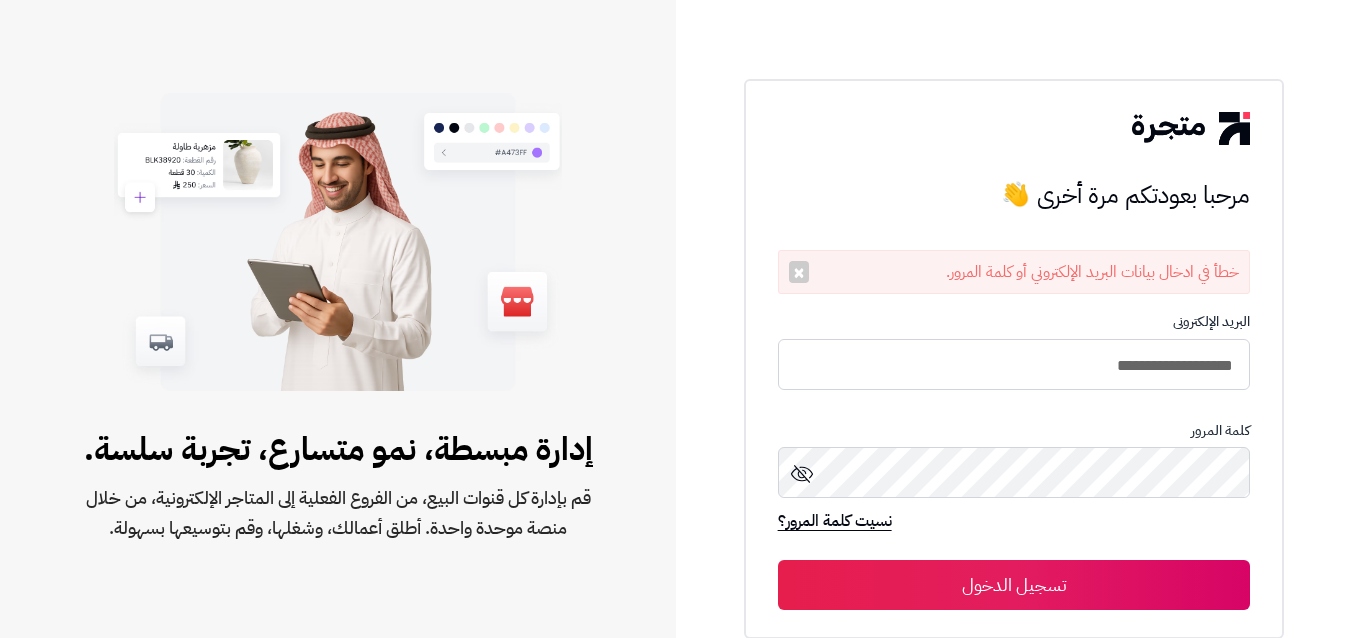 scroll, scrollTop: 0, scrollLeft: 0, axis: both 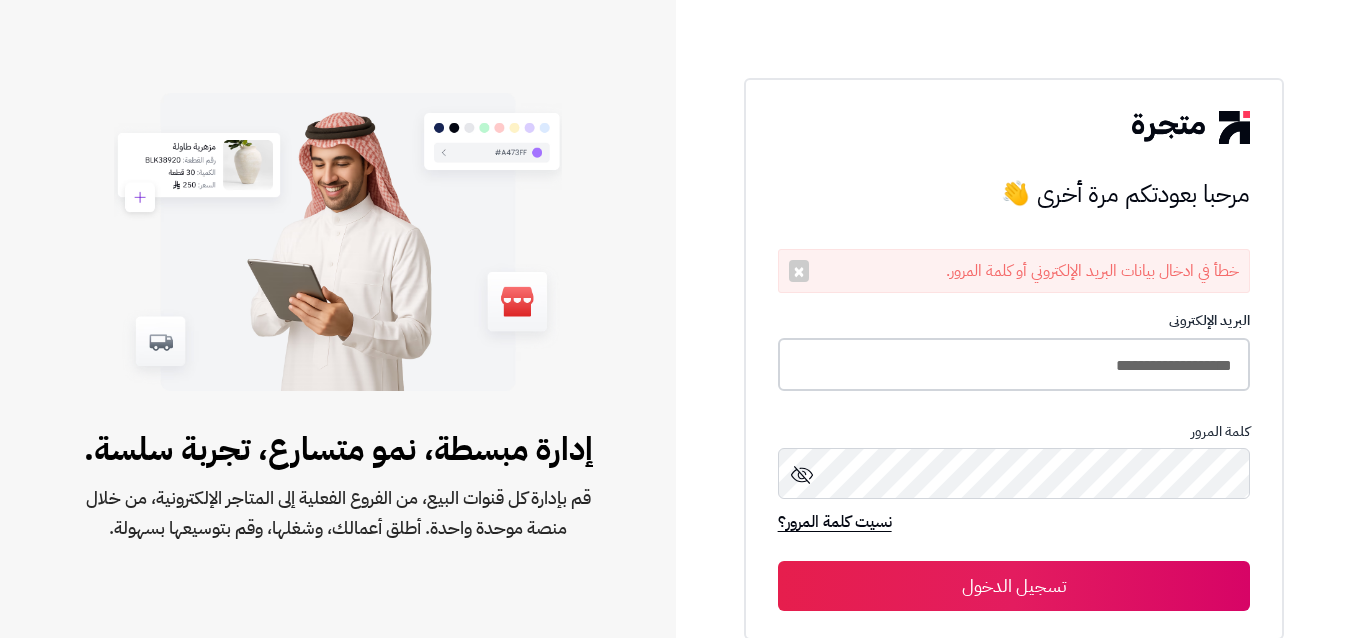 click on "**********" at bounding box center [1014, 364] 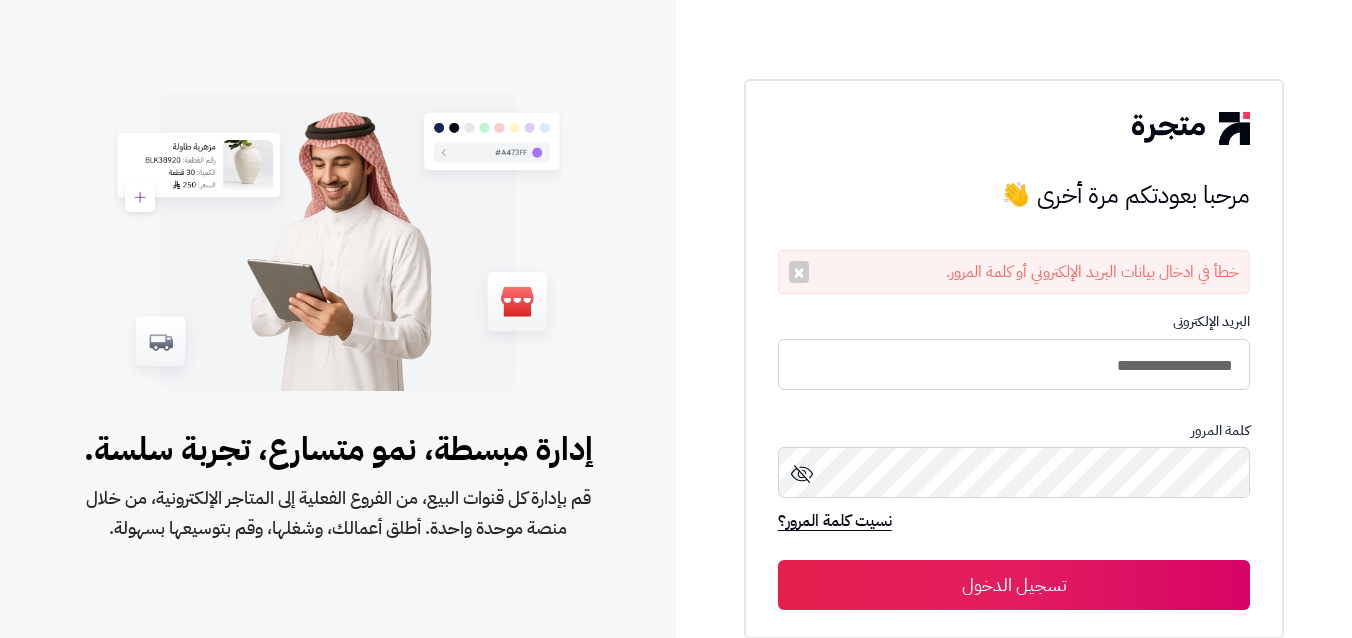 type on "**********" 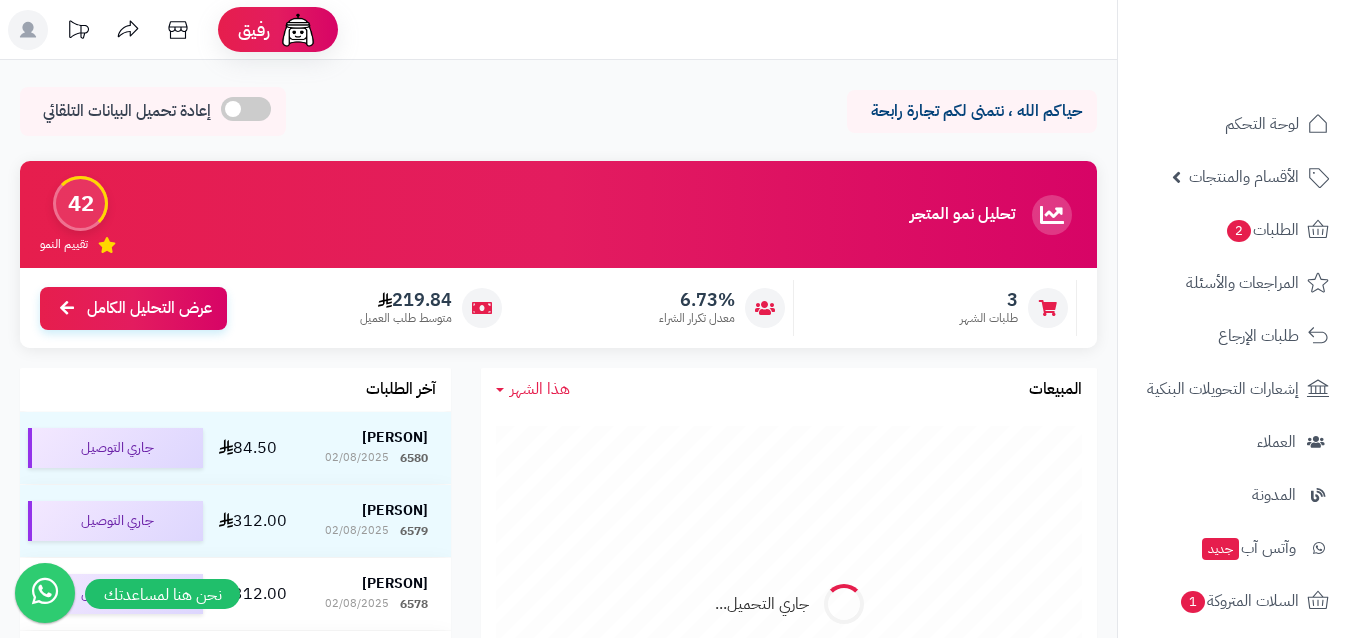 scroll, scrollTop: 0, scrollLeft: 0, axis: both 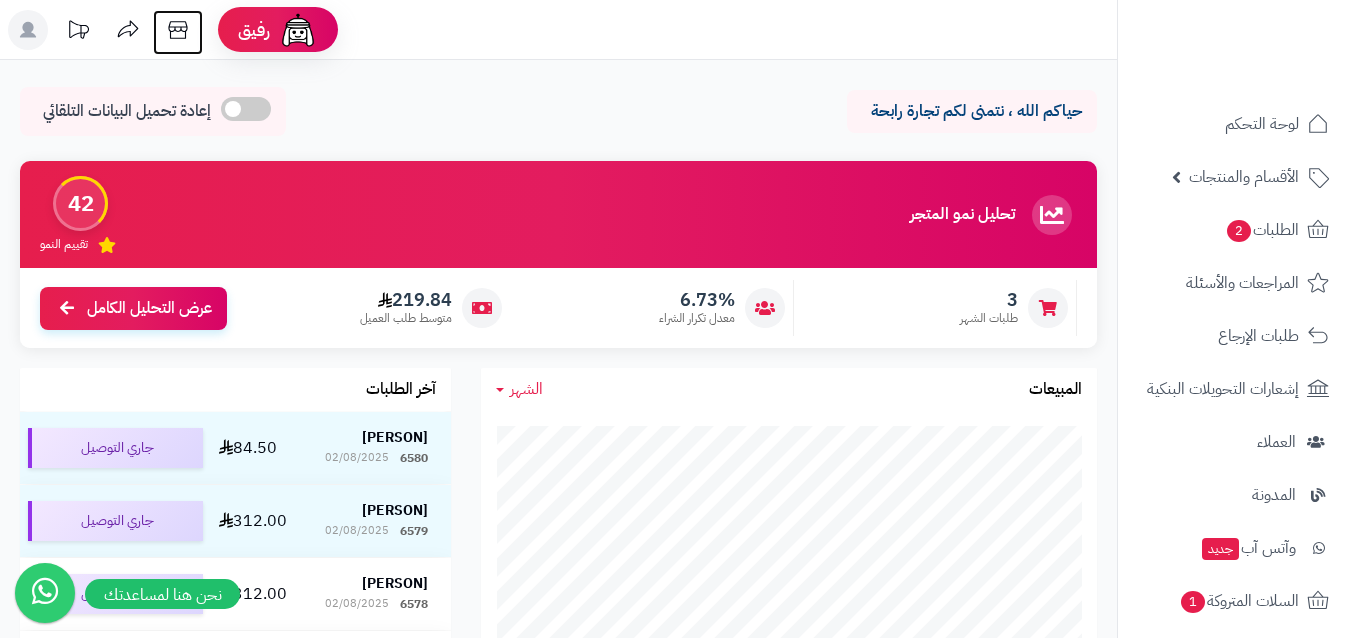 click 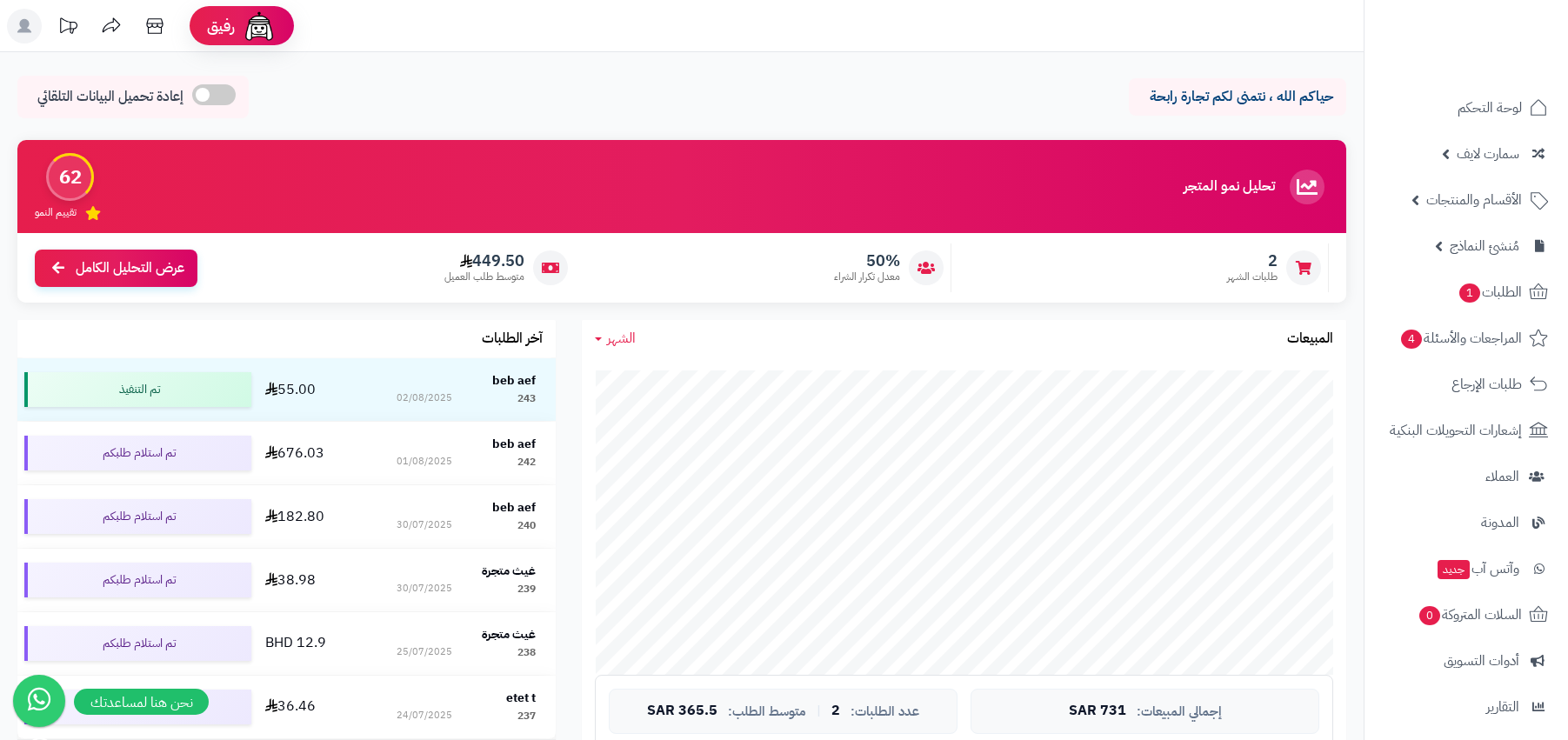 scroll, scrollTop: 0, scrollLeft: 0, axis: both 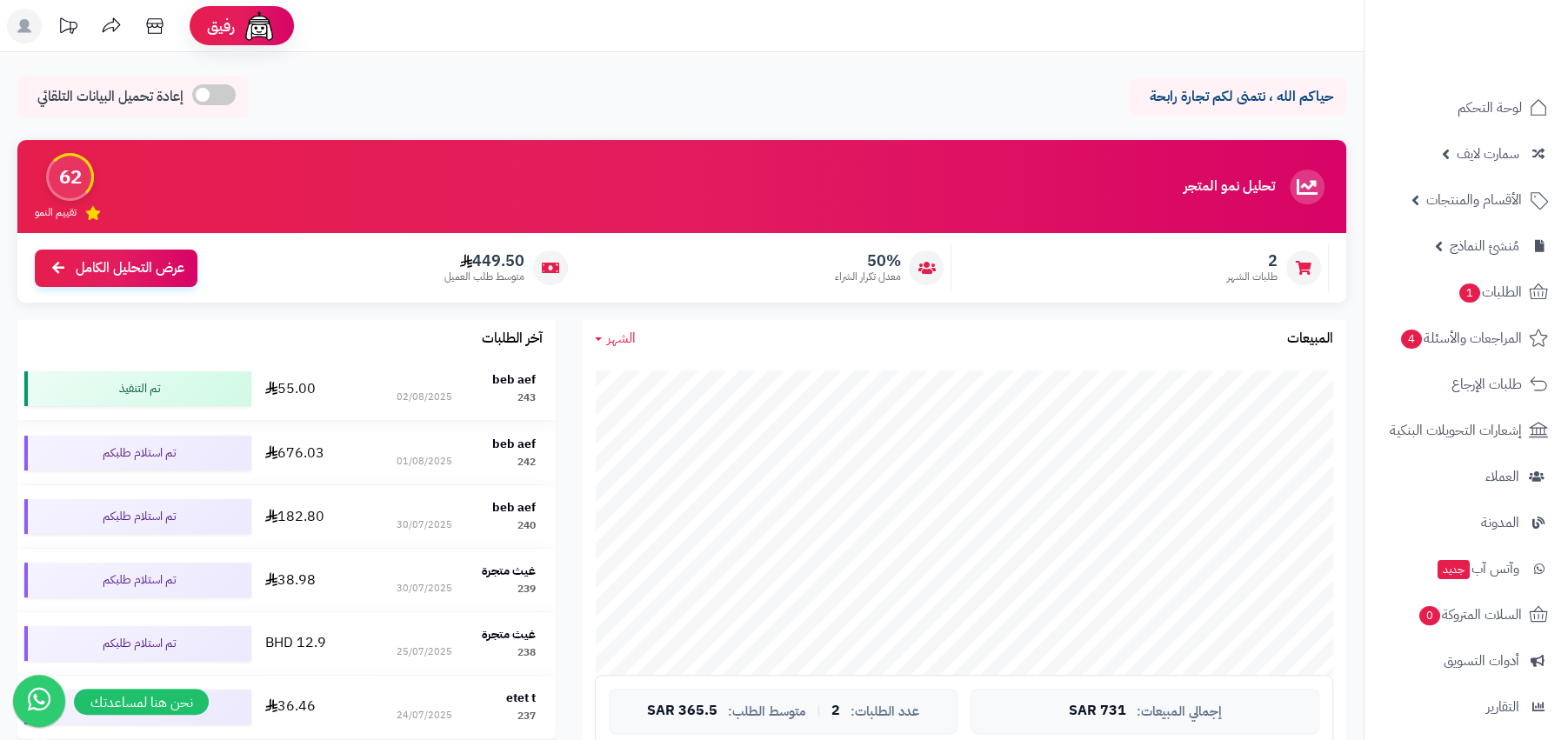 click on "[NUMBER] [DATE]" at bounding box center (466, 397) 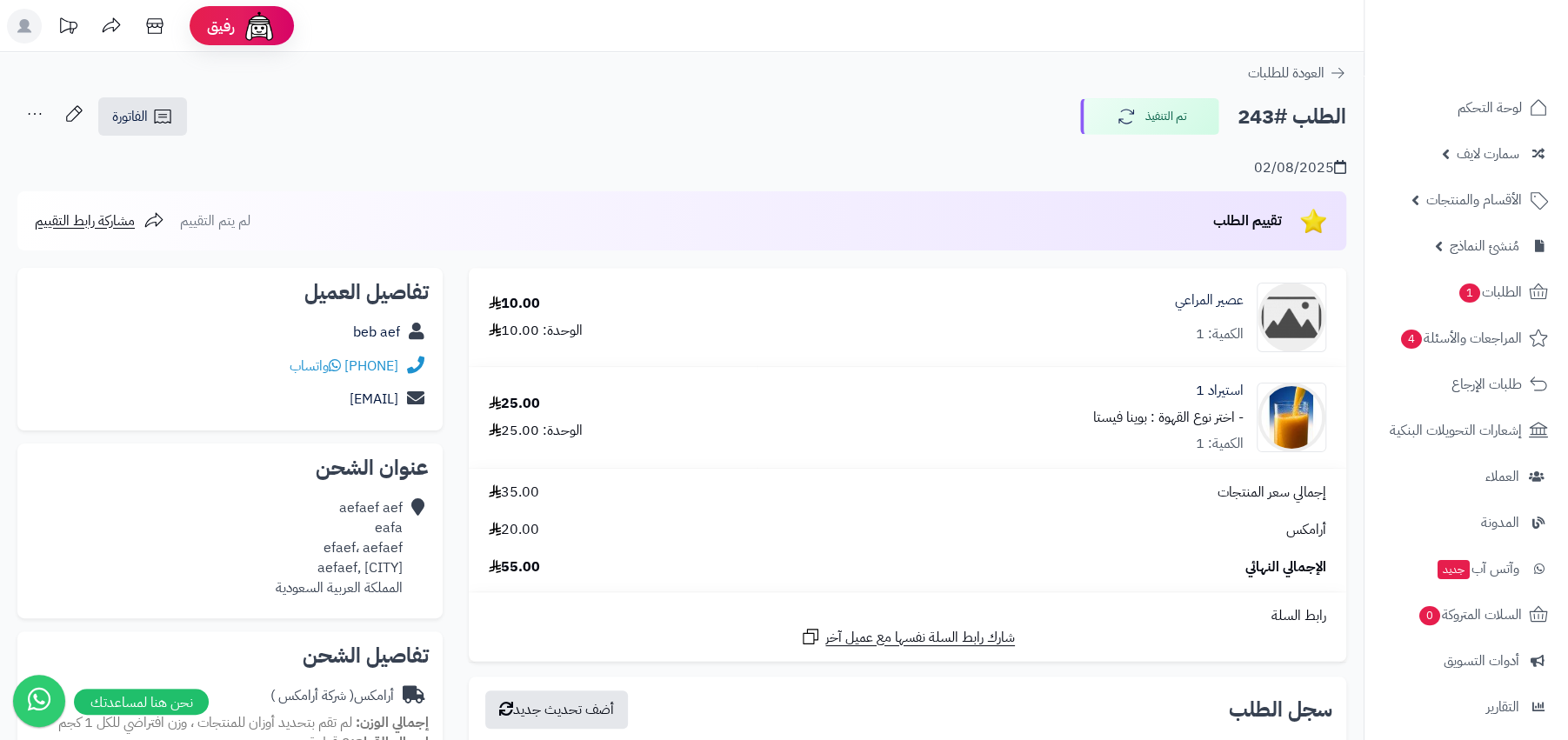 scroll, scrollTop: 346, scrollLeft: 0, axis: vertical 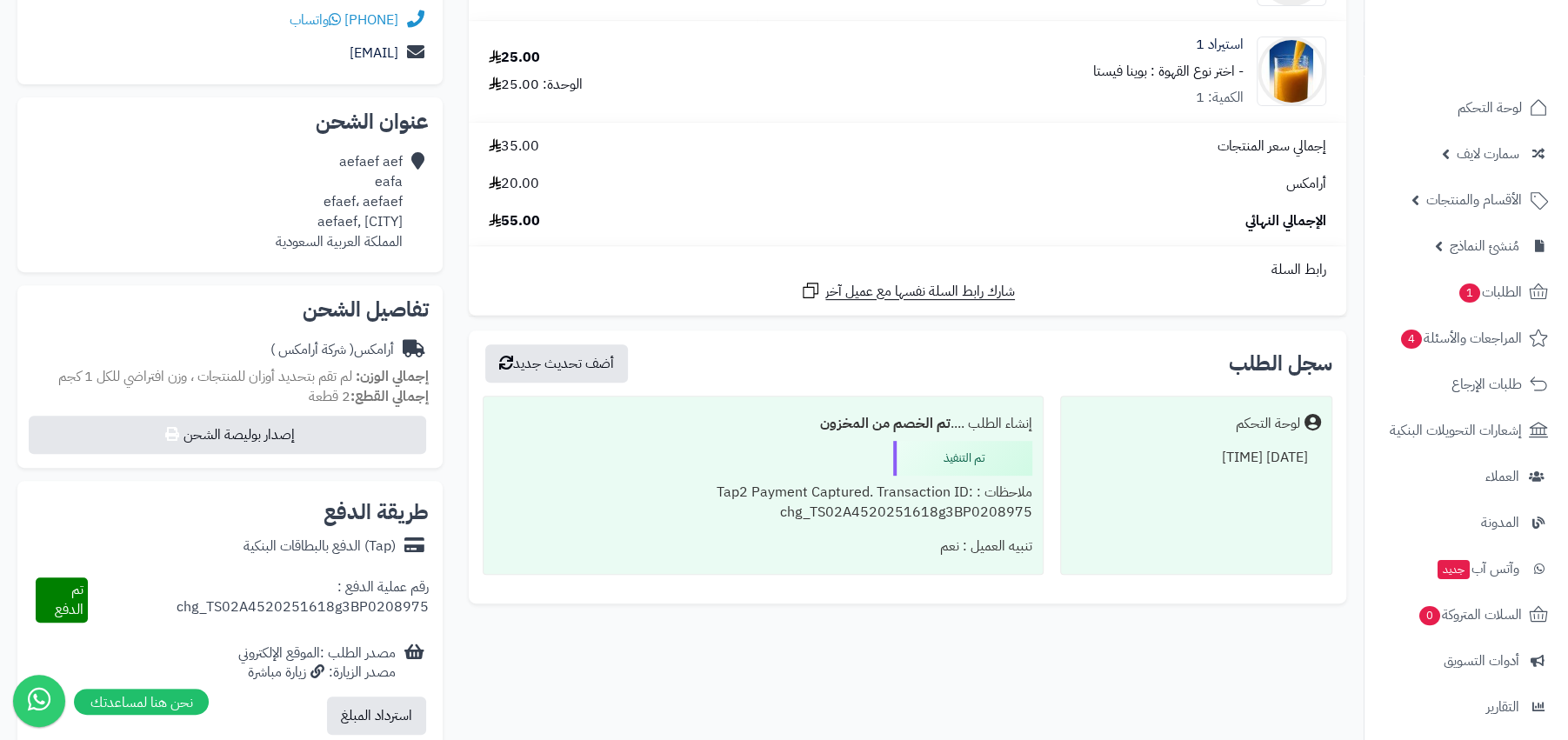 click on "ملاحظات : Tap2 Payment Captured. Transaction ID: chg_TS02A4520251618g3BP0208975" at bounding box center [763, 503] 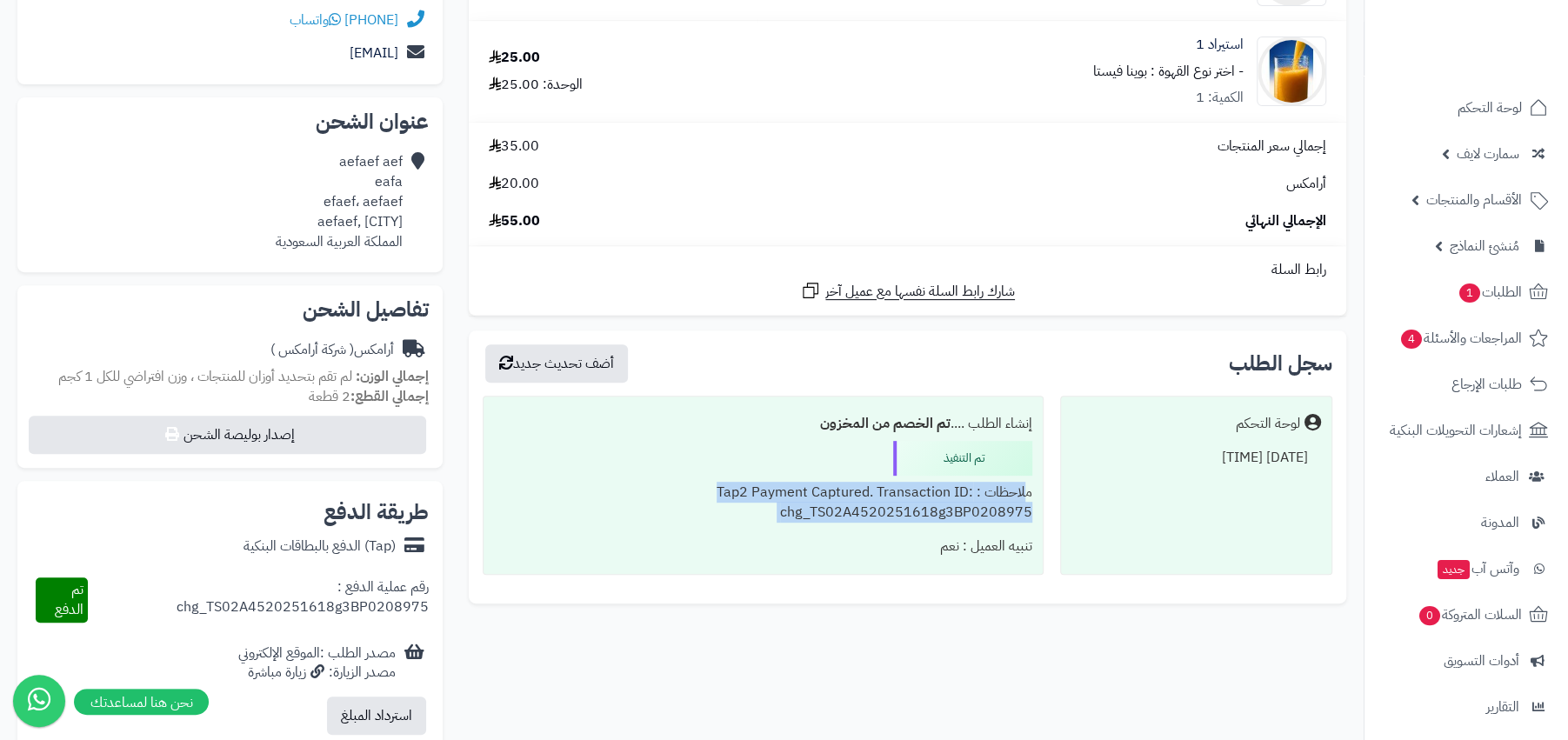 click on "تنبيه العميل : نعم" at bounding box center [763, 546] 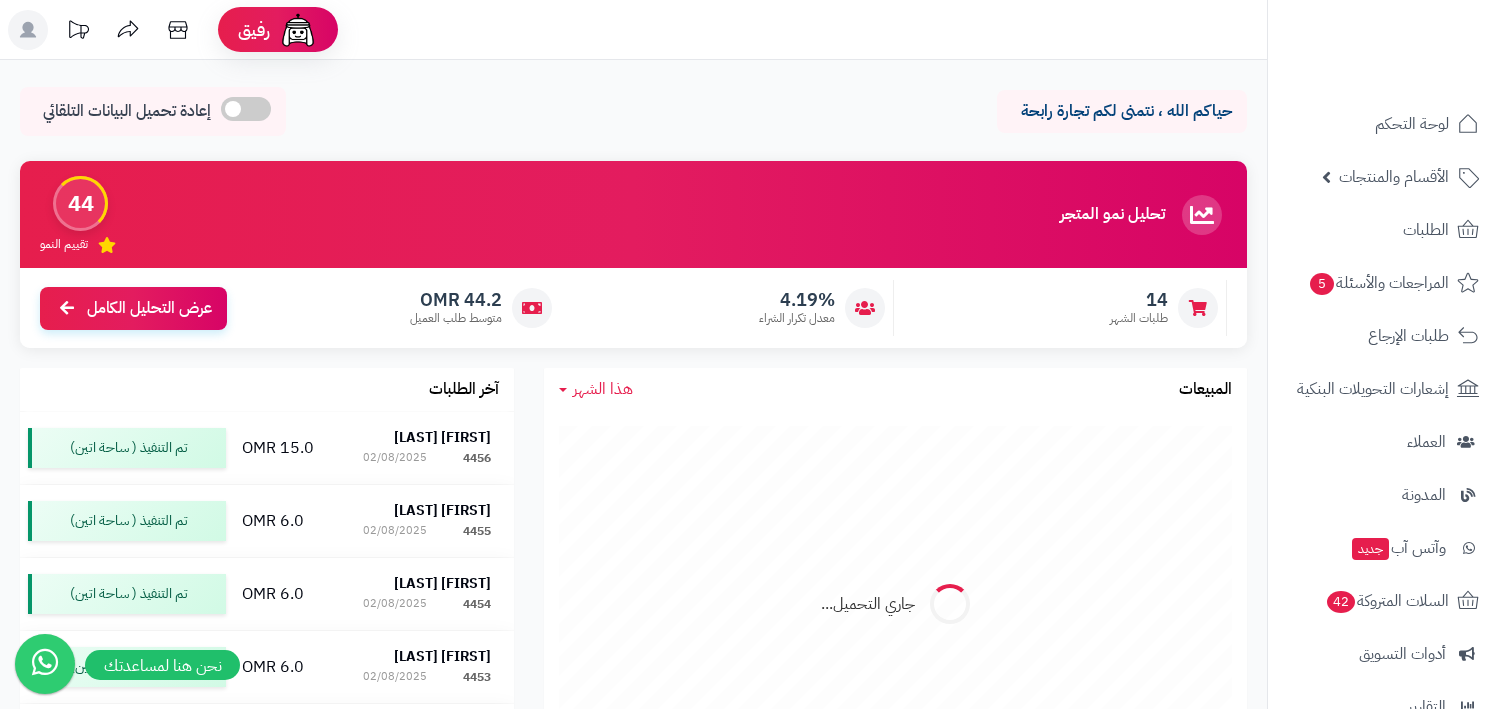 scroll, scrollTop: 0, scrollLeft: 0, axis: both 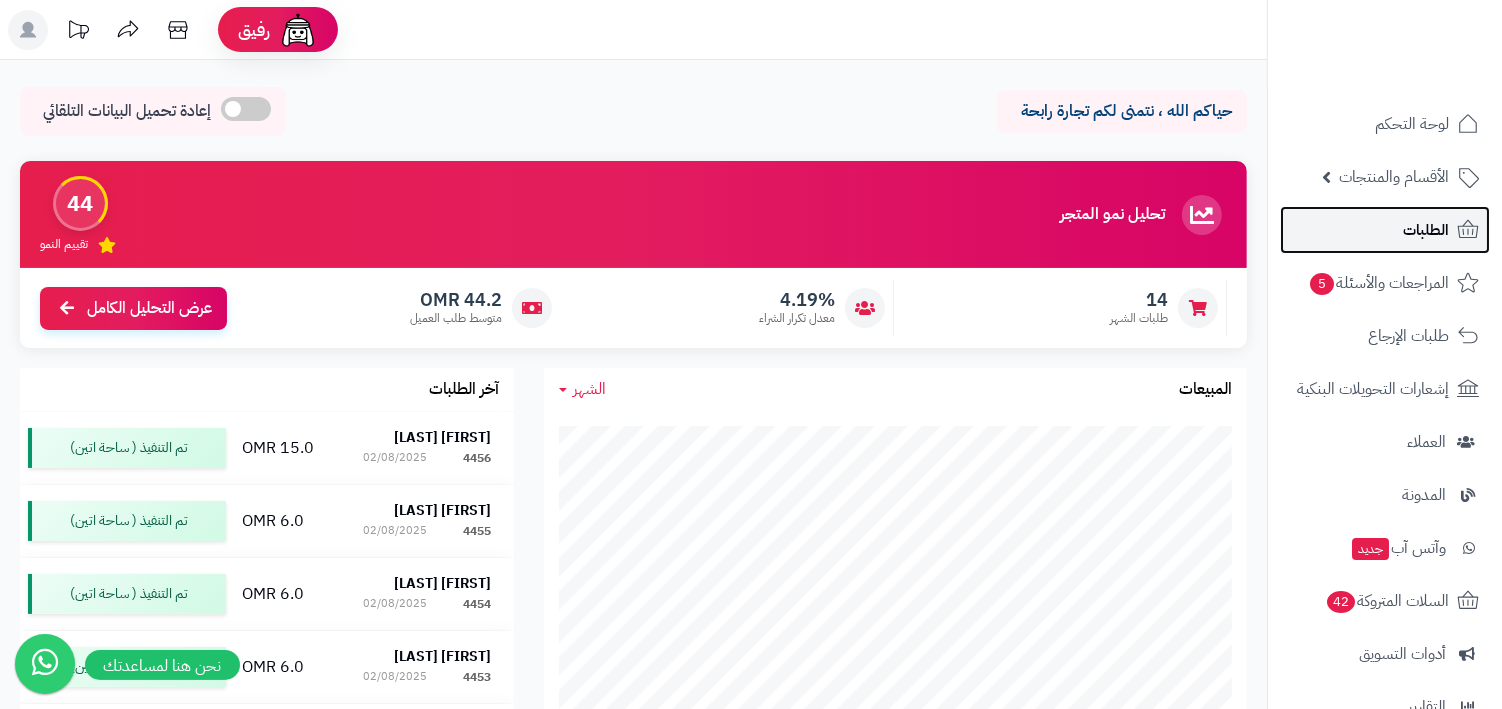 click on "الطلبات" at bounding box center (1385, 230) 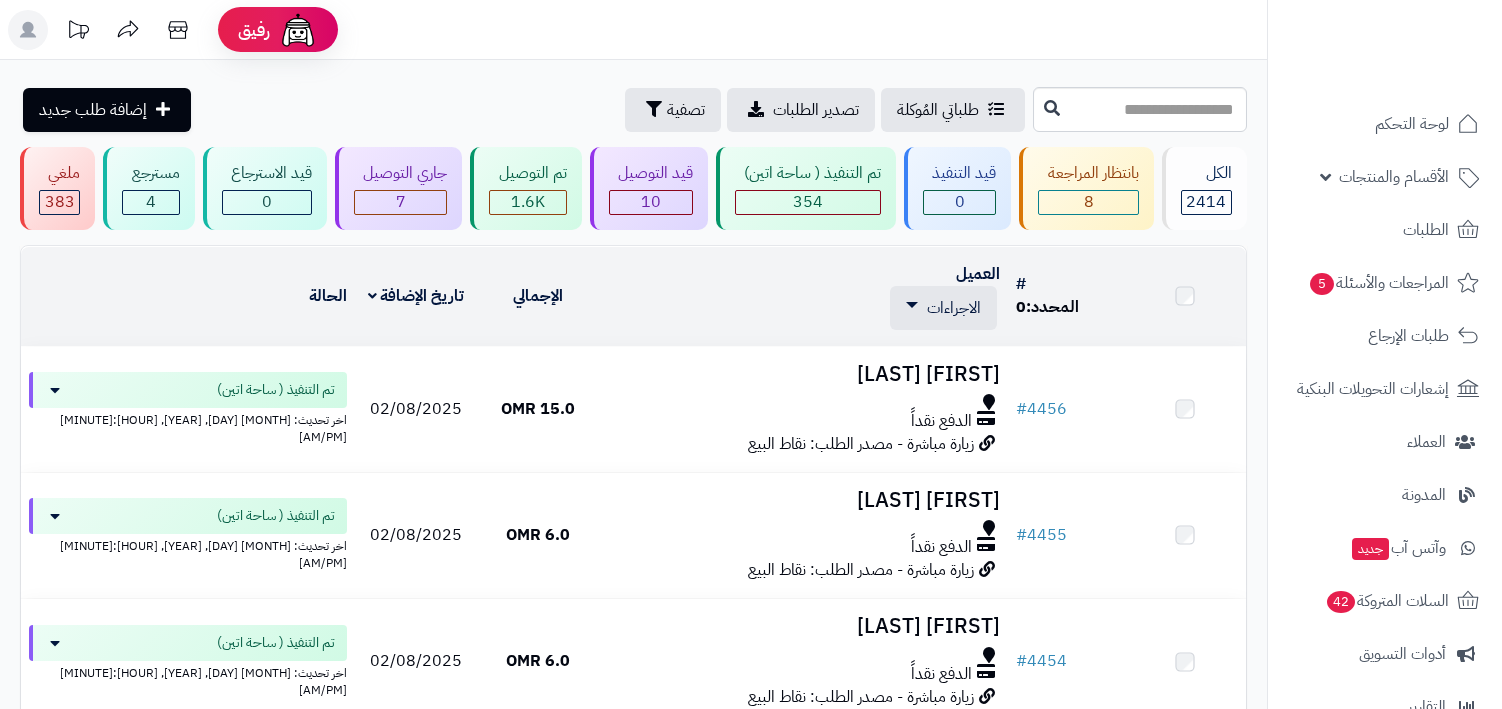 scroll, scrollTop: 0, scrollLeft: 0, axis: both 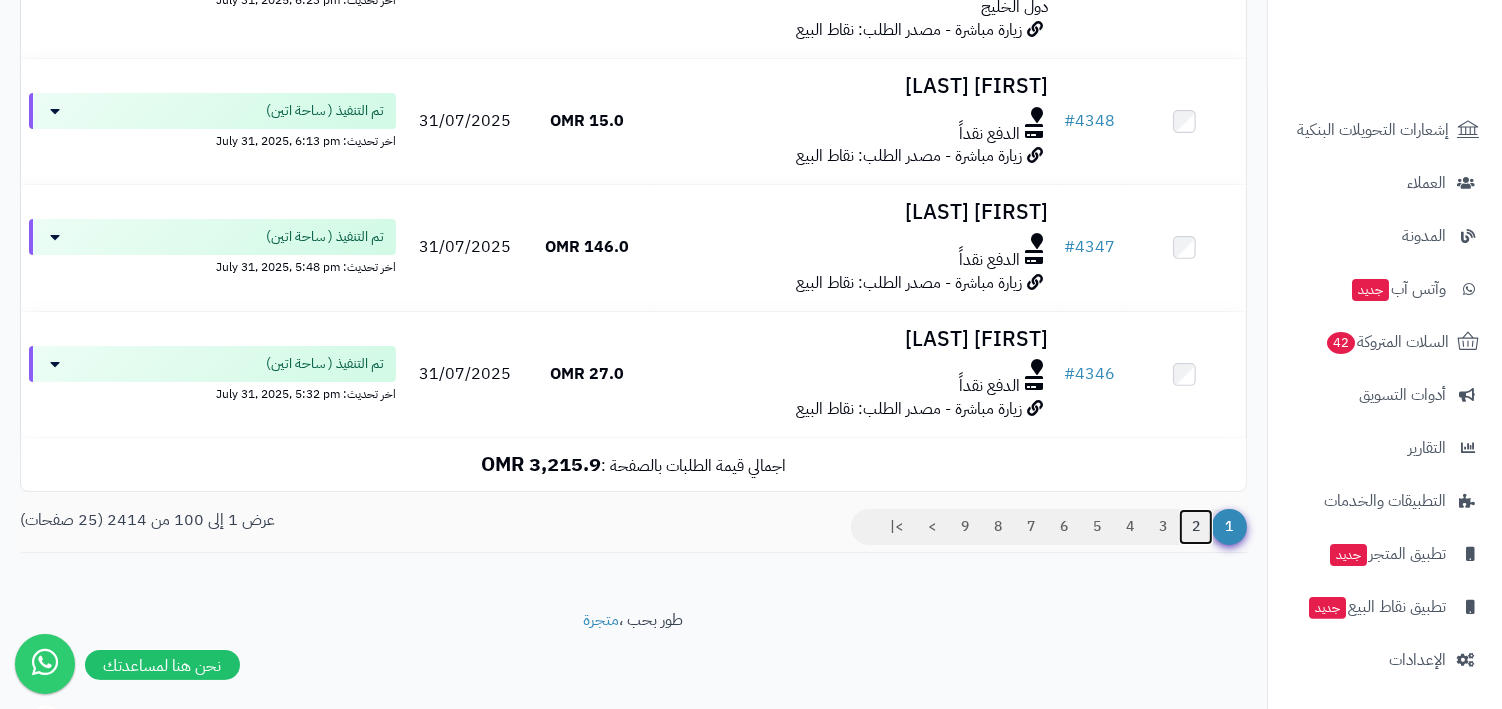 click on "2" at bounding box center (1196, 527) 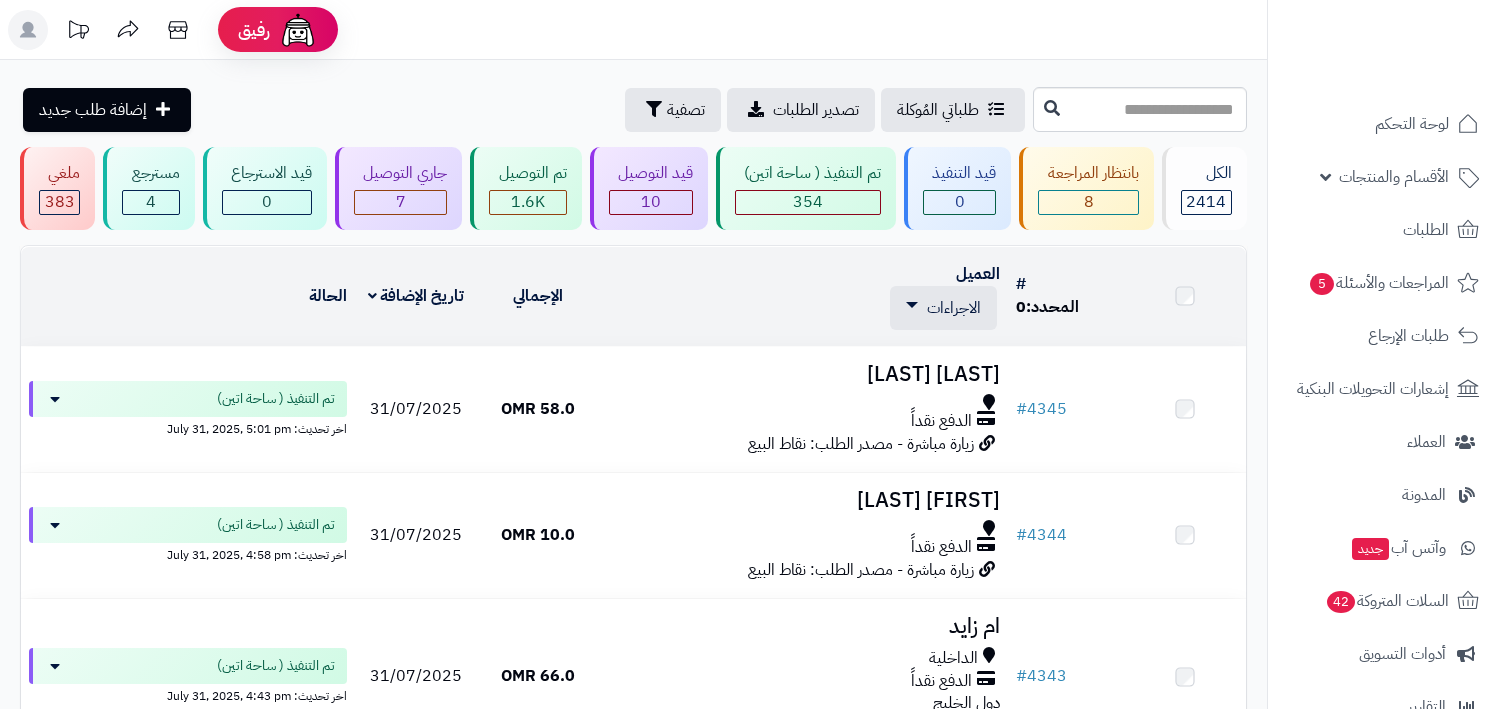scroll, scrollTop: 0, scrollLeft: 0, axis: both 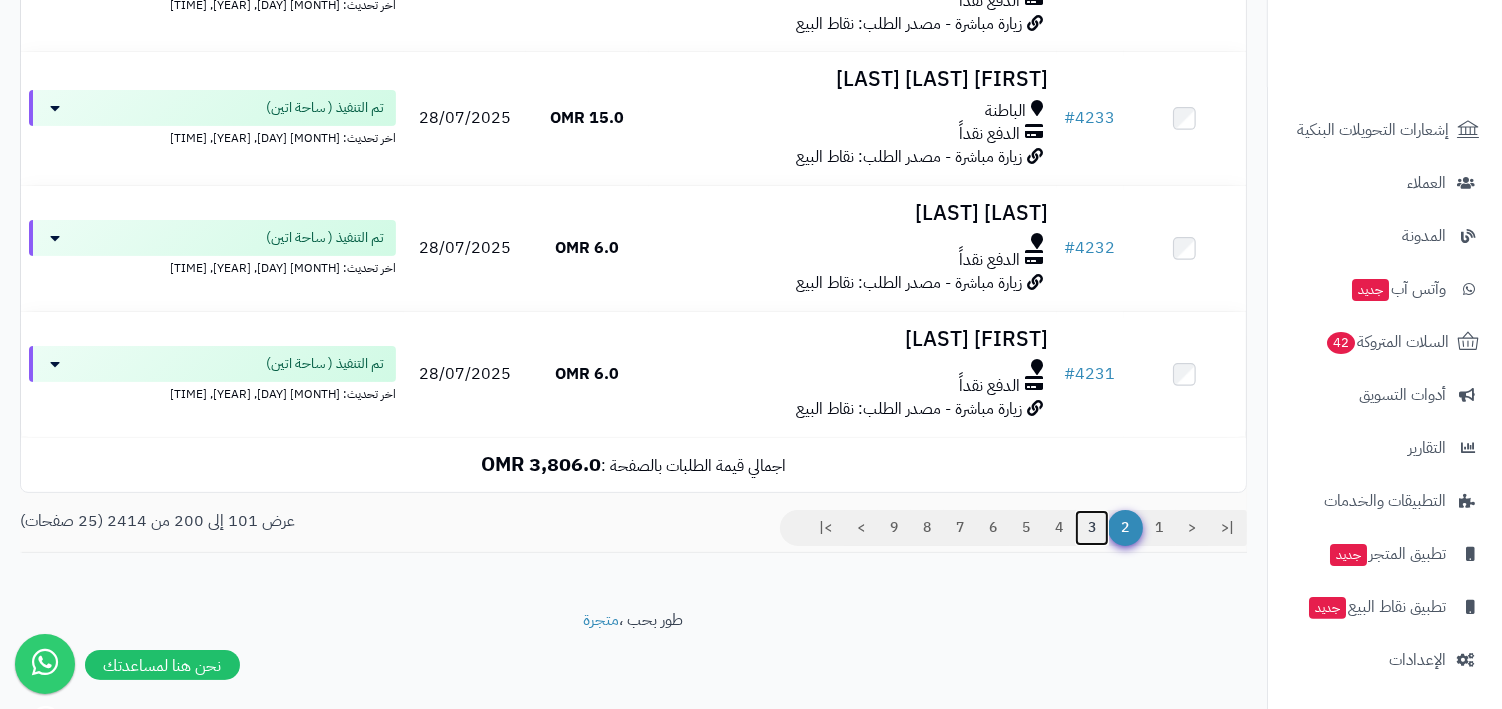 click on "3" at bounding box center [1092, 528] 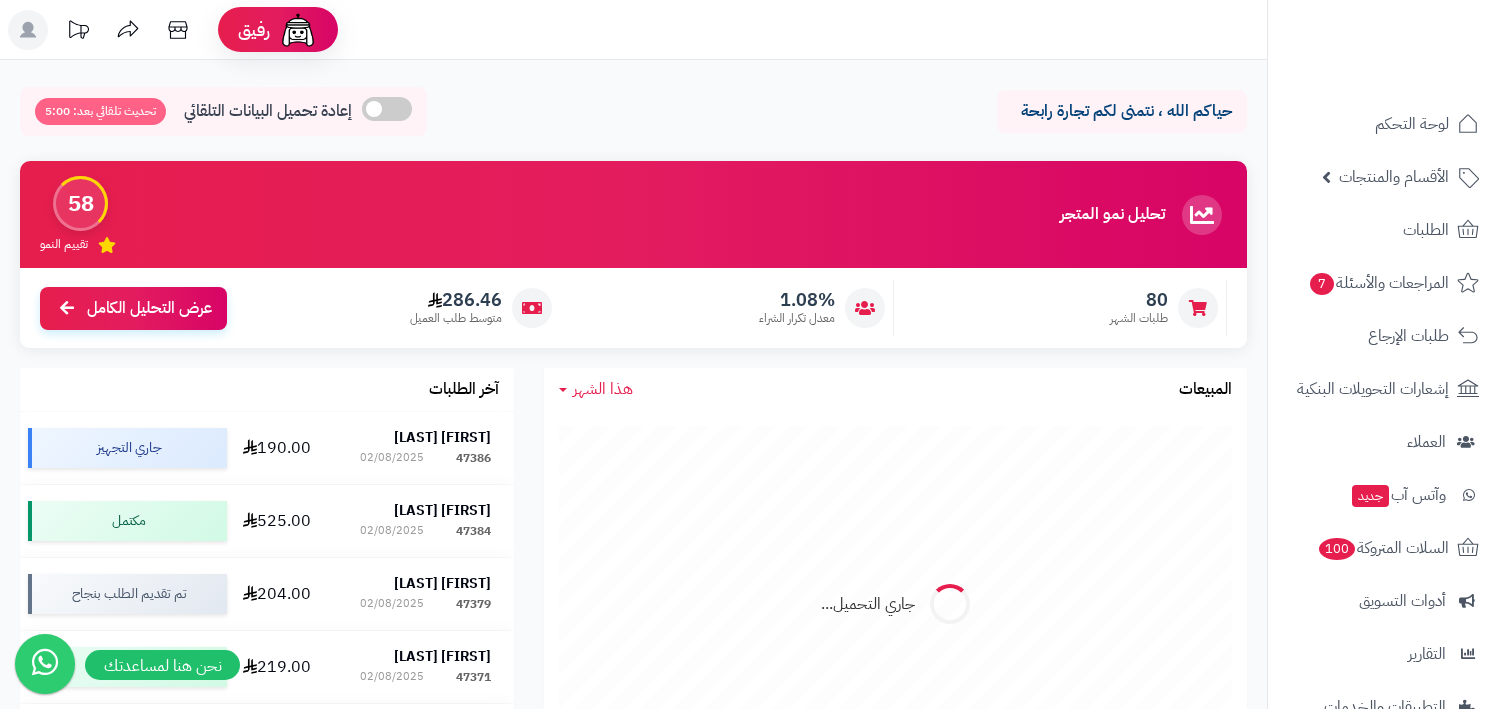 scroll, scrollTop: 0, scrollLeft: 0, axis: both 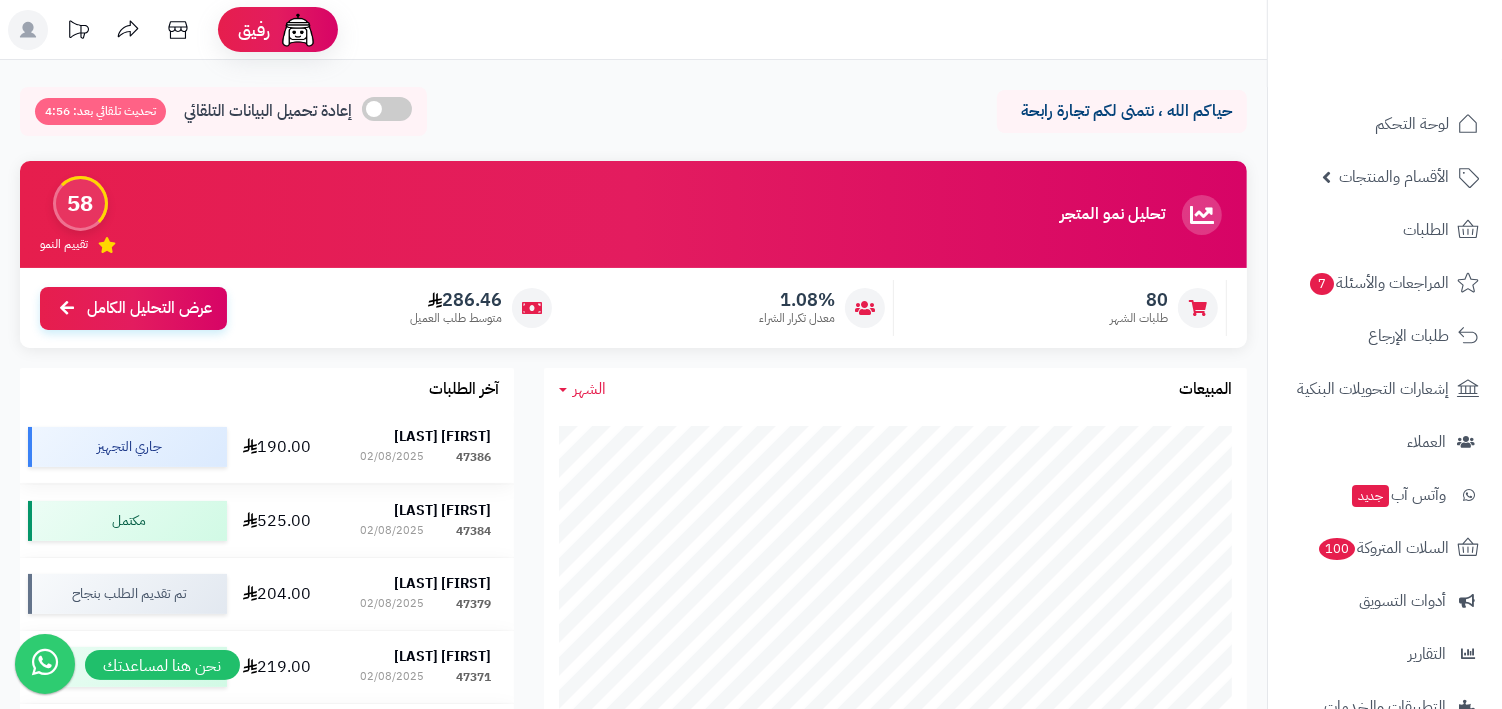 click on "[FIRST] [LAST]" at bounding box center [442, 436] 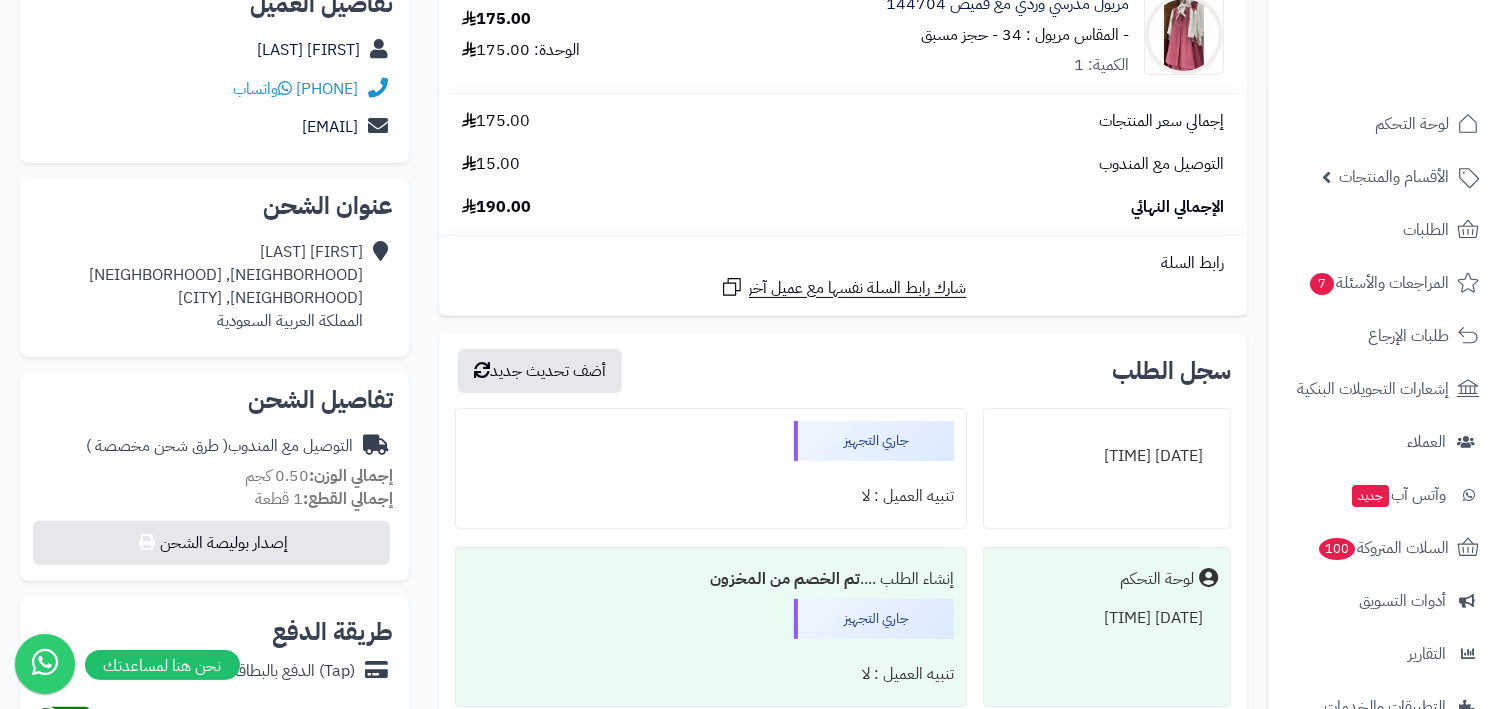 scroll, scrollTop: 438, scrollLeft: 0, axis: vertical 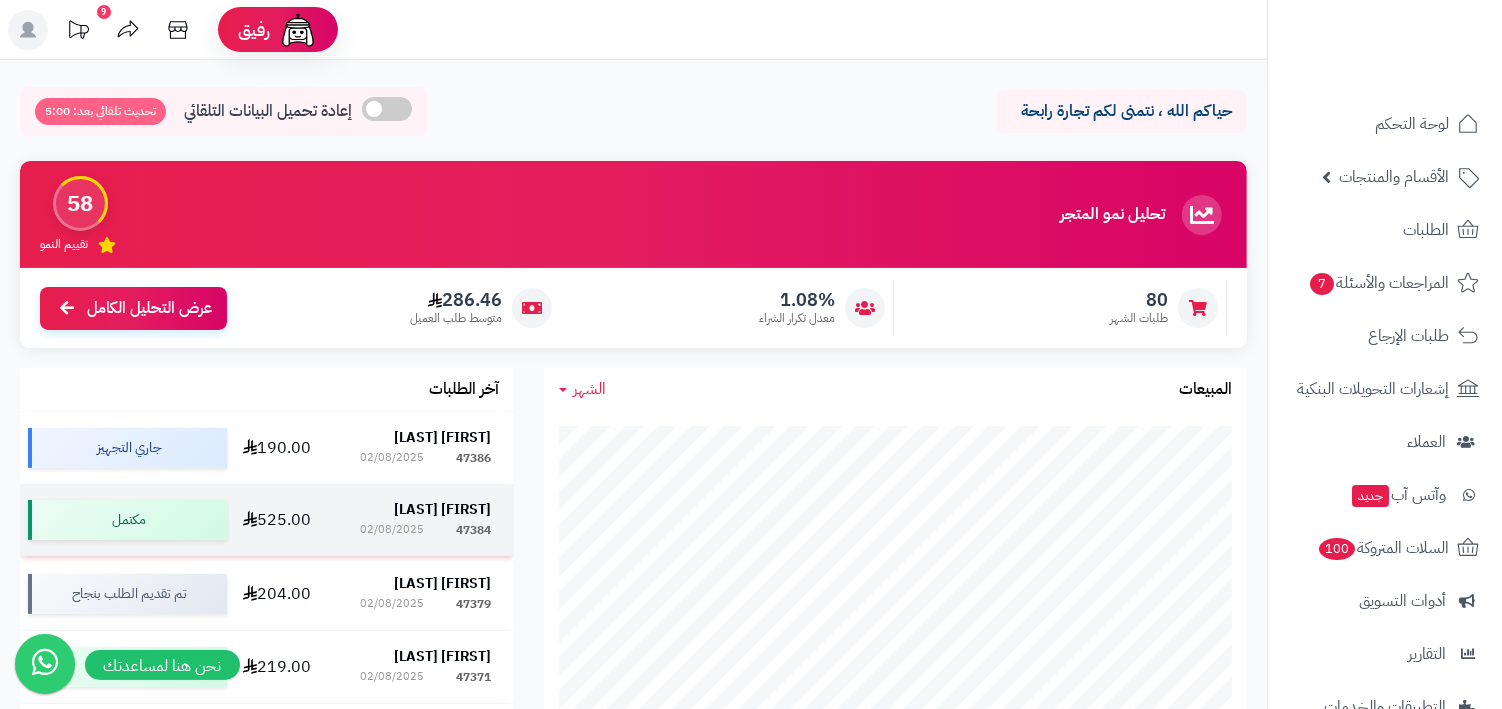 click on "[FIRST] [LAST]" at bounding box center (442, 509) 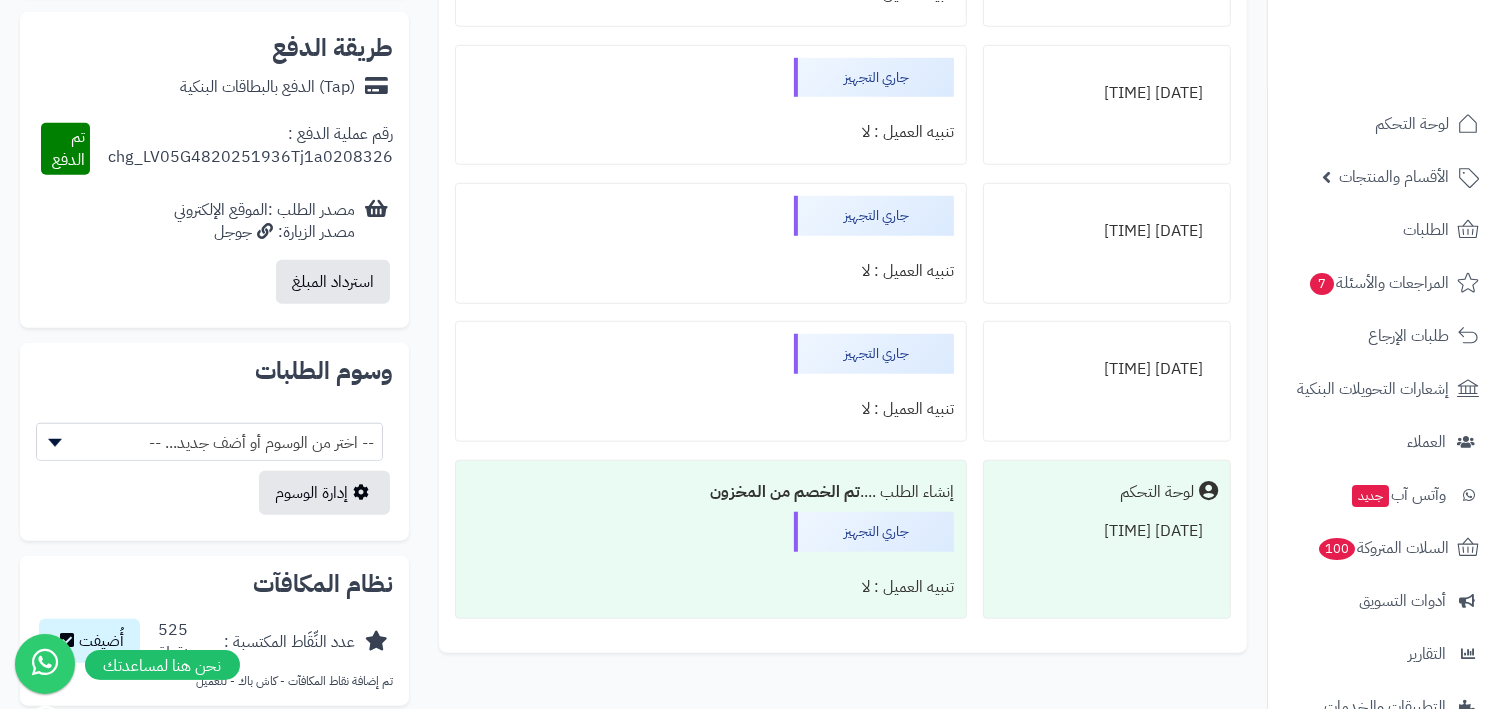 scroll, scrollTop: 1356, scrollLeft: 0, axis: vertical 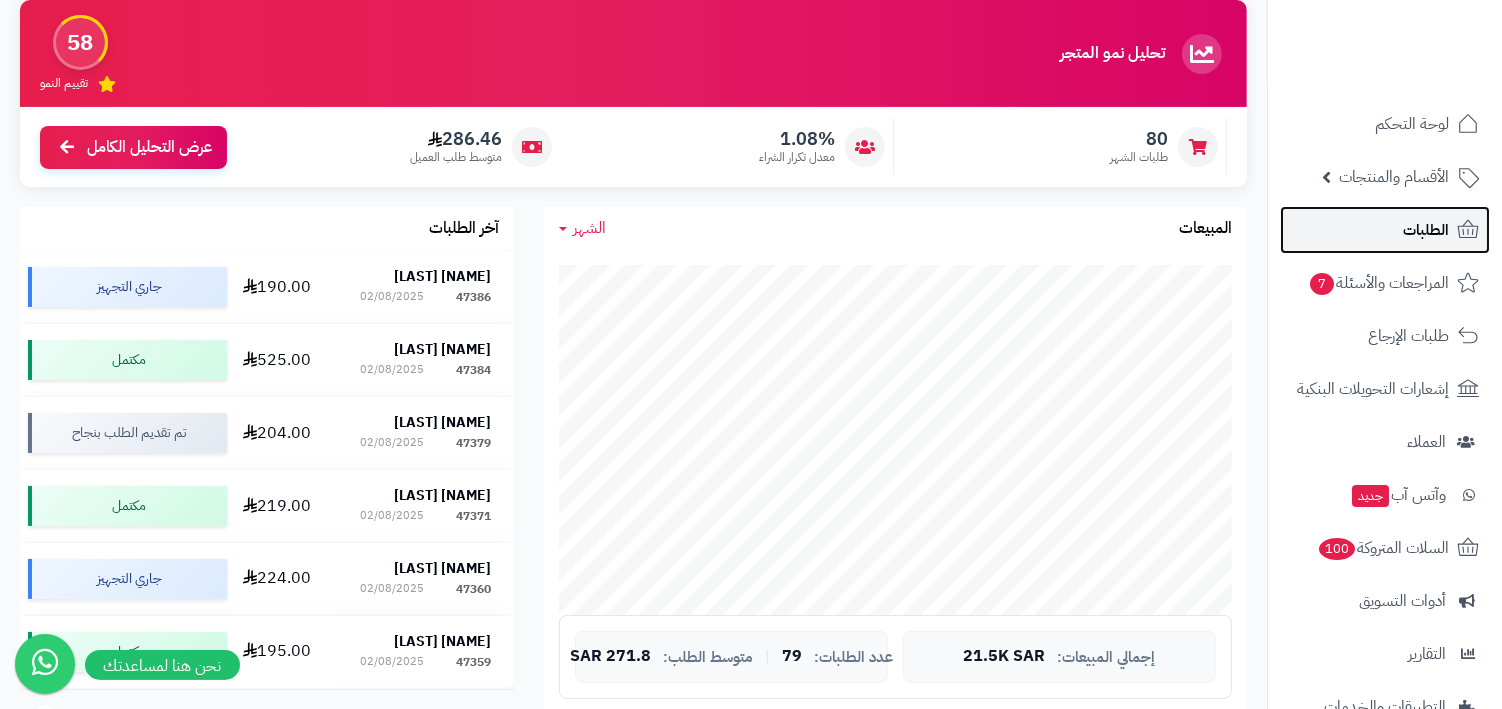 click on "الطلبات" at bounding box center [1426, 230] 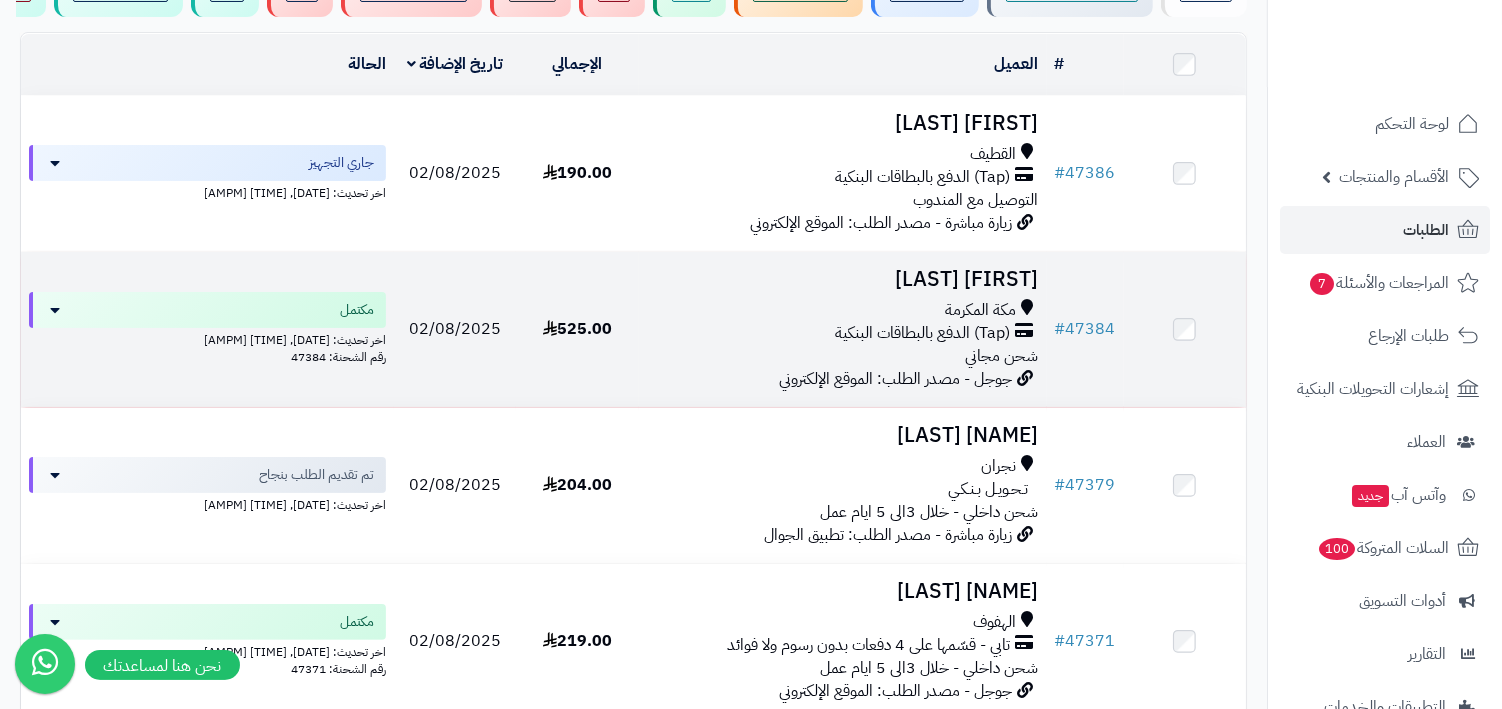 scroll, scrollTop: 242, scrollLeft: 0, axis: vertical 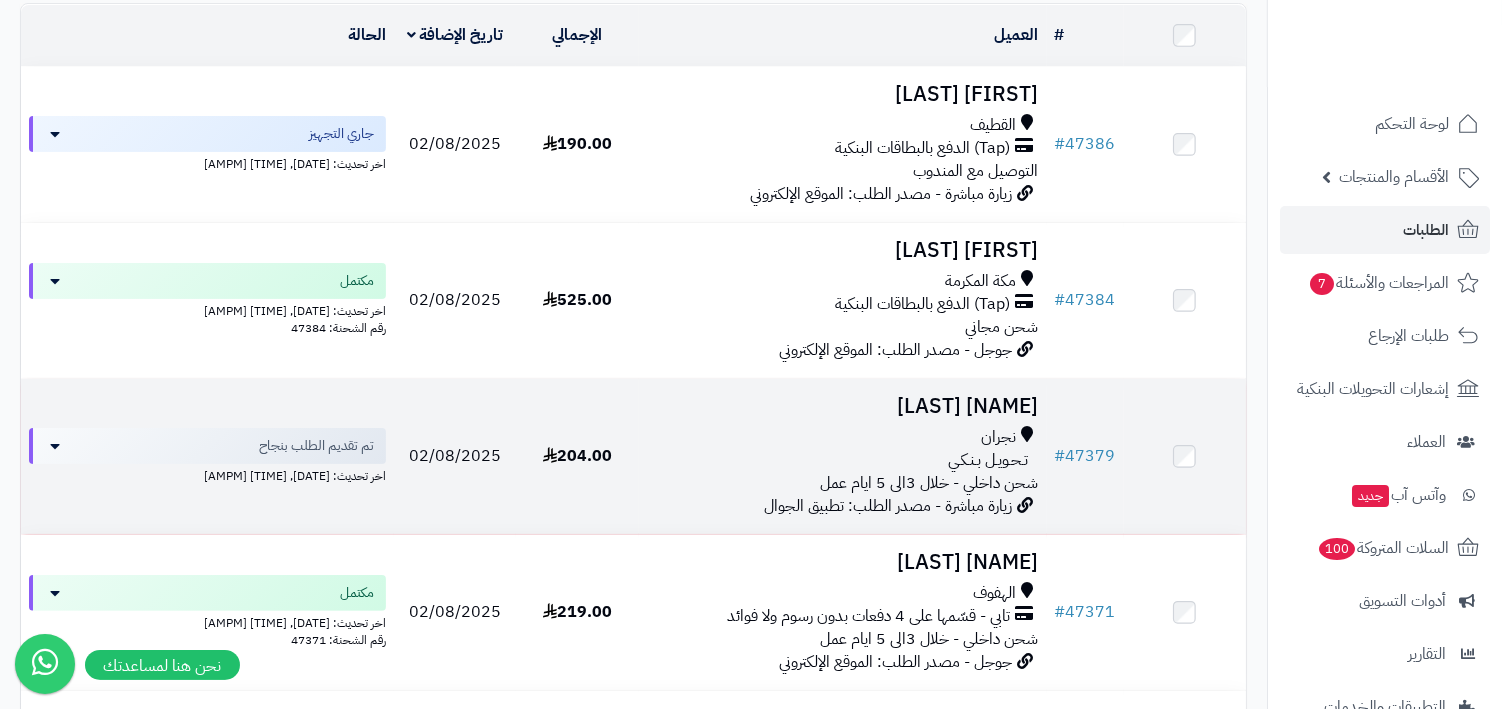 click on "شحن داخلي  - خلال 3الى 5 ايام عمل" at bounding box center (930, 483) 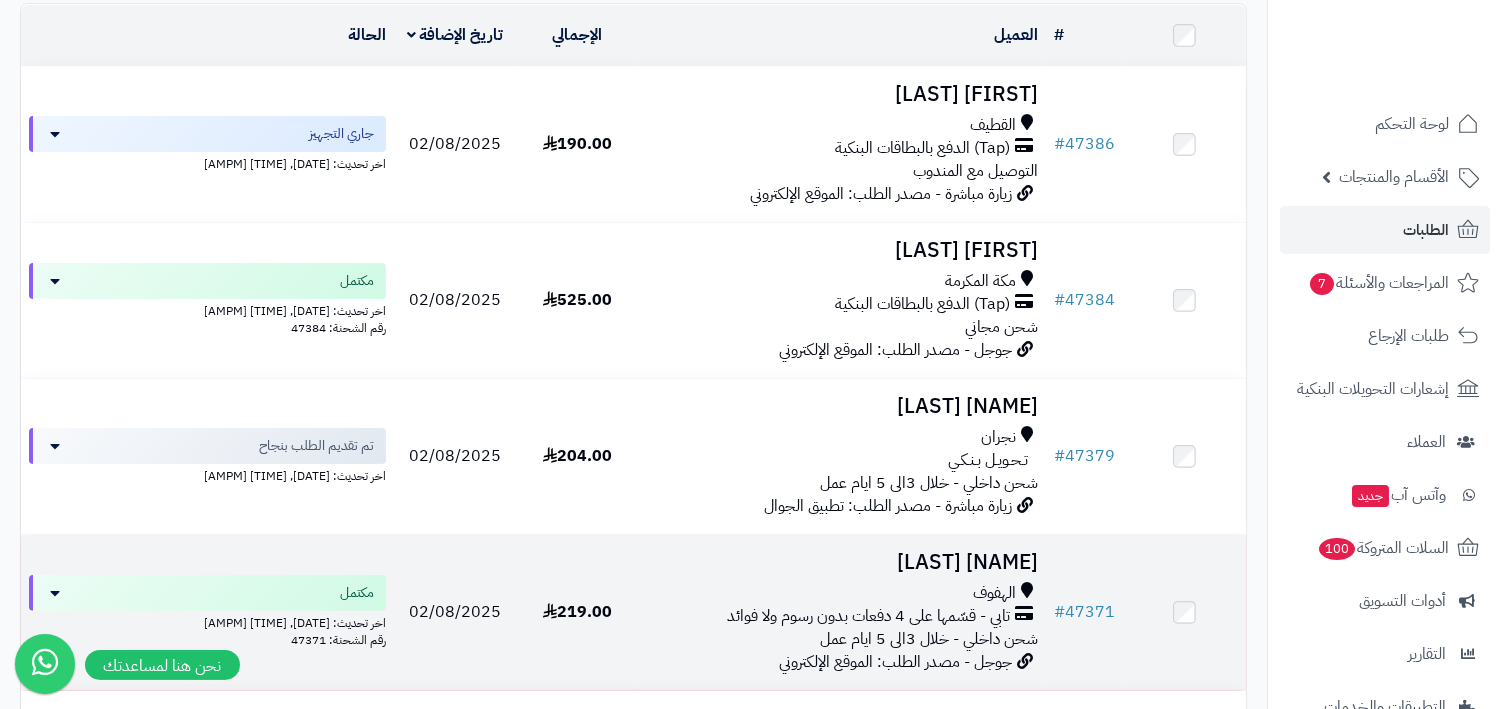 click on "[NAME] [LAST]" at bounding box center (843, 562) 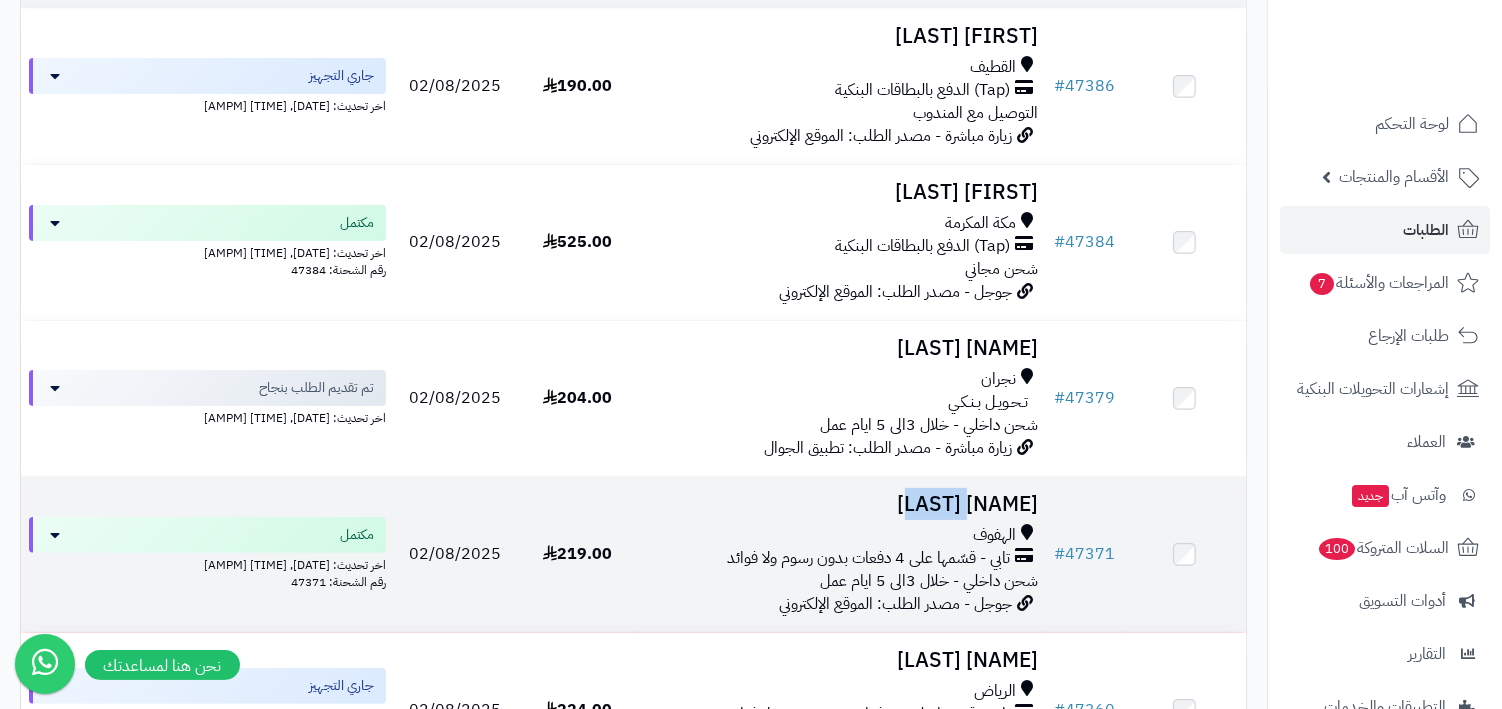 scroll, scrollTop: 384, scrollLeft: 0, axis: vertical 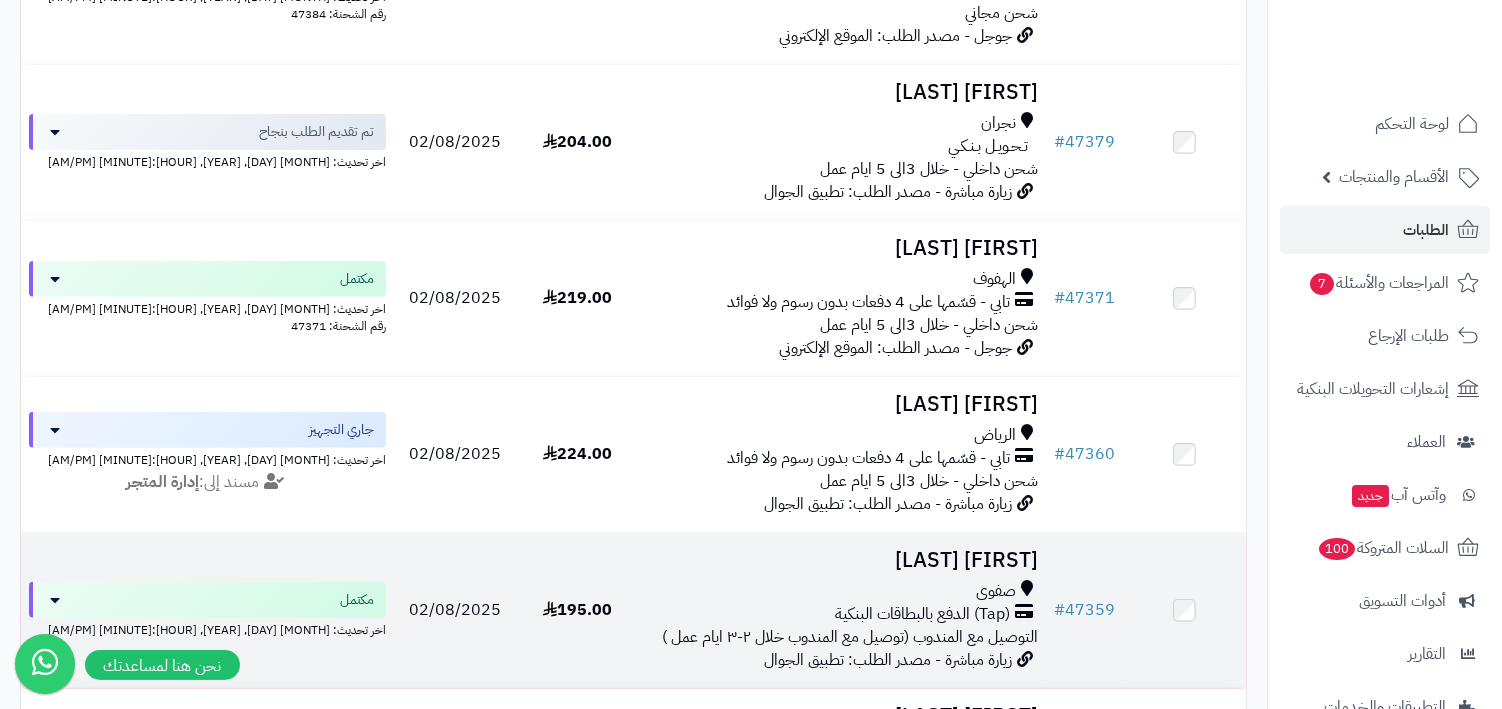 click on "[FIRST] [LAST]" at bounding box center (843, 560) 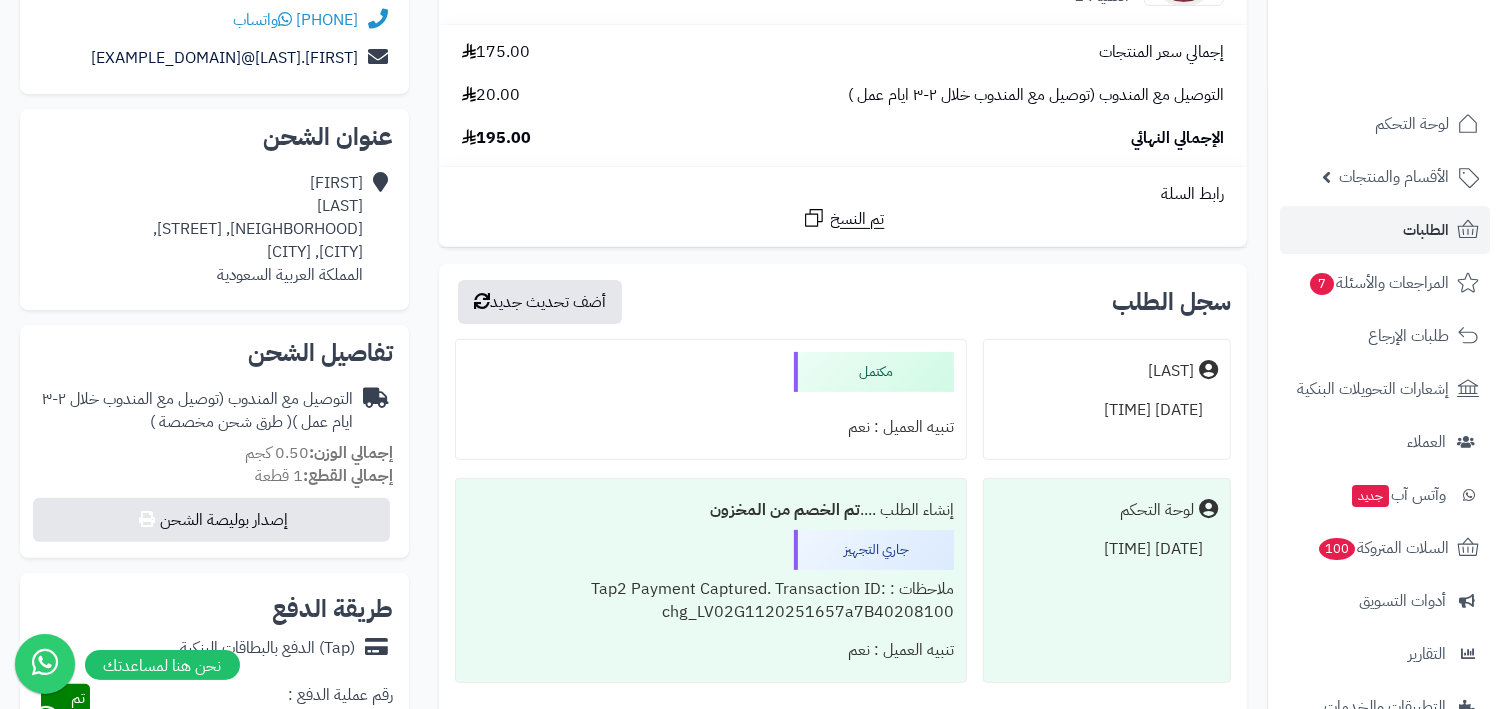 scroll, scrollTop: 610, scrollLeft: 0, axis: vertical 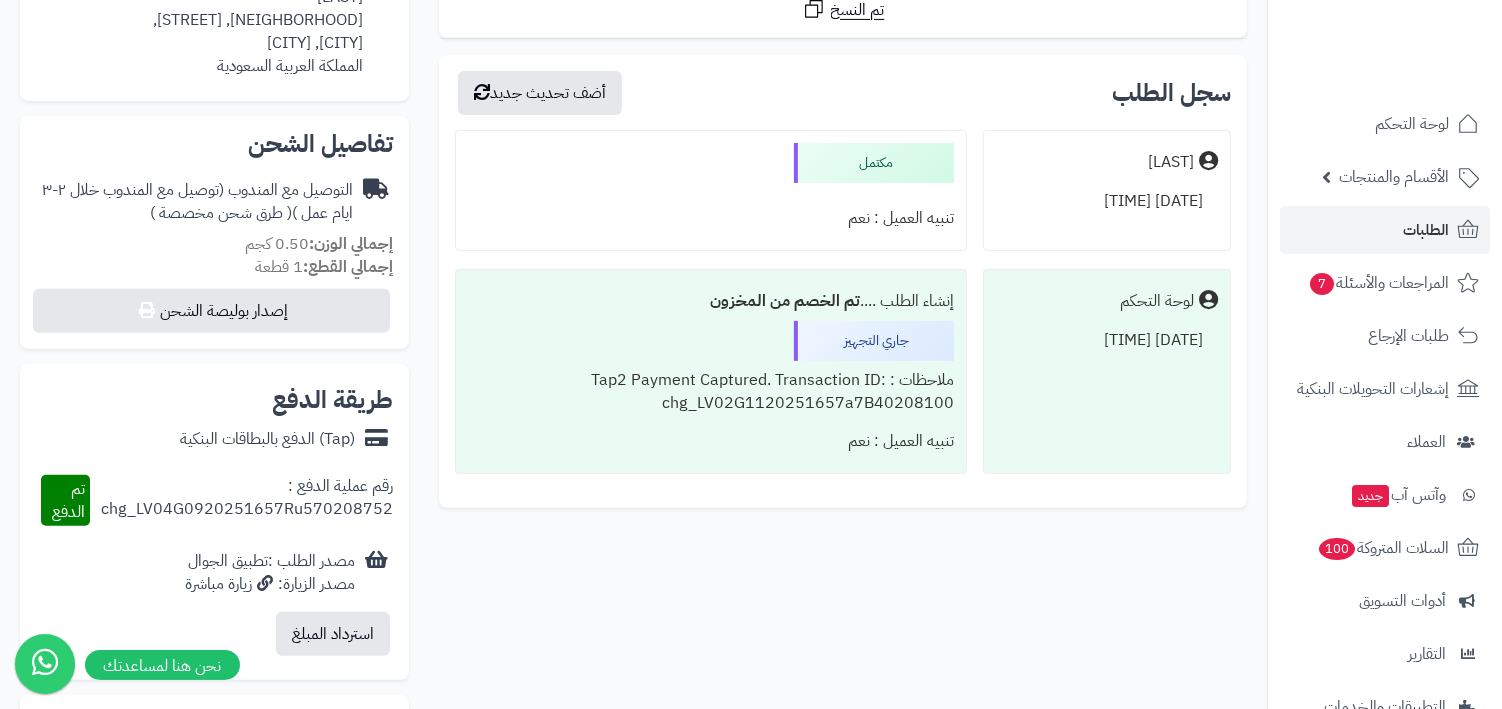 click on "ملاحظات : Tap2 Payment Captured. Transaction ID: chg_LV02G1120251657a7B40208100" at bounding box center [711, 392] 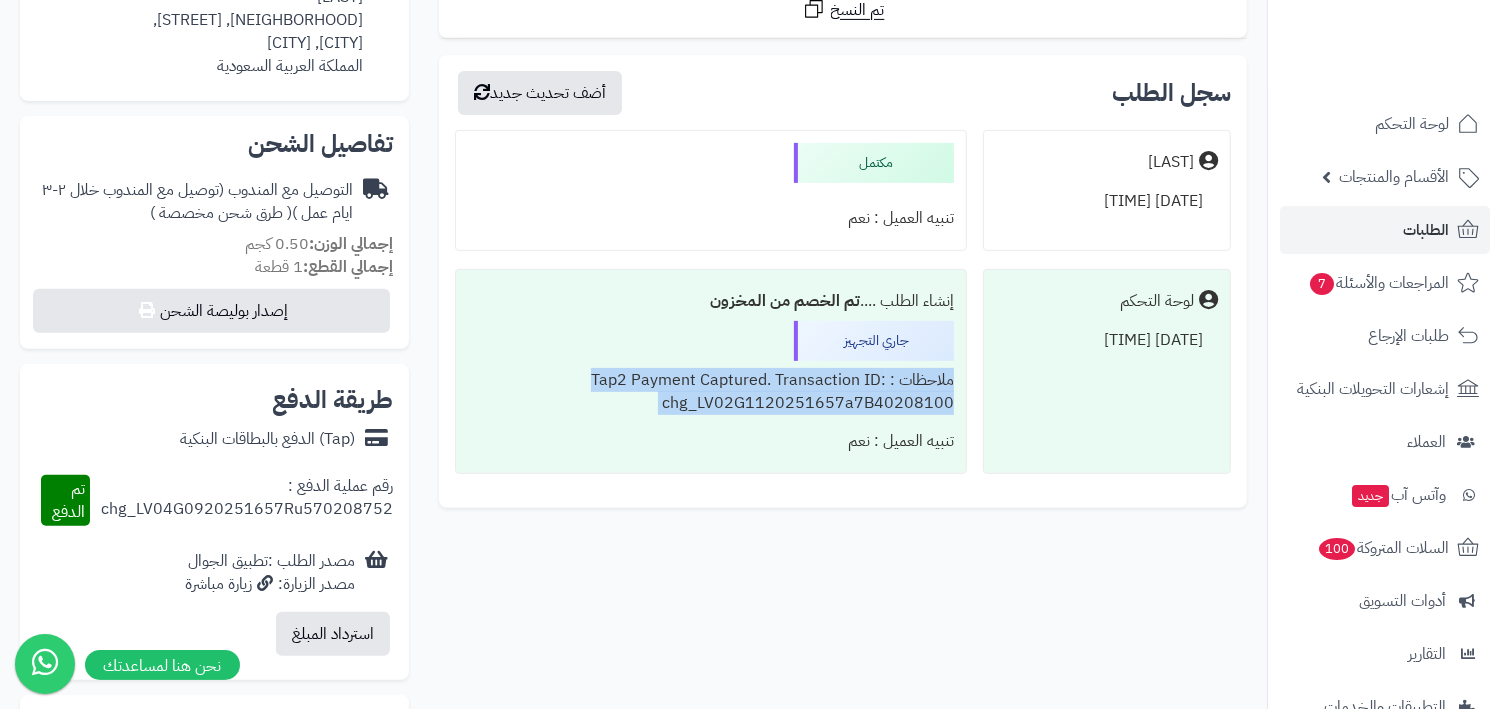 click on "ملاحظات : Tap2 Payment Captured. Transaction ID: chg_LV02G1120251657a7B40208100" at bounding box center (711, 392) 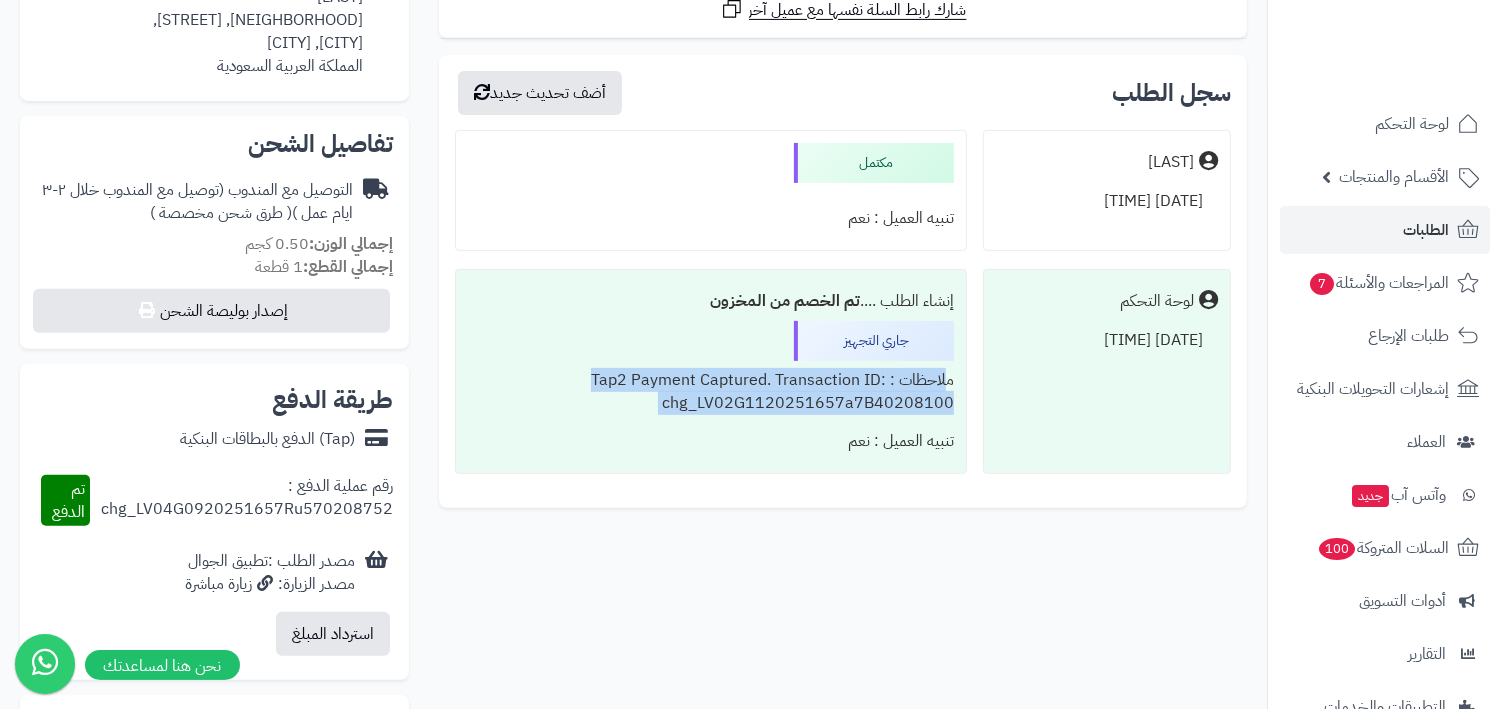 copy on "ملاحظات : Tap2 Payment Captured. Transaction ID: chg_LV02G1120251657a7B40208100" 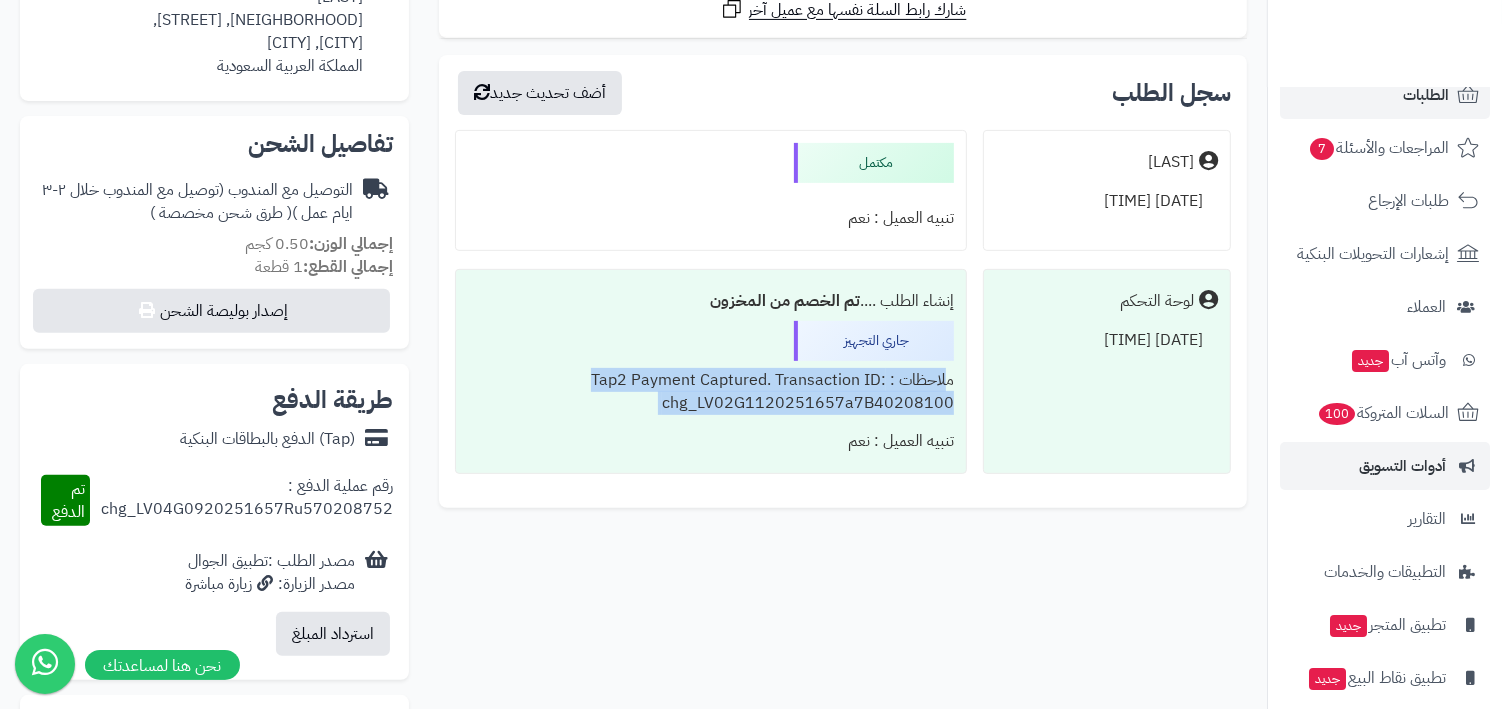 scroll, scrollTop: 206, scrollLeft: 0, axis: vertical 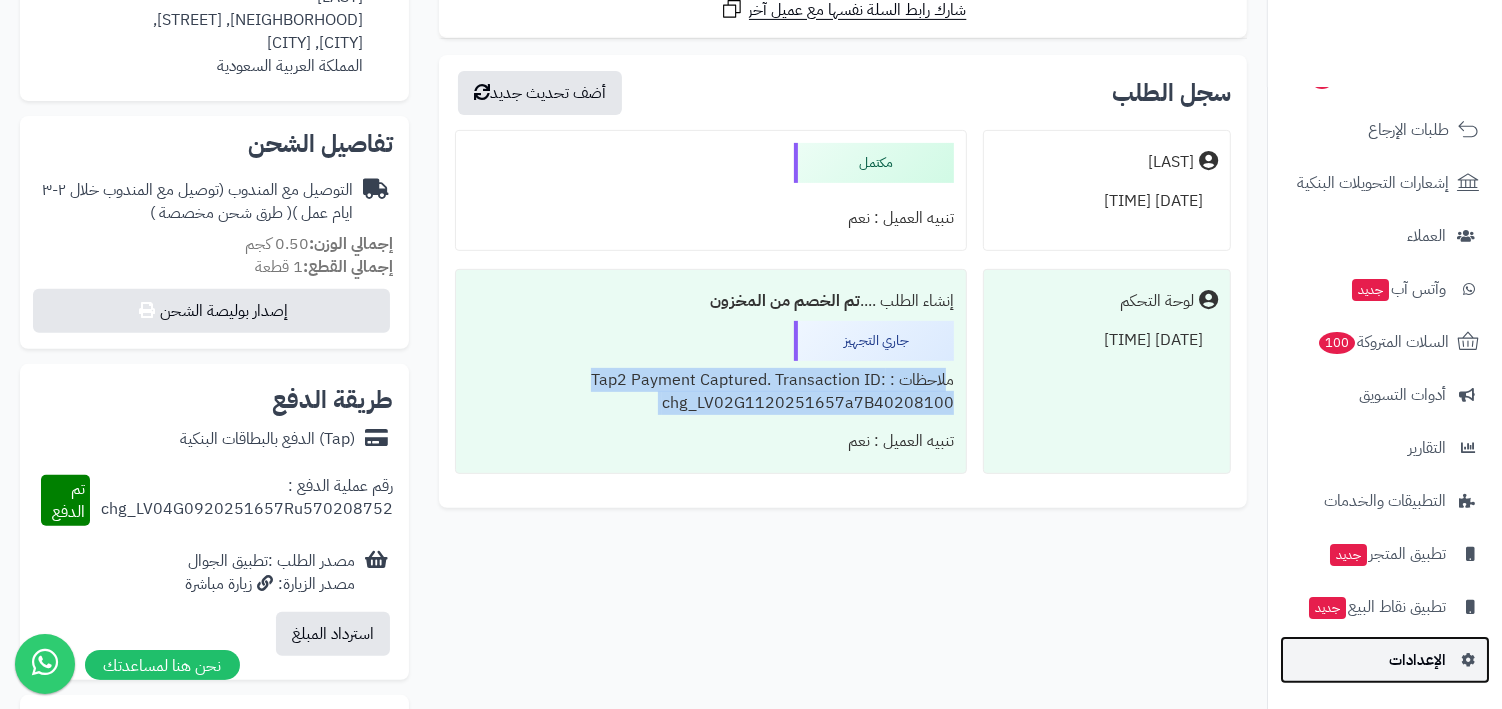 click on "الإعدادات" at bounding box center [1385, 660] 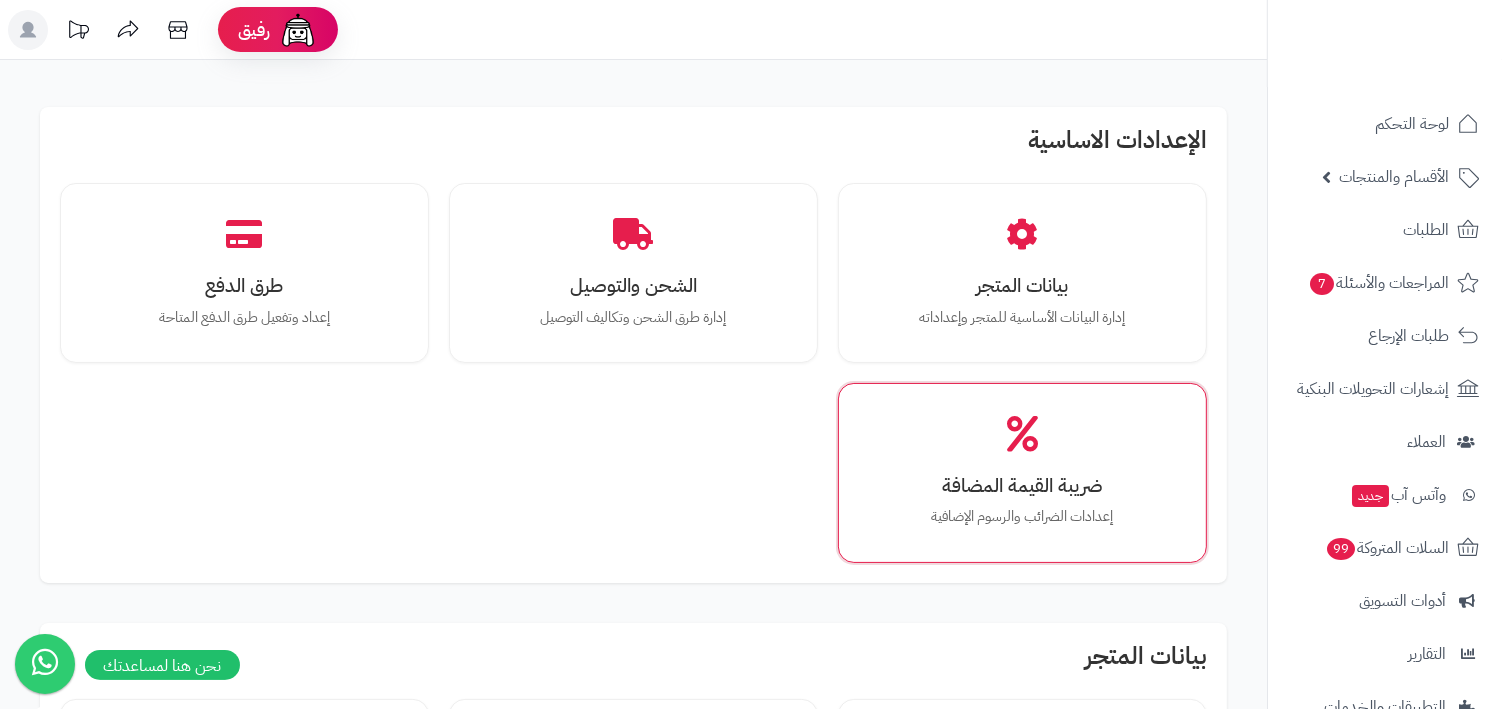 scroll, scrollTop: 121, scrollLeft: 0, axis: vertical 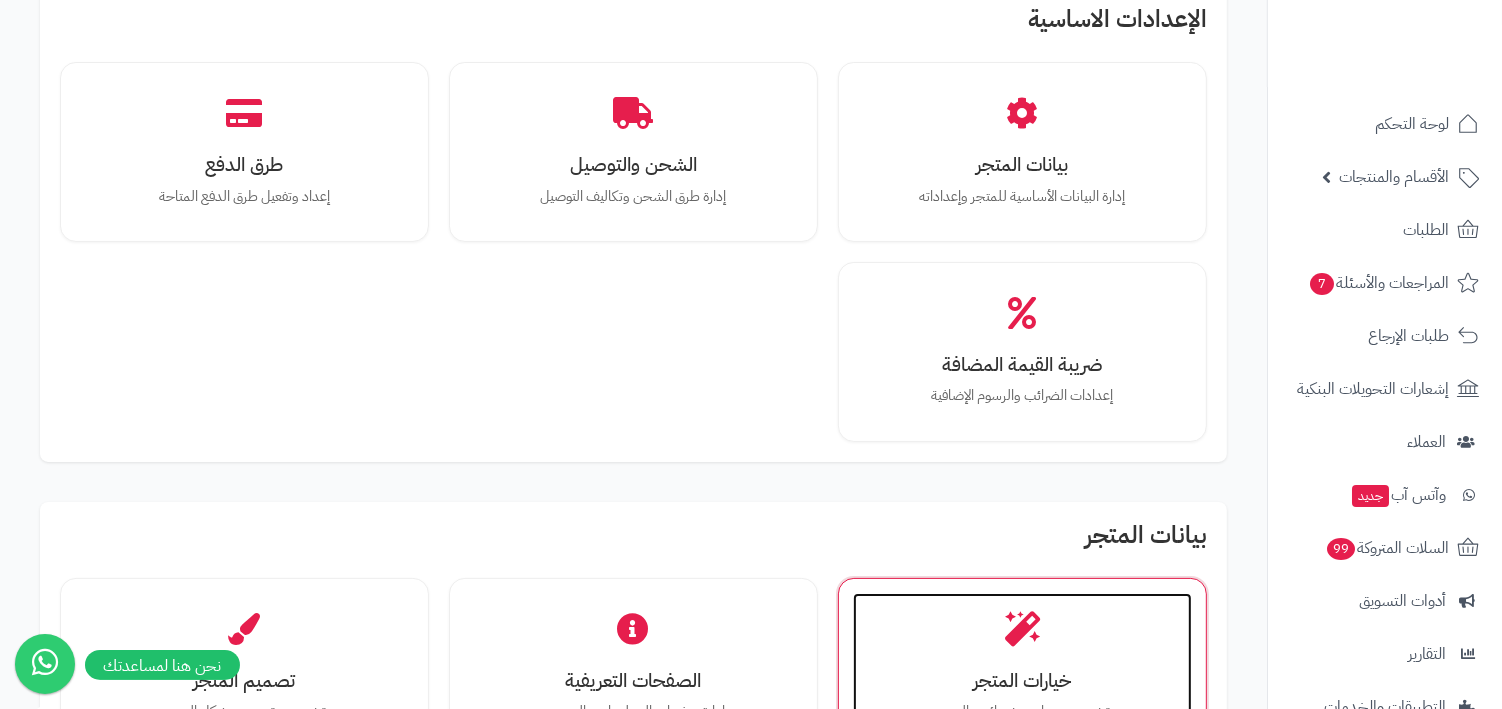 click on "خيارات المتجر تخصيص ميزات وخصائص المتجر" at bounding box center (1022, 668) 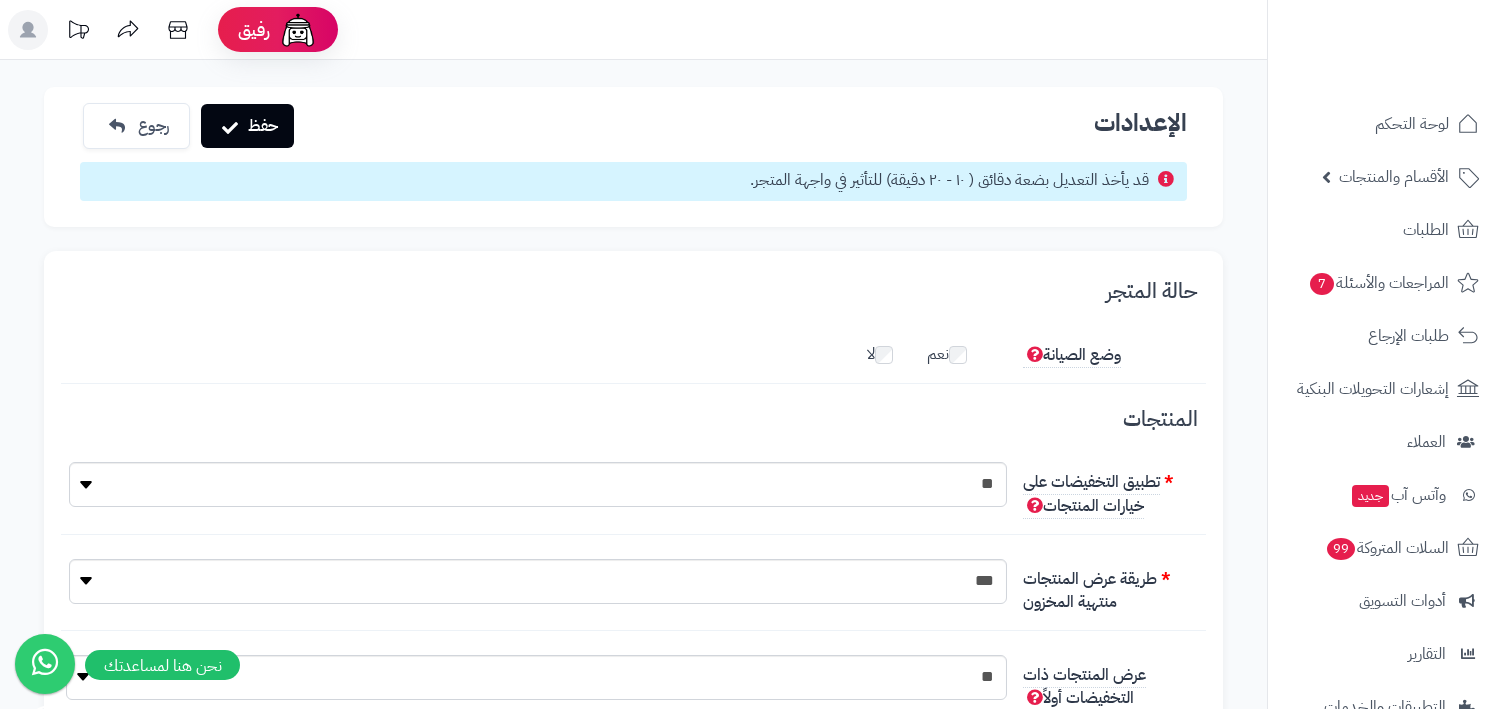 scroll, scrollTop: 0, scrollLeft: 0, axis: both 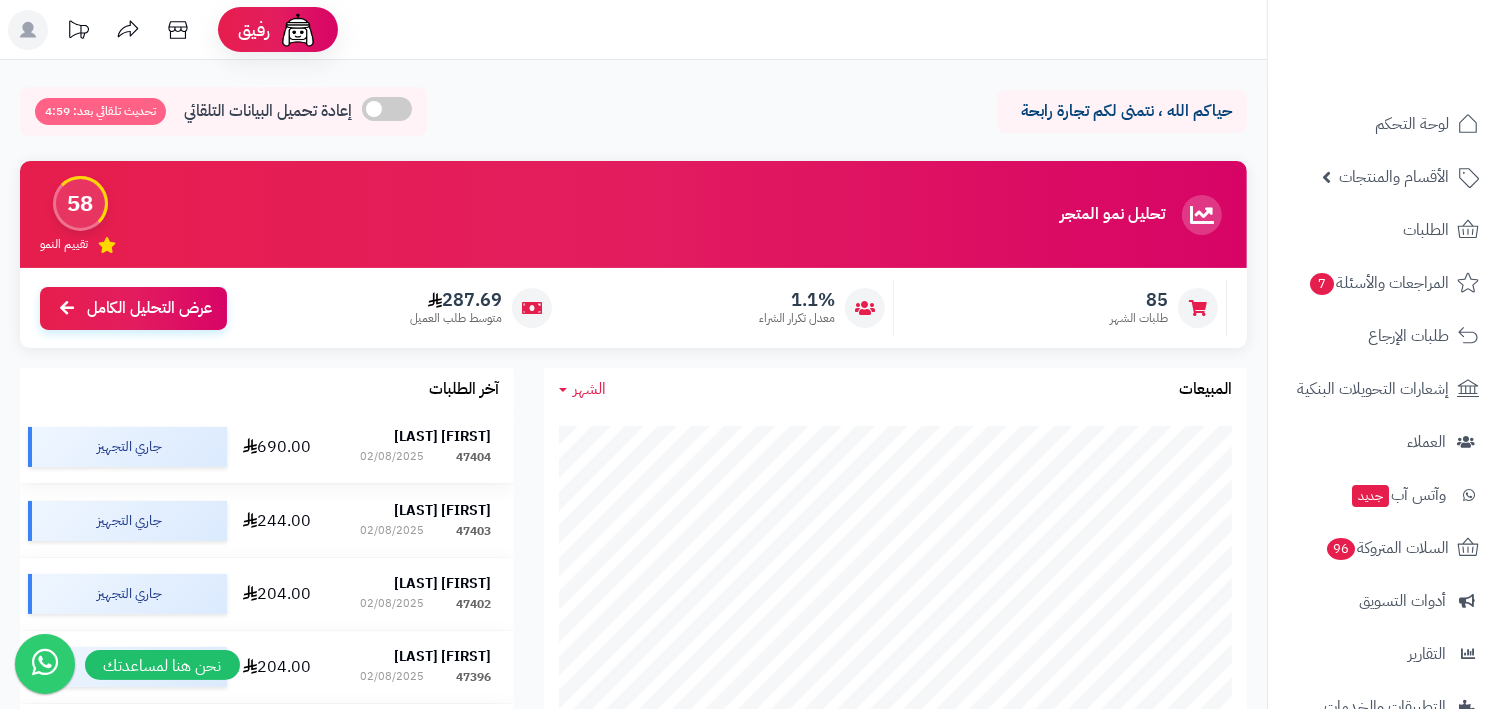 click on "47404" at bounding box center (473, 457) 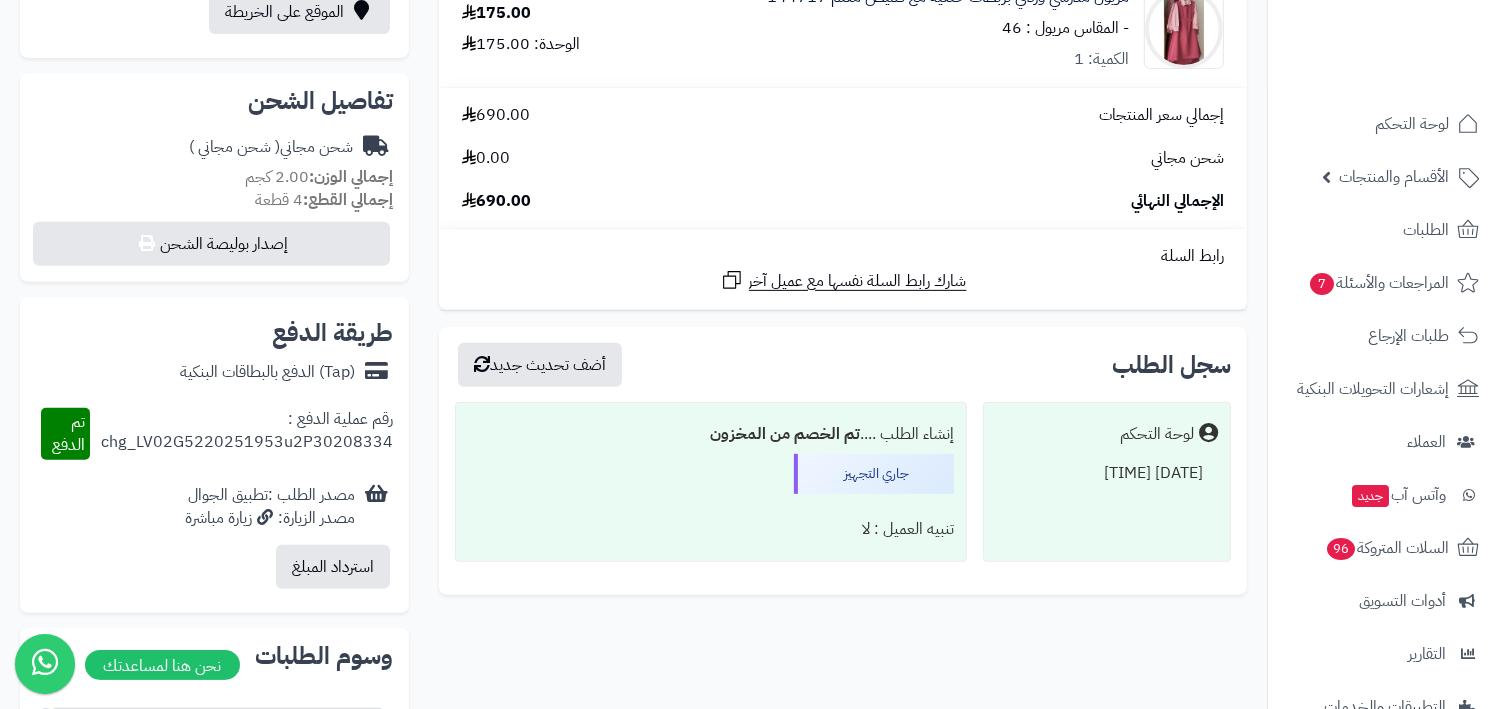 scroll, scrollTop: 700, scrollLeft: 0, axis: vertical 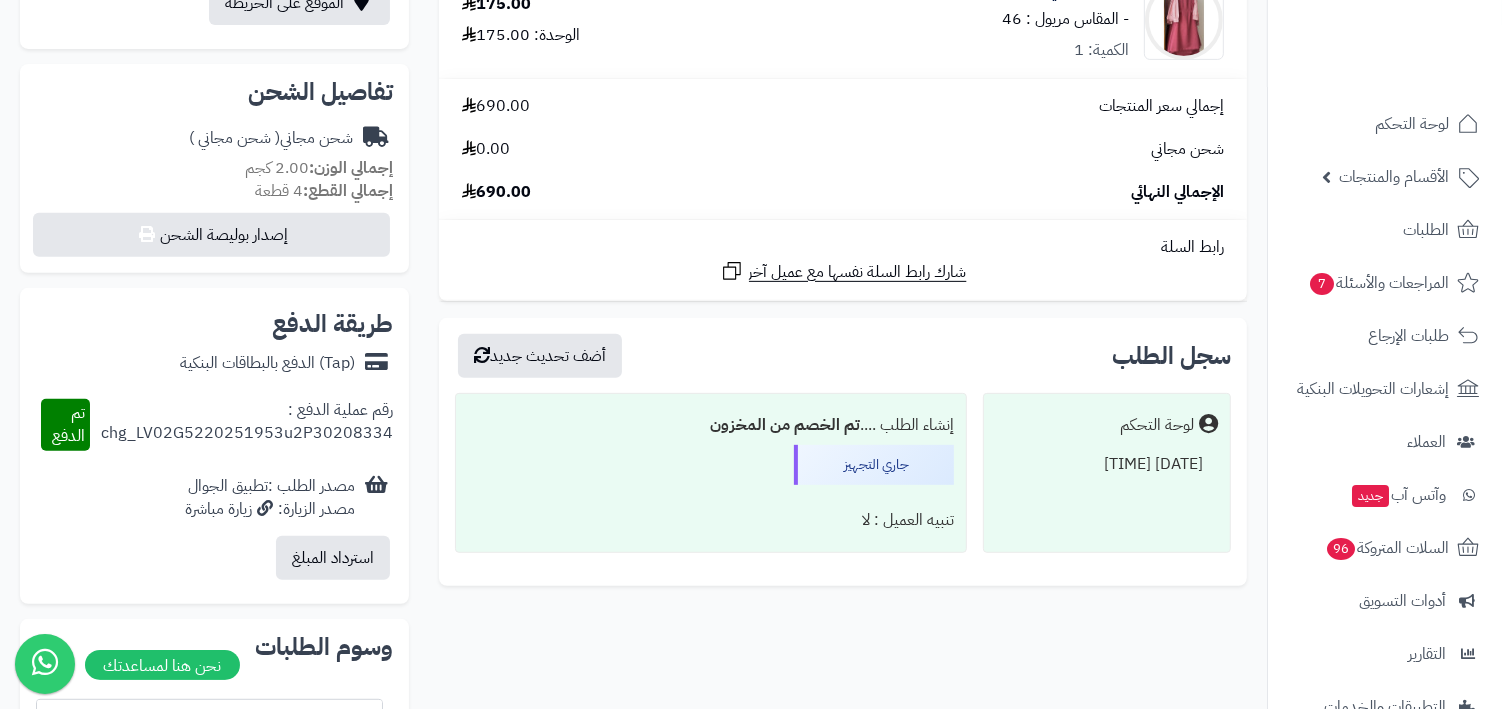 click on "رقم عملية الدفع :
chg_LV02G5220251953u2P30208334" at bounding box center [241, 425] 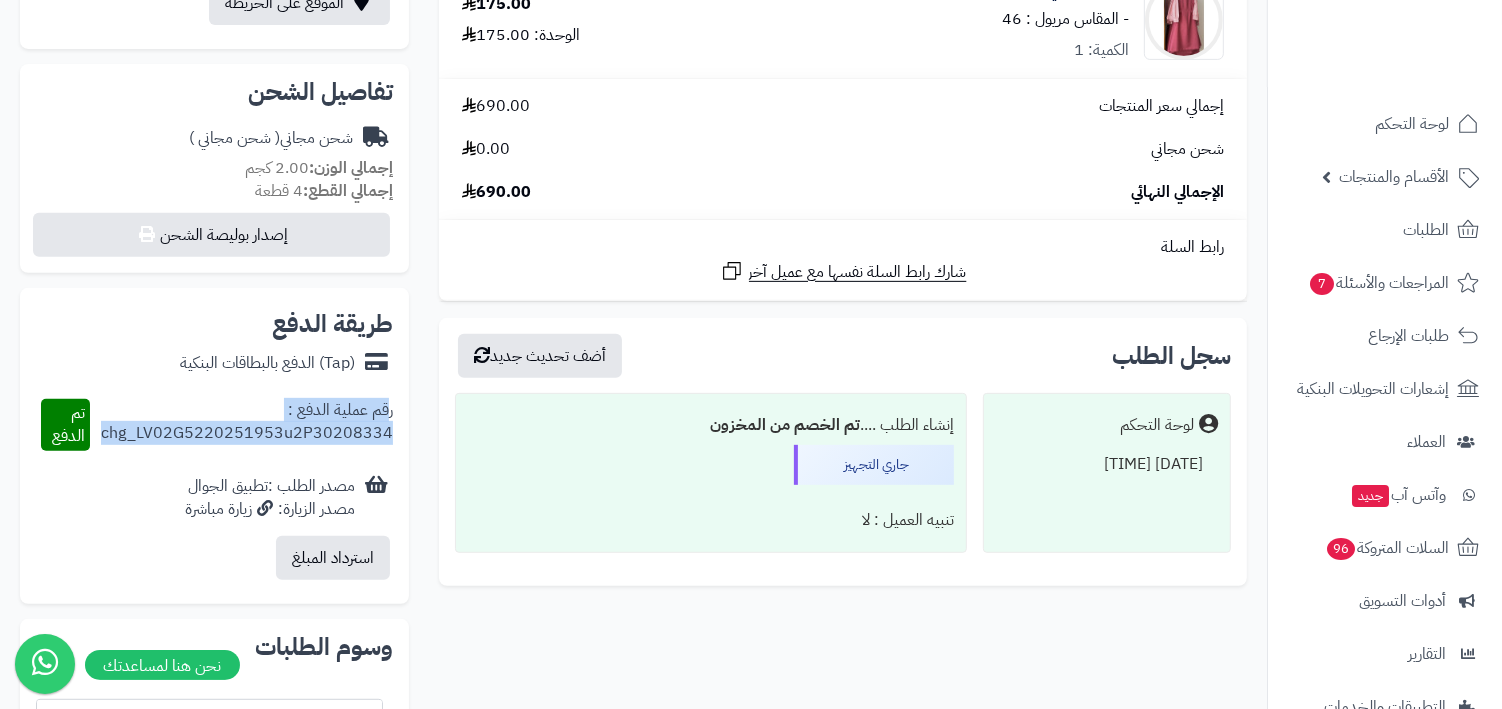 click on "رقم عملية الدفع :
chg_LV02G5220251953u2P30208334" at bounding box center [241, 425] 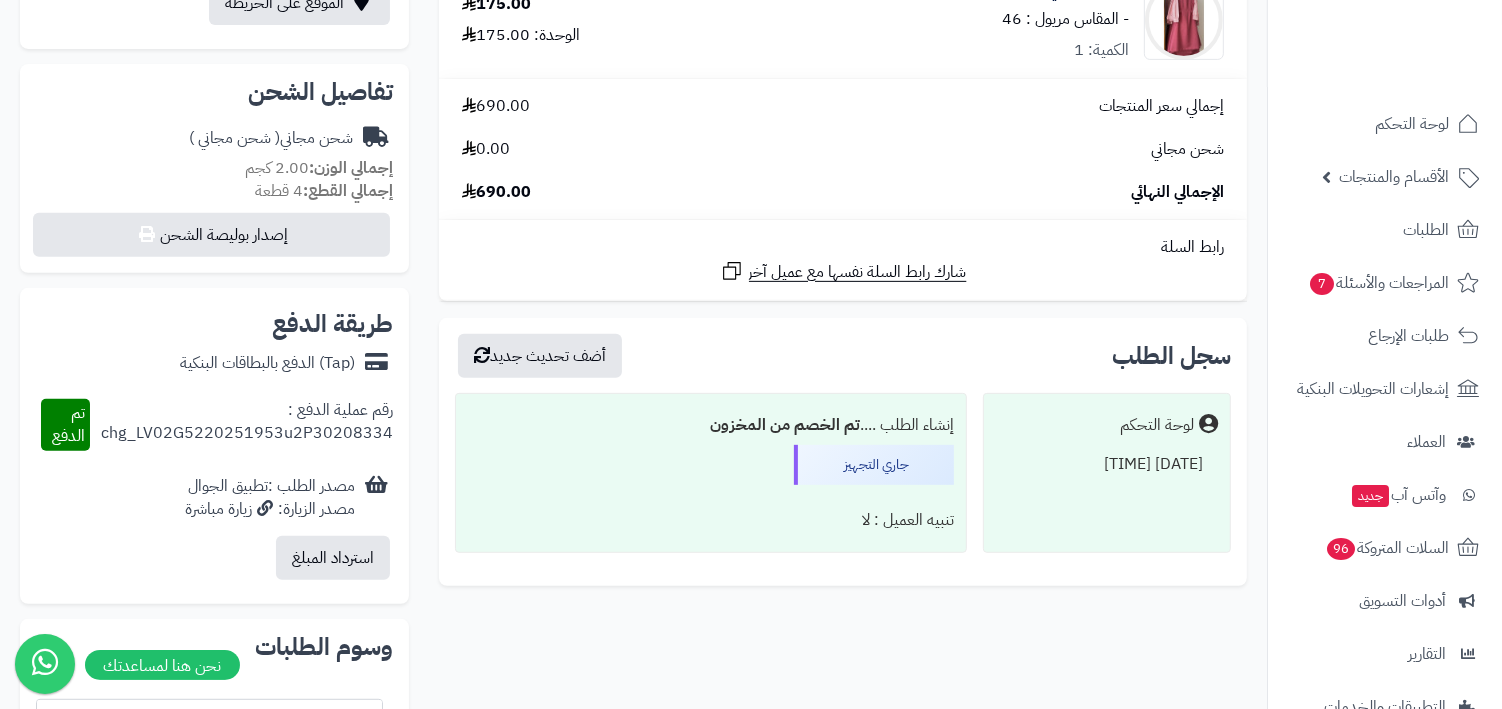 click on "رقم عملية الدفع :
chg_LV02G5220251953u2P30208334" at bounding box center [241, 425] 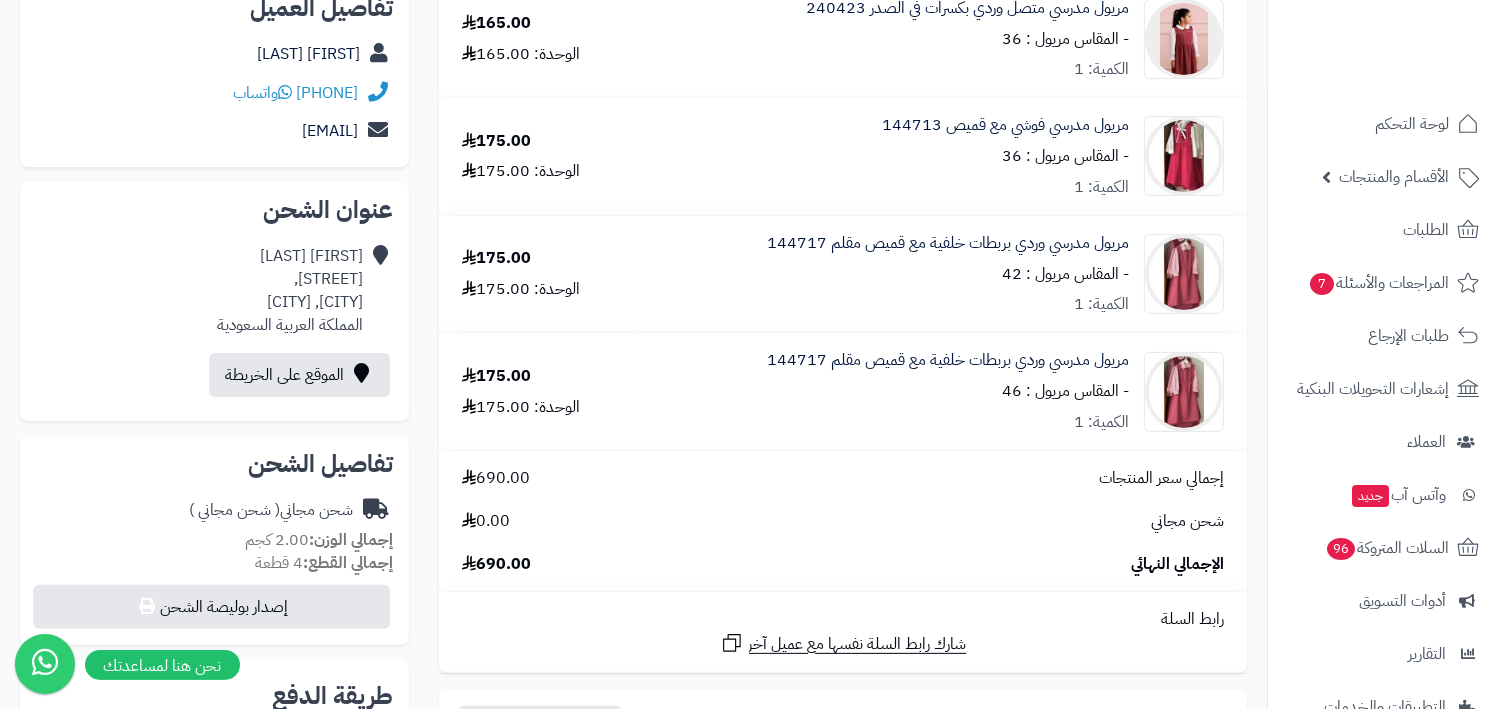 scroll, scrollTop: 0, scrollLeft: 0, axis: both 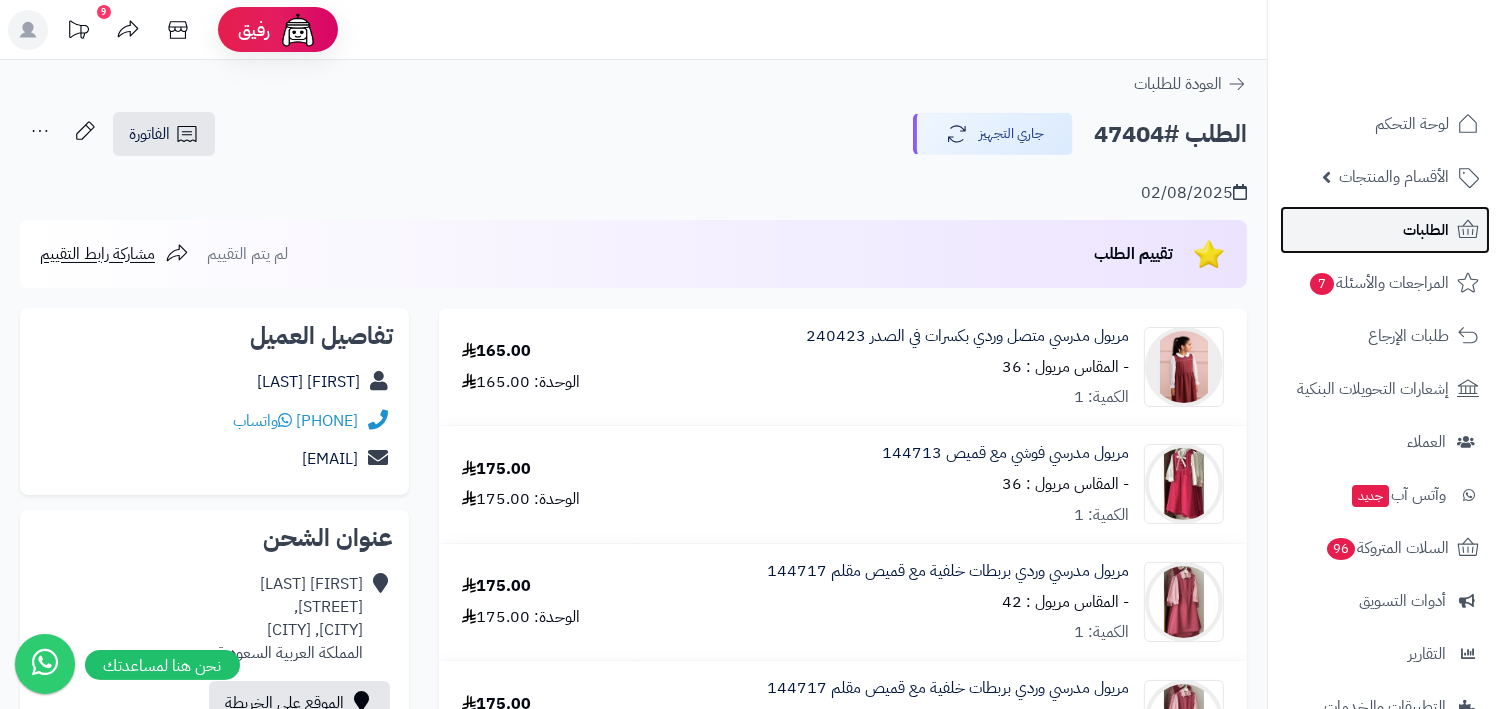 click on "الطلبات" at bounding box center [1385, 230] 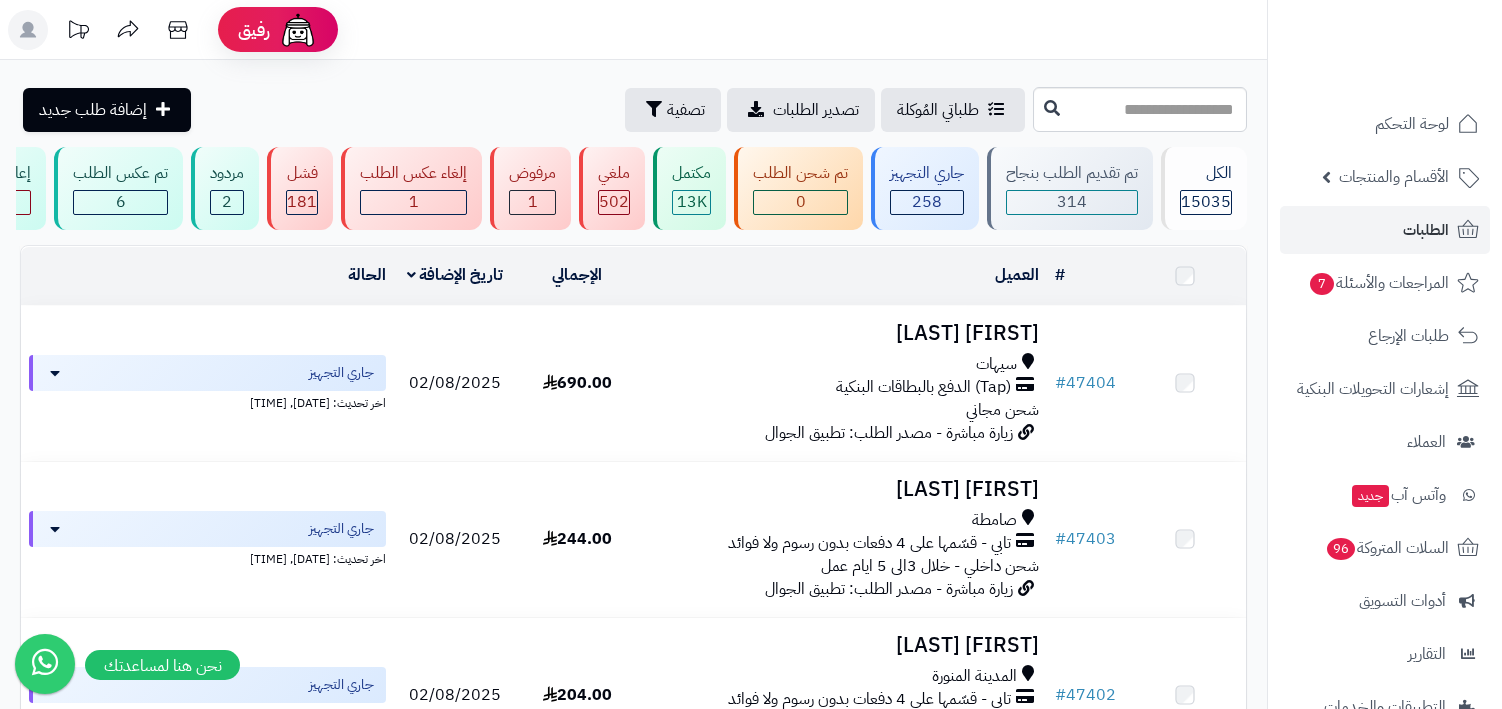 scroll, scrollTop: 0, scrollLeft: 0, axis: both 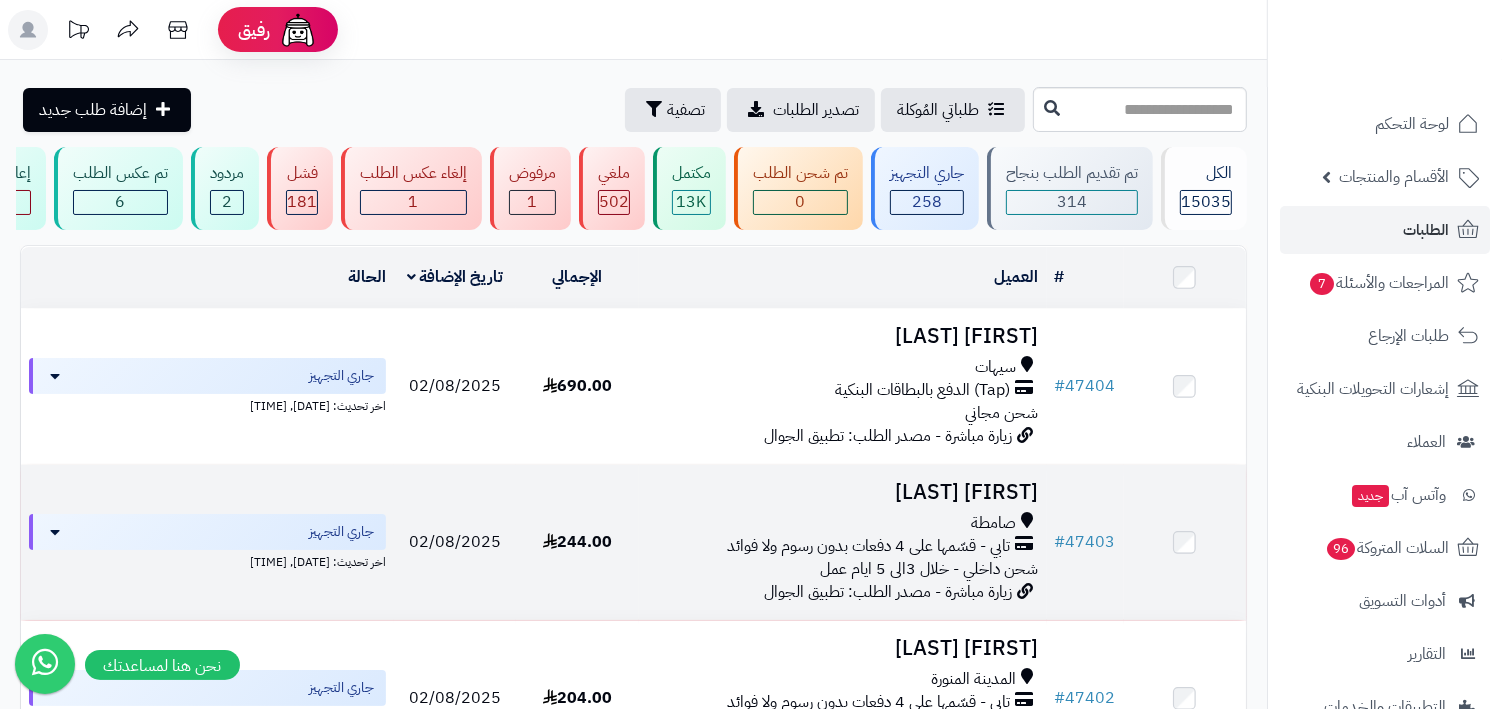 click on "عزه  صلوي
صامطة
تابي - قسّمها على 4 دفعات بدون رسوم ولا فوائد
شحن داخلي  - خلال 3الى 5 ايام عمل
زيارة مباشرة       -
مصدر الطلب:
تطبيق الجوال" at bounding box center (843, 542) 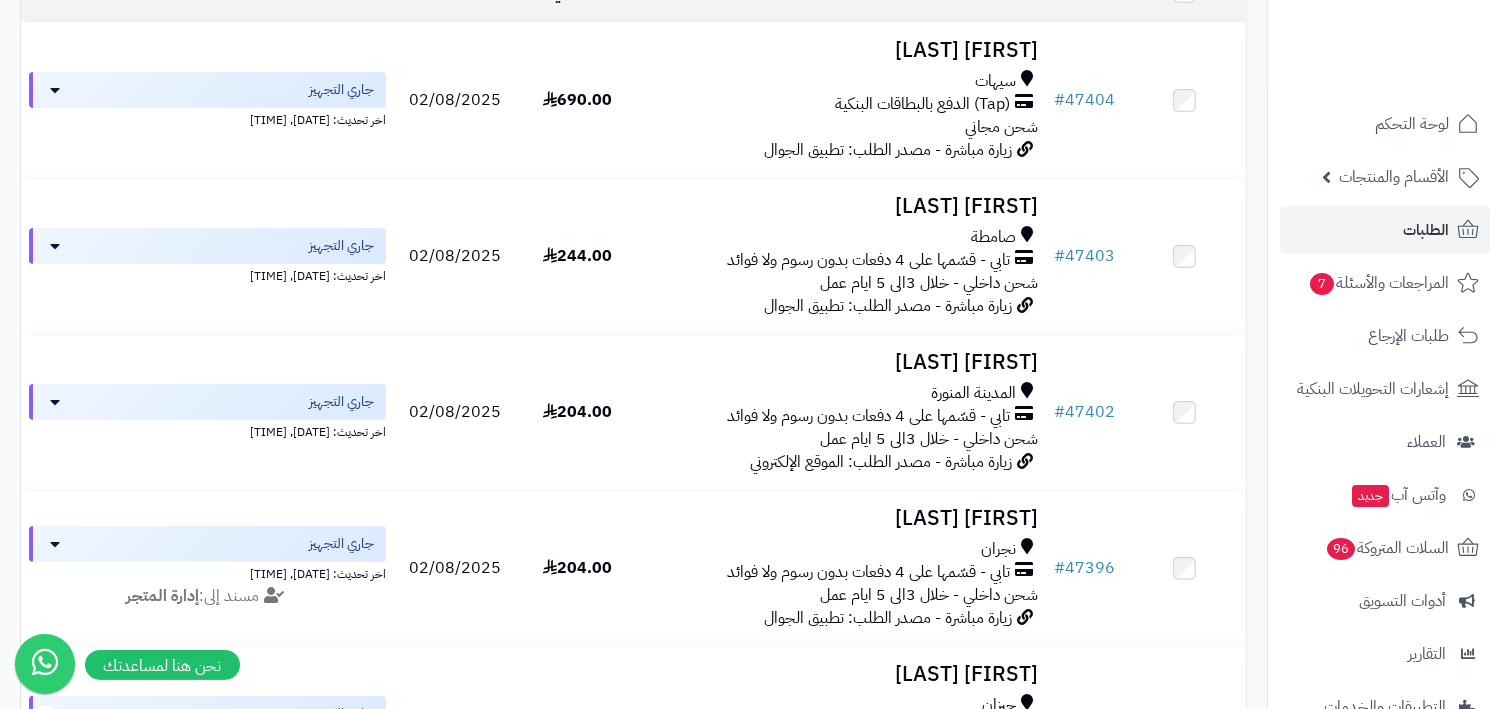 scroll, scrollTop: 0, scrollLeft: 0, axis: both 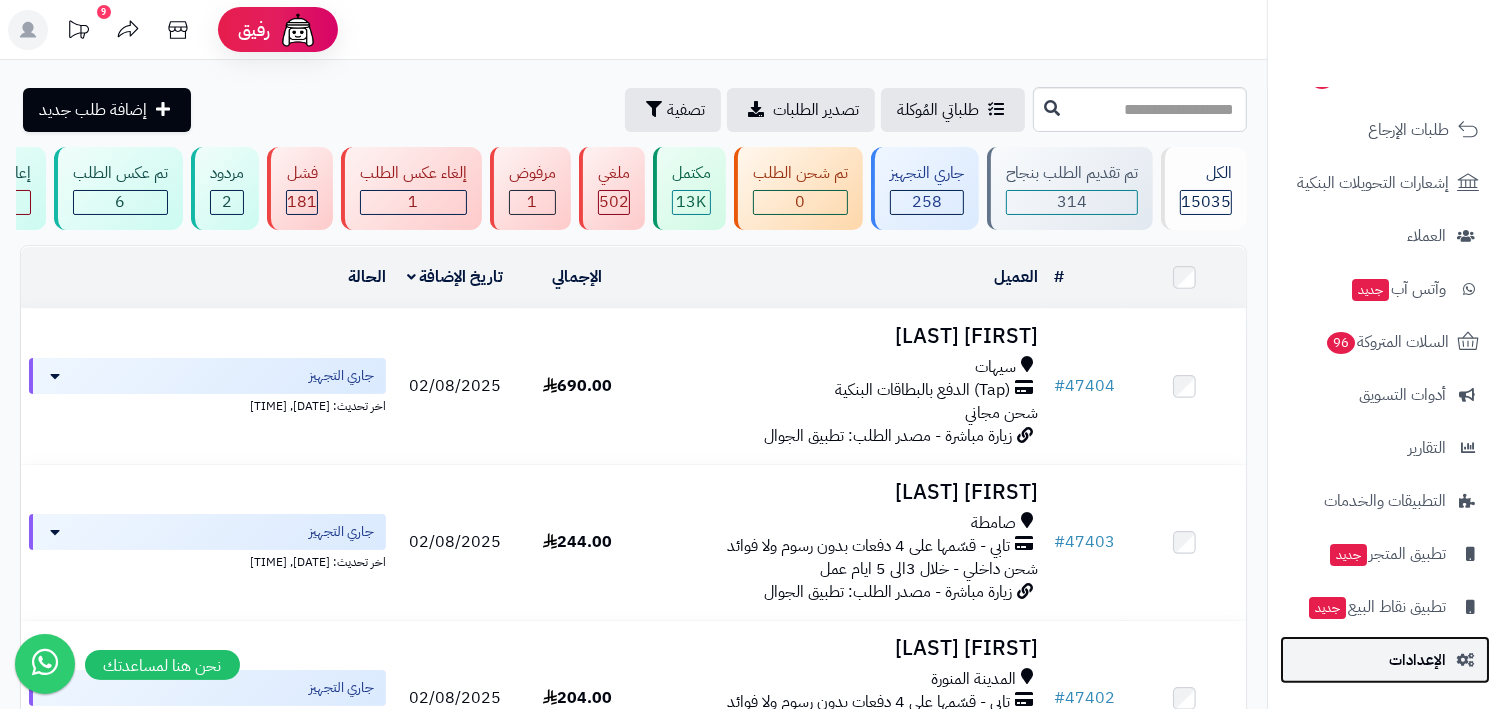 click on "الإعدادات" at bounding box center (1417, 660) 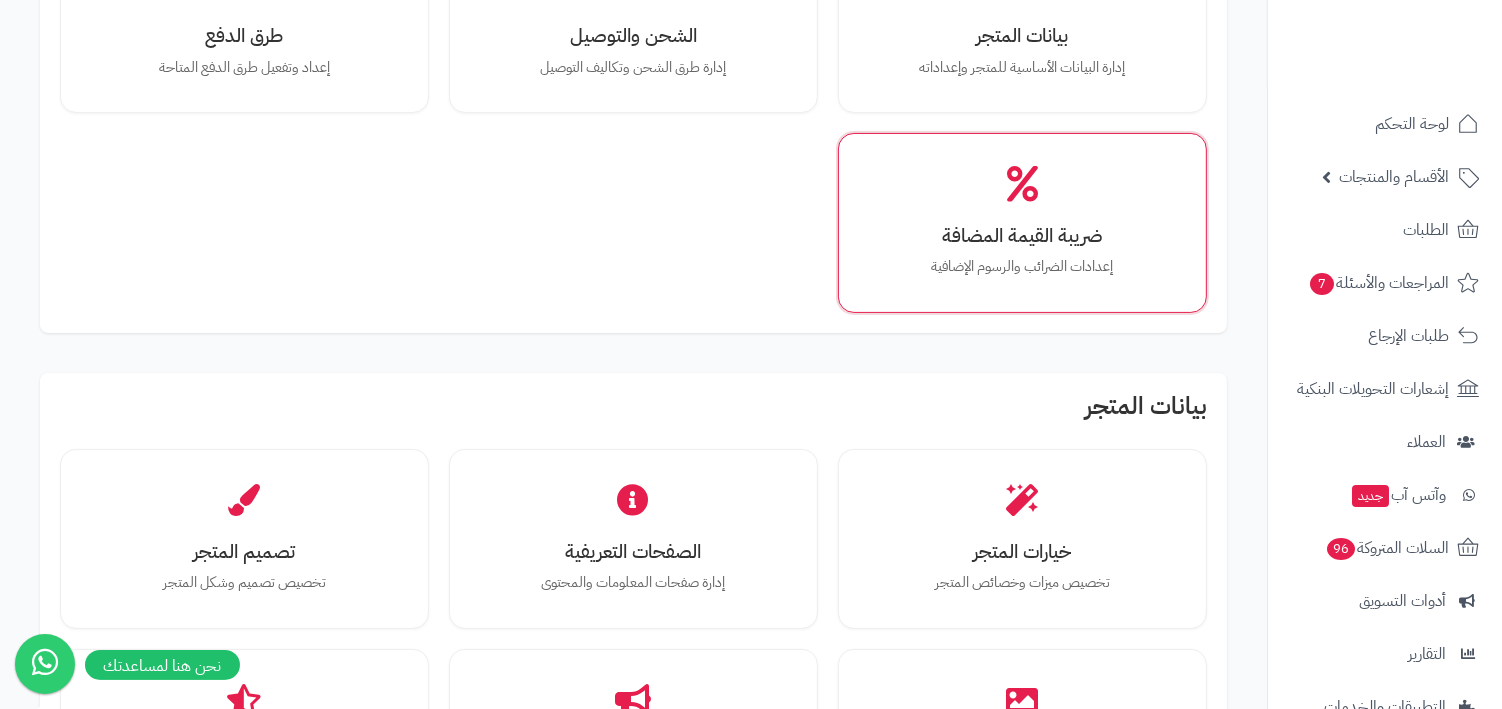 scroll, scrollTop: 264, scrollLeft: 0, axis: vertical 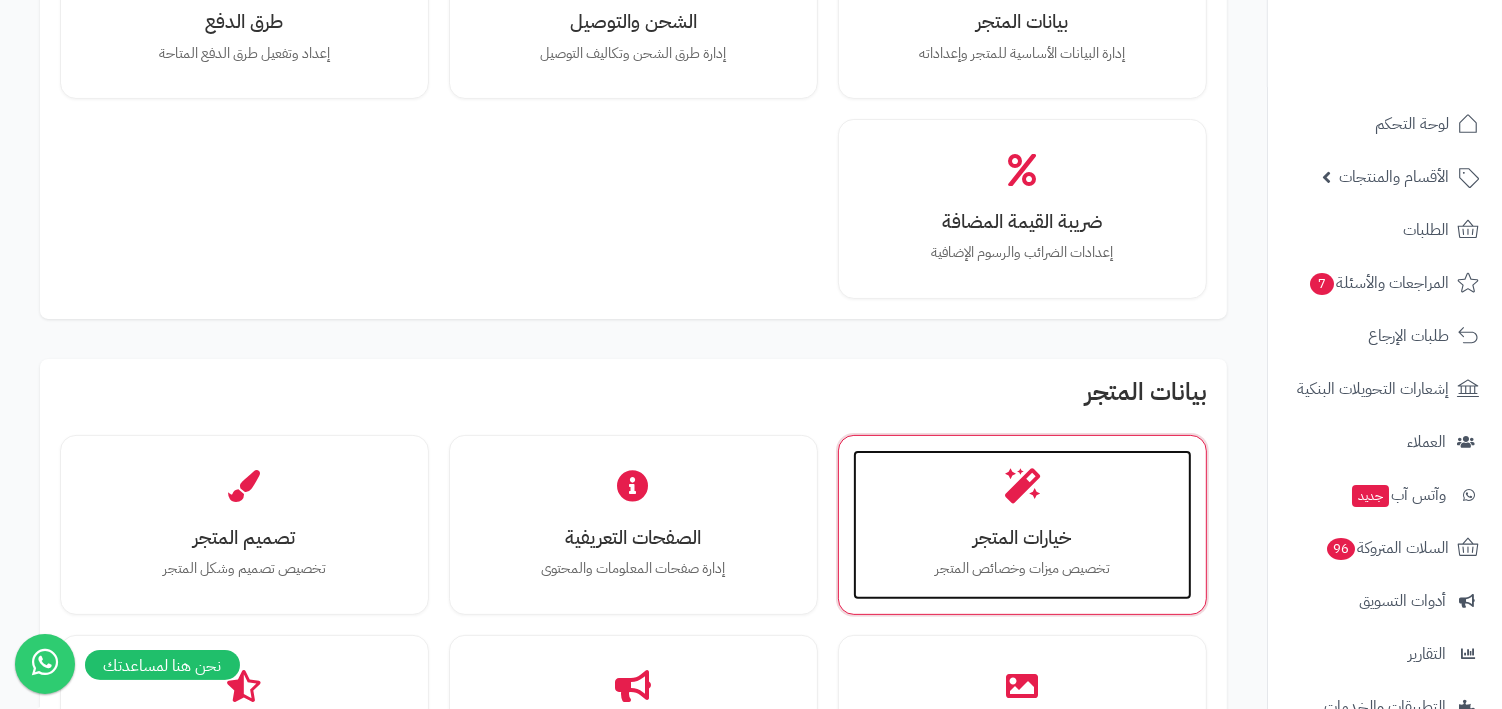 click on "خيارات المتجر تخصيص ميزات وخصائص المتجر" at bounding box center (1022, 525) 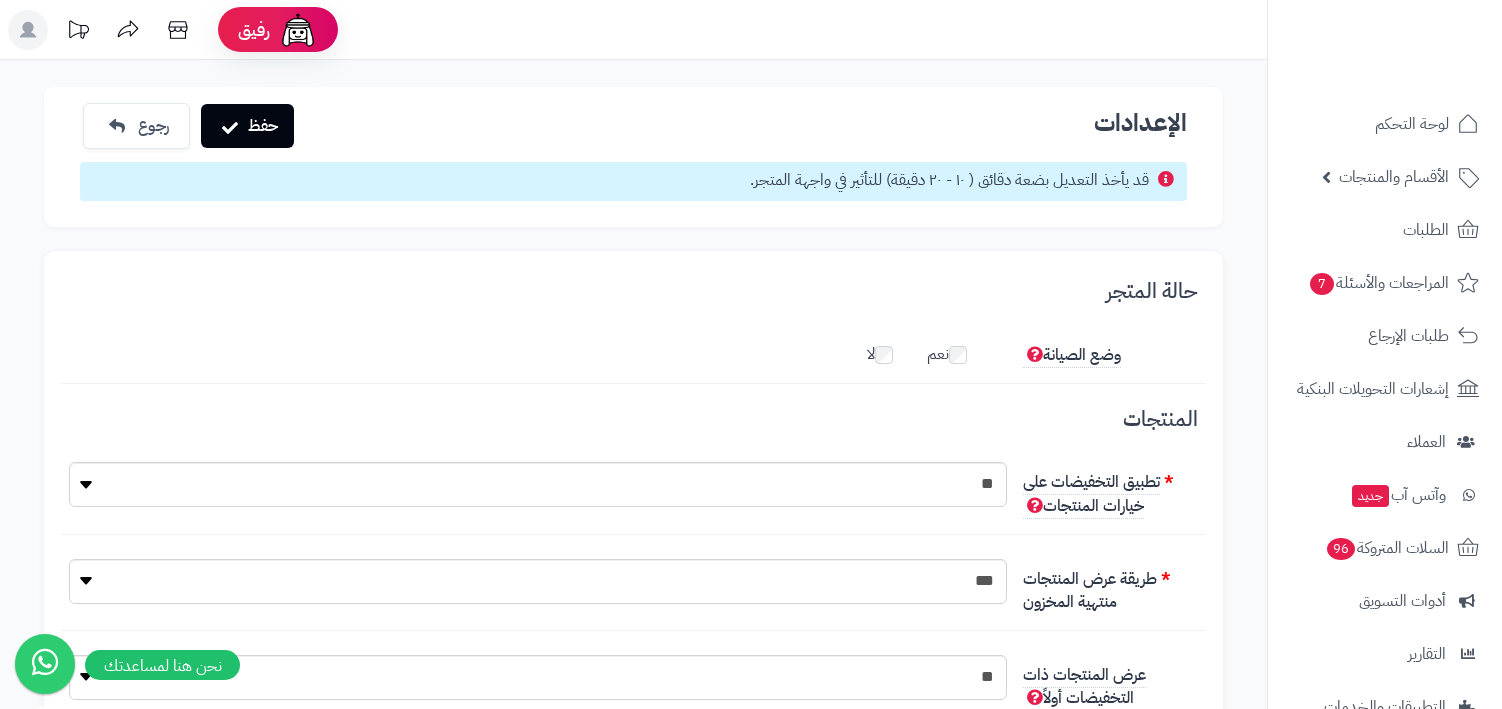 scroll, scrollTop: 0, scrollLeft: 0, axis: both 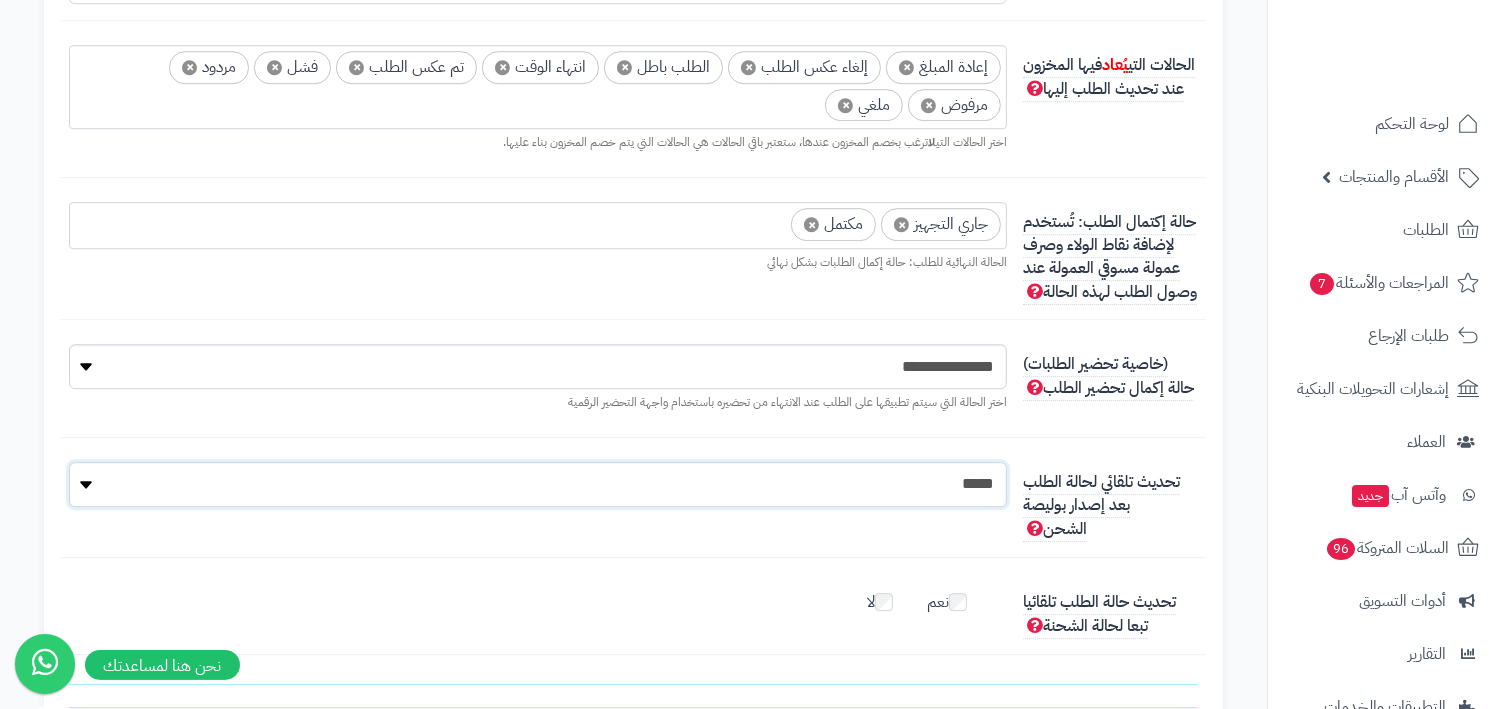 click on "**********" at bounding box center [538, 484] 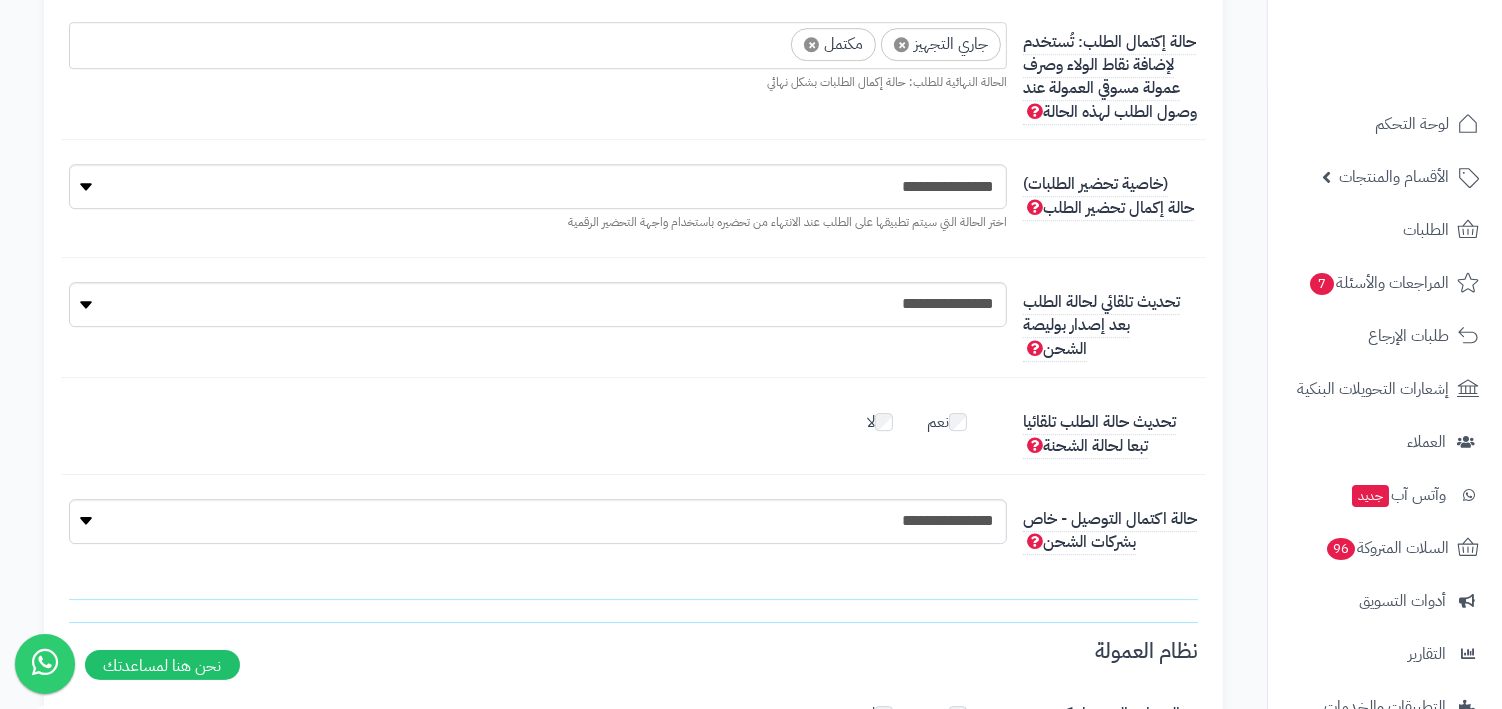 scroll, scrollTop: 5481, scrollLeft: 0, axis: vertical 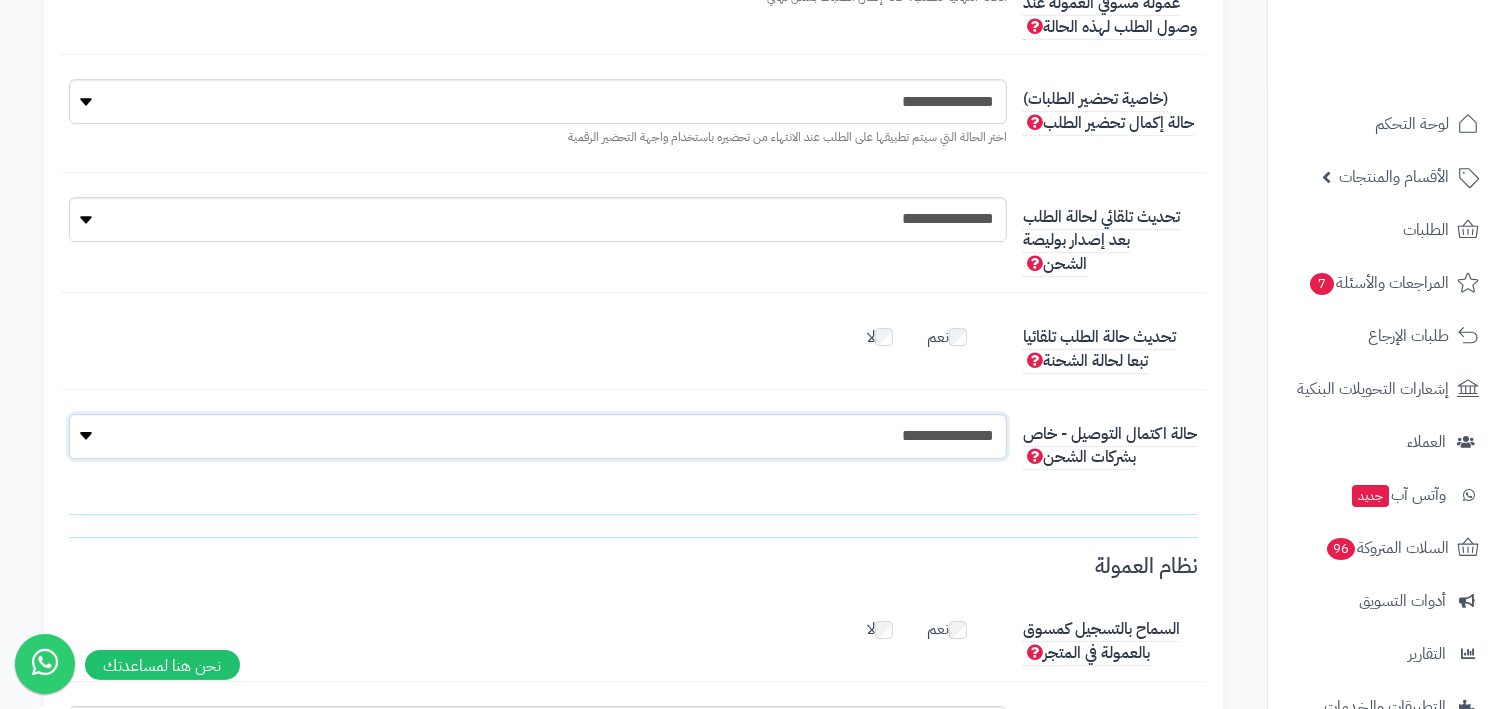 click on "**********" at bounding box center [538, 436] 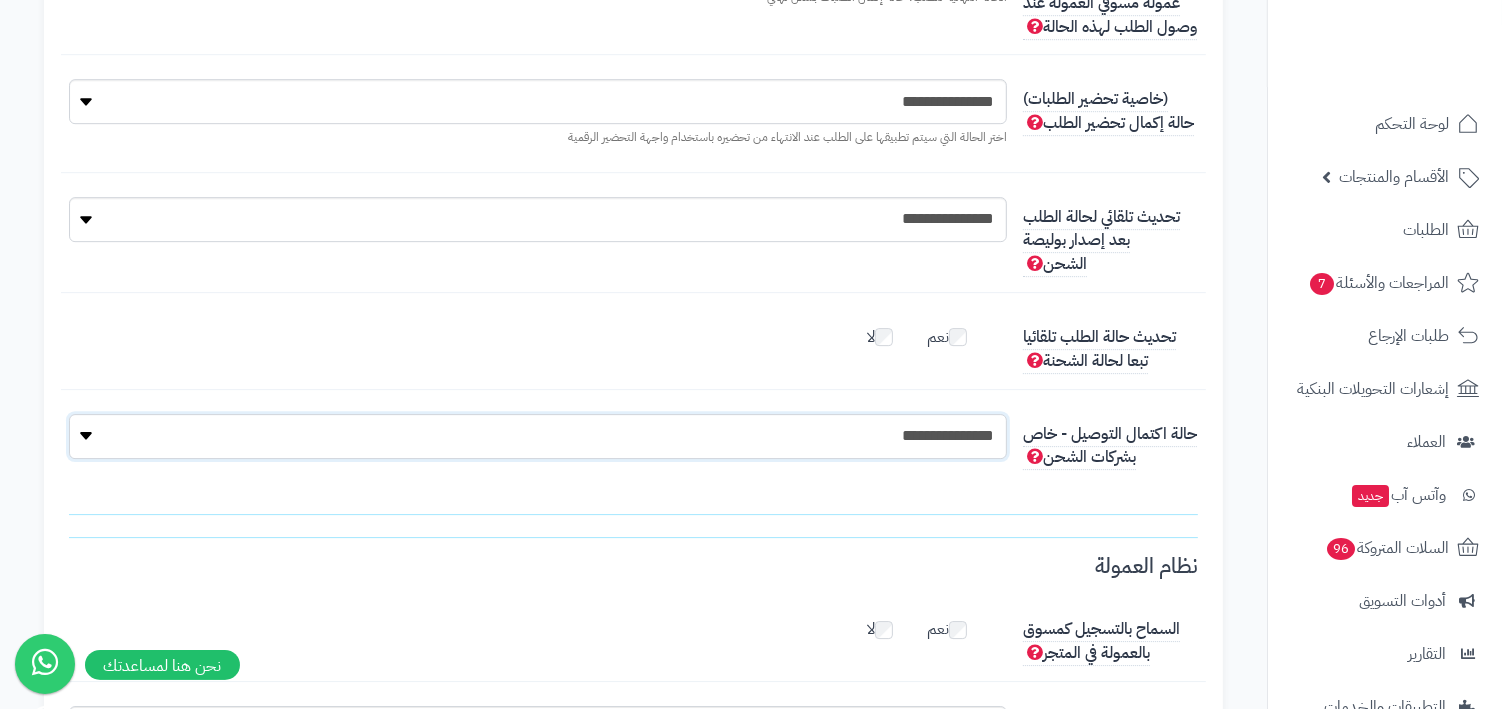select on "*" 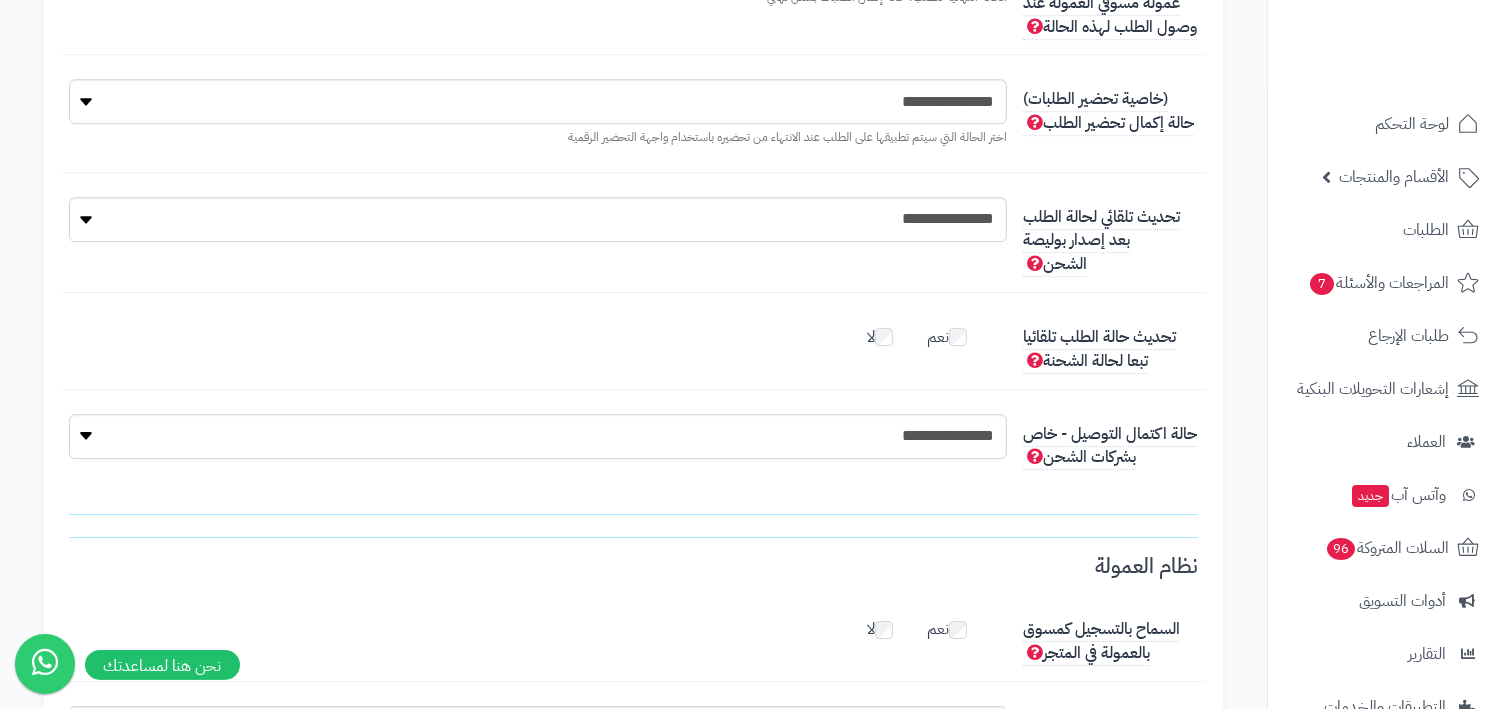 click at bounding box center (633, 512) 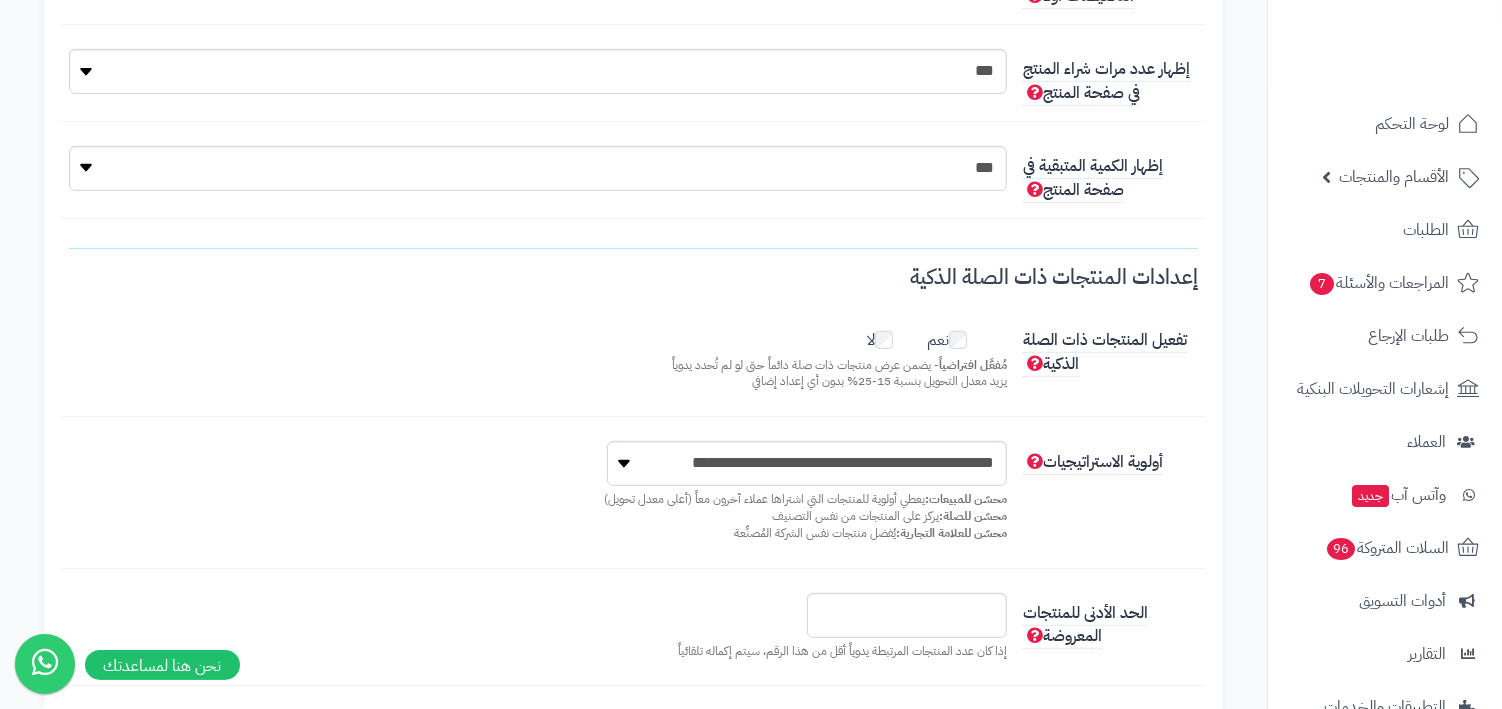 scroll, scrollTop: 0, scrollLeft: 0, axis: both 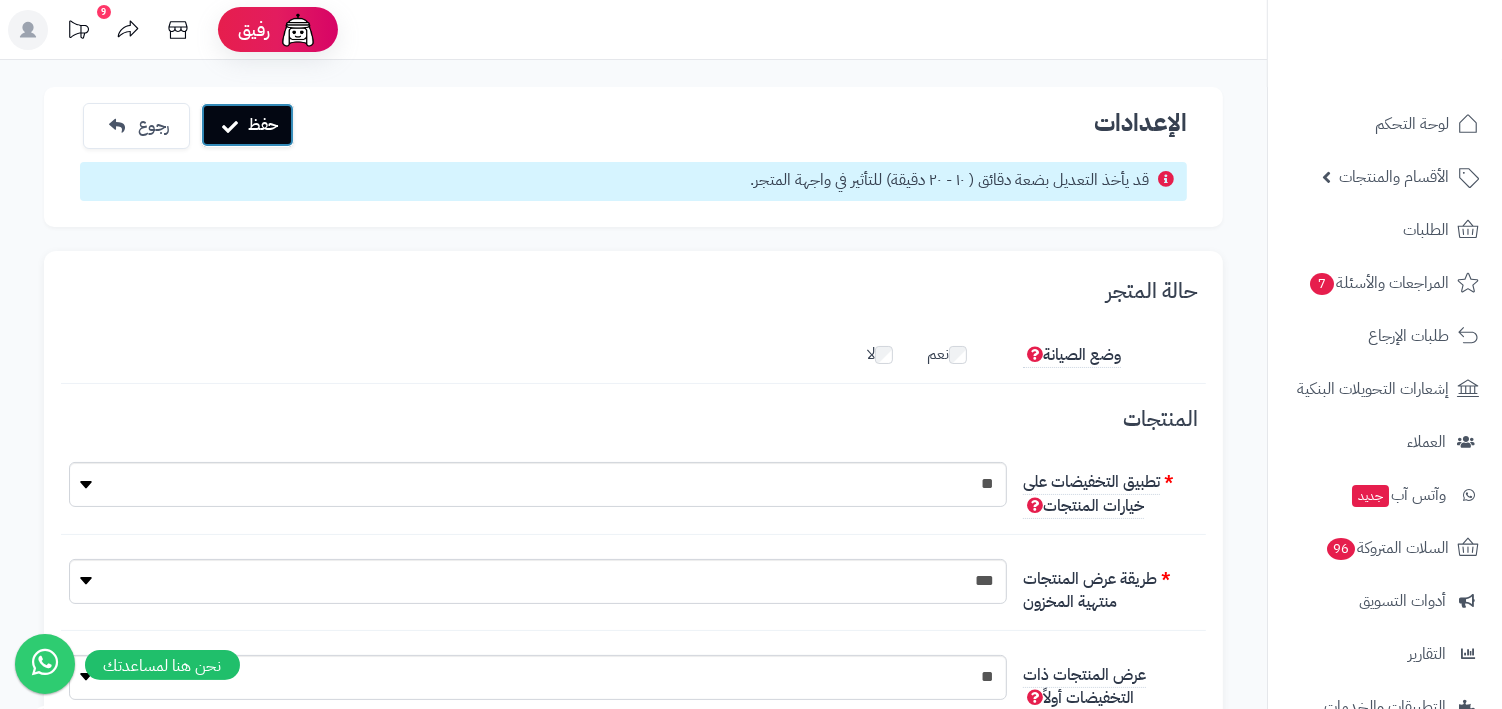 click on "حفظ" at bounding box center [247, 125] 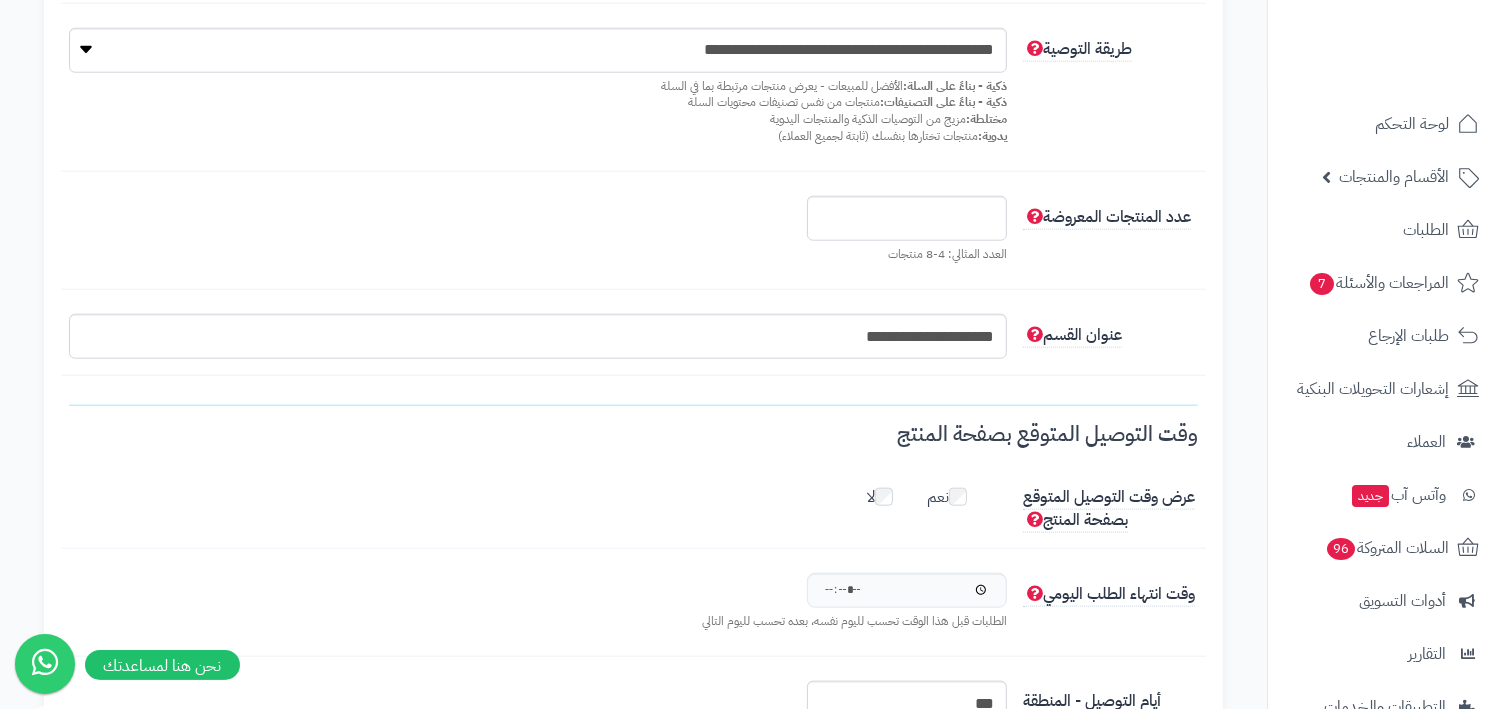 scroll, scrollTop: 1862, scrollLeft: 0, axis: vertical 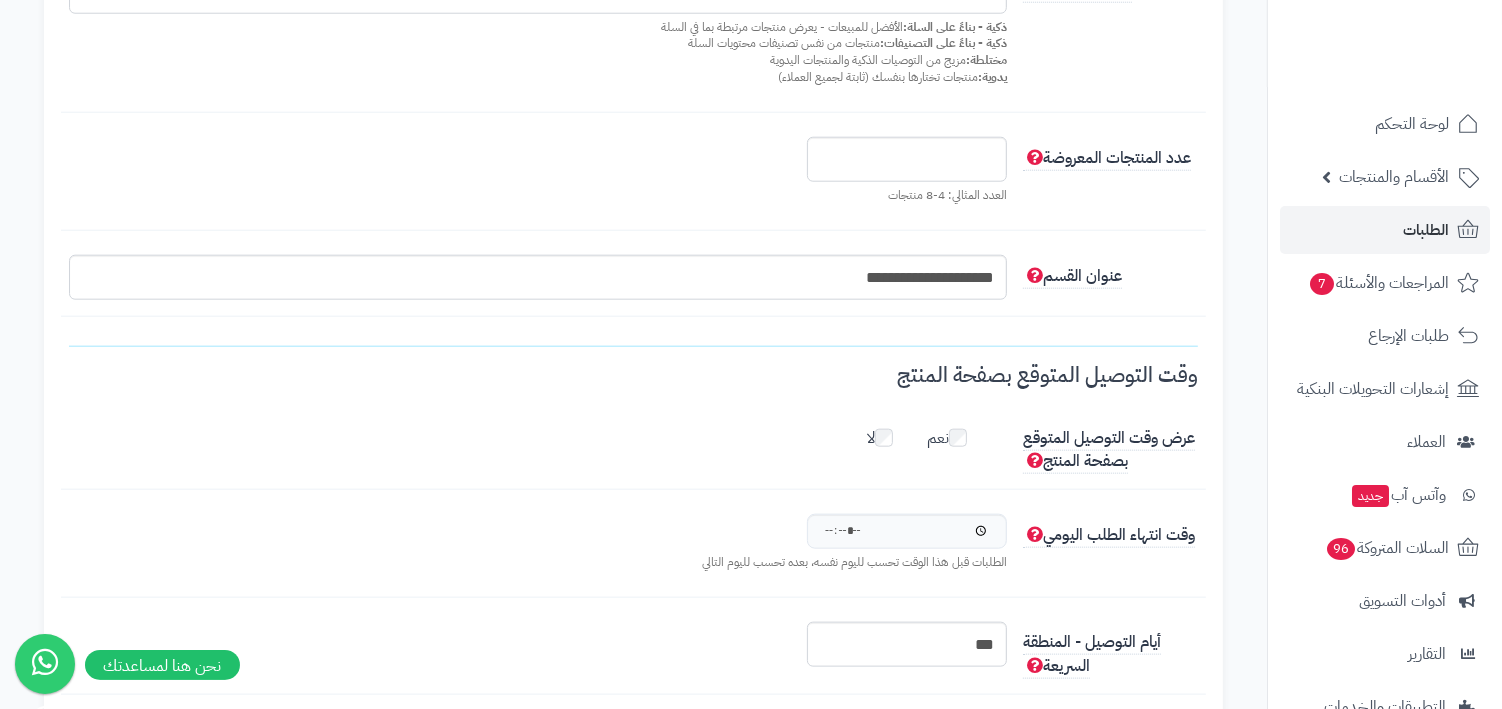 type 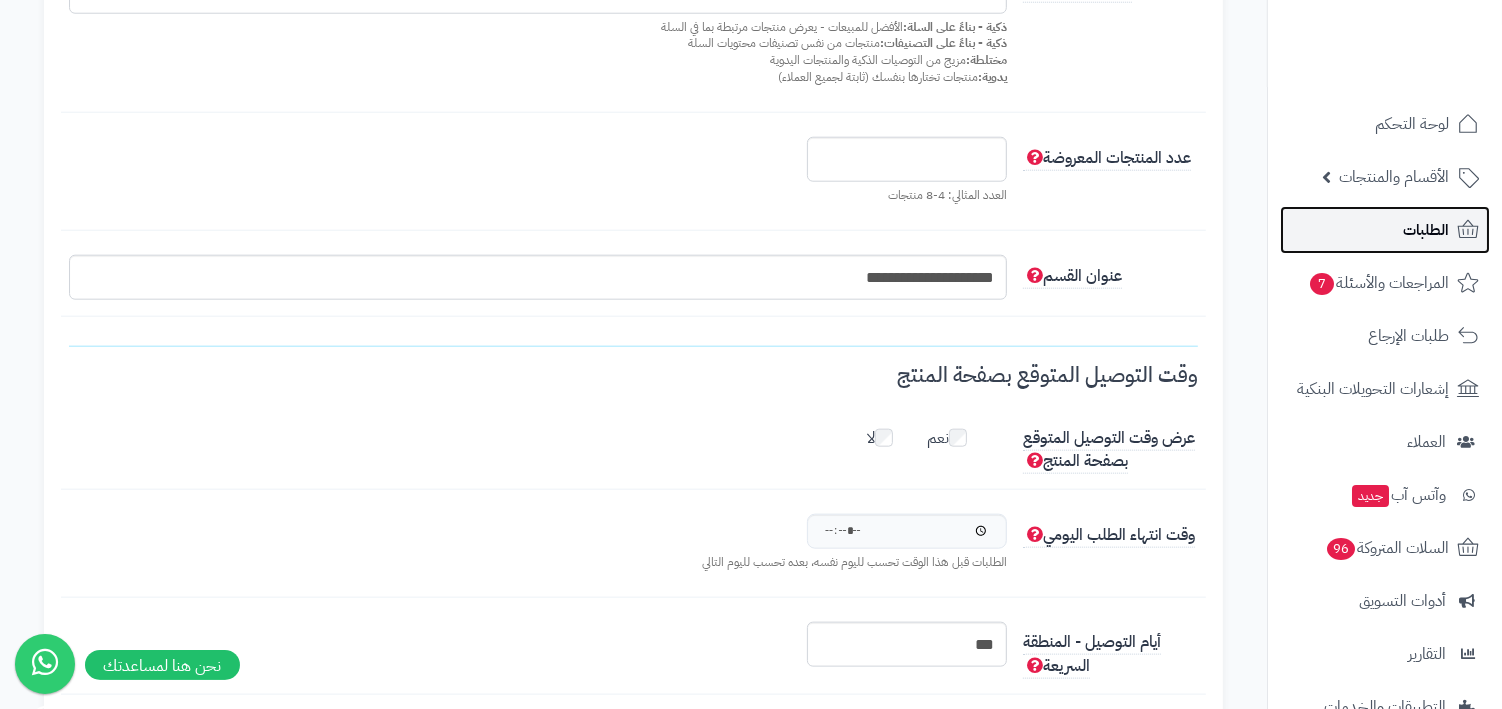 click on "الطلبات" at bounding box center (1385, 230) 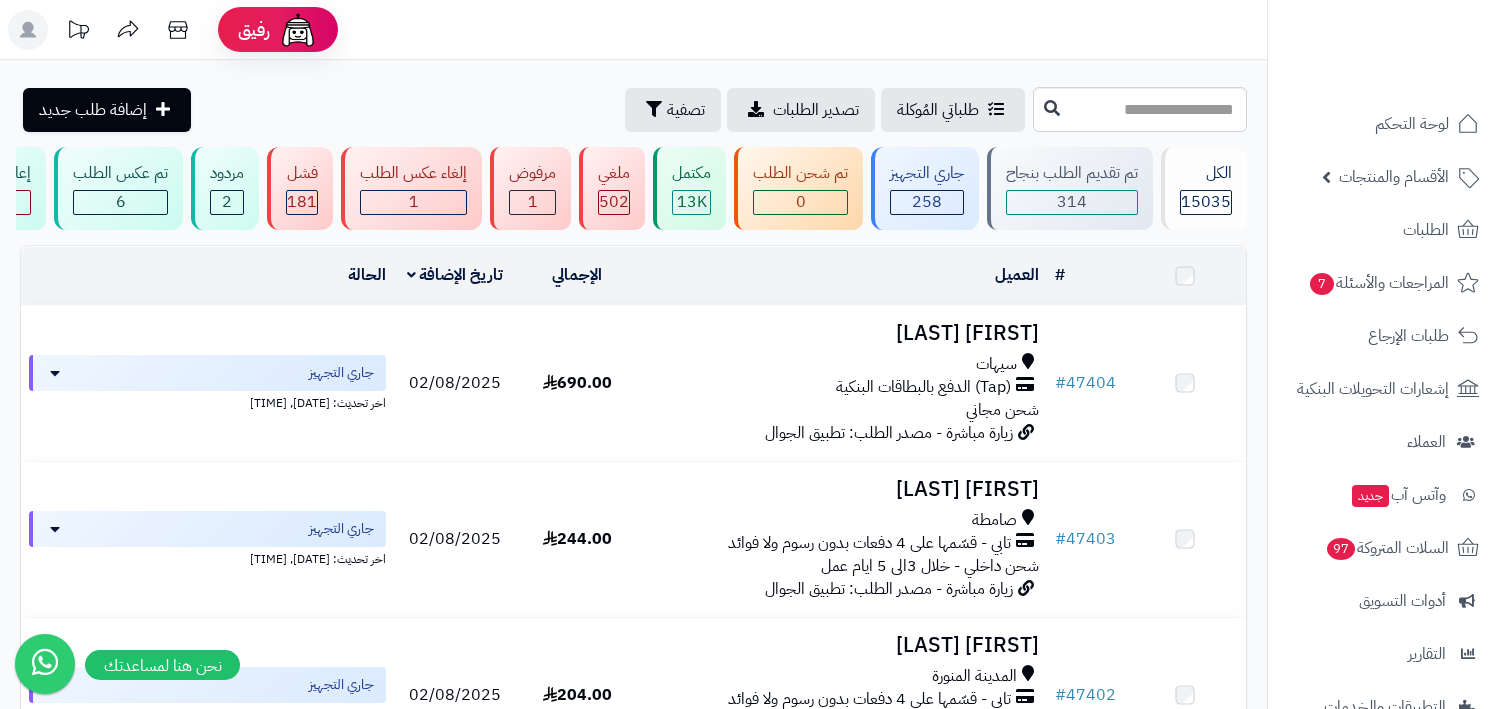scroll, scrollTop: 0, scrollLeft: 0, axis: both 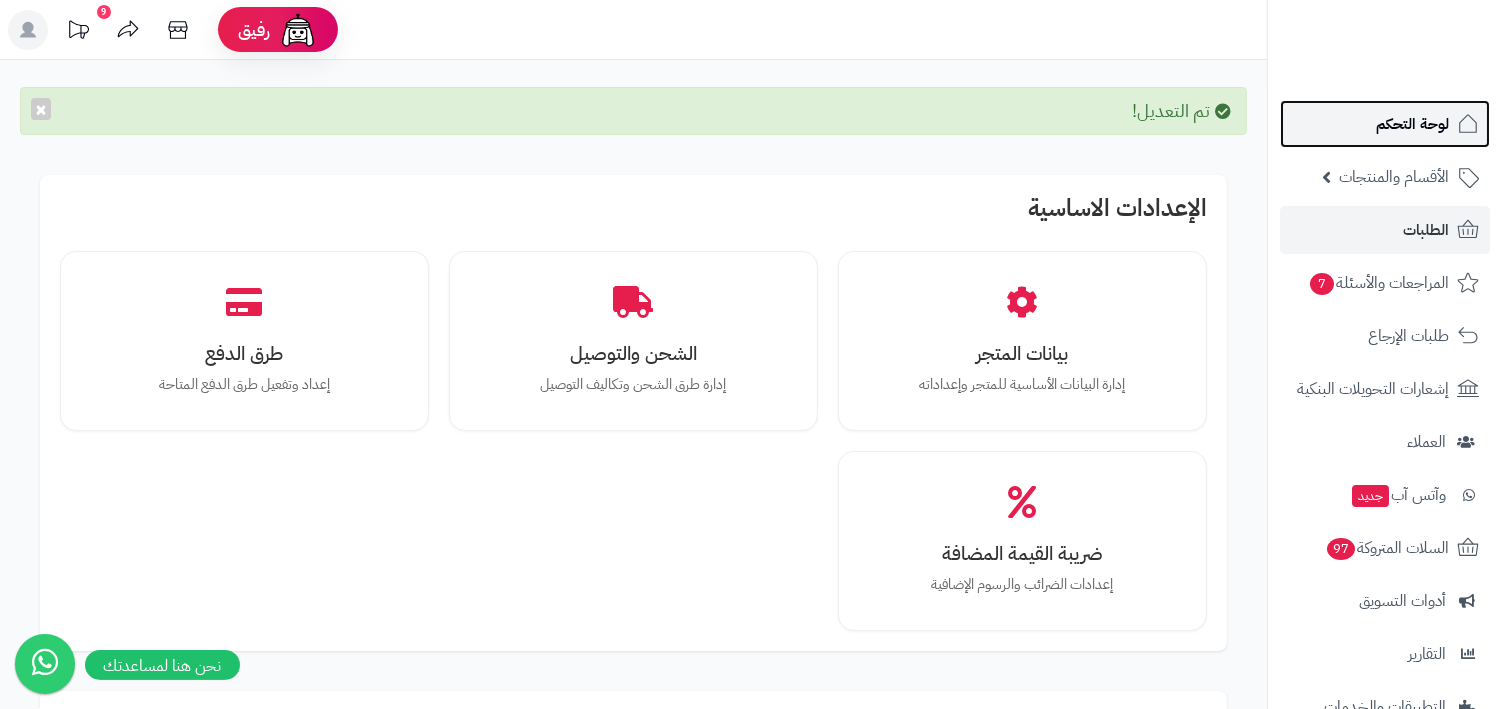 click on "لوحة التحكم" at bounding box center (1412, 124) 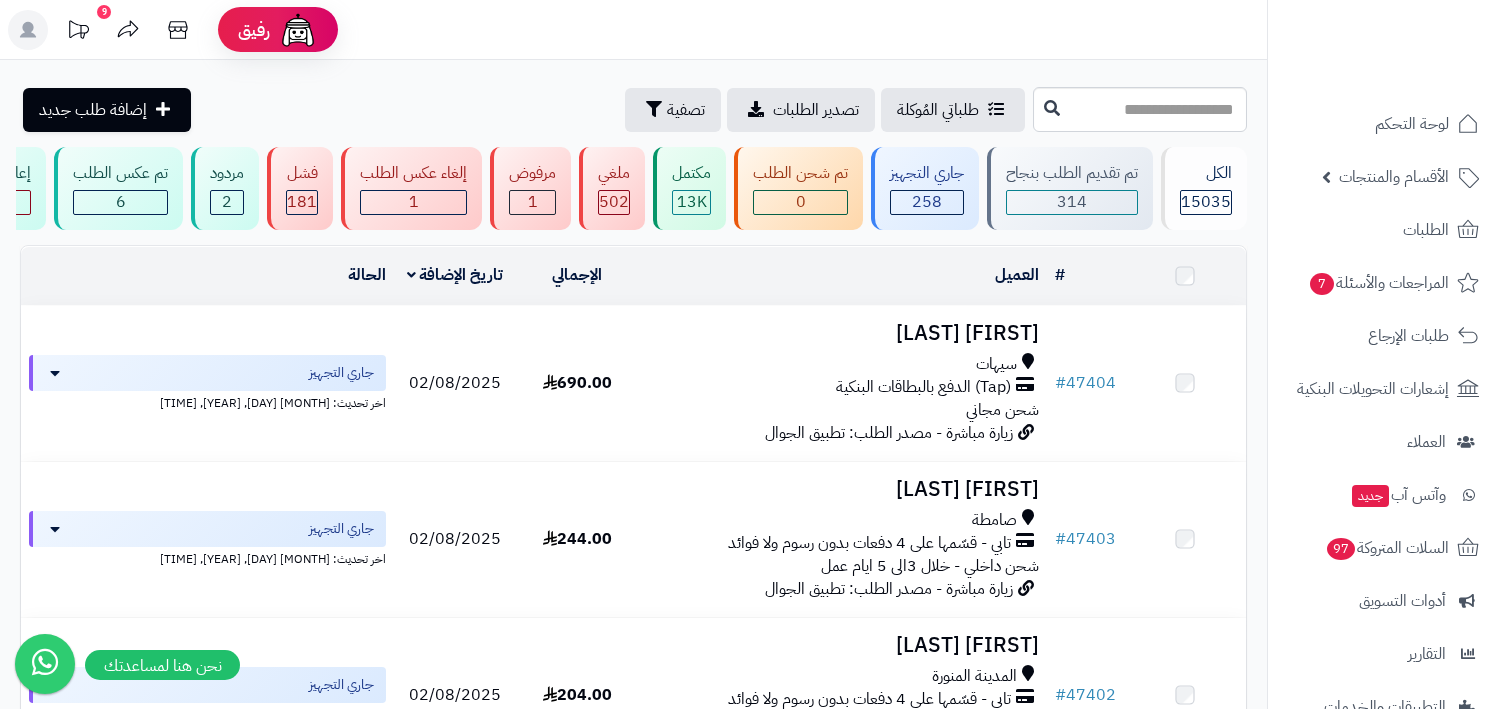 scroll, scrollTop: 0, scrollLeft: 0, axis: both 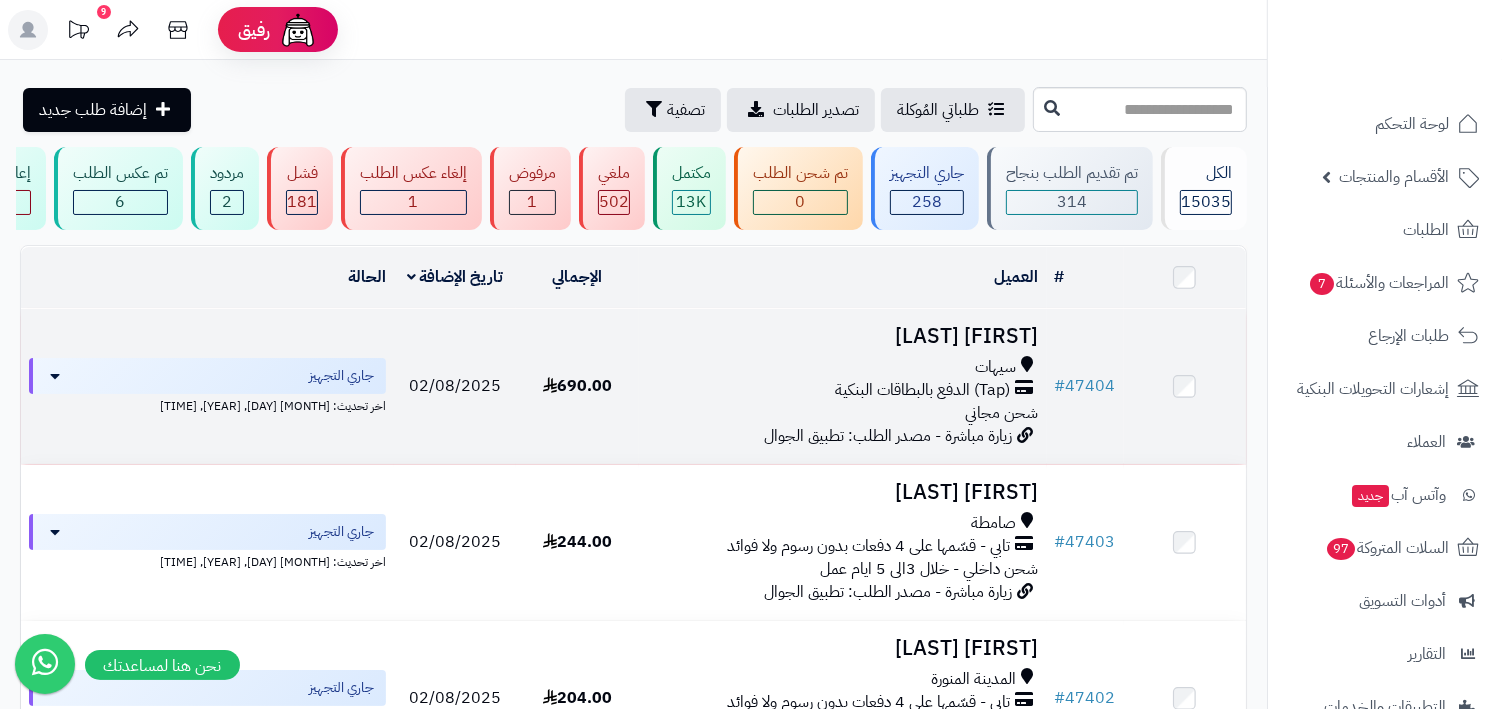 click on "سيهات" at bounding box center [843, 367] 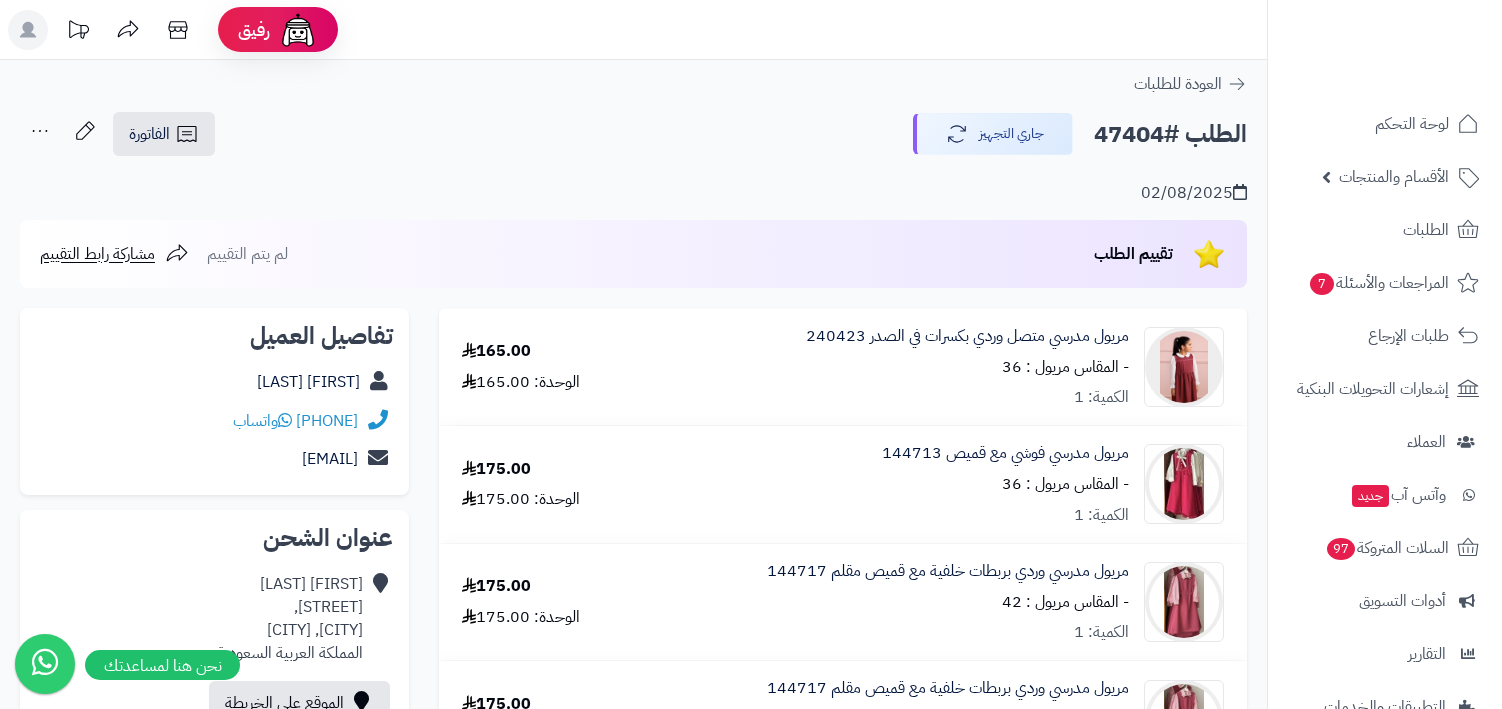 scroll, scrollTop: 0, scrollLeft: 0, axis: both 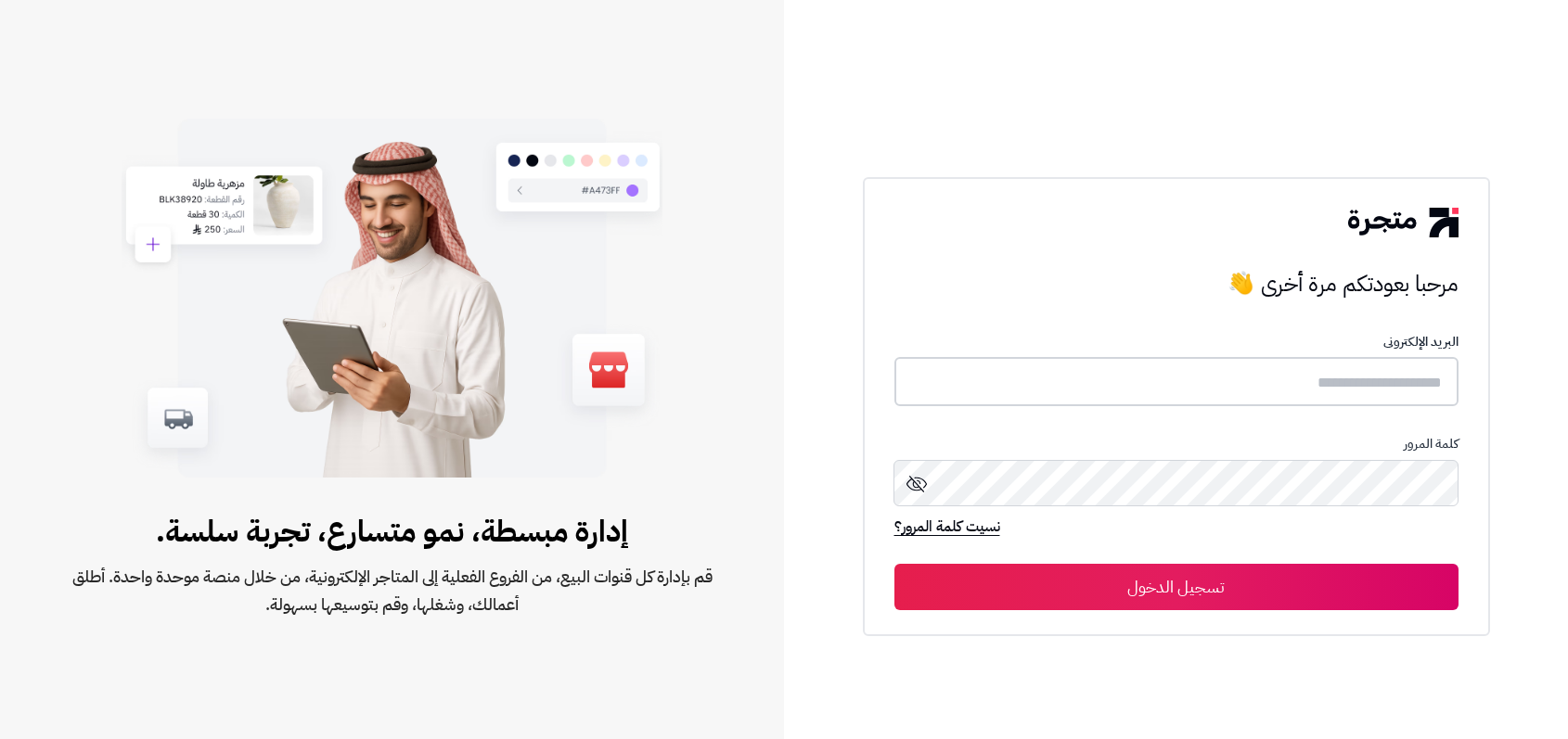 type on "**********" 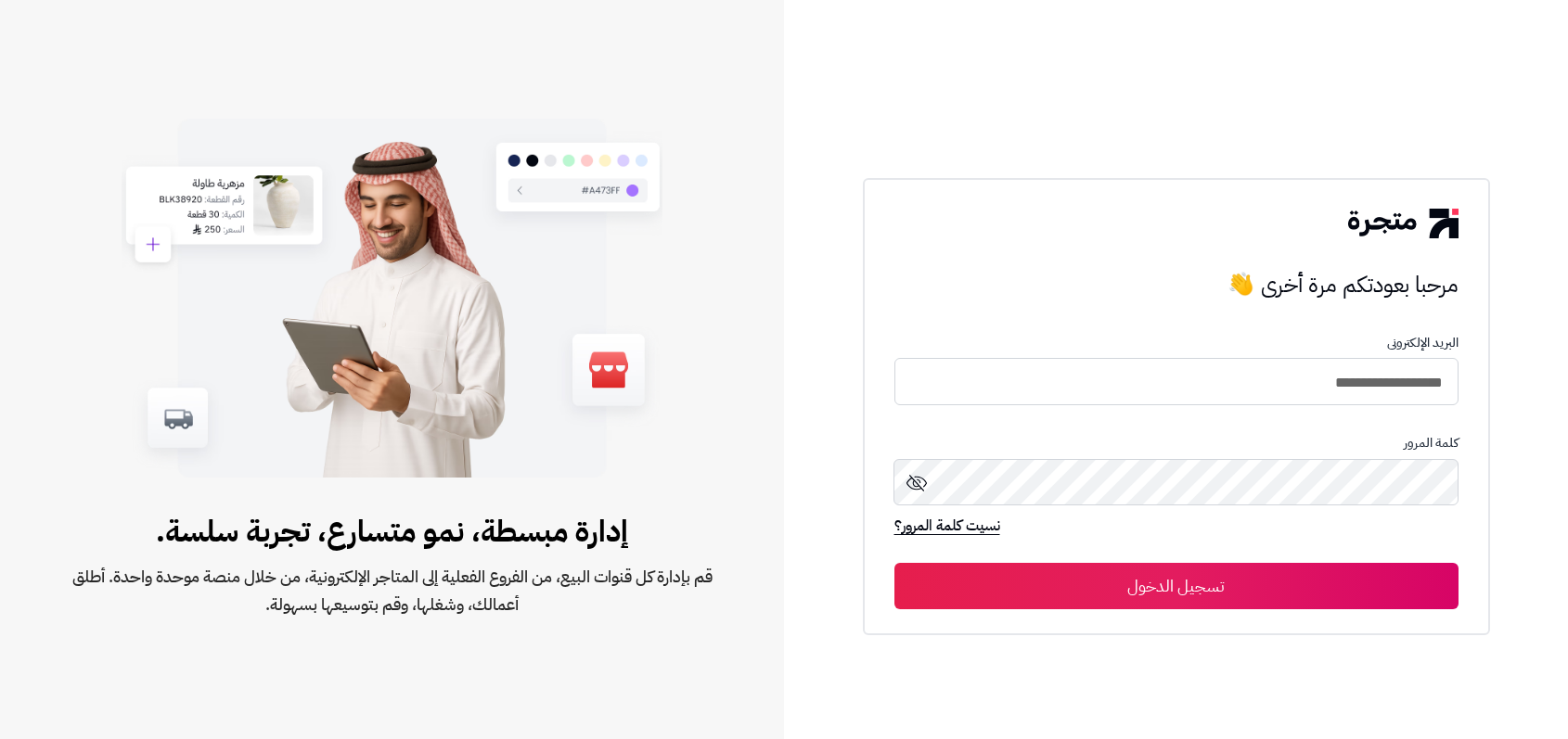 click on "تسجيل الدخول" at bounding box center (1176, 586) 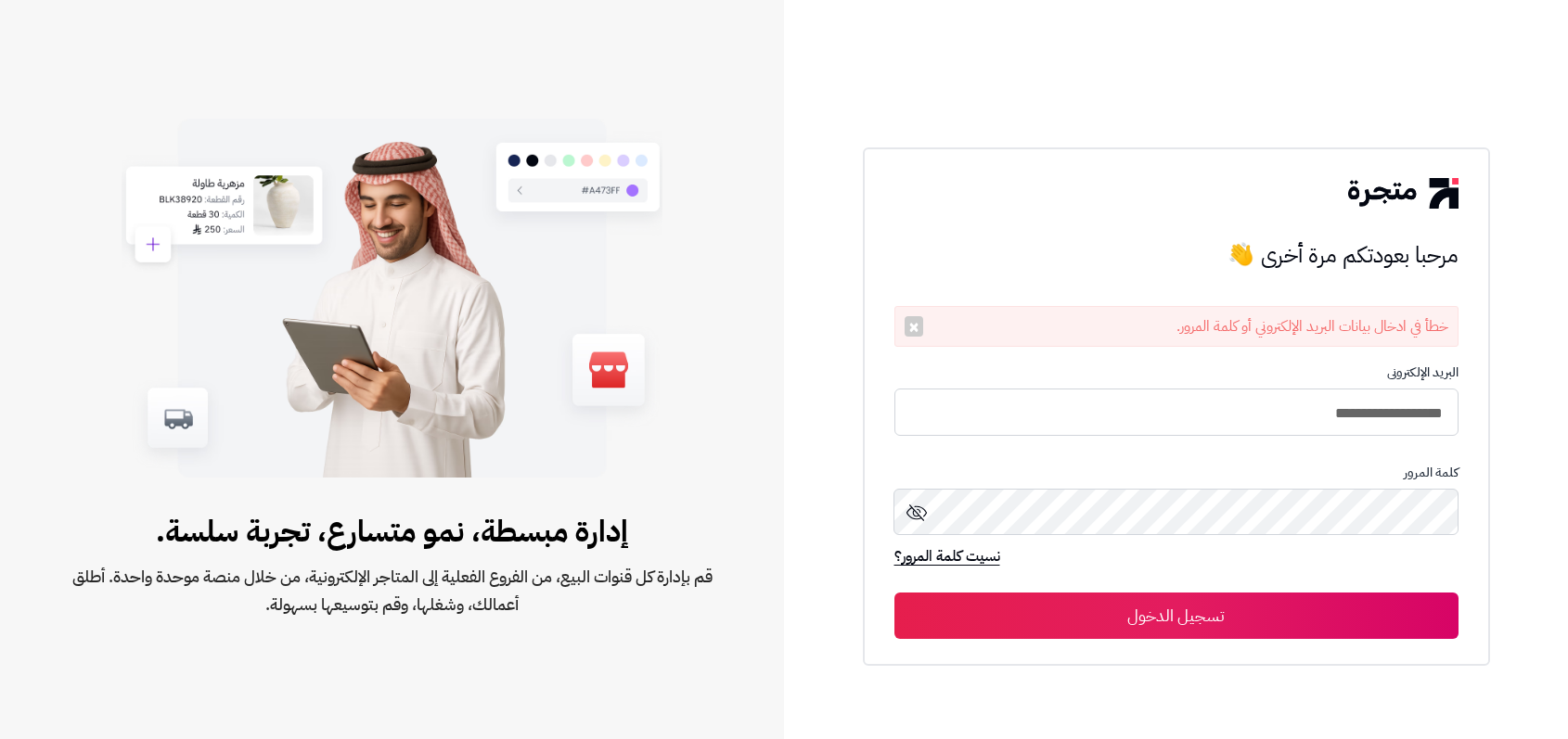scroll, scrollTop: 0, scrollLeft: 0, axis: both 